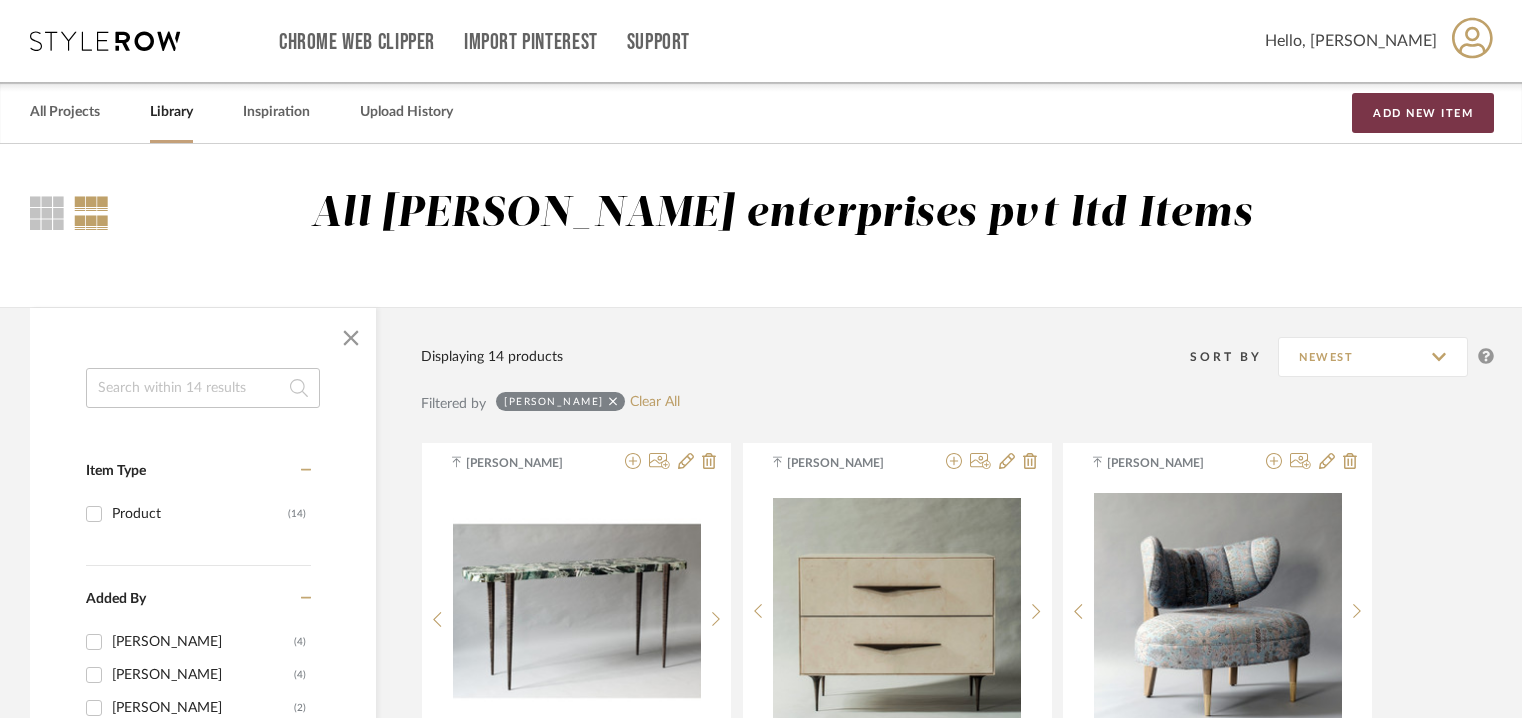 scroll, scrollTop: 0, scrollLeft: 0, axis: both 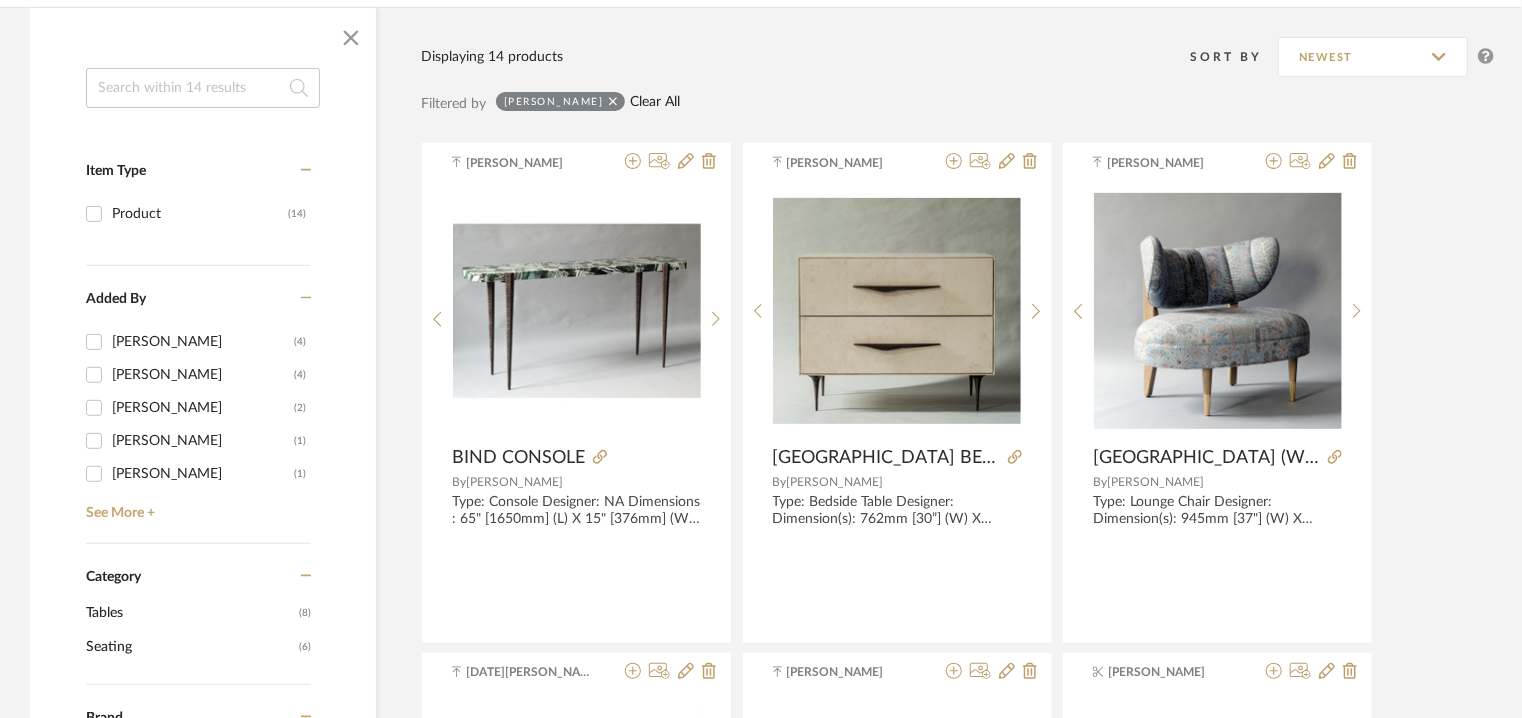 click on "Clear All" 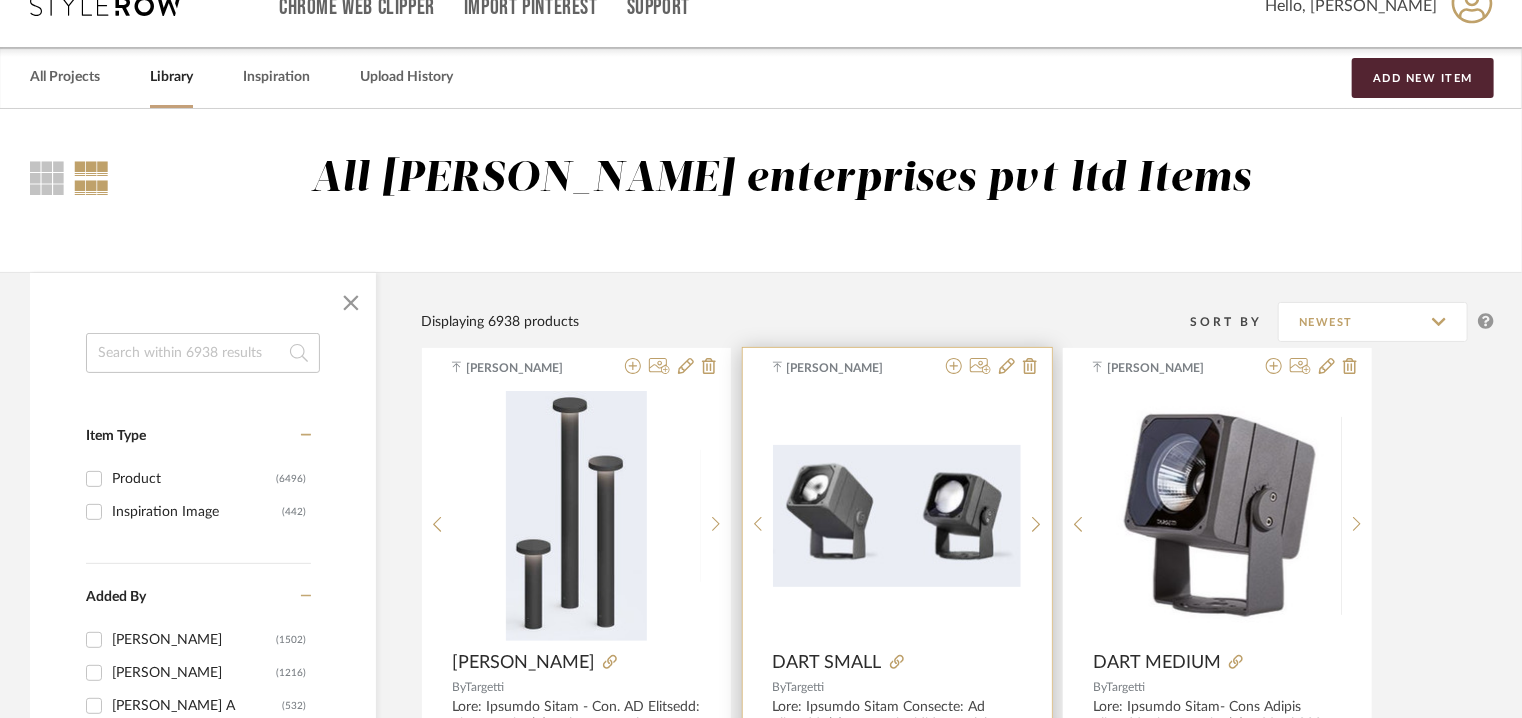 scroll, scrollTop: 0, scrollLeft: 0, axis: both 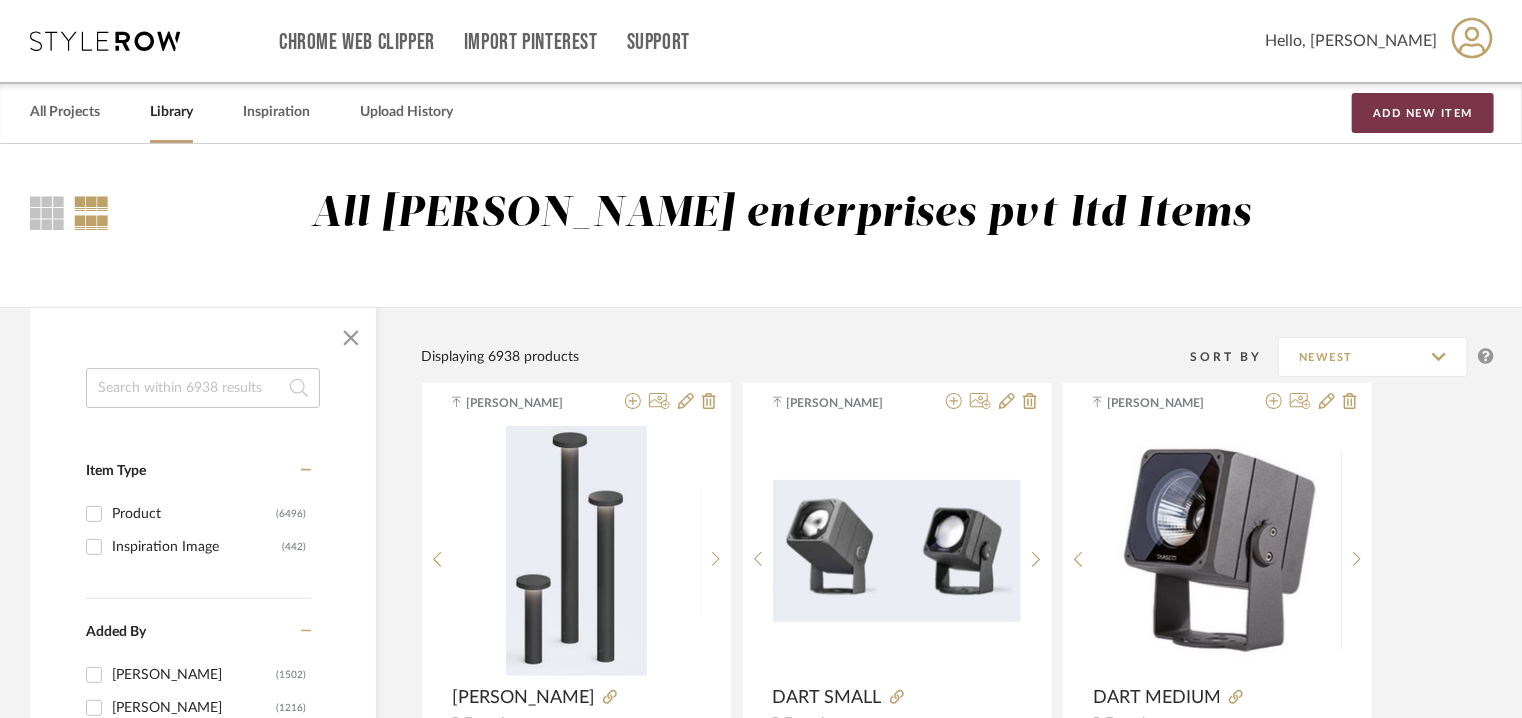 click on "Add New Item" at bounding box center [1423, 113] 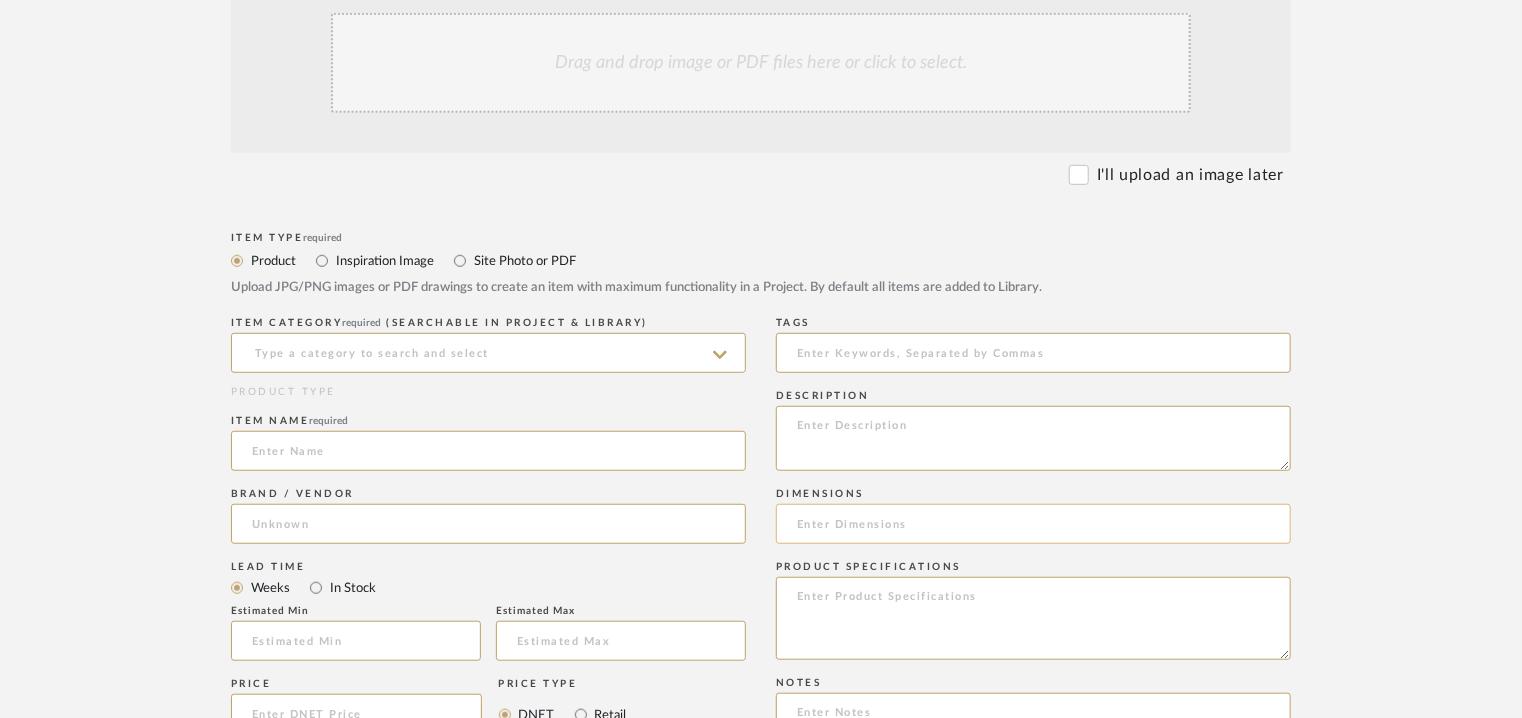 scroll, scrollTop: 500, scrollLeft: 0, axis: vertical 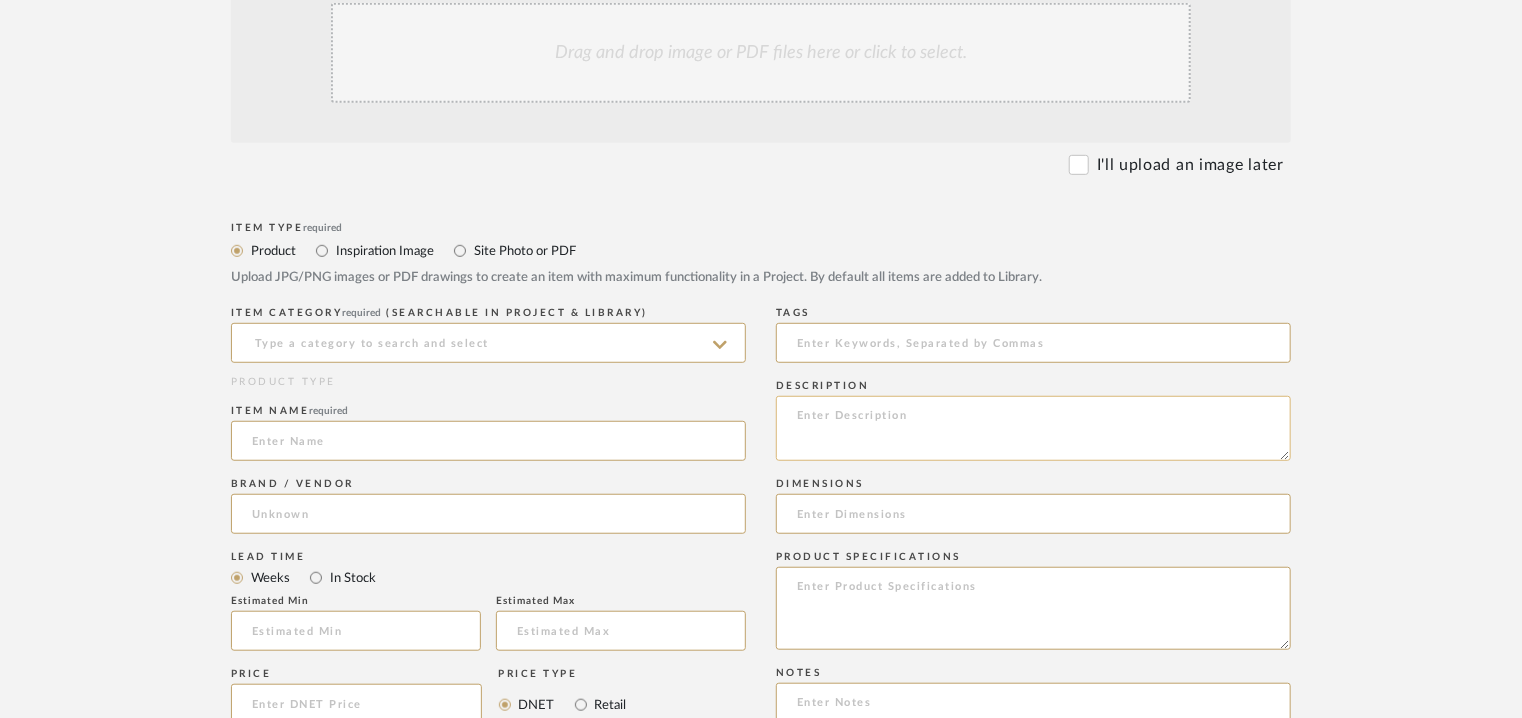 click 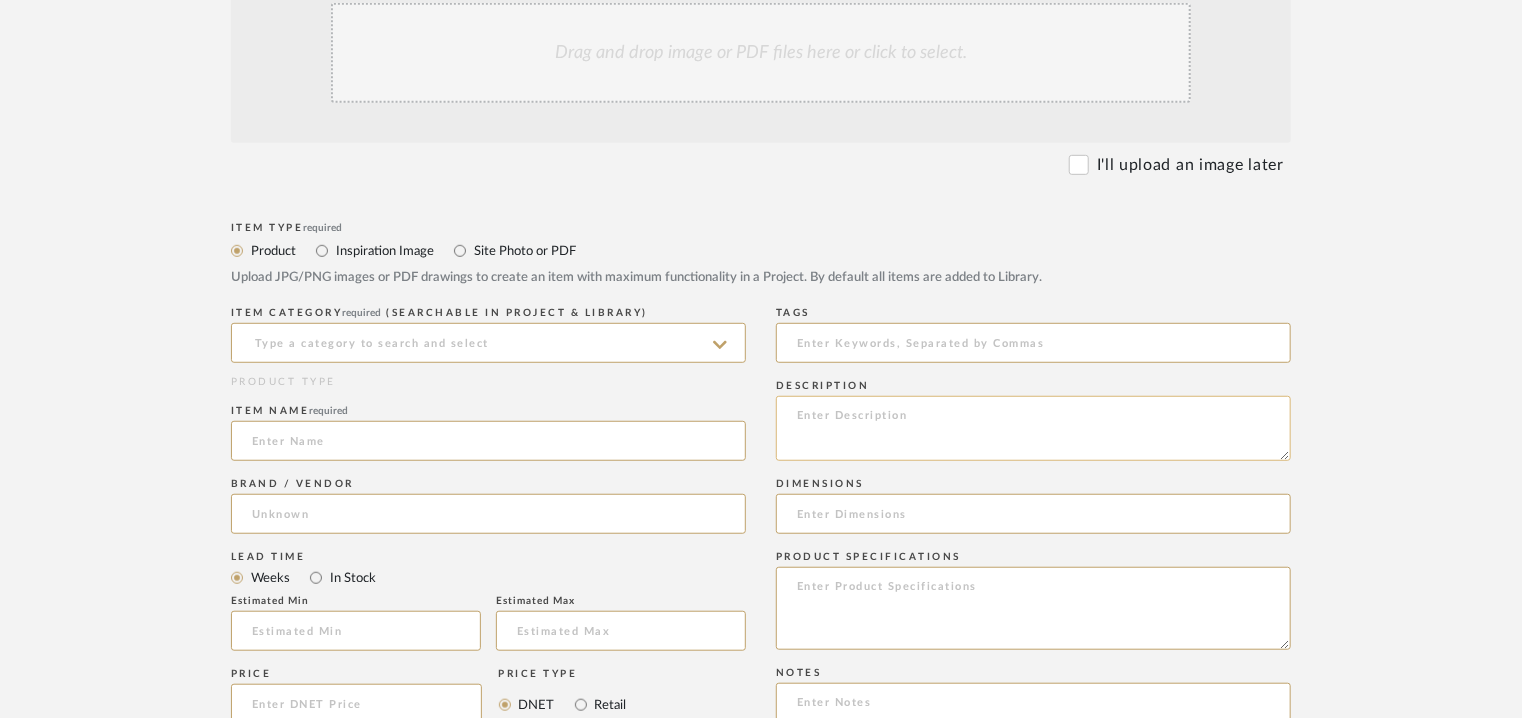 paste on "Price:
*Keplero 280 adjustable flood: INR2,44031/-
*Keplero 160 adjustable  medium flood : INR1,31,669/-
*Keplero 80 adjustable flood honey : INR84,770/-
*Keplero 50 adjustable flood : INR73,513/-
Quotation for supply only. Quotation valid for 15 days only.
Lead time: 10-12 working weeks after confirmed PO with payment and approvals. Actual delivery timeline will be shared post order finalisation and receiving advance.
Customizable :Na
3D available : No
BIM available. No.
Point of contact : To be established
Contact number:  Phone : +91-73580 53923.
Email address: :  info@alclighting.com
Address: Architectural Lighting Concepts Pvt Ltd
No:47, Flat A, Ashram Avenue, Phase I
Maximus Apartment , Manapakkam , Chennai-600125.
Additional contact information :
Point of Contact : Mashaaraa Bhatia
Email address : mashaaraa@alclighting.com
mashaaraa@alclighting.com" 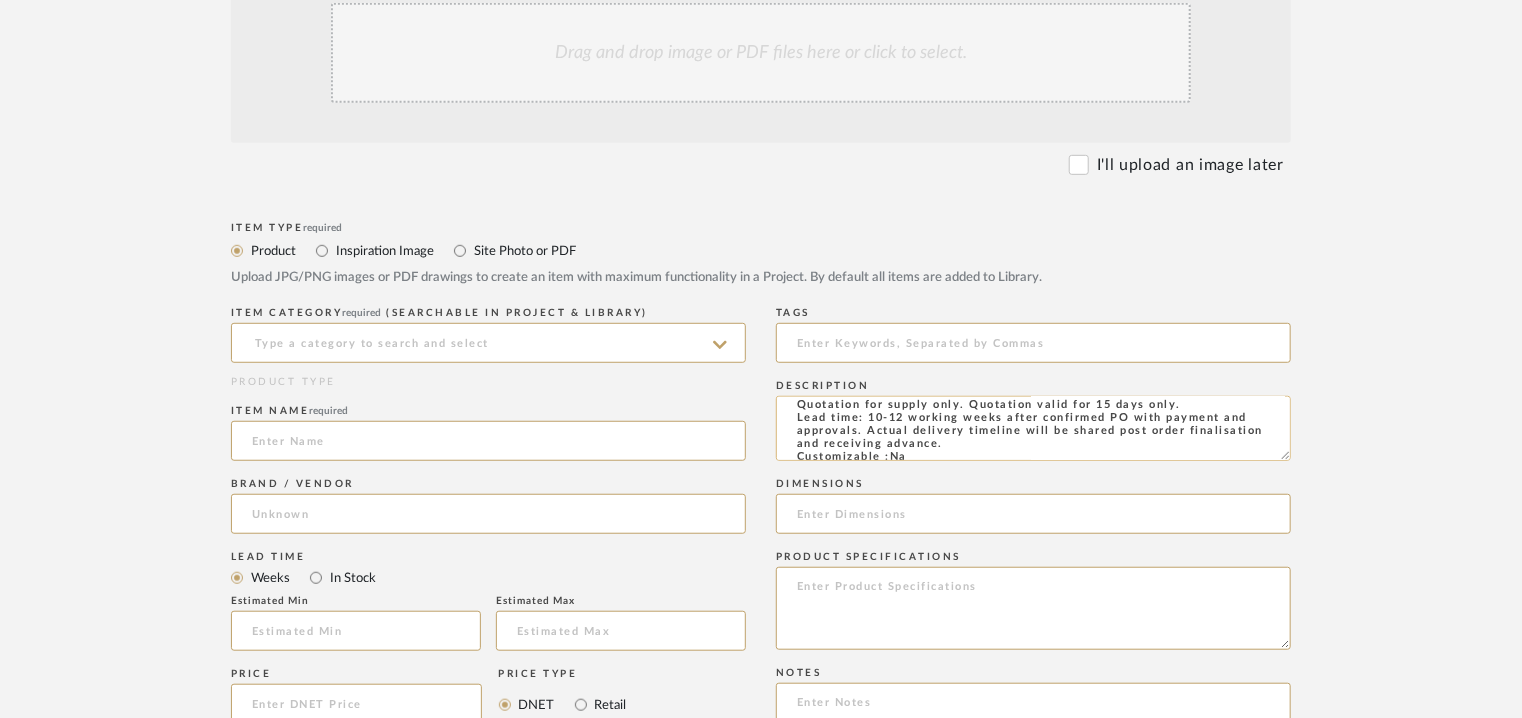 scroll, scrollTop: 0, scrollLeft: 0, axis: both 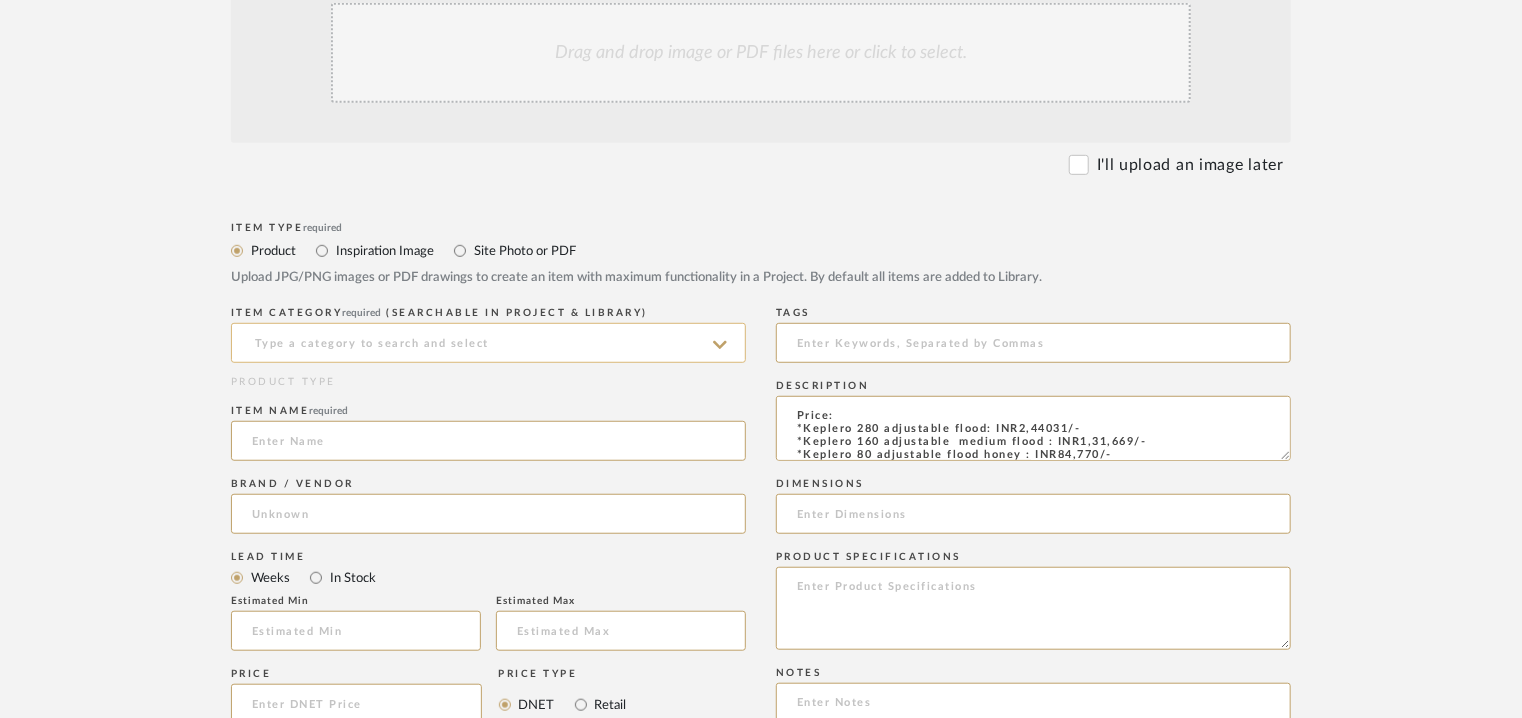 type on "Price:
*Keplero 280 adjustable flood: INR2,44031/-
*Keplero 160 adjustable  medium flood : INR1,31,669/-
*Keplero 80 adjustable flood honey : INR84,770/-
*Keplero 50 adjustable flood : INR73,513/-
Quotation for supply only. Quotation valid for 15 days only.
Lead time: 10-12 working weeks after confirmed PO with payment and approvals. Actual delivery timeline will be shared post order finalisation and receiving advance.
Customizable :Na
3D available : No
BIM available. No.
Point of contact : To be established
Contact number:  Phone : +91-73580 53923.
Email address: :  info@alclighting.com
Address: Architectural Lighting Concepts Pvt Ltd
No:47, Flat A, Ashram Avenue, Phase I
Maximus Apartment , Manapakkam , Chennai-600125.
Additional contact information :
Point of Contact : Mashaaraa Bhatia
Email address : mashaaraa@alclighting.com
mashaaraa@alclighting.com" 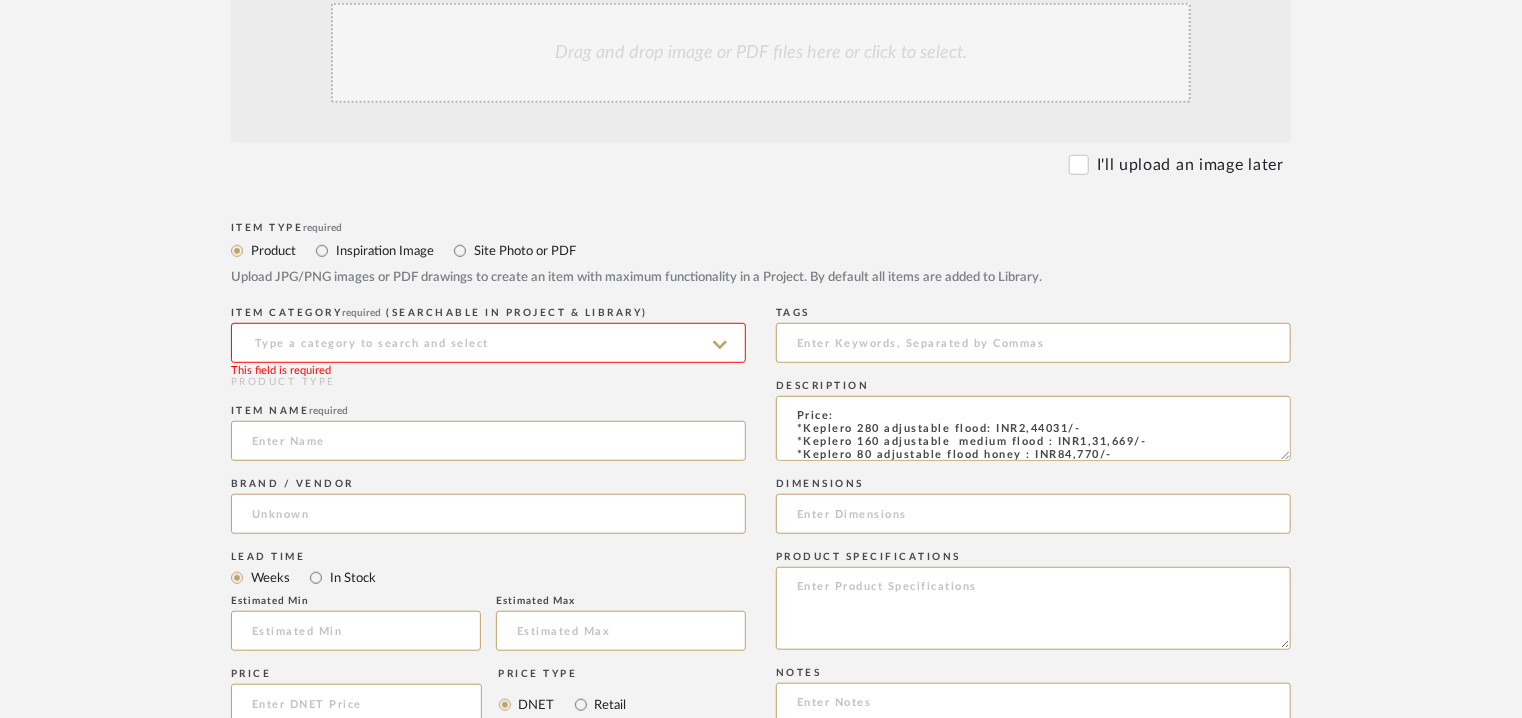 click 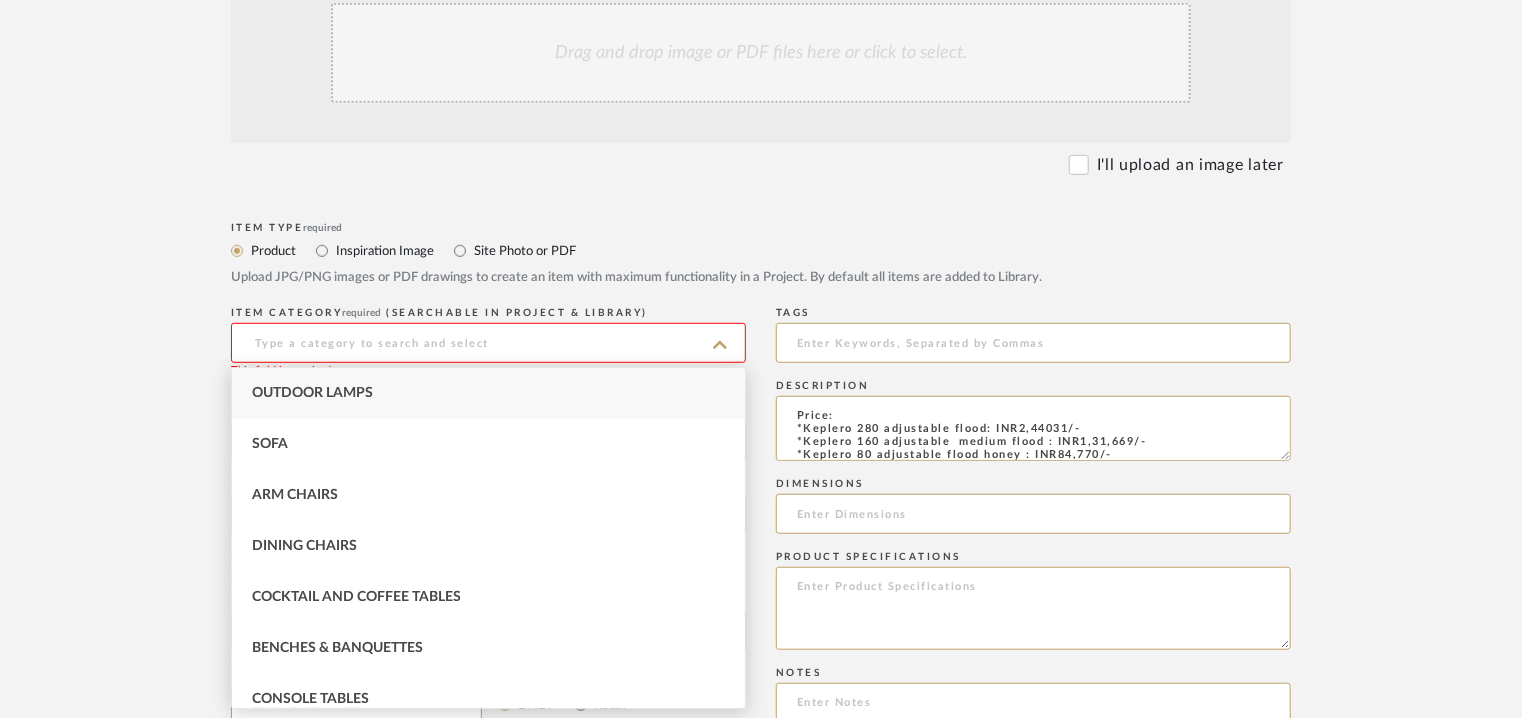click on "Outdoor Lamps" at bounding box center [488, 393] 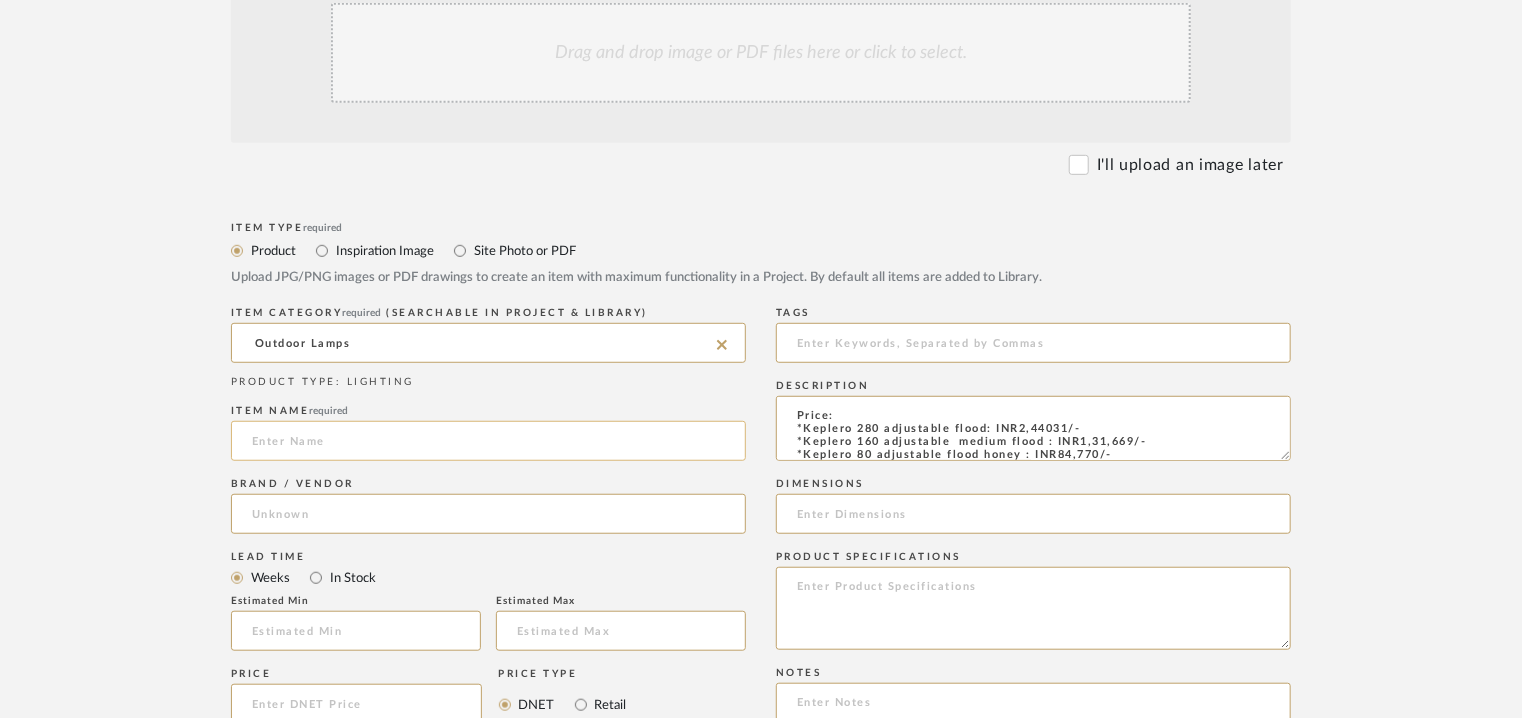 click 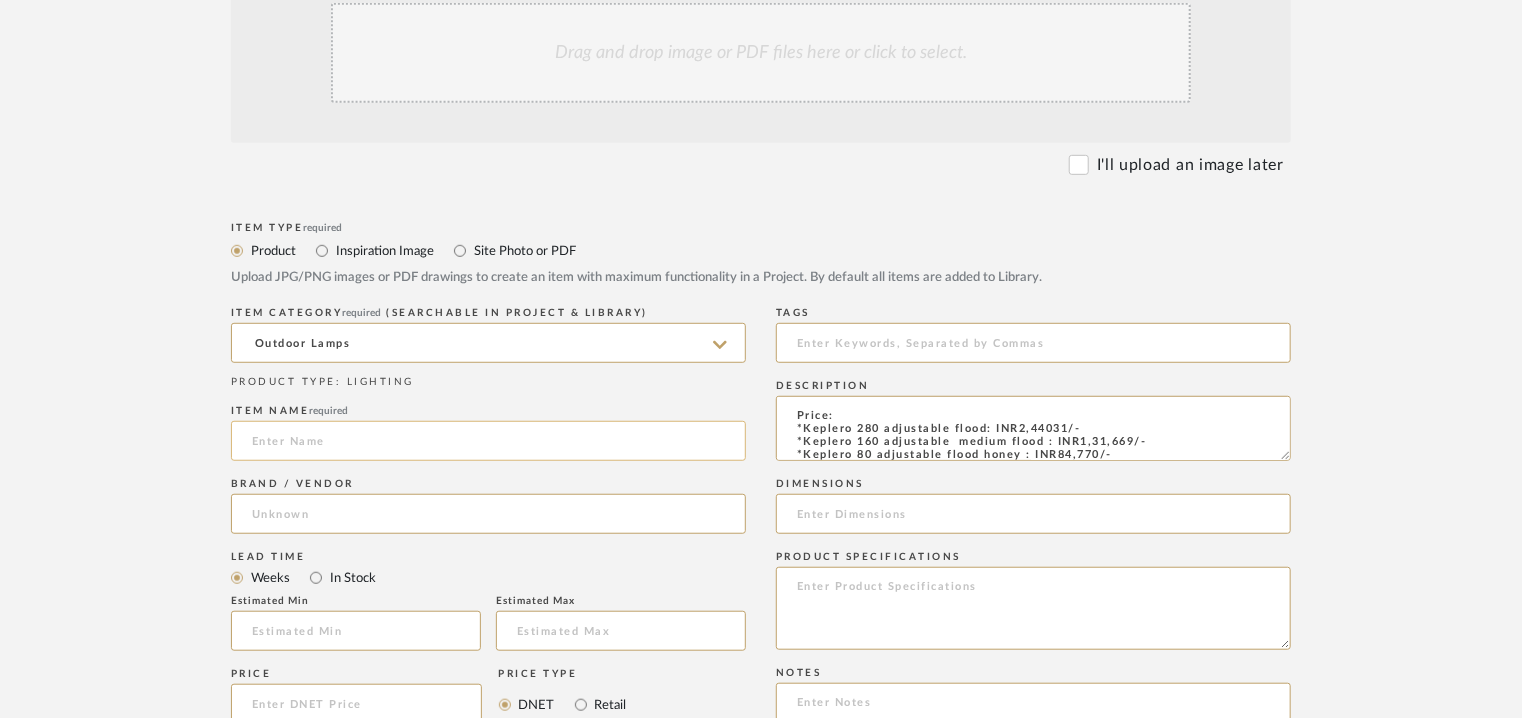paste on "KEPLERO" 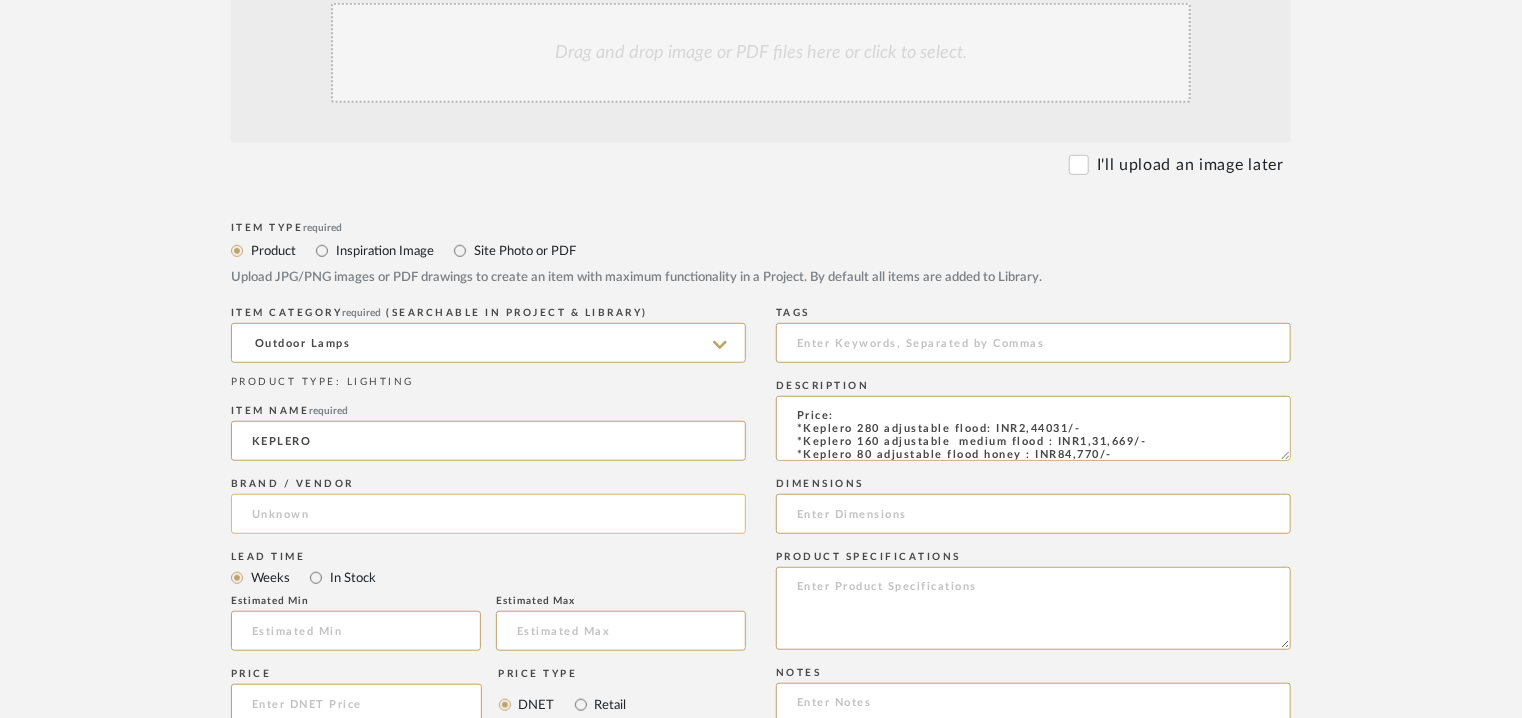 type on "KEPLERO" 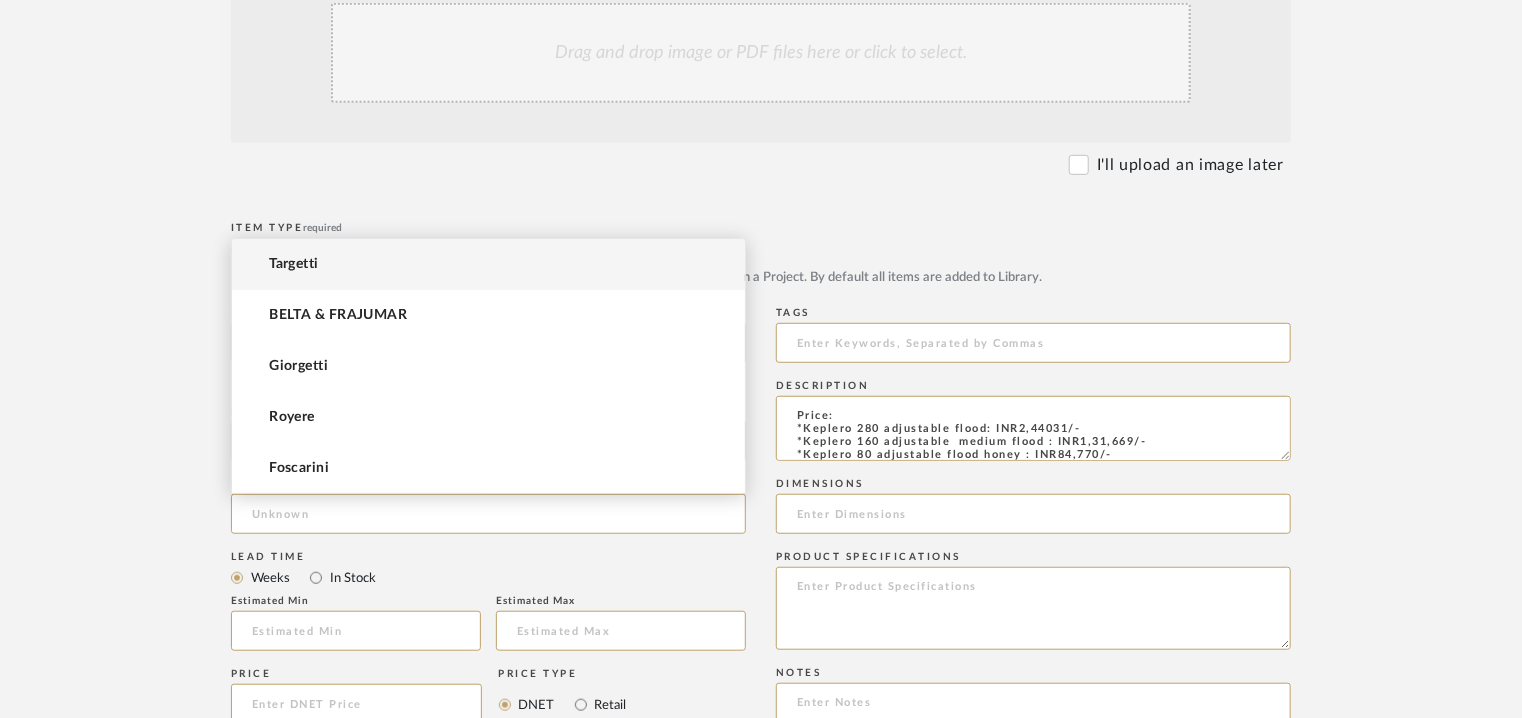 click on "Targetti" at bounding box center [294, 264] 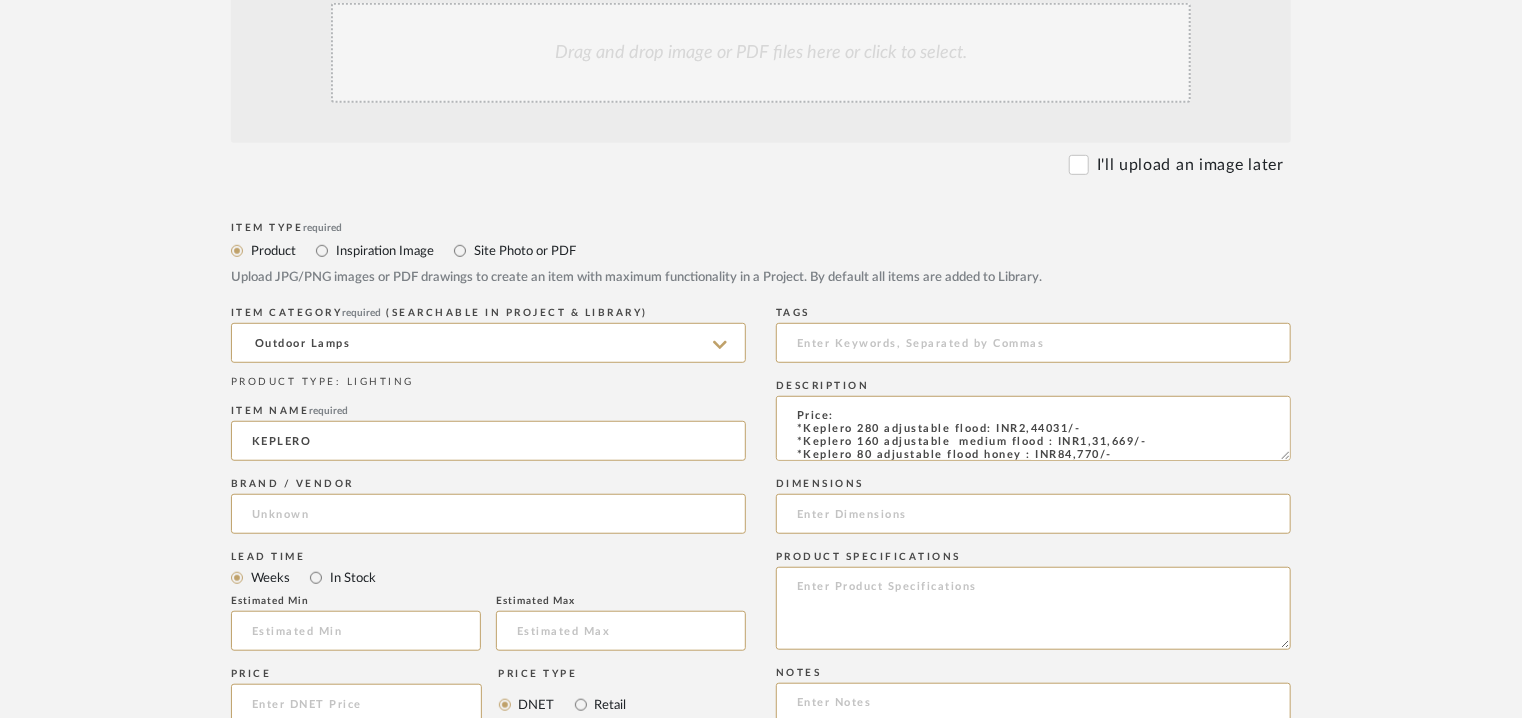 type on "Targetti" 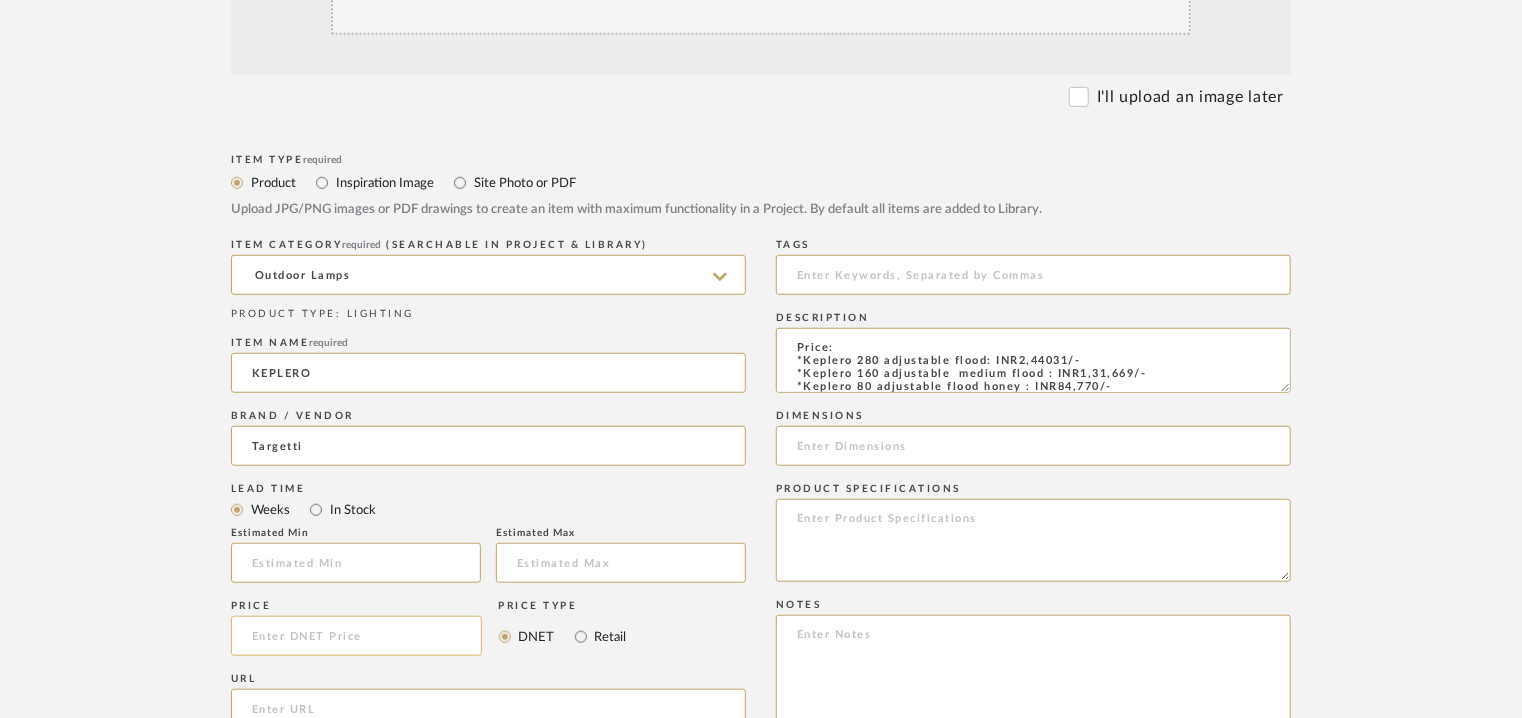 scroll, scrollTop: 600, scrollLeft: 0, axis: vertical 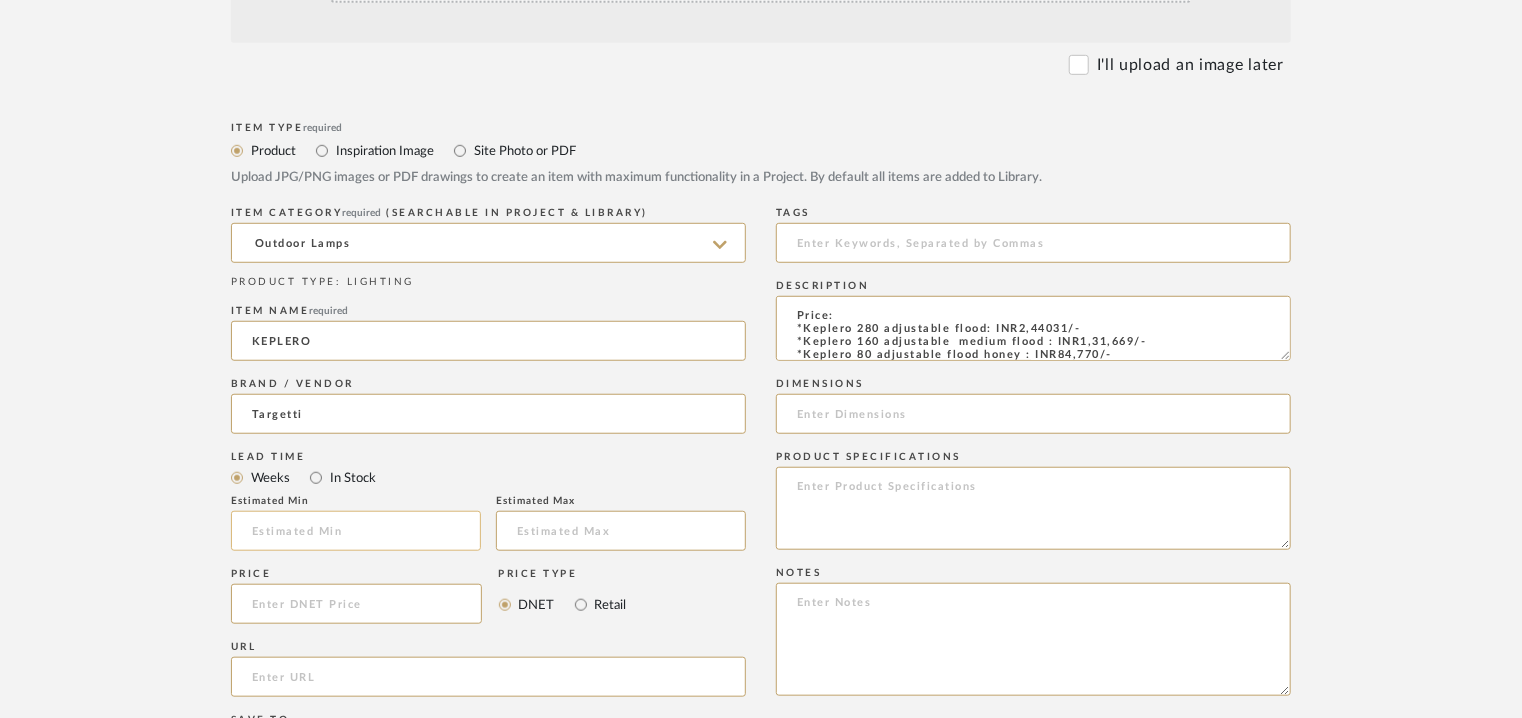 drag, startPoint x: 359, startPoint y: 532, endPoint x: 386, endPoint y: 521, distance: 29.15476 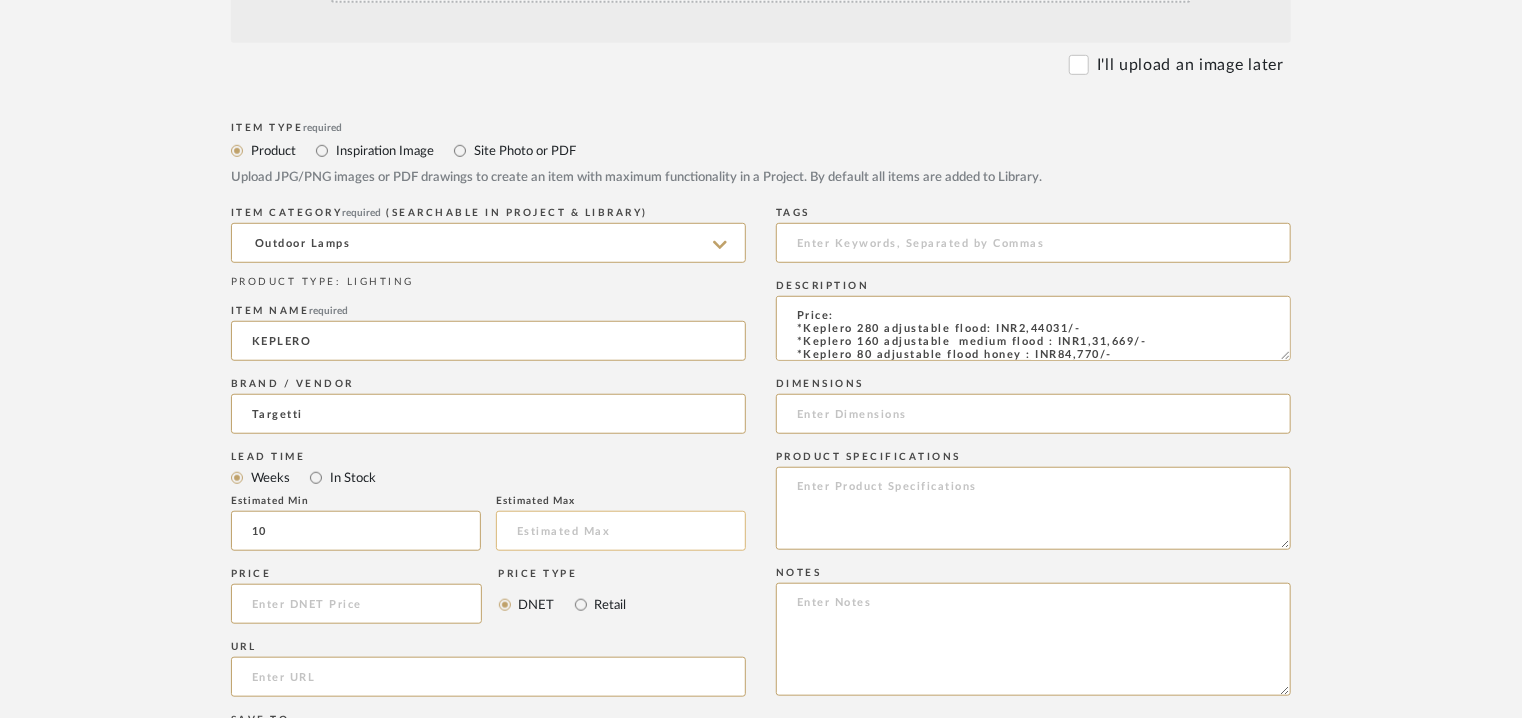 type on "10" 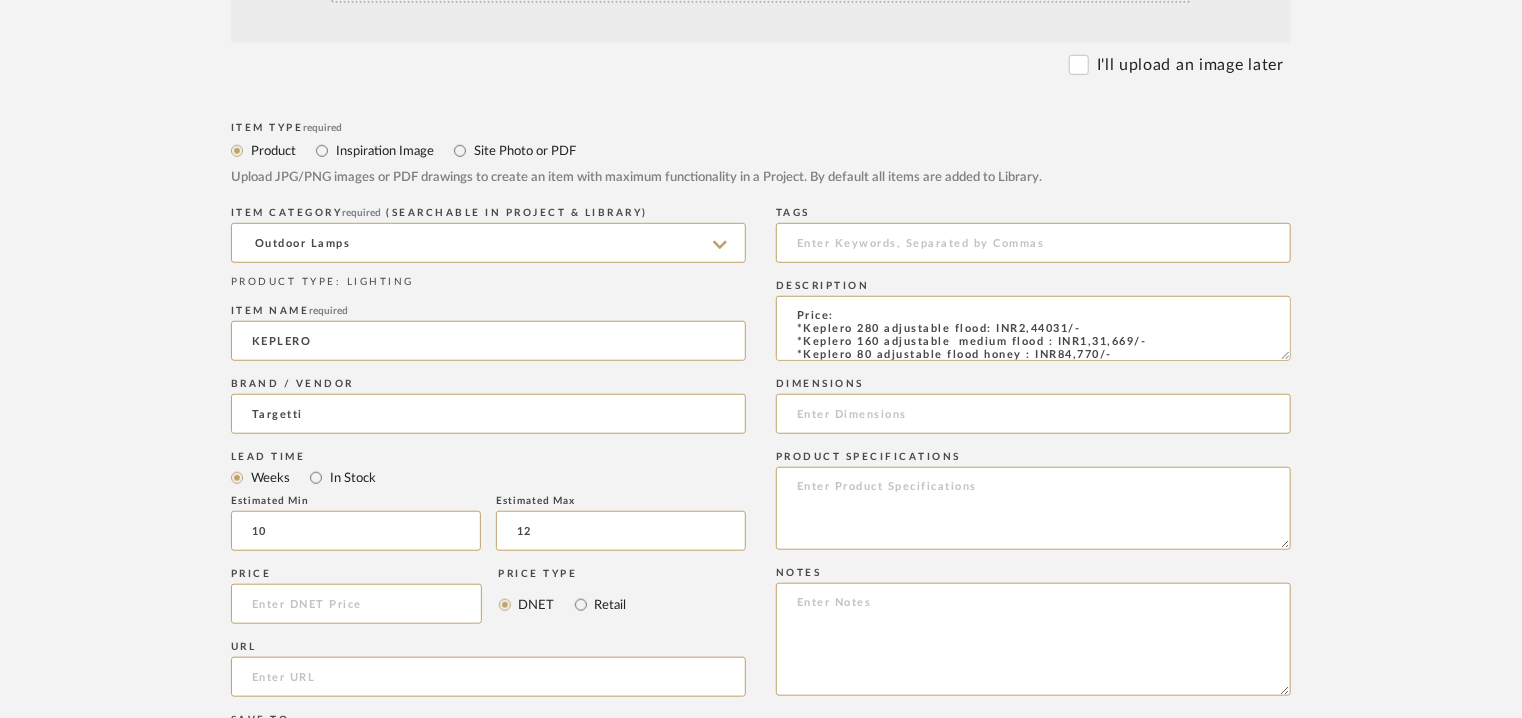 type on "12" 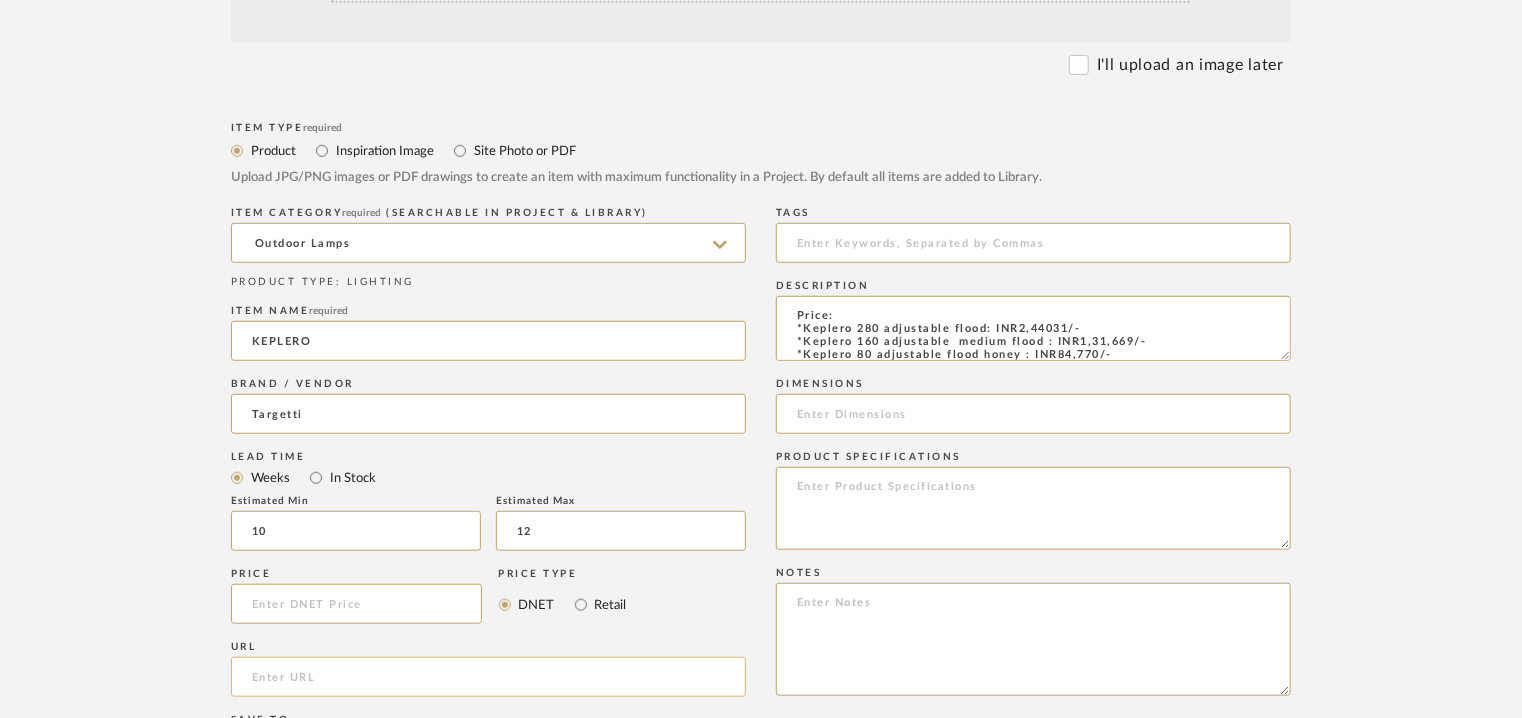paste on "https://www.targetti.com/en/Products/Outdoor/Circular-in-ground-luminaires/PagePara/SectFam/90" 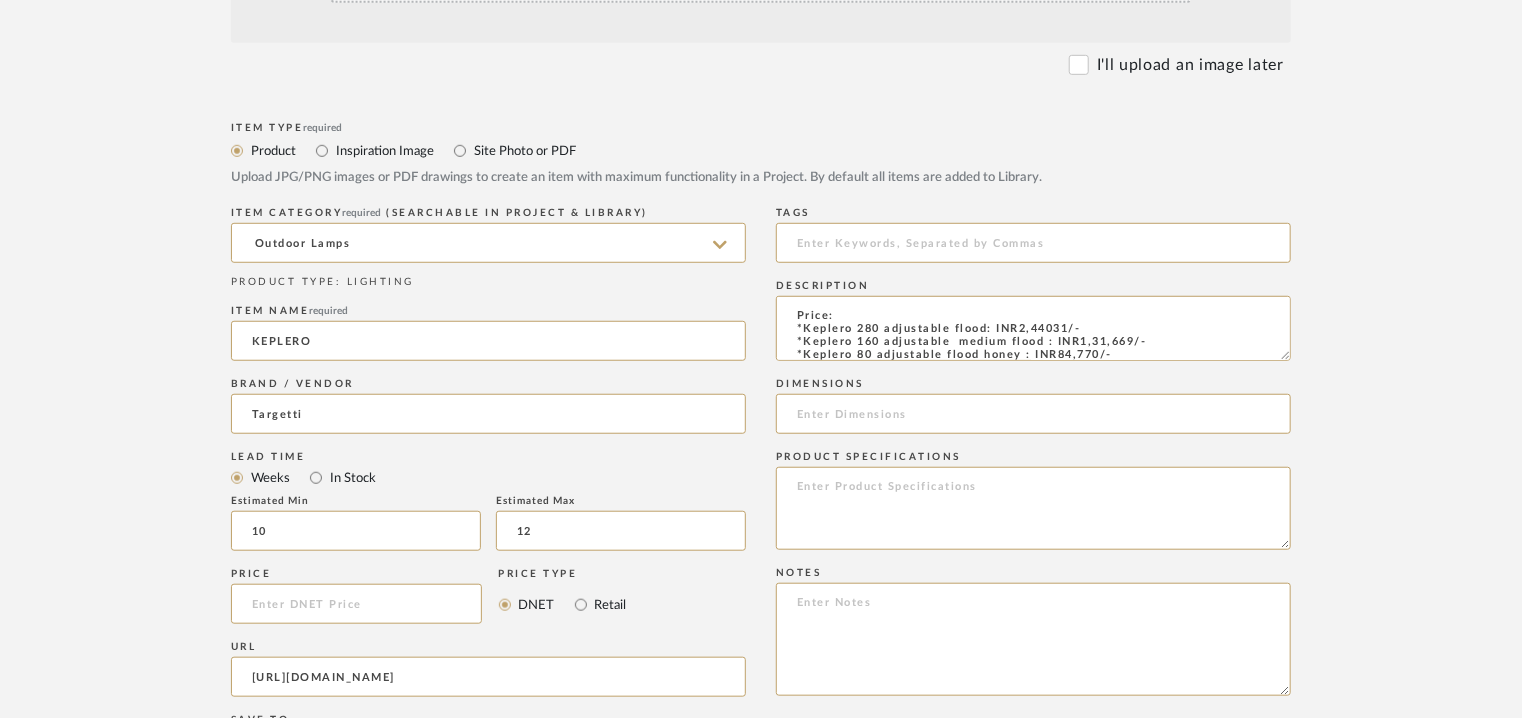 scroll, scrollTop: 0, scrollLeft: 168, axis: horizontal 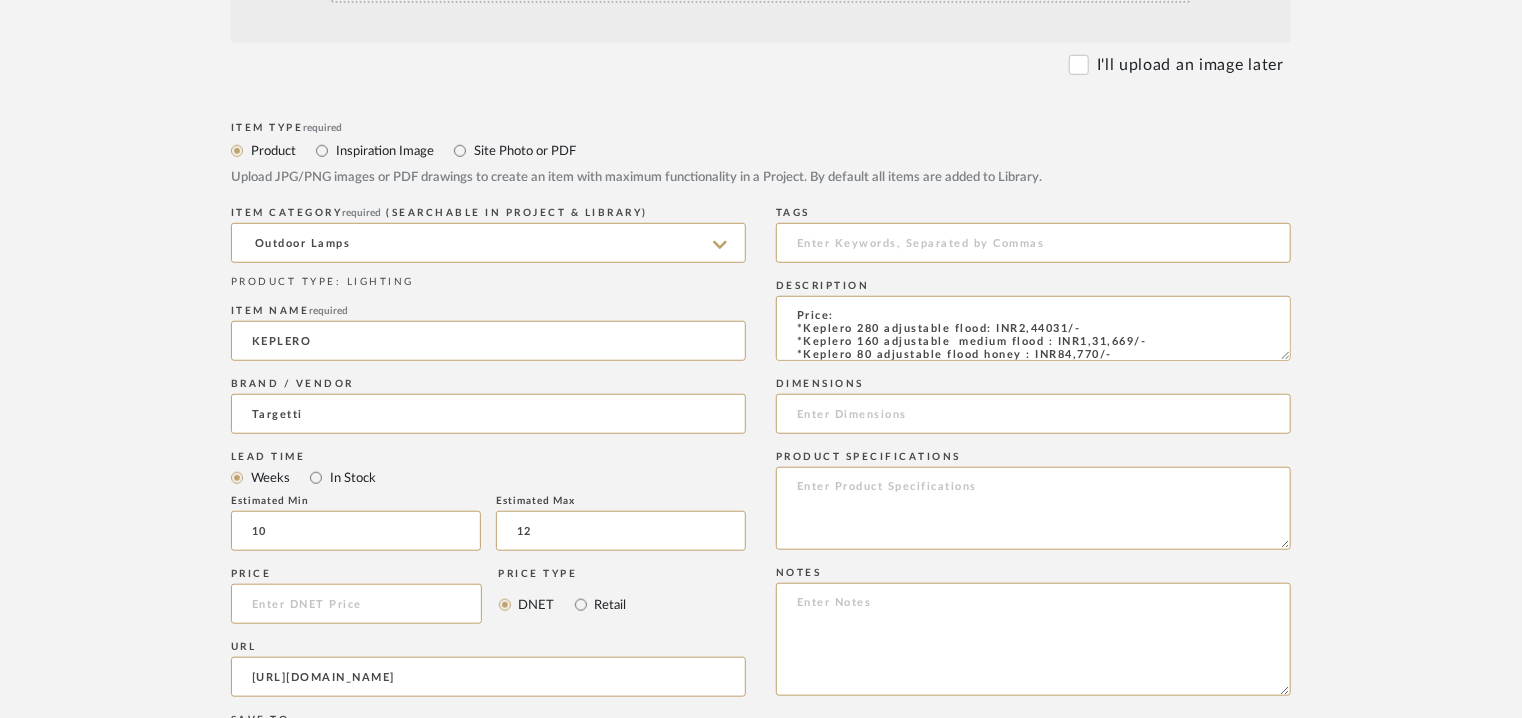 type on "https://www.targetti.com/en/Products/Outdoor/Circular-in-ground-luminaires/PagePara/SectFam/90" 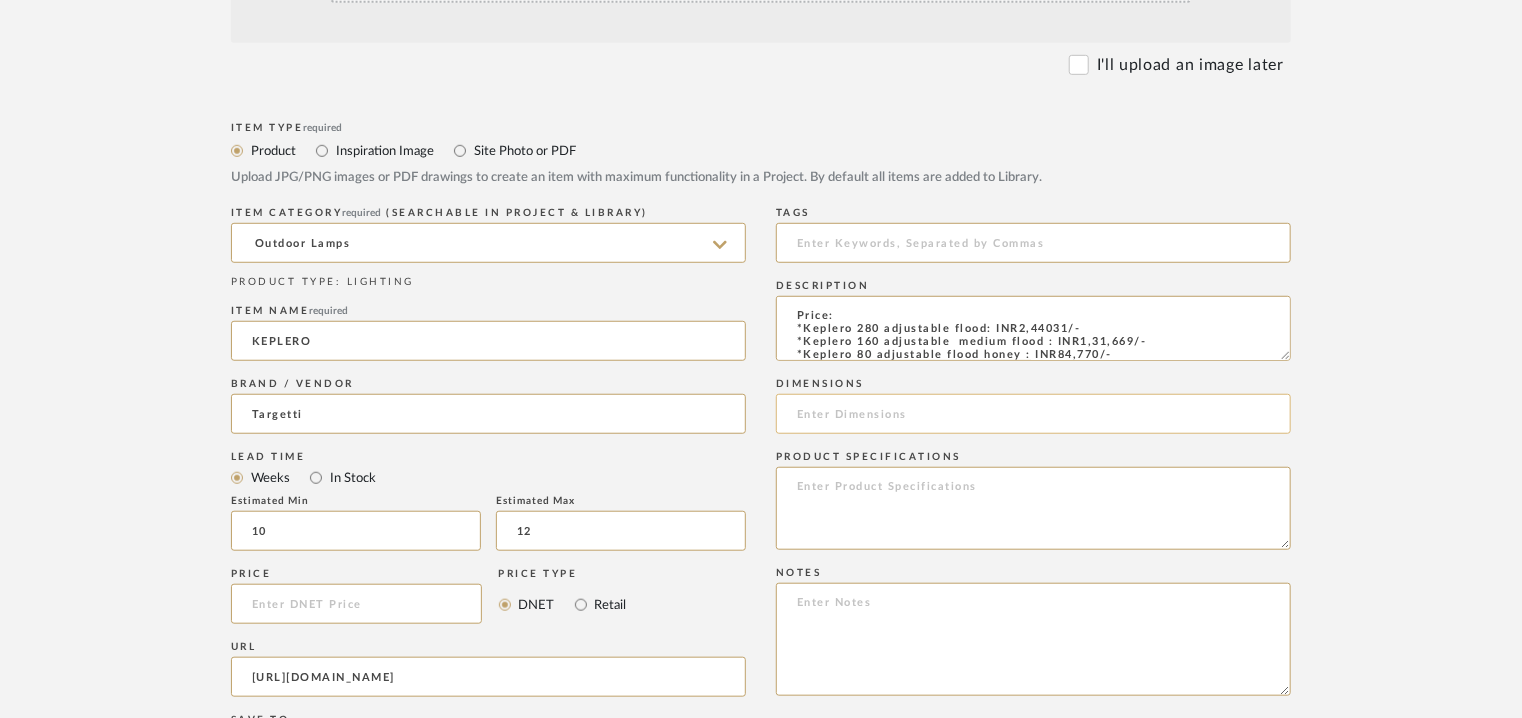 click 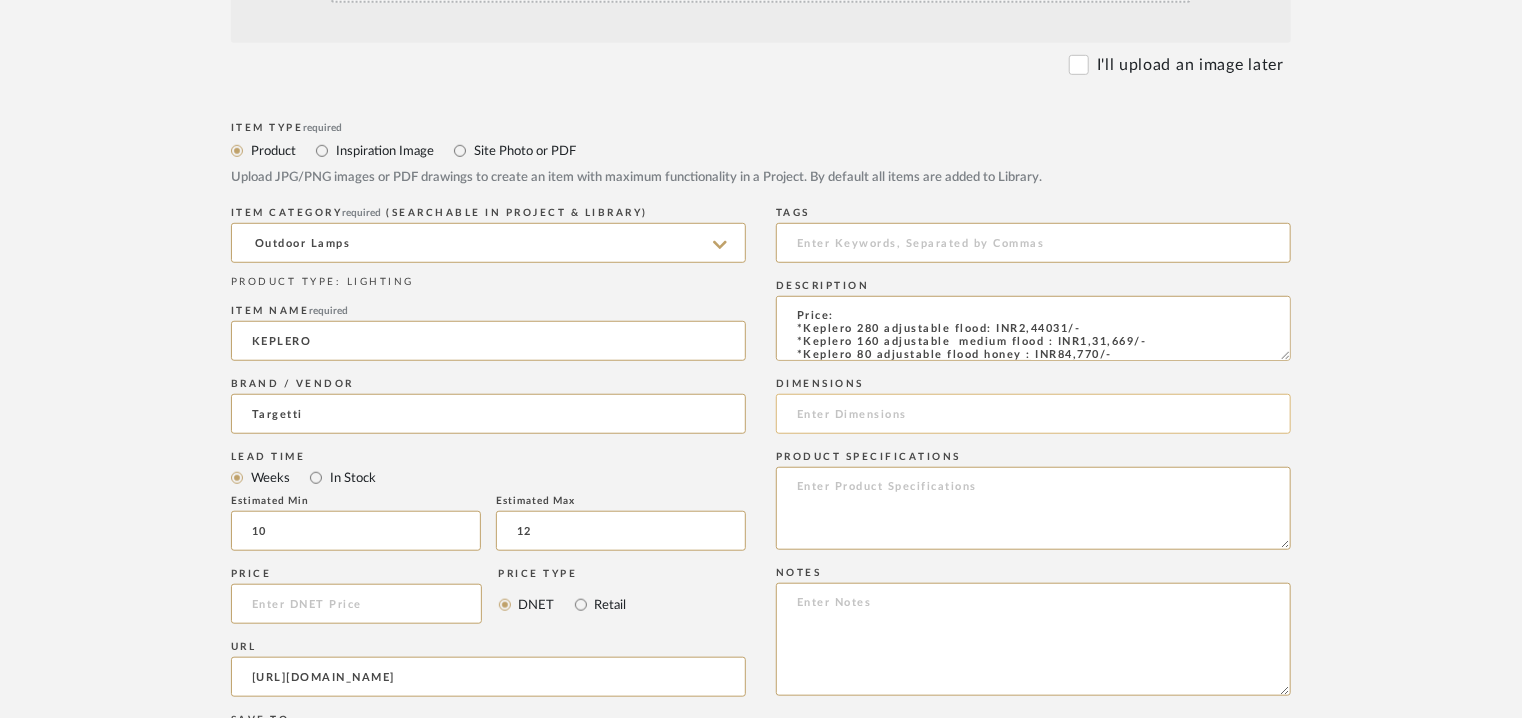 paste on "Dia280mm (Adjustable) *Dia160mm *Dia80mm *Dia50mm" 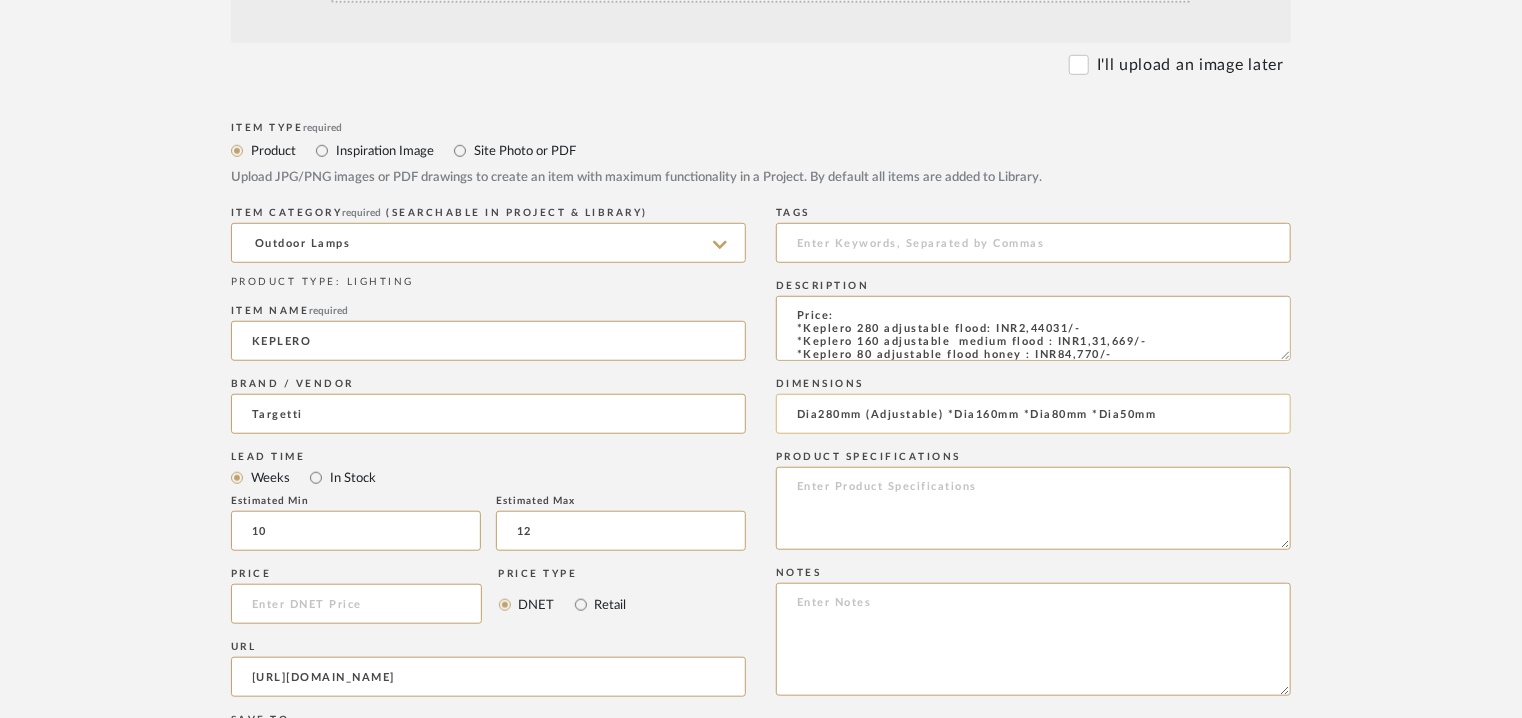 click on "Dia280mm (Adjustable) *Dia160mm *Dia80mm *Dia50mm" 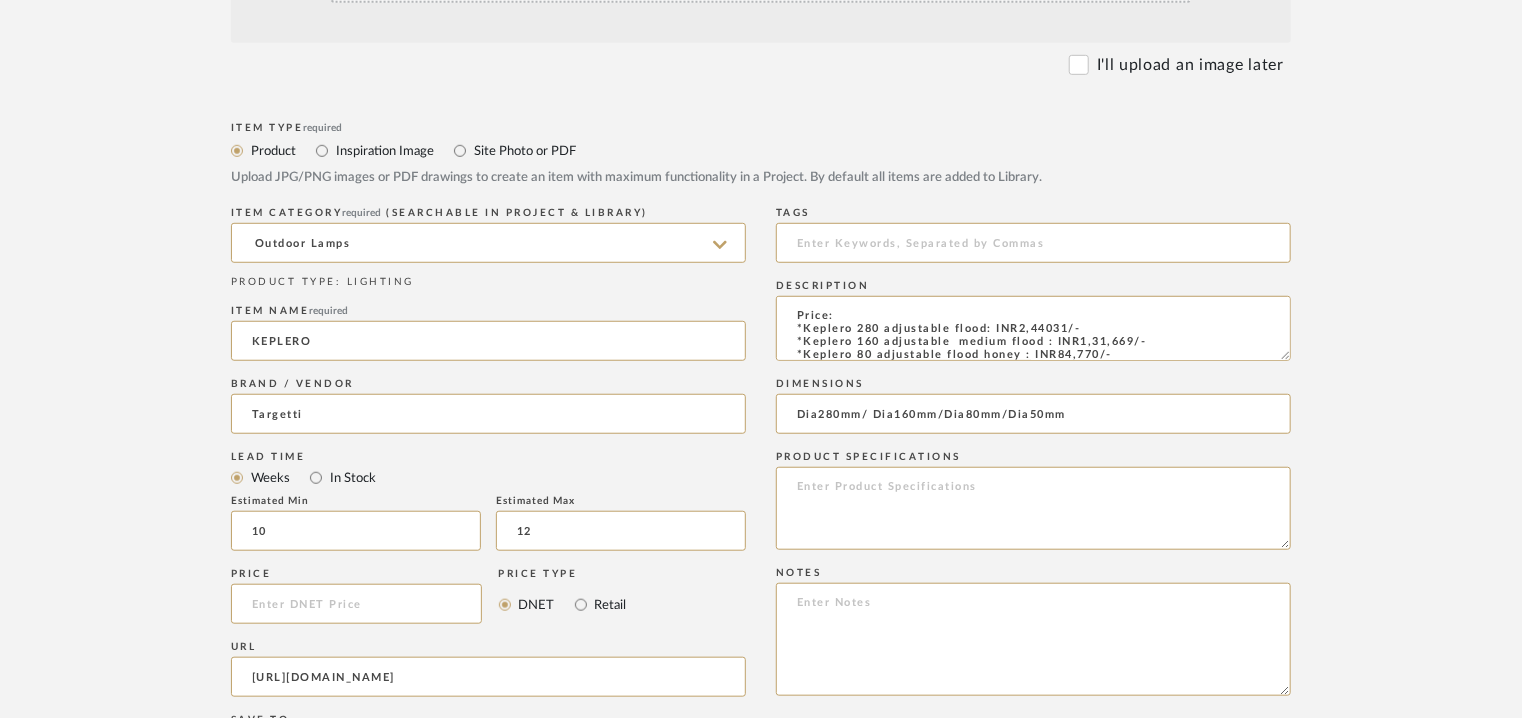 type on "Dia280mm/ Dia160mm/Dia80mm/Dia50mm" 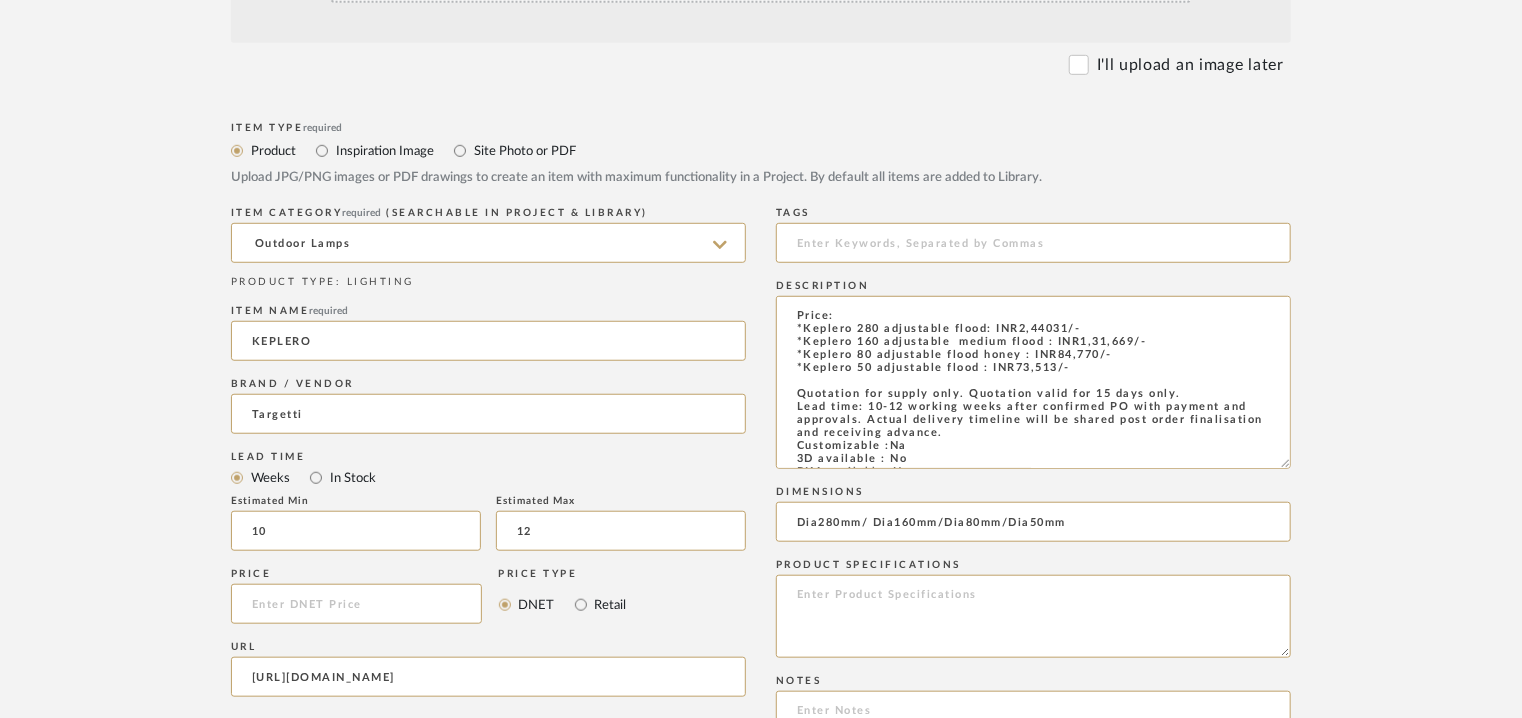 drag, startPoint x: 1283, startPoint y: 357, endPoint x: 1407, endPoint y: 686, distance: 351.5921 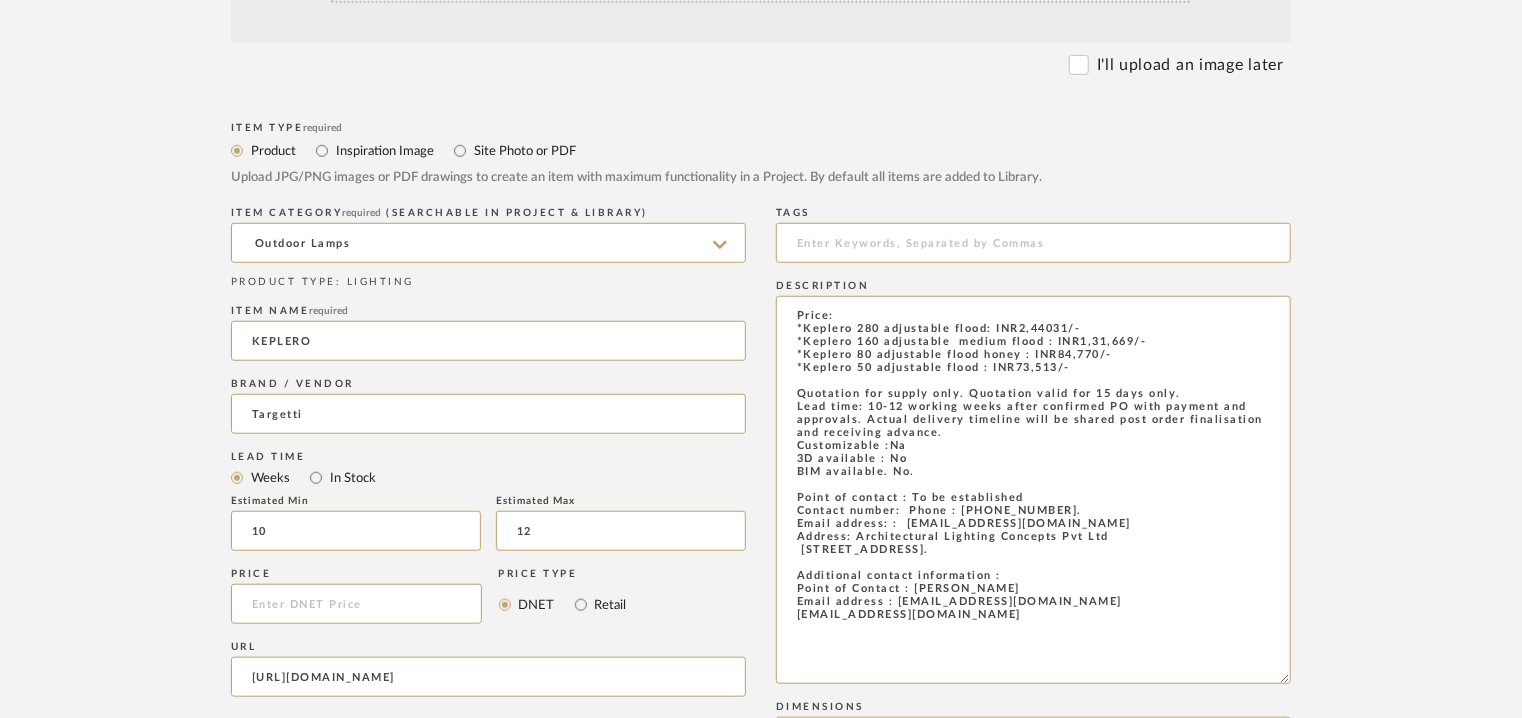 drag, startPoint x: 980, startPoint y: 650, endPoint x: 690, endPoint y: 279, distance: 470.89383 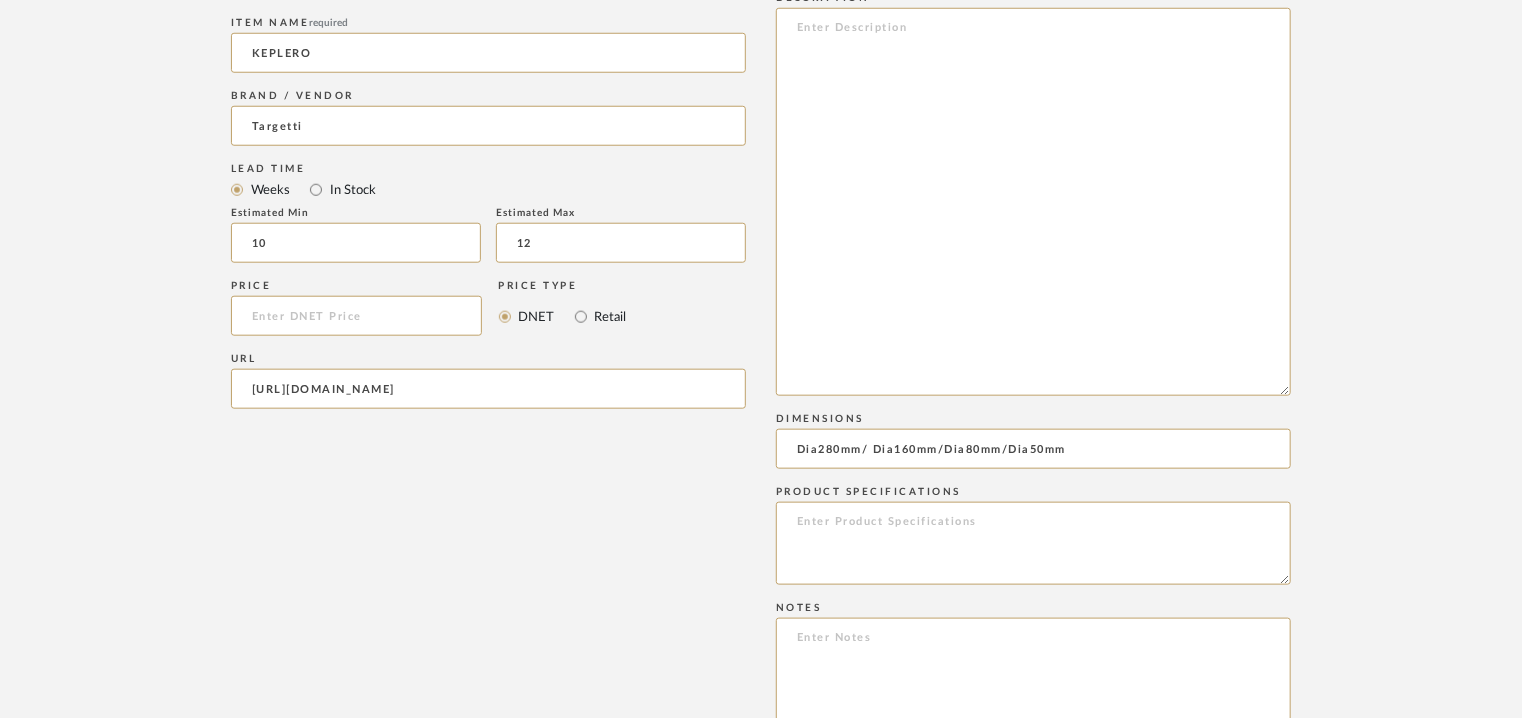 scroll, scrollTop: 1300, scrollLeft: 0, axis: vertical 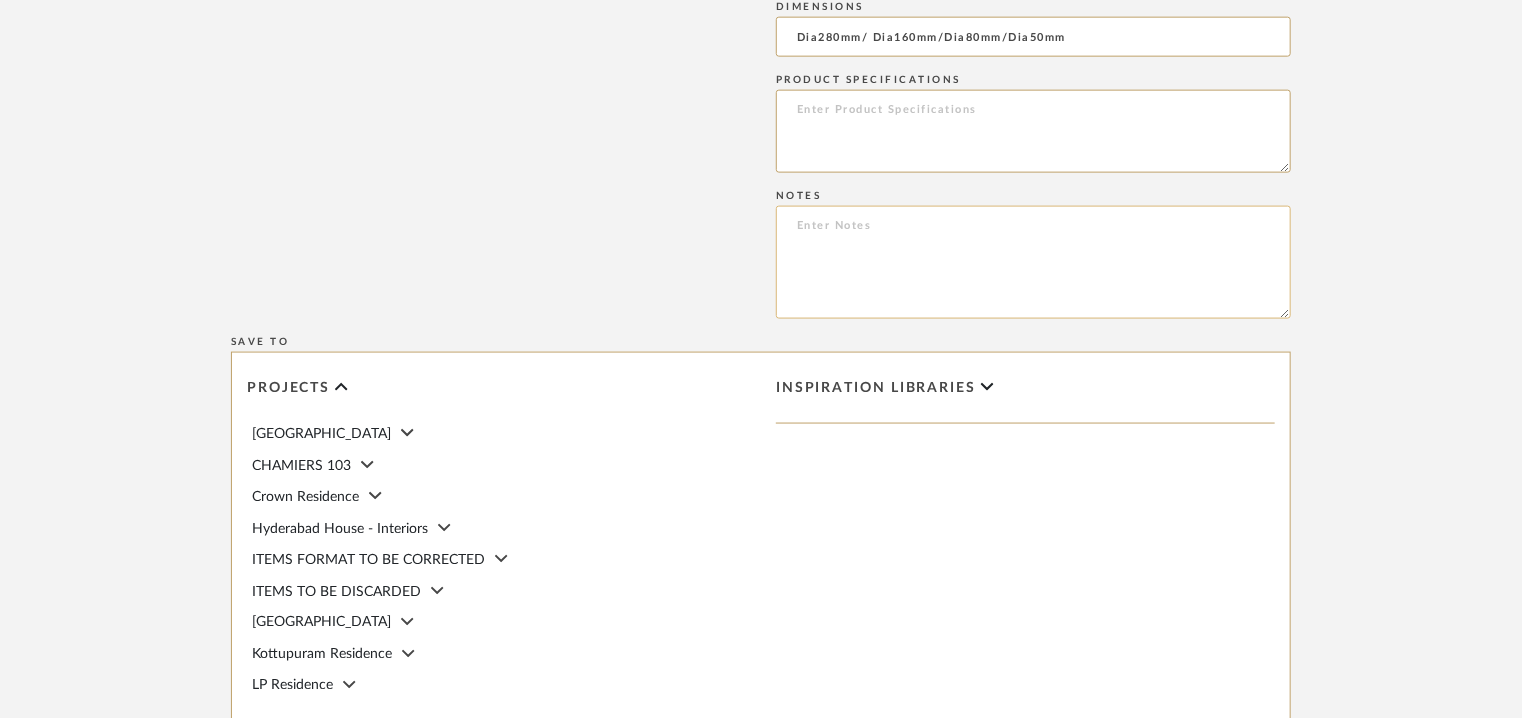 type 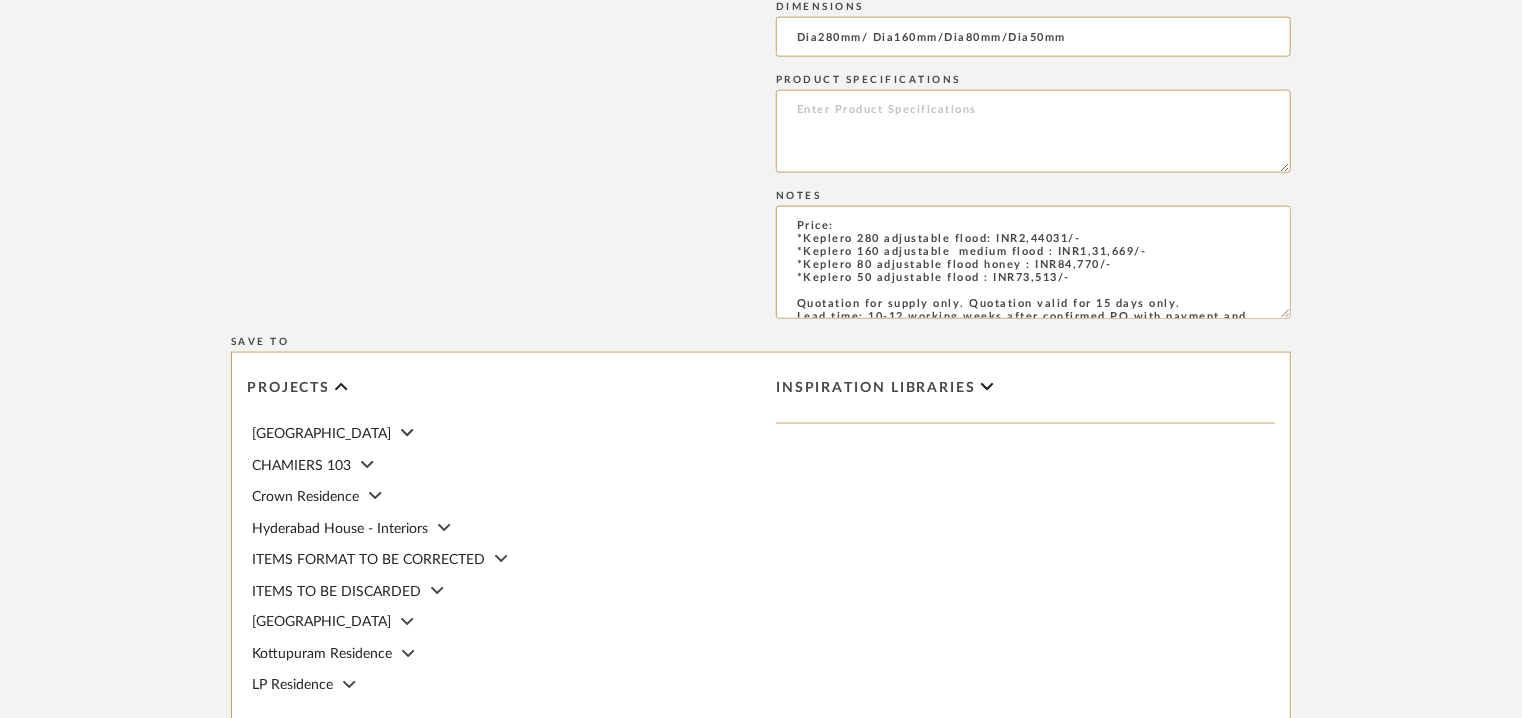 scroll, scrollTop: 240, scrollLeft: 0, axis: vertical 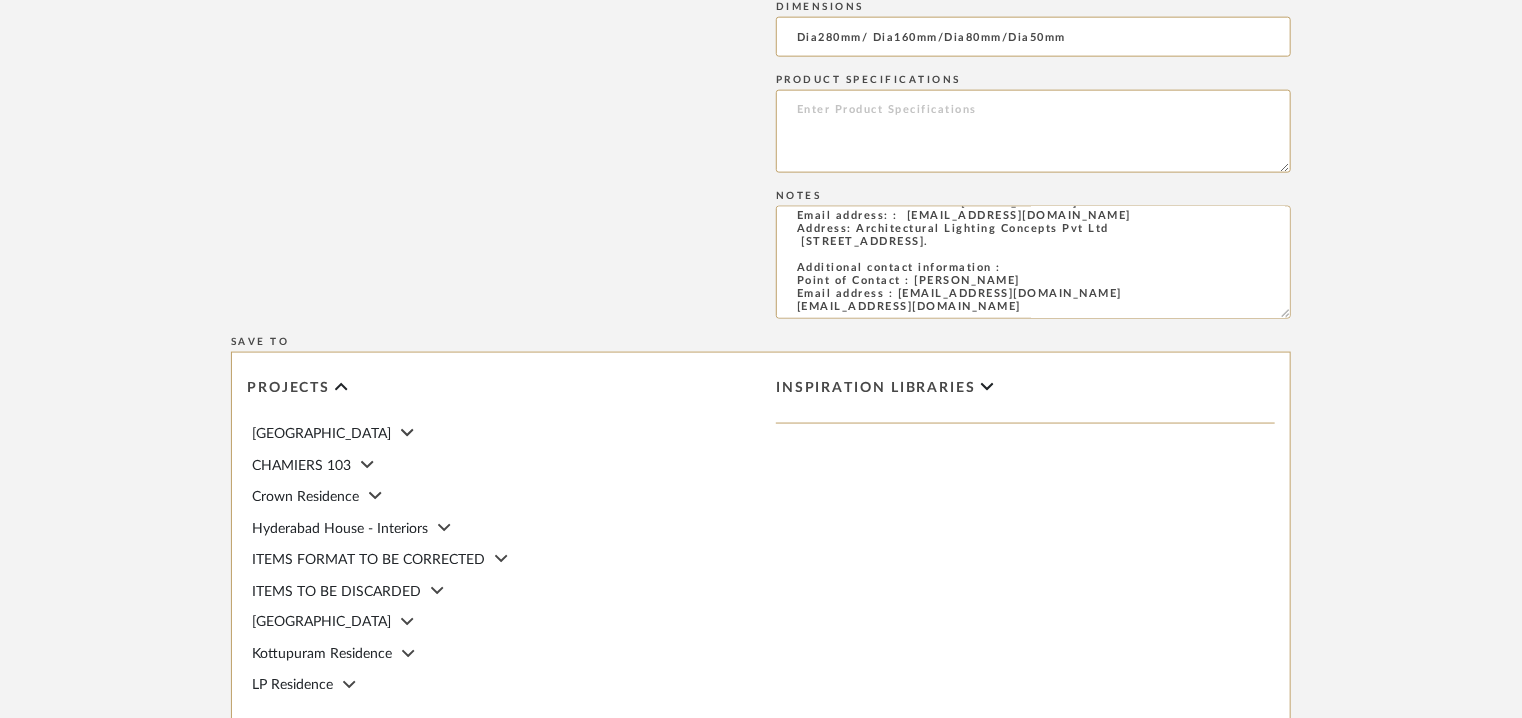 type on "Price:
*Keplero 280 adjustable flood: INR2,44031/-
*Keplero 160 adjustable  medium flood : INR1,31,669/-
*Keplero 80 adjustable flood honey : INR84,770/-
*Keplero 50 adjustable flood : INR73,513/-
Quotation for supply only. Quotation valid for 15 days only.
Lead time: 10-12 working weeks after confirmed PO with payment and approvals. Actual delivery timeline will be shared post order finalisation and receiving advance.
Customizable :Na
3D available : No
BIM available. No.
Point of contact : To be established
Contact number:  Phone : +91-73580 53923.
Email address: :  info@alclighting.com
Address: Architectural Lighting Concepts Pvt Ltd
No:47, Flat A, Ashram Avenue, Phase I
Maximus Apartment , Manapakkam , Chennai-600125.
Additional contact information :
Point of Contact : Mashaaraa Bhatia
Email address : mashaaraa@alclighting.com
mashaaraa@alclighting.com" 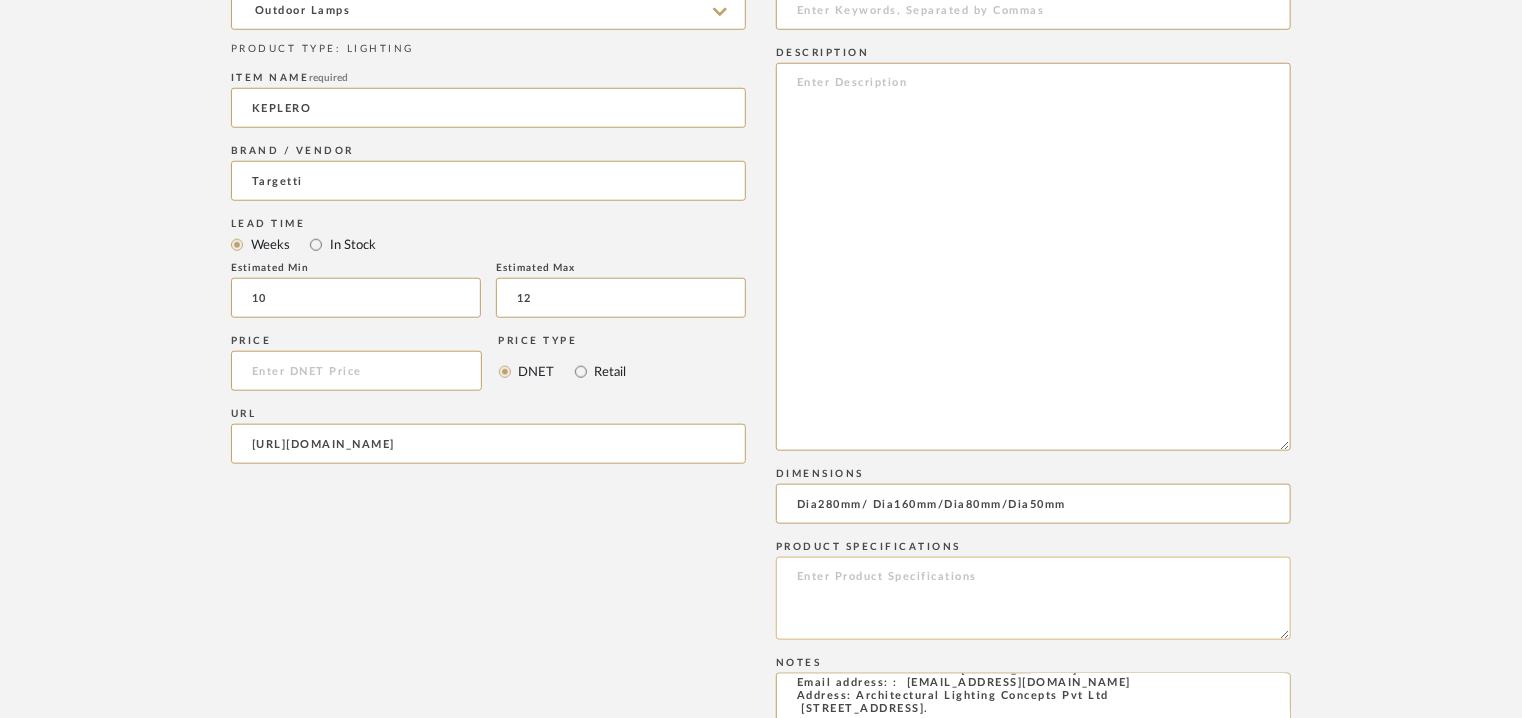 scroll, scrollTop: 800, scrollLeft: 0, axis: vertical 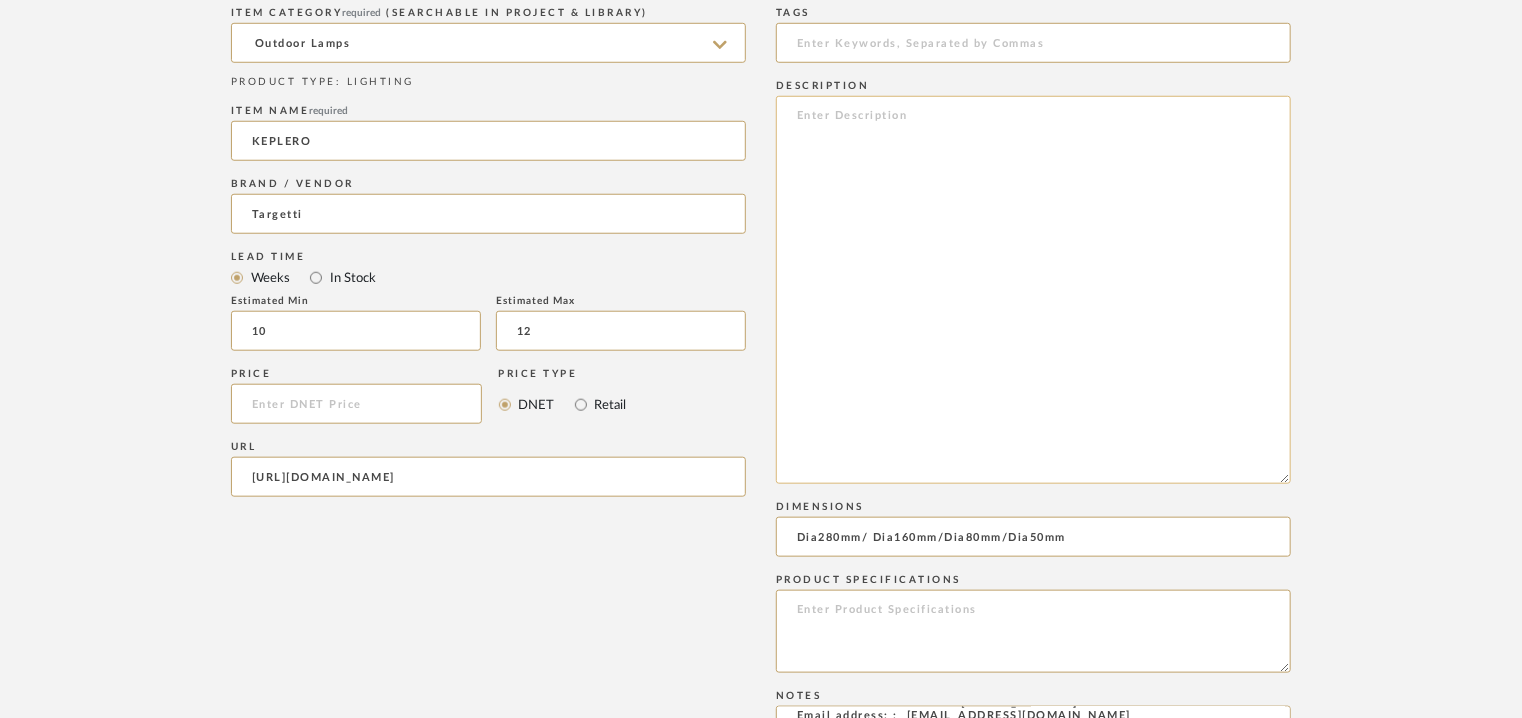 click 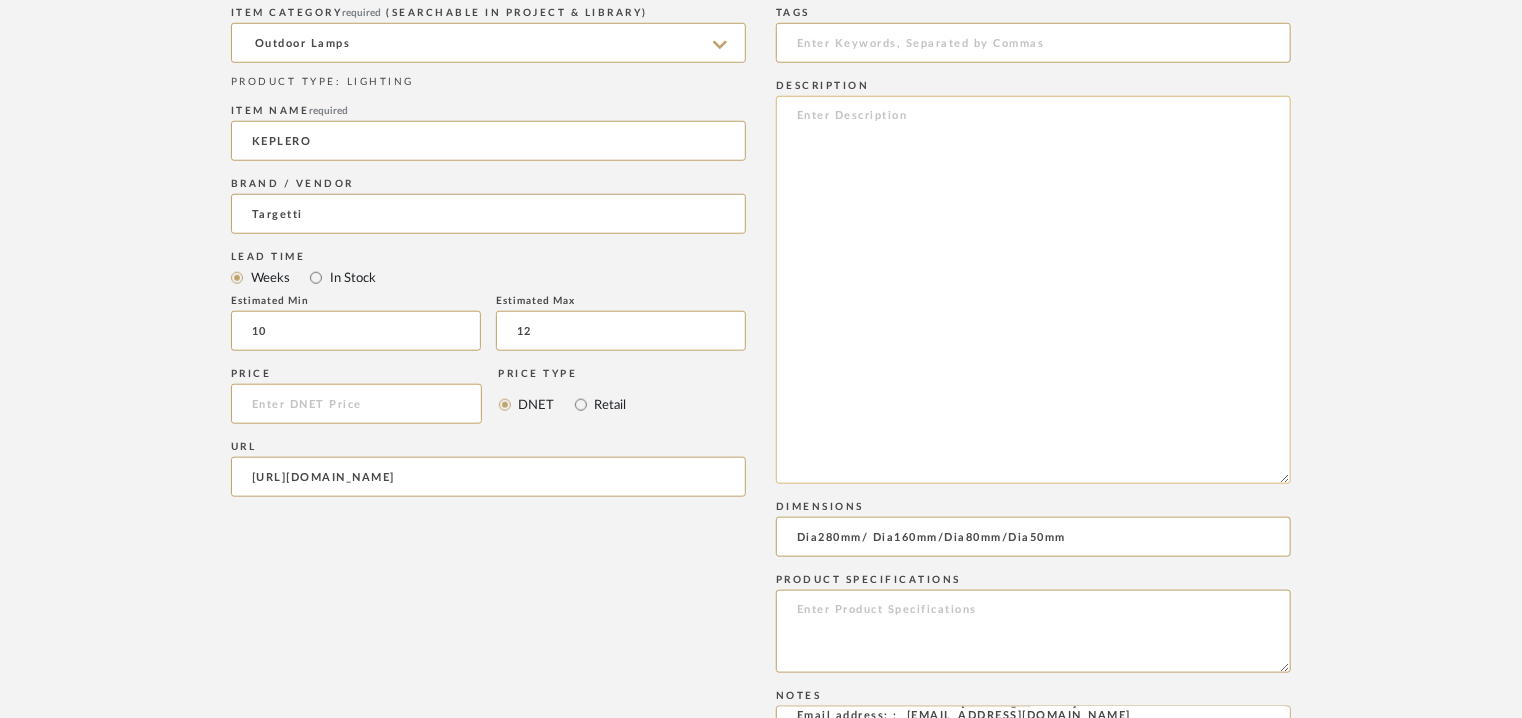 paste on "Type: Outdoor Light -
Designer: Na
Dimension(s):
*Dia280mm (Adjustable)
*Dia160mm
*Dia80mm
*Dia50mm
Materials & Finish :
Finishes : Stainless steel/ Copper bronze
Weight:
Light Source :
Keplero 280 Adjustable  :Fixture flux Min/Max : 1321lm - 3753lm
Keplero 280 Fixed : Fixture flux Min/Max : 3907lm - 4275lm
Keplero 280 Zoom  :Fixture flux Min/Max : 1707lm - 3162lm
Keplero  280 Wall washer : Fixture flux Min/Max : 2375lm -2536lm
Keplero 280 Zoom RGBW  :Fixture flux Min/Max : 826lm - 1403lm
Keplero 280 Wall washer RGBW  :Fixture flux Min/Max : 1091lm
Keplero 160 Adjustable : Fixture flux Min/Max : 205lm-1532lm
Keplero 160 Fixed : Fixture flux Min/Max : 1421lm-1520lm
Keplero 160 Zoom  :Fixture flux Min/Max :627 lm-1236lm
Keplero 160 wall washer  :Fixture flux Min/Max : 918lm-980lm
Keplero 160 Adjustable RGBW  :Fixture flux Min/Max : 647lm-657lm
Keplero 160 Stainless steel : Fixture flux Min/Max : 563lm-689lm
Keplero 80 : Fixture flux Min/Max : 175lm-728lm
Keplero 50 : Fixture flux Min/Max : 271lm-161l..." 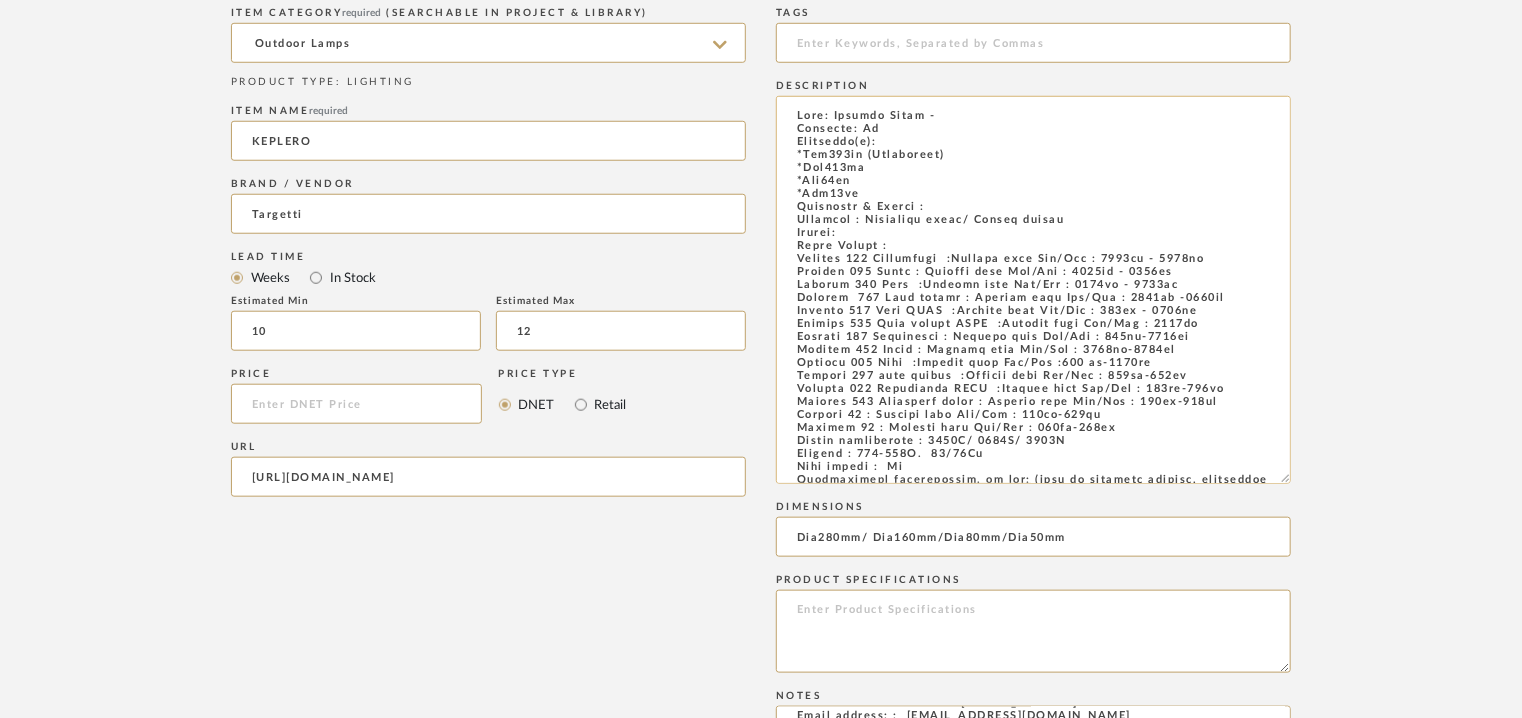 scroll, scrollTop: 956, scrollLeft: 0, axis: vertical 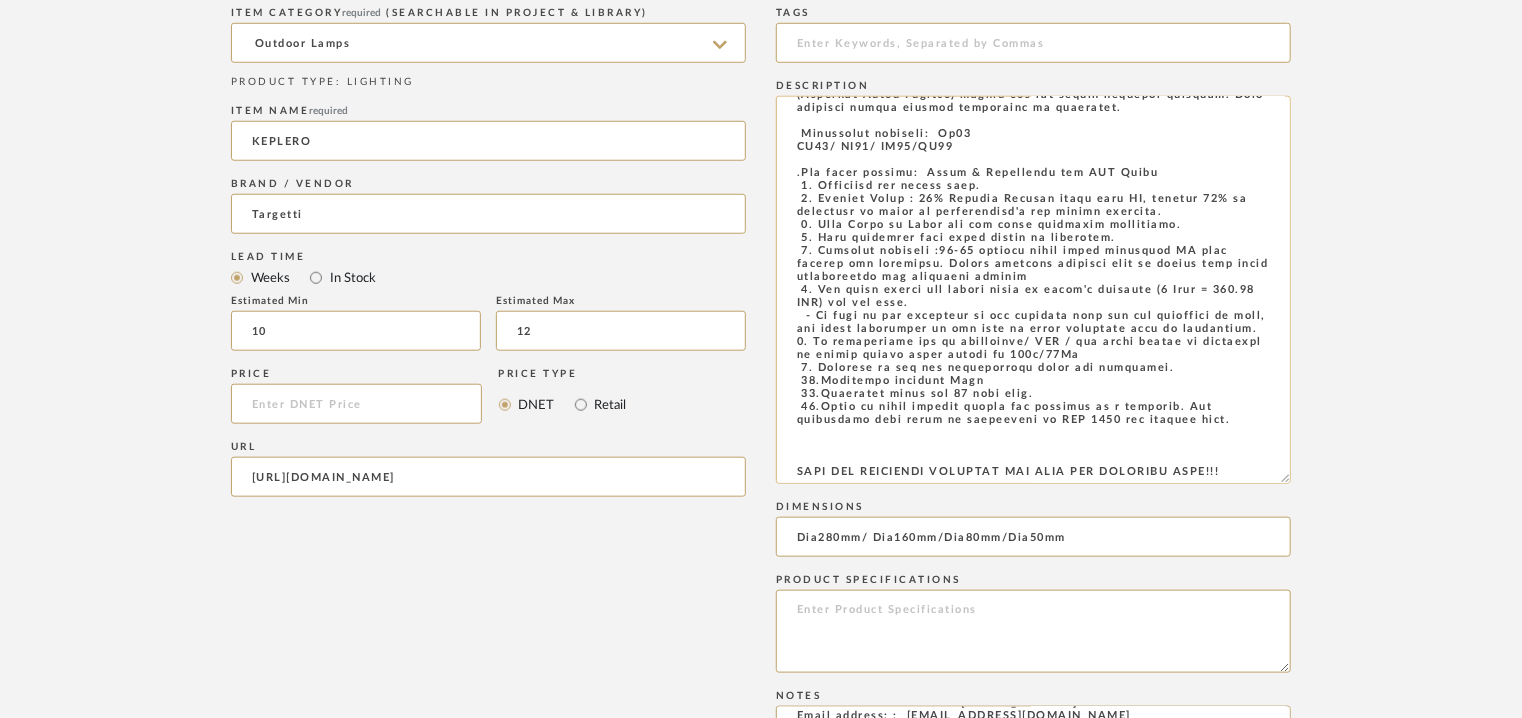 drag, startPoint x: 1232, startPoint y: 468, endPoint x: 789, endPoint y: 456, distance: 443.1625 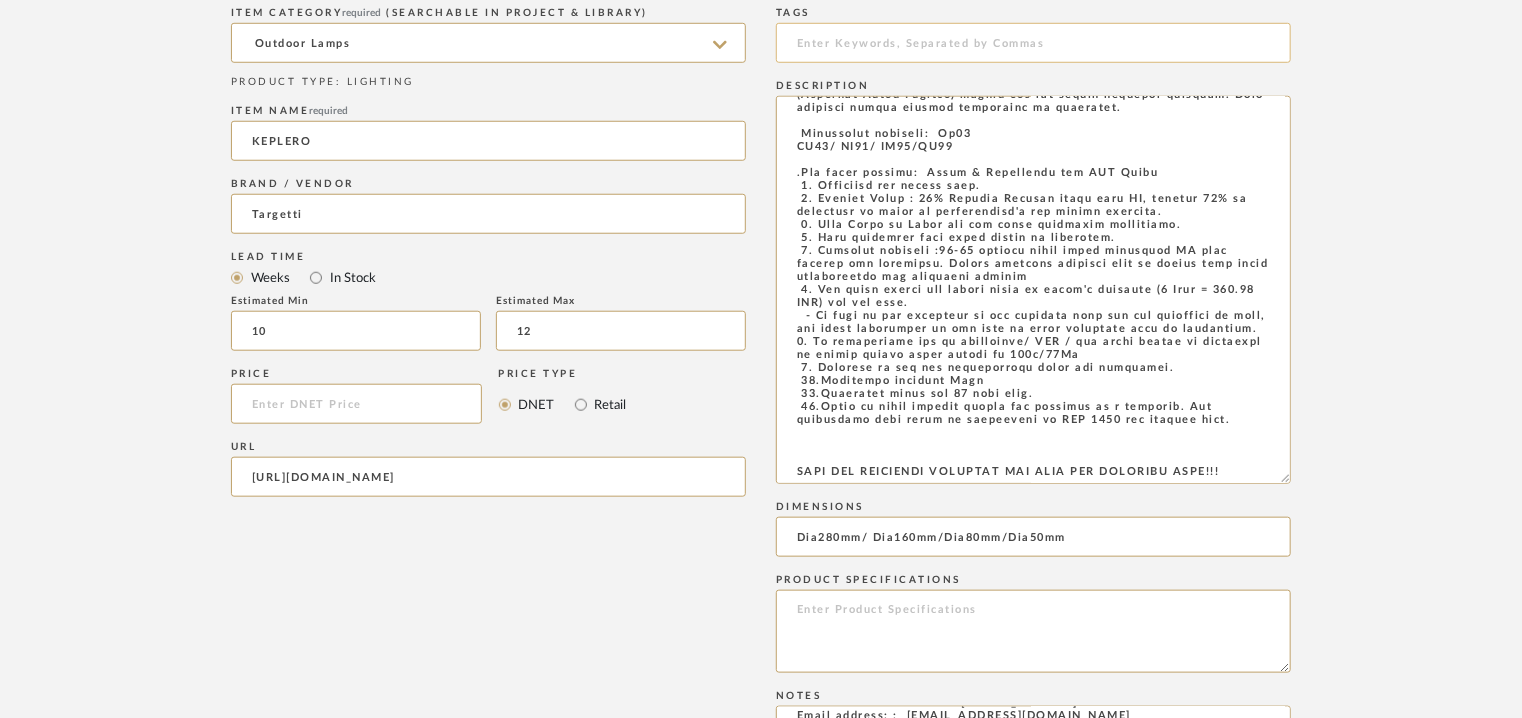 type on "Type: Outdoor Light -
Designer: Na
Dimension(s):
*Dia280mm (Adjustable)
*Dia160mm
*Dia80mm
*Dia50mm
Materials & Finish :
Finishes : Stainless steel/ Copper bronze
Weight:
Light Source :
Keplero 280 Adjustable  :Fixture flux Min/Max : 1321lm - 3753lm
Keplero 280 Fixed : Fixture flux Min/Max : 3907lm - 4275lm
Keplero 280 Zoom  :Fixture flux Min/Max : 1707lm - 3162lm
Keplero  280 Wall washer : Fixture flux Min/Max : 2375lm -2536lm
Keplero 280 Zoom RGBW  :Fixture flux Min/Max : 826lm - 1403lm
Keplero 280 Wall washer RGBW  :Fixture flux Min/Max : 1091lm
Keplero 160 Adjustable : Fixture flux Min/Max : 205lm-1532lm
Keplero 160 Fixed : Fixture flux Min/Max : 1421lm-1520lm
Keplero 160 Zoom  :Fixture flux Min/Max :627 lm-1236lm
Keplero 160 wall washer  :Fixture flux Min/Max : 918lm-980lm
Keplero 160 Adjustable RGBW  :Fixture flux Min/Max : 647lm-657lm
Keplero 160 Stainless steel : Fixture flux Min/Max : 563lm-689lm
Keplero 80 : Fixture flux Min/Max : 175lm-728lm
Keplero 50 : Fixture flux Min/Max : 271lm-161l..." 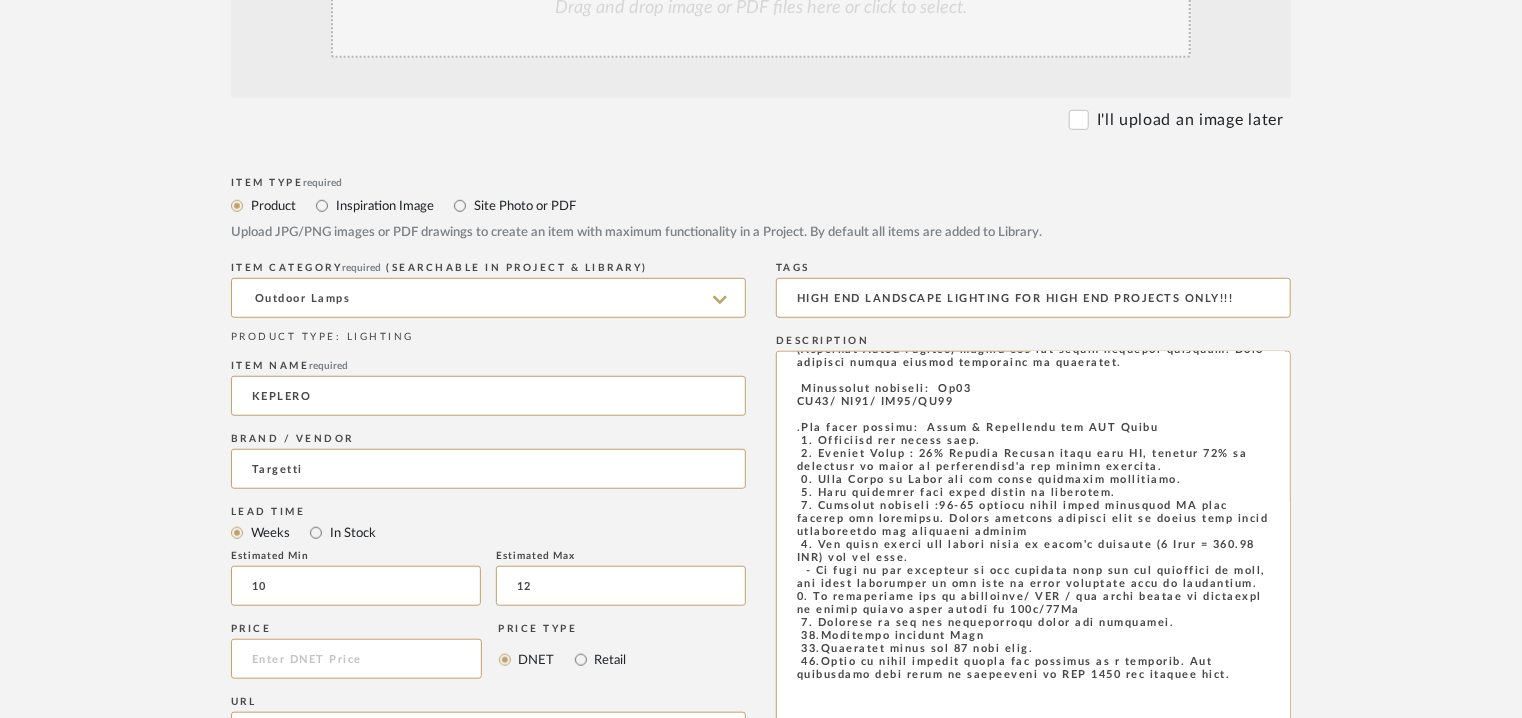 scroll, scrollTop: 300, scrollLeft: 0, axis: vertical 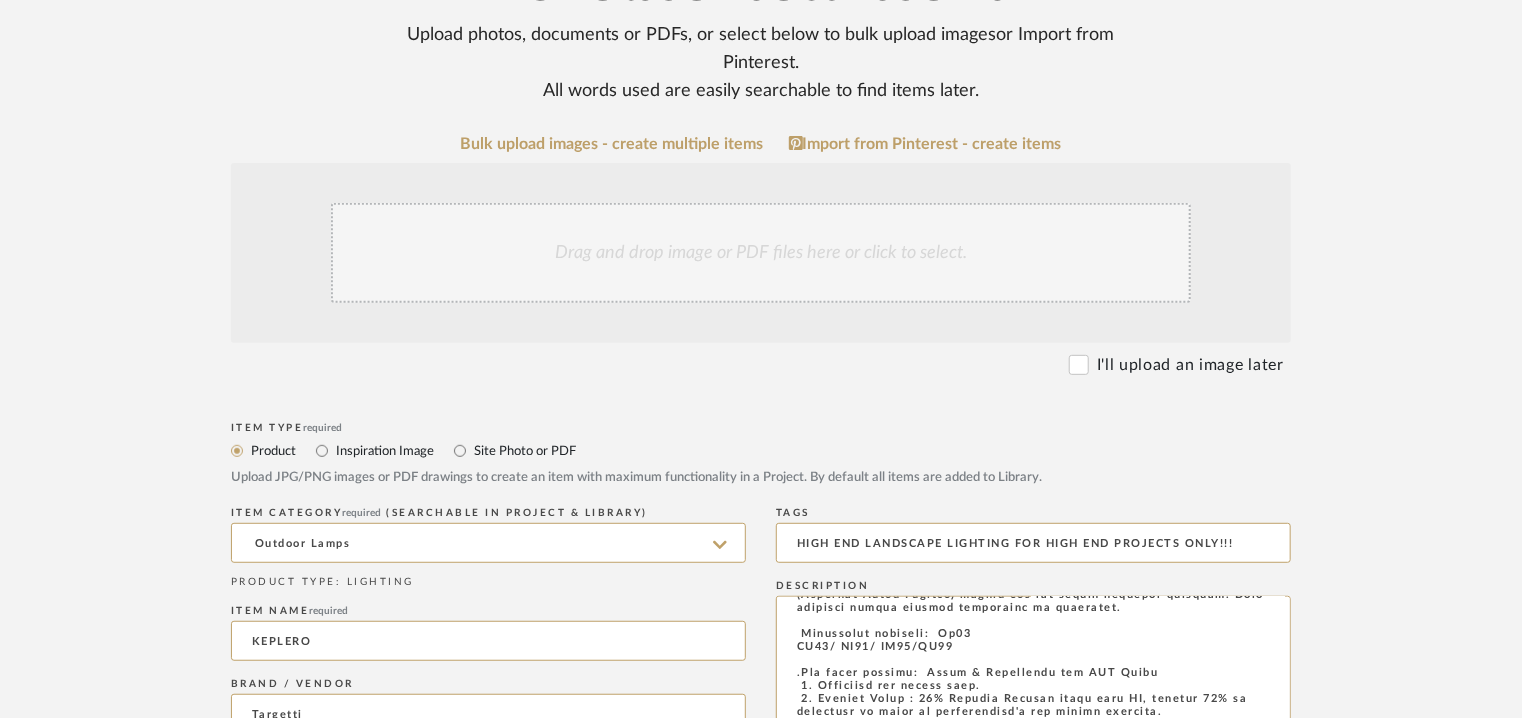 type on "HIGH END LANDSCAPE LIGHTING FOR HIGH END PROJECTS ONLY!!!" 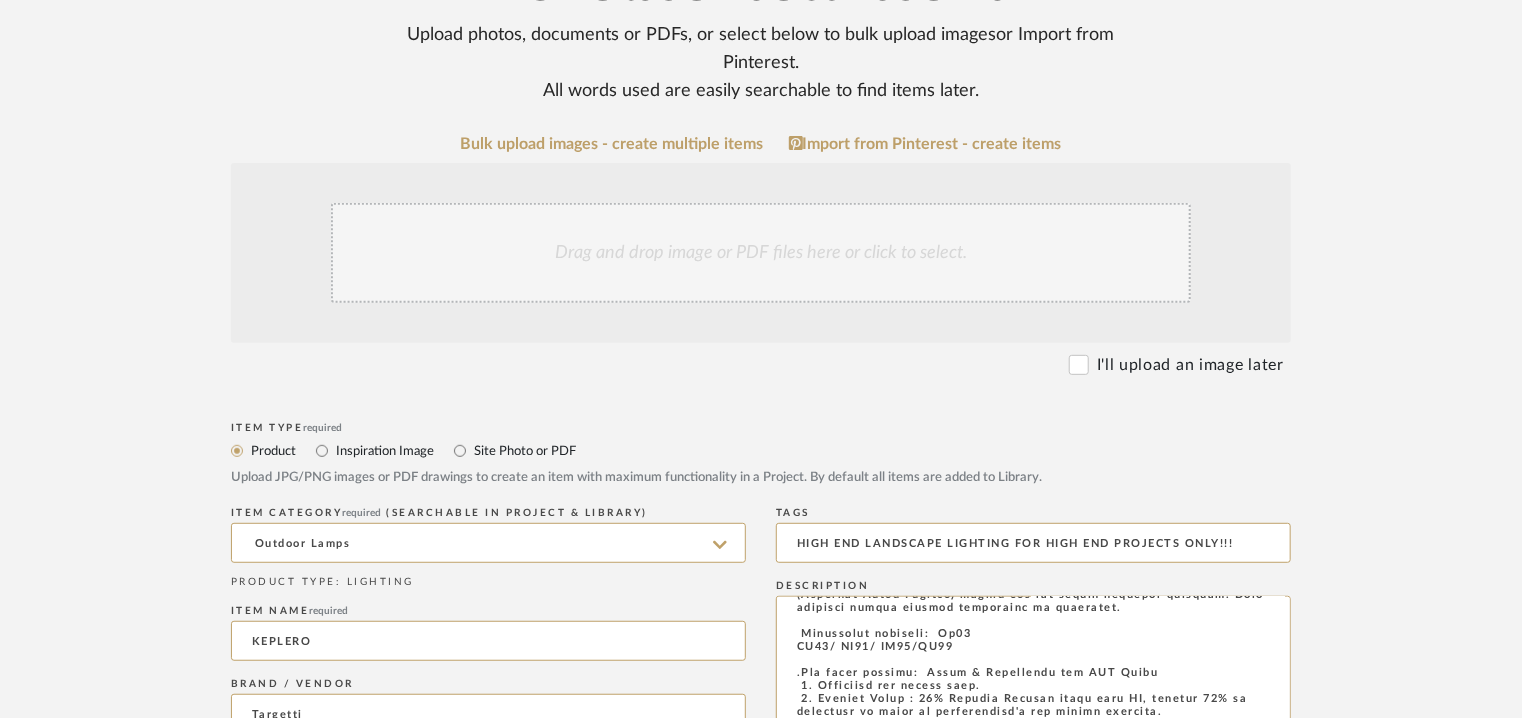 click on "Drag and drop image or PDF files here or click to select." 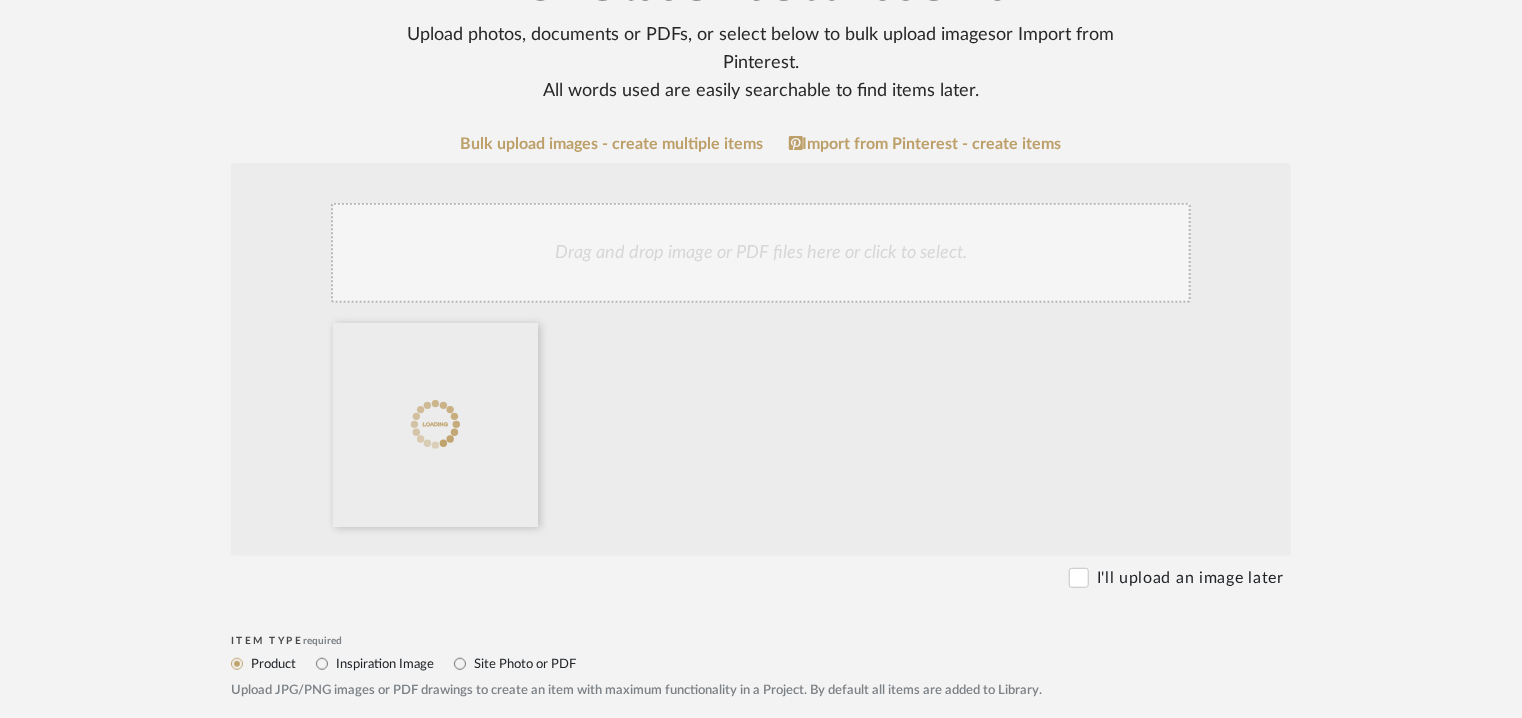 click on "Drag and drop image or PDF files here or click to select." 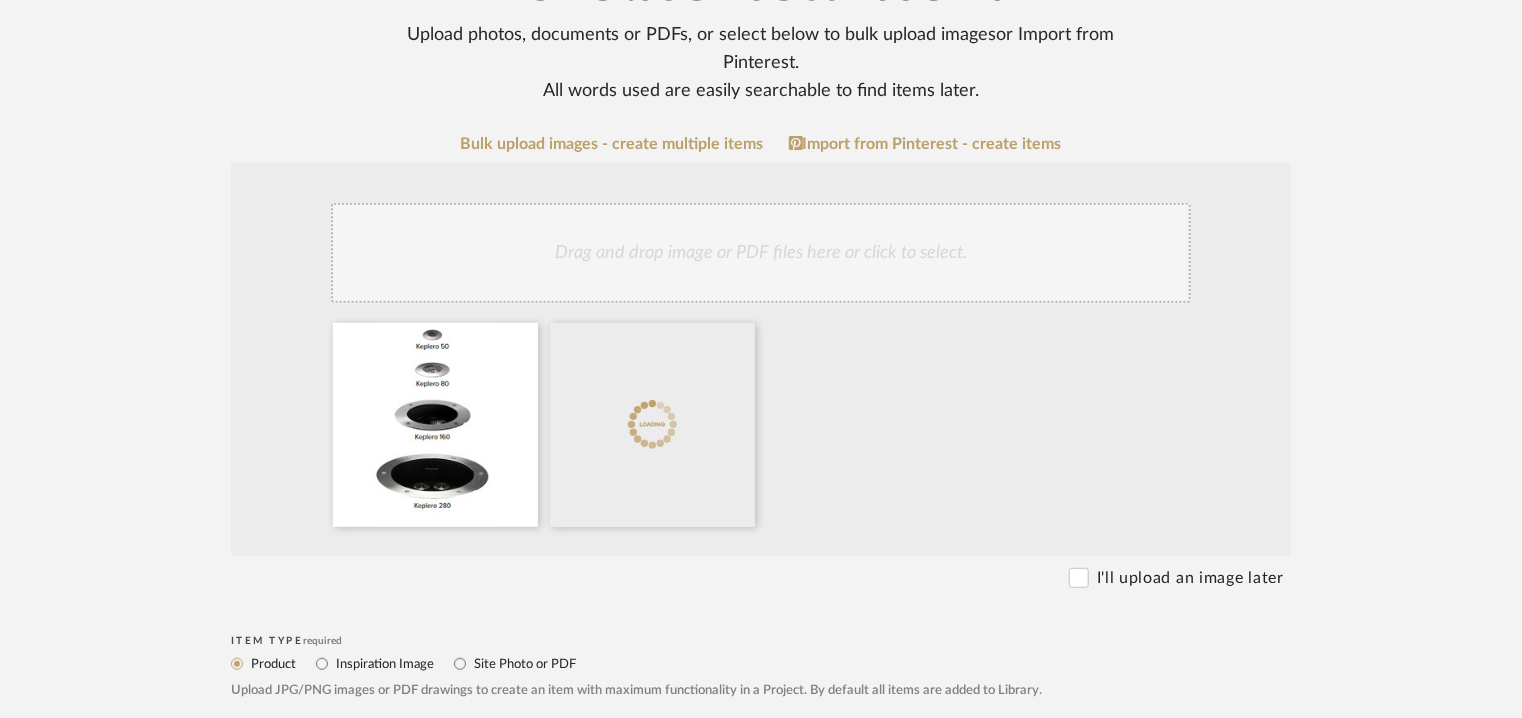 click on "Drag and drop image or PDF files here or click to select." 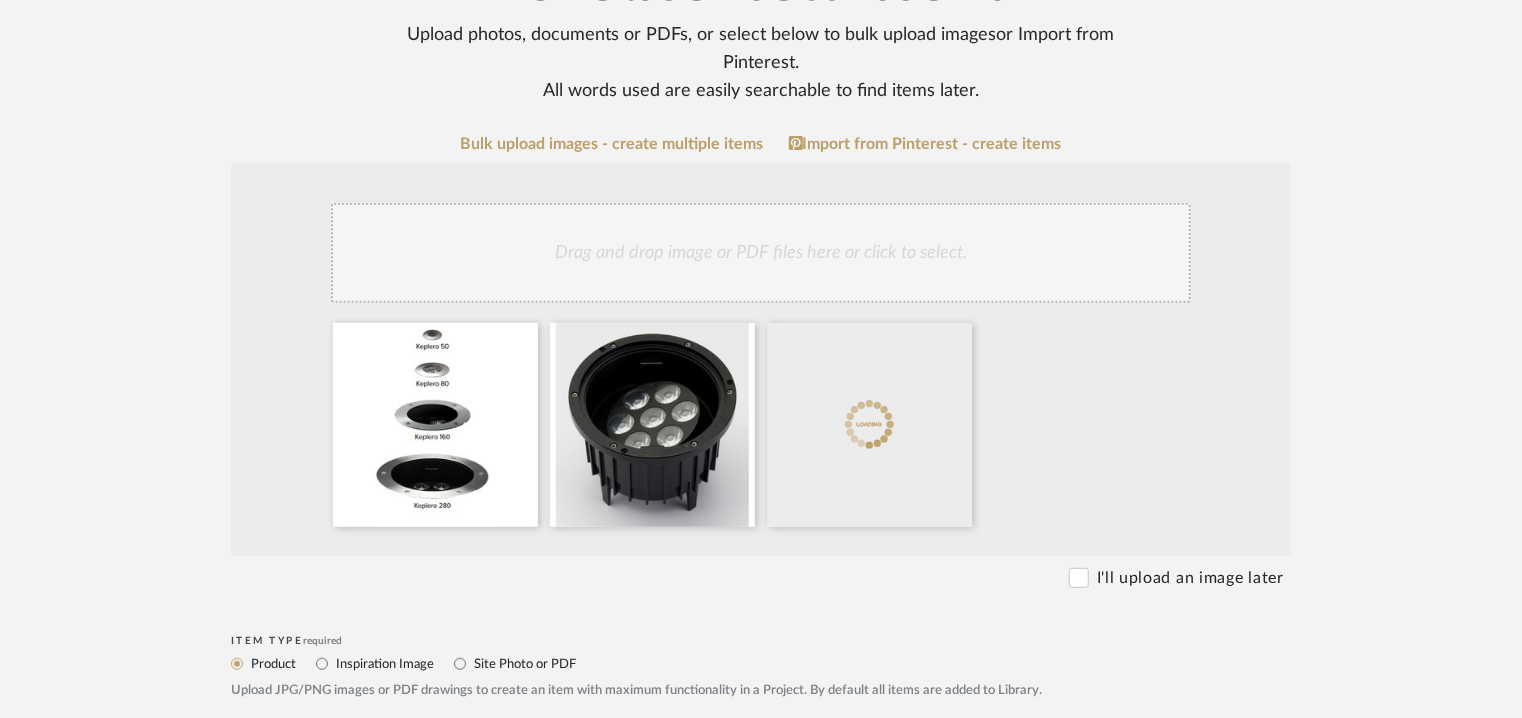 click on "Drag and drop image or PDF files here or click to select." 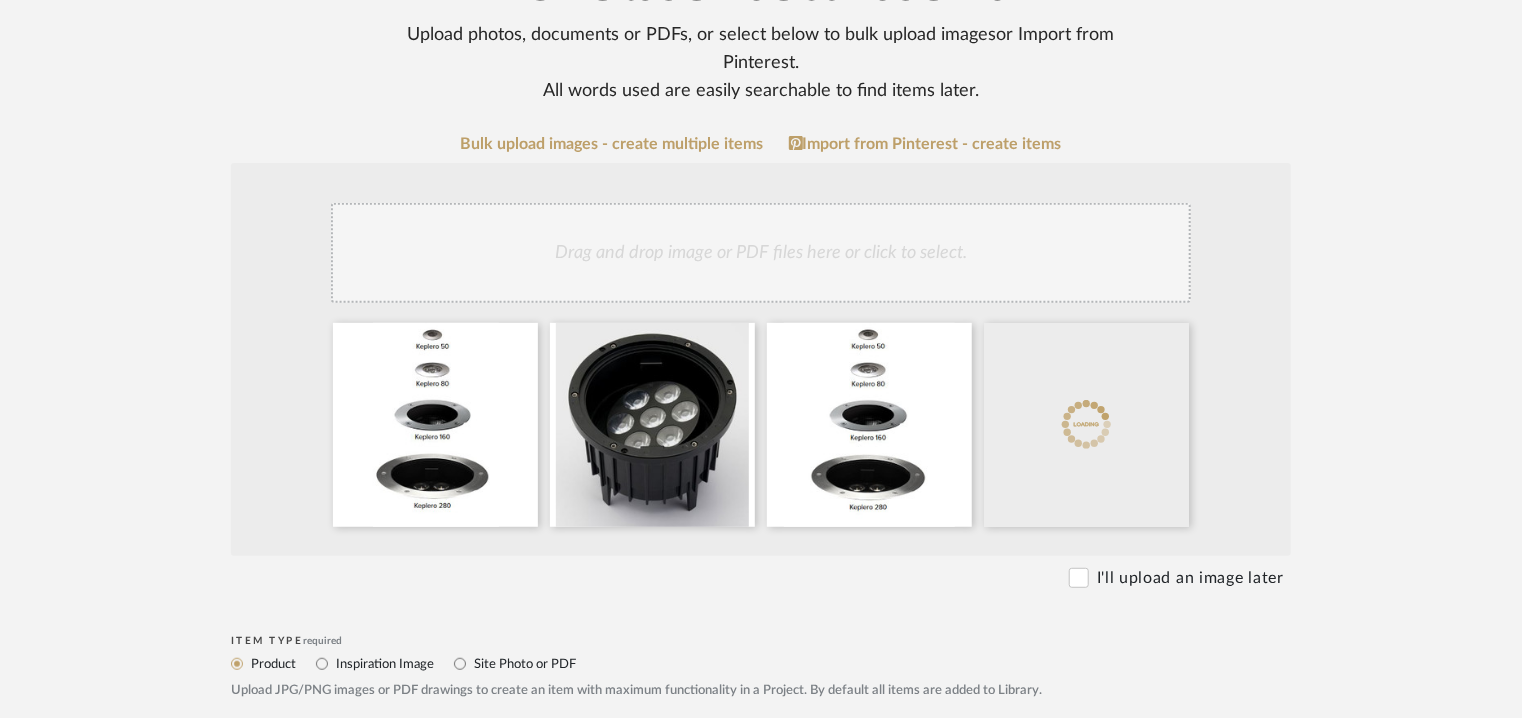 click on "Drag and drop image or PDF files here or click to select." 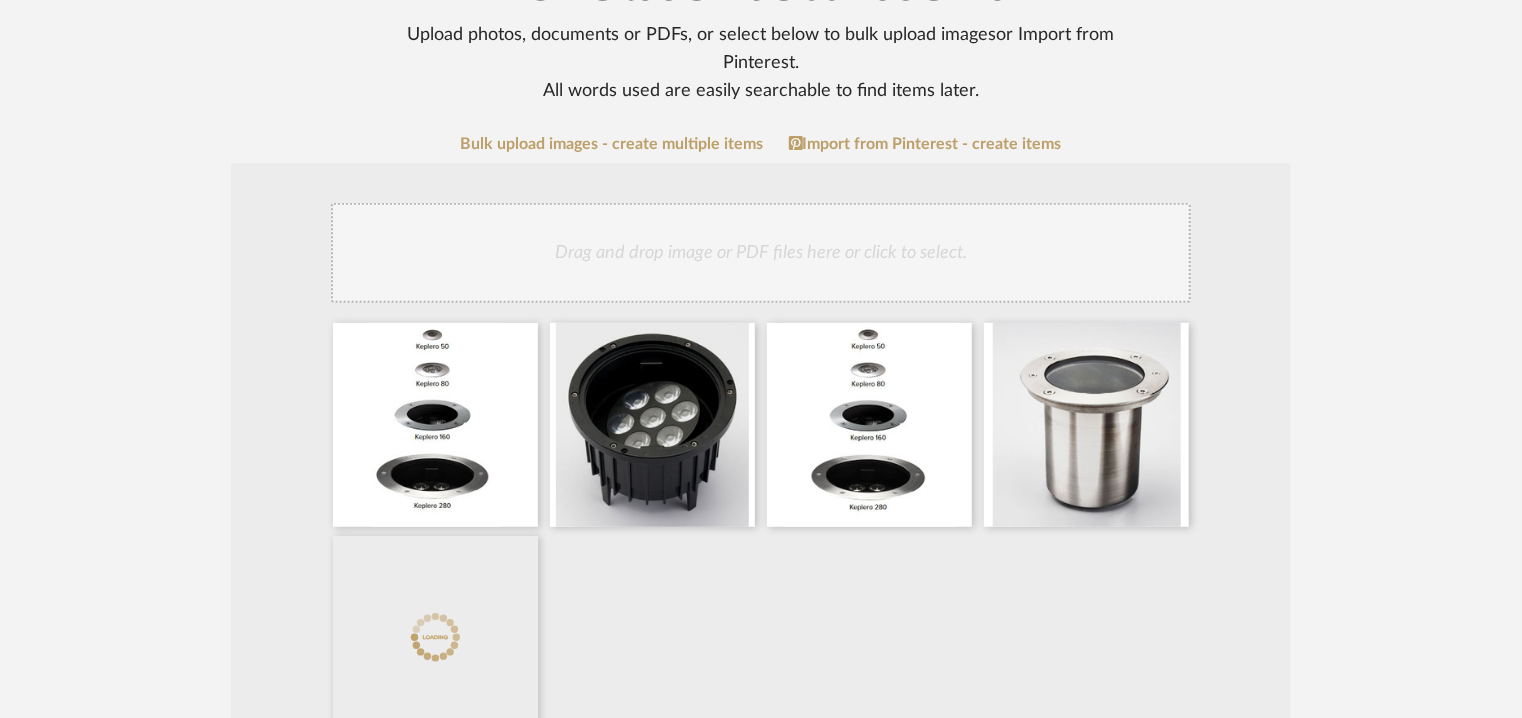 click on "Drag and drop image or PDF files here or click to select." 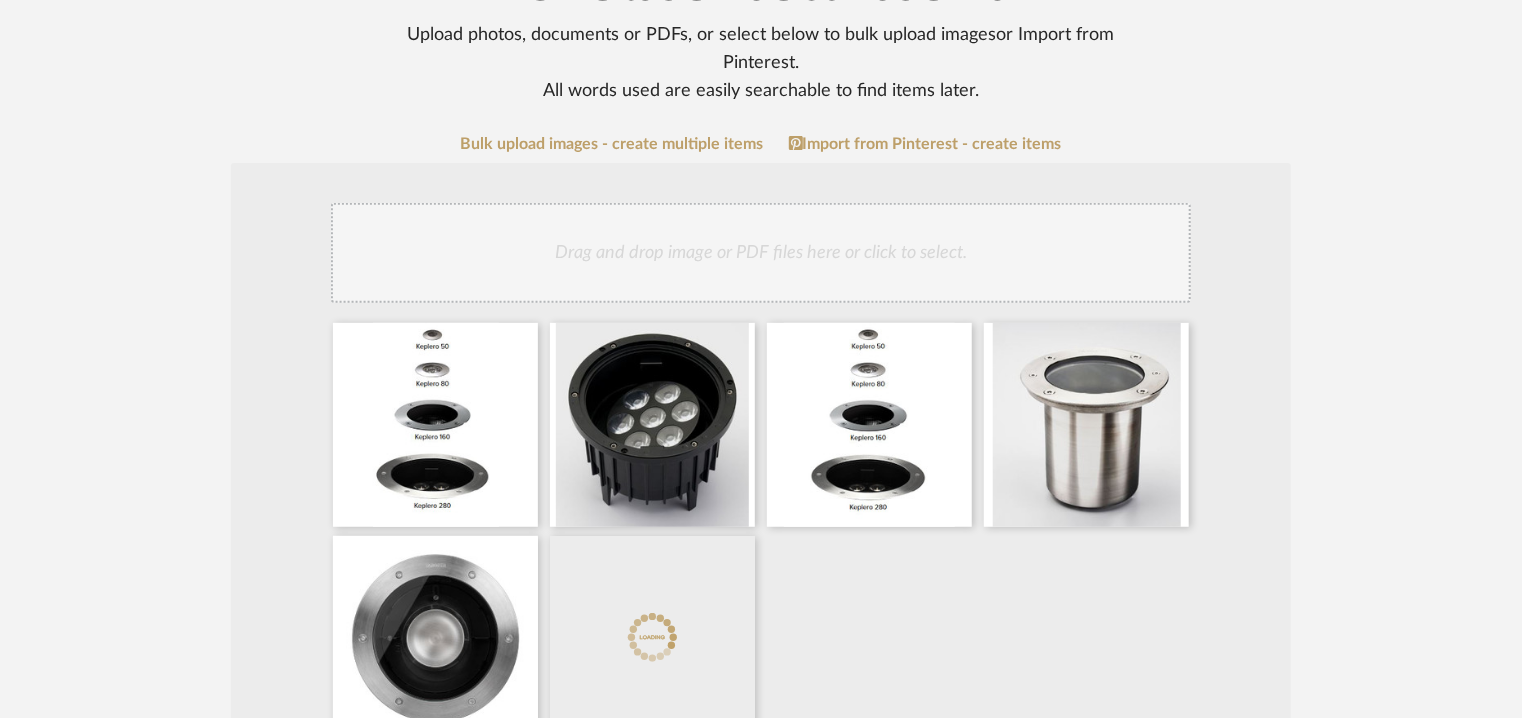 click on "Drag and drop image or PDF files here or click to select." 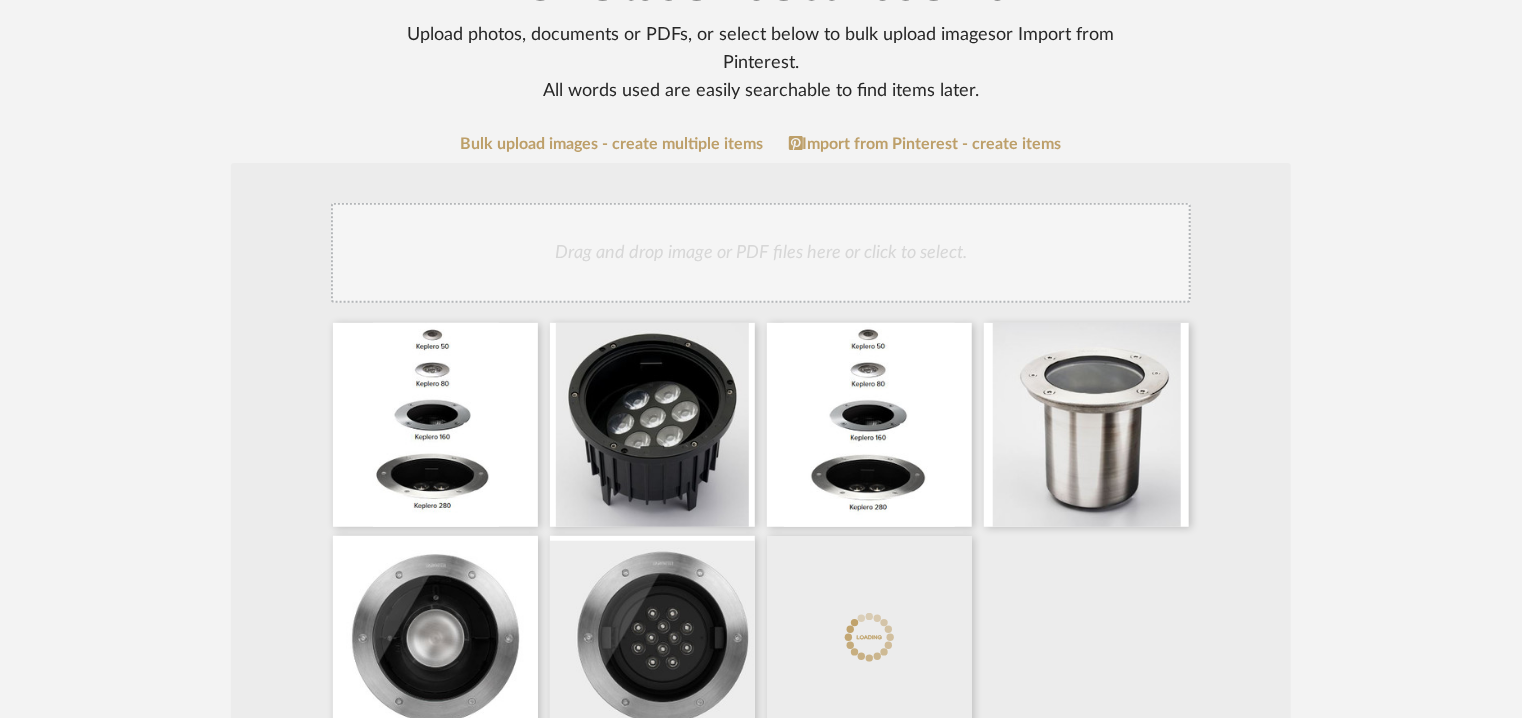 click on "Drag and drop image or PDF files here or click to select." 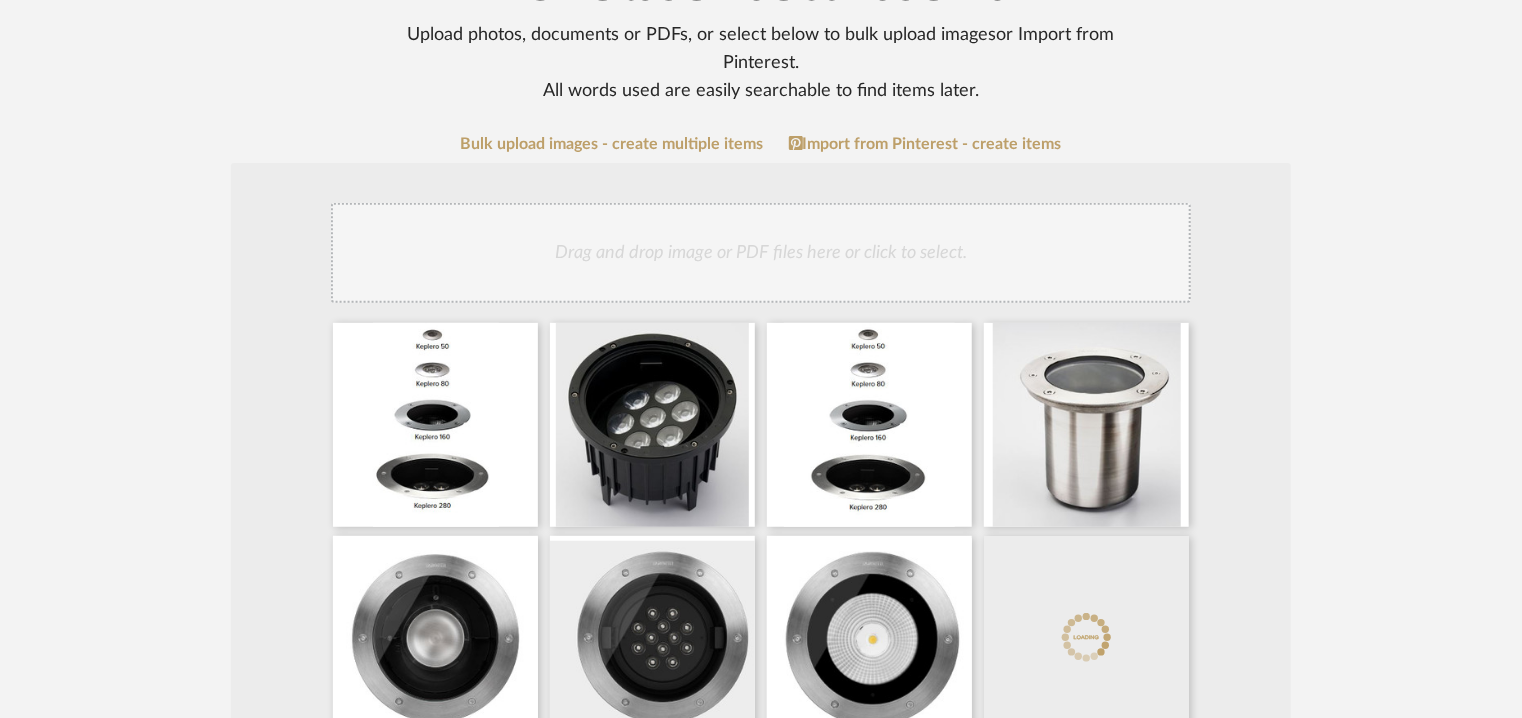 click on "Drag and drop image or PDF files here or click to select." 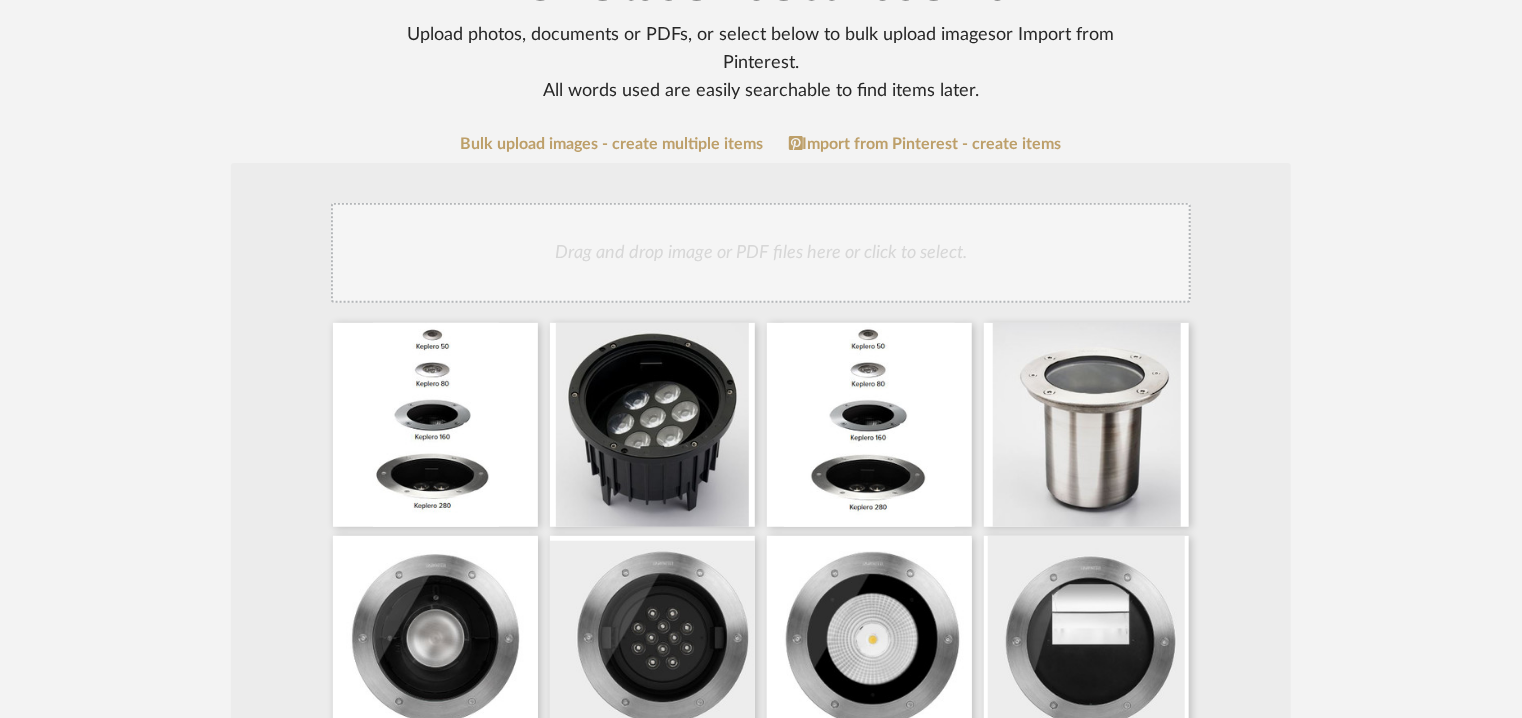 click on "Drag and drop image or PDF files here or click to select." 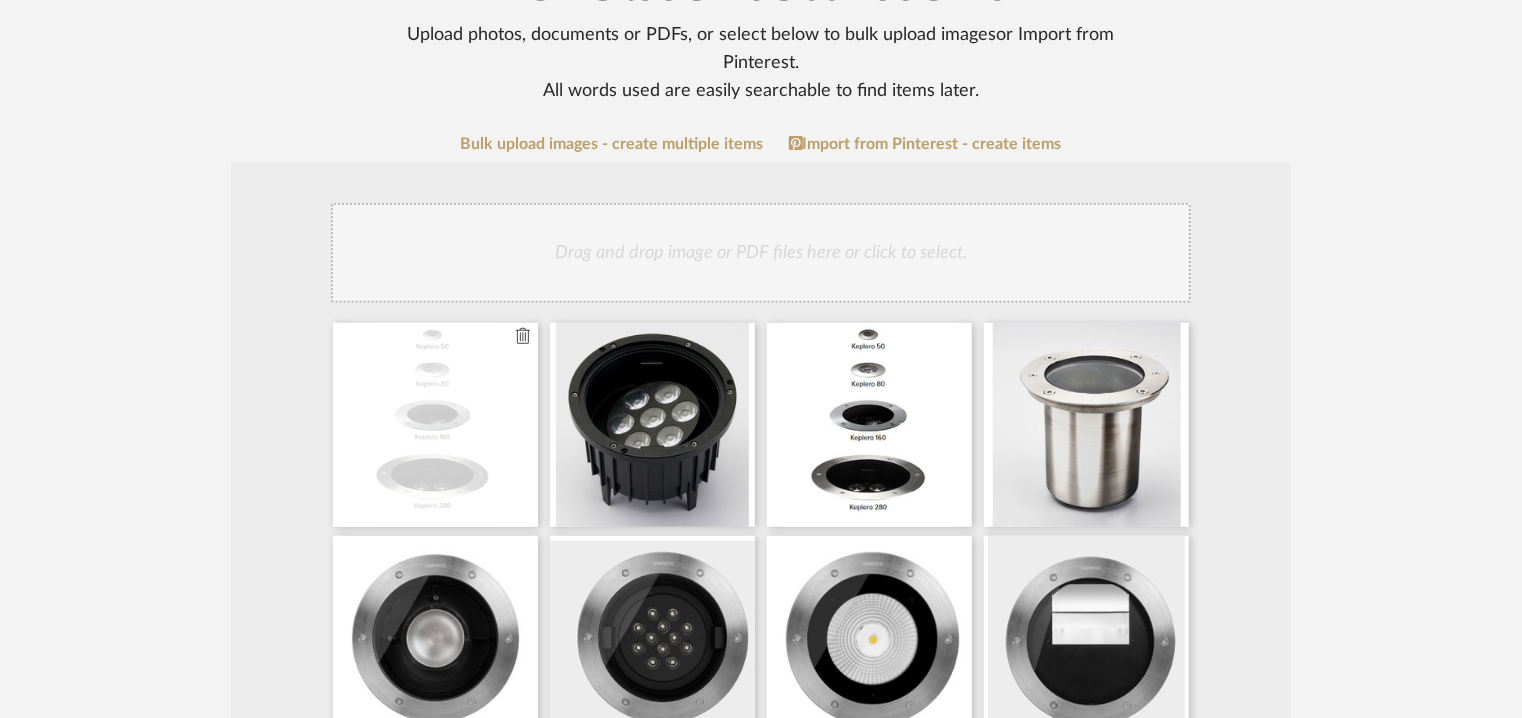 click 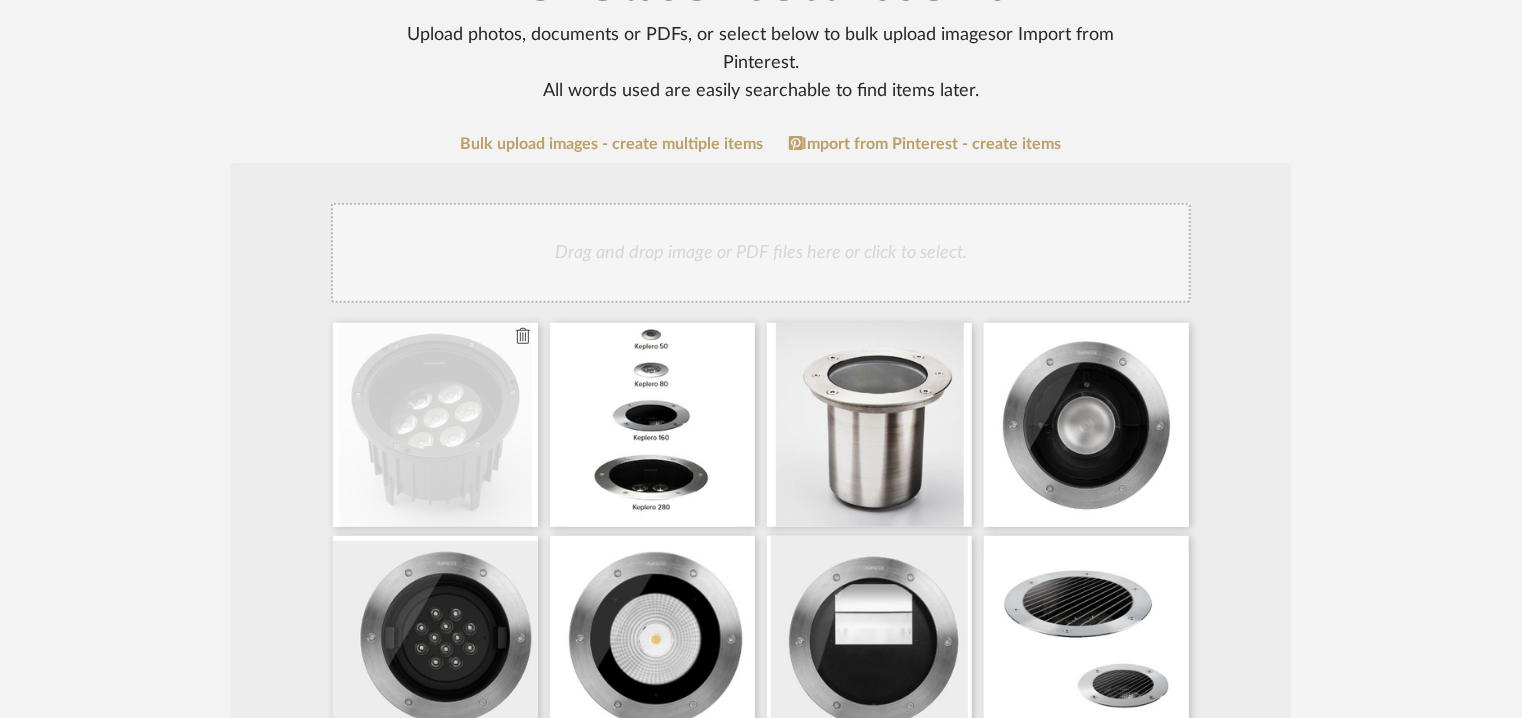 type 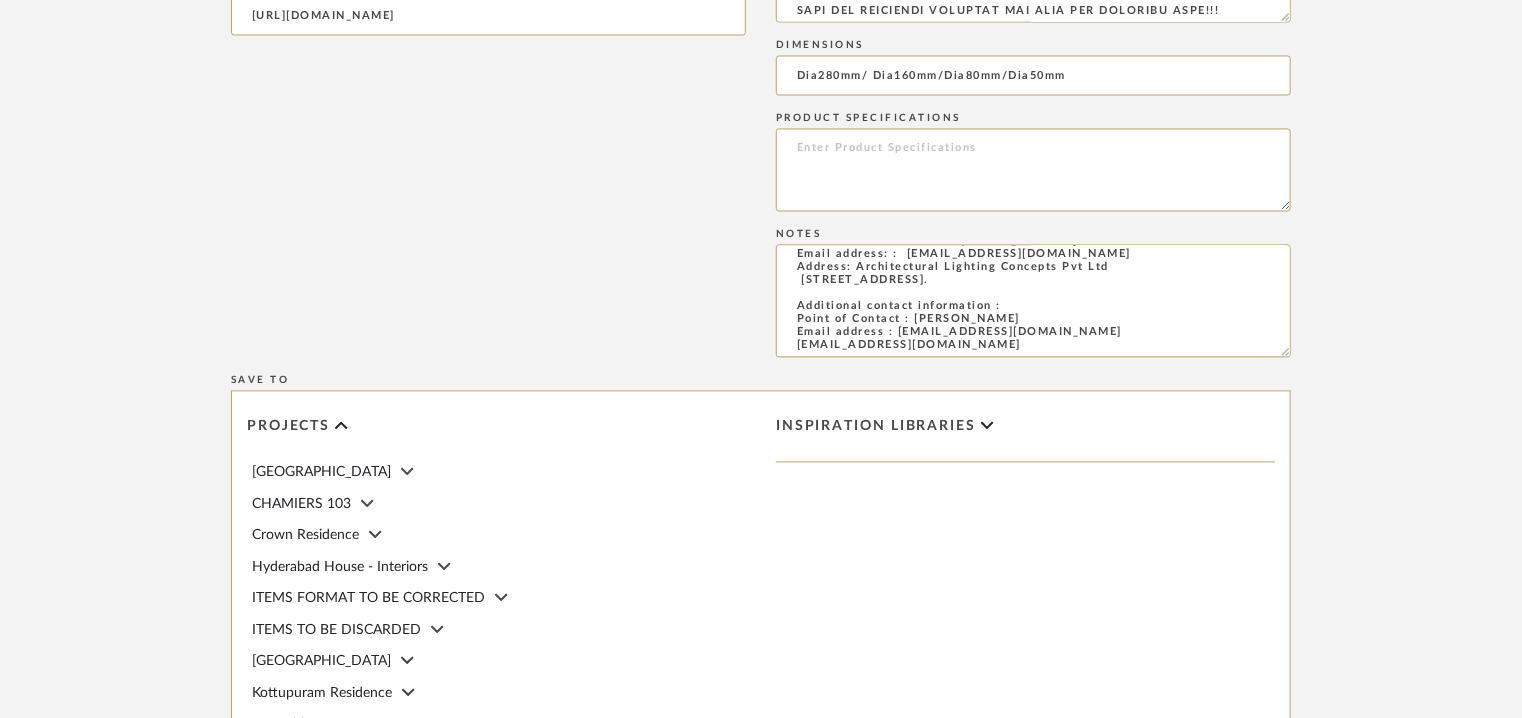 scroll, scrollTop: 2228, scrollLeft: 0, axis: vertical 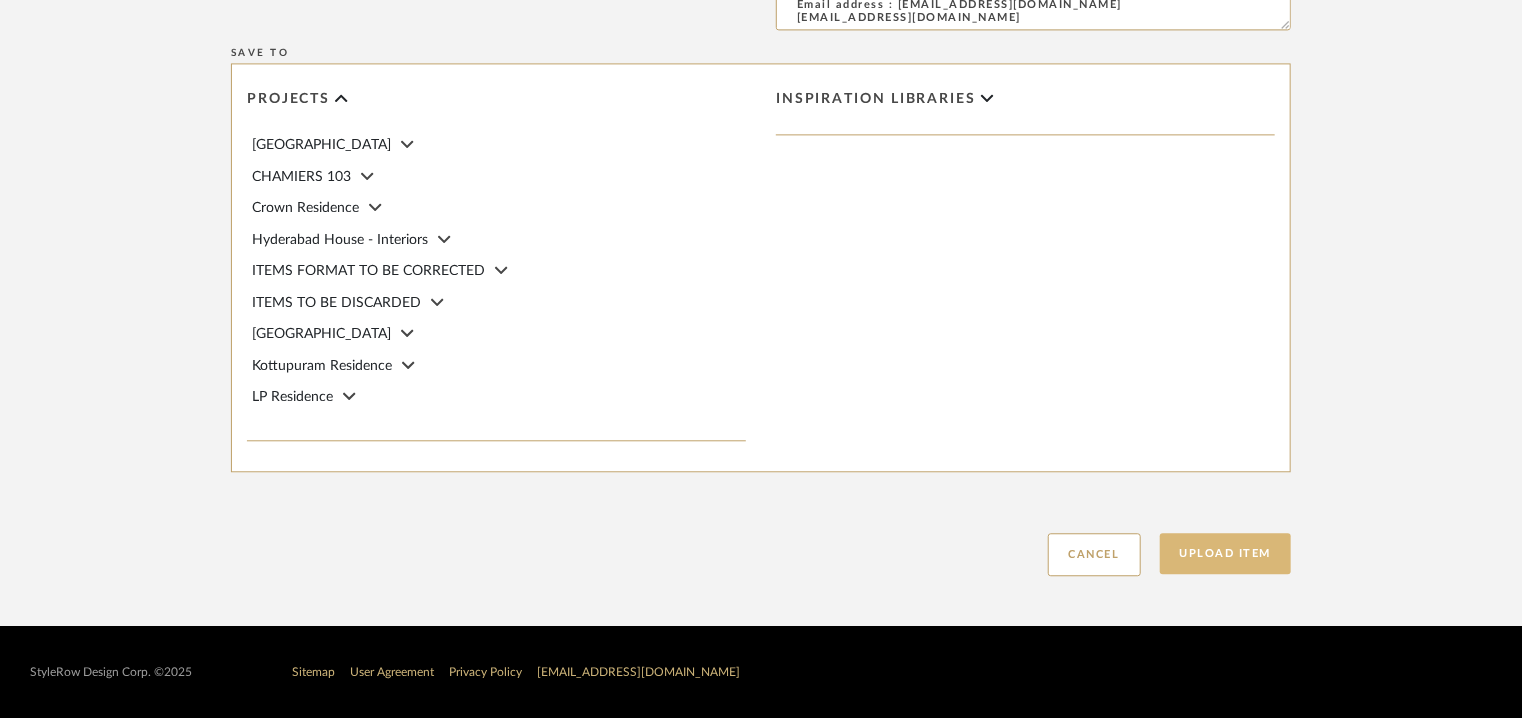 click on "Upload Item" 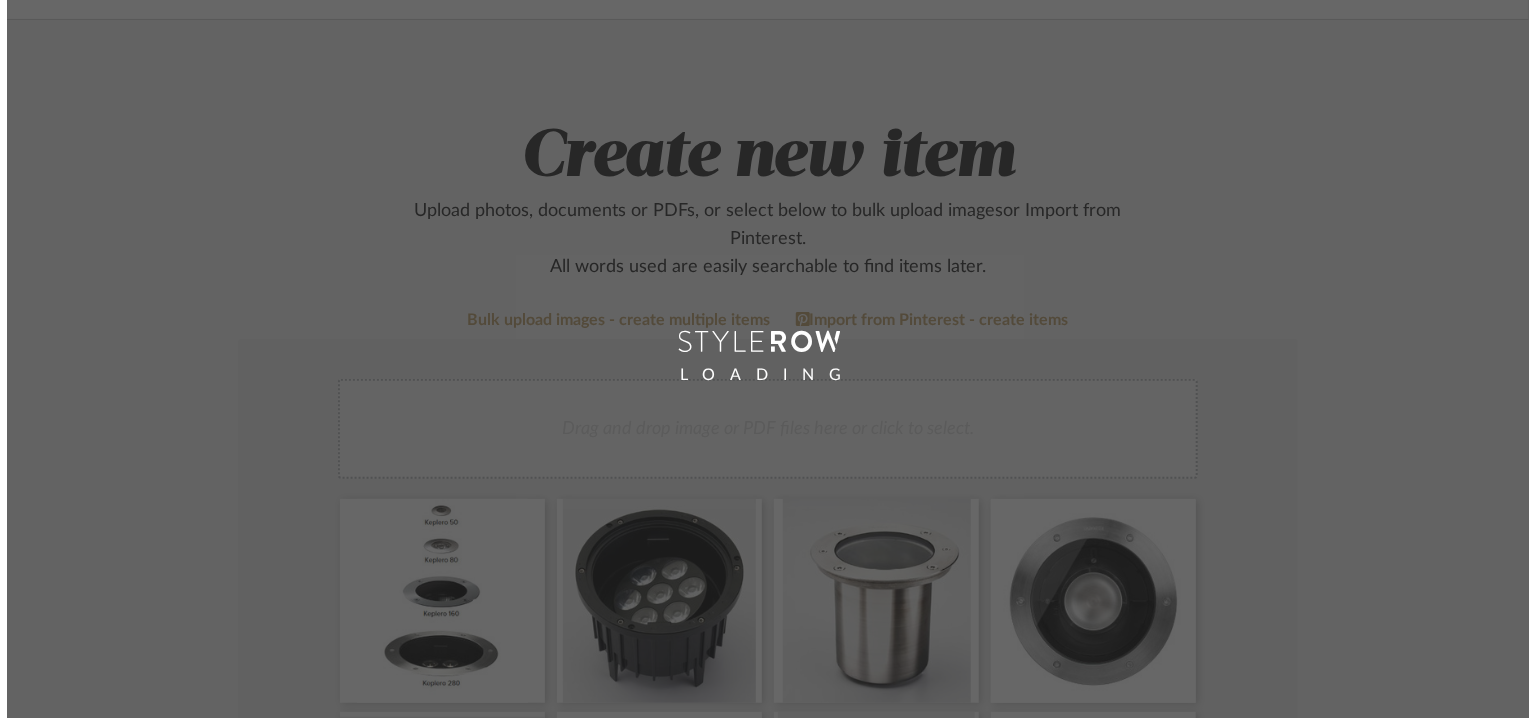 scroll, scrollTop: 0, scrollLeft: 0, axis: both 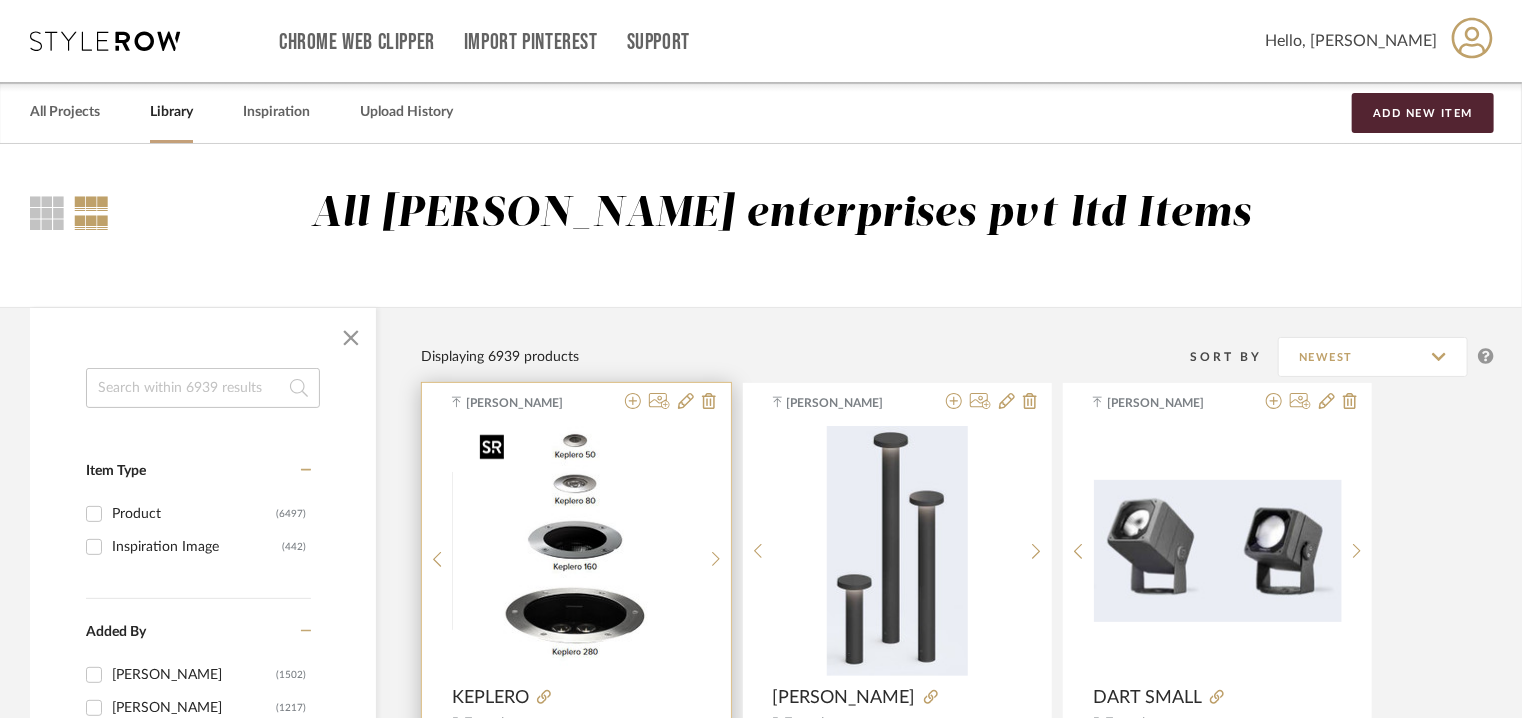 click at bounding box center [576, 551] 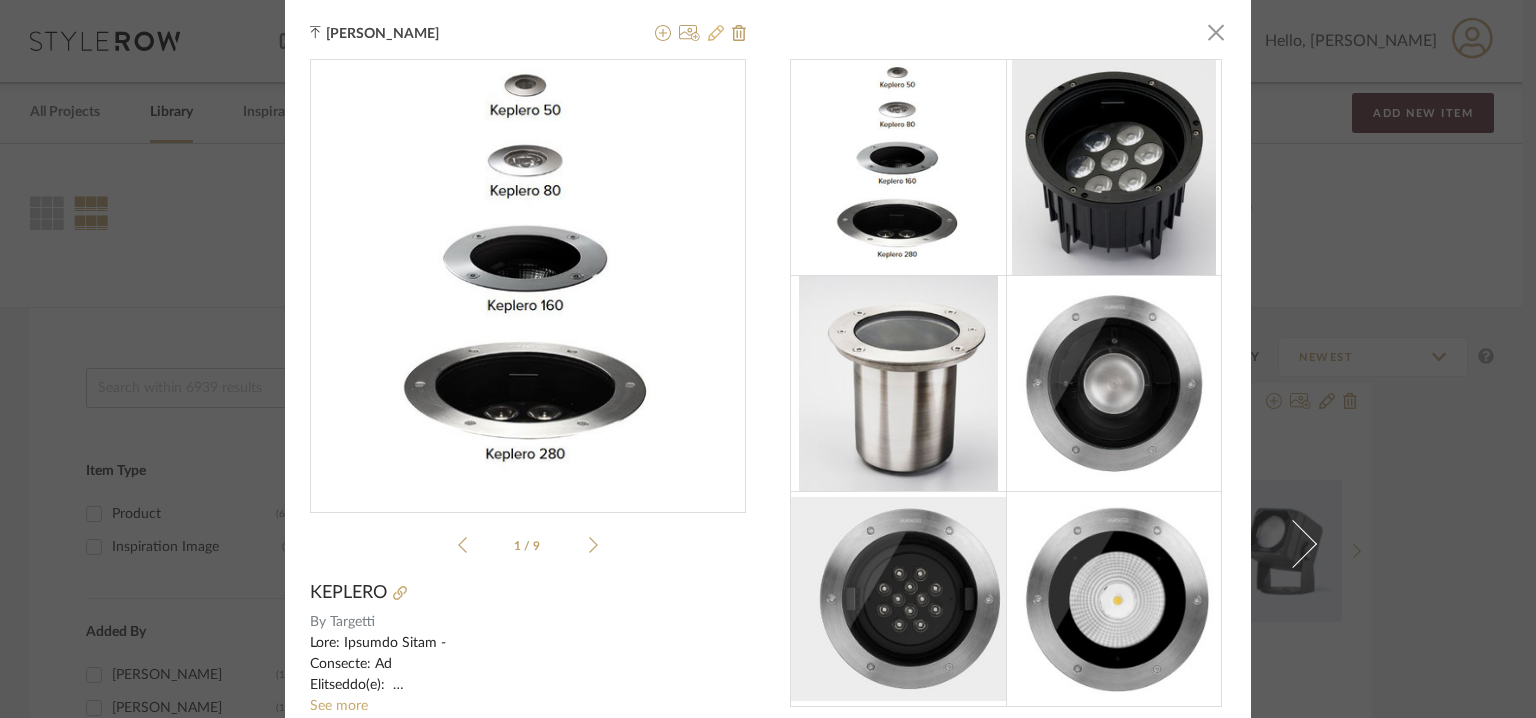 click 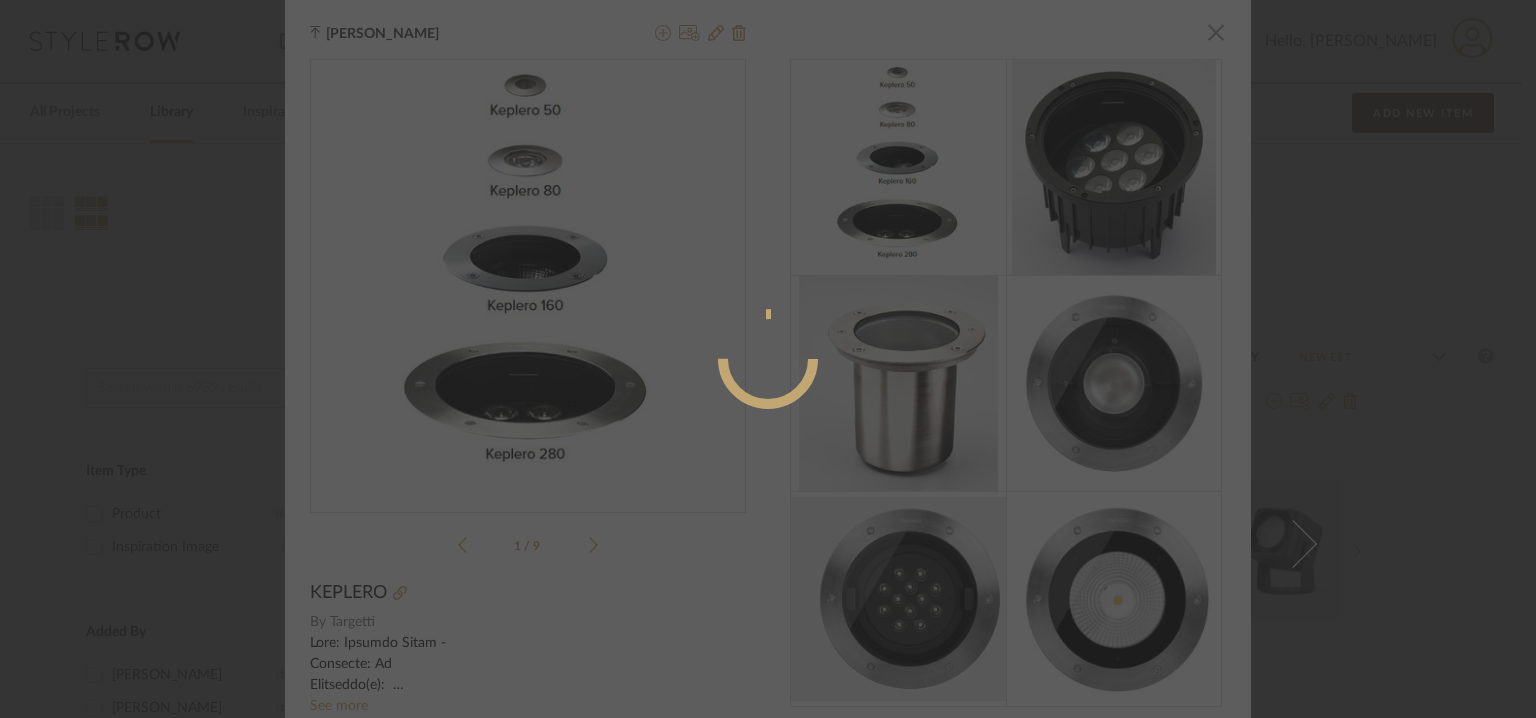 radio on "true" 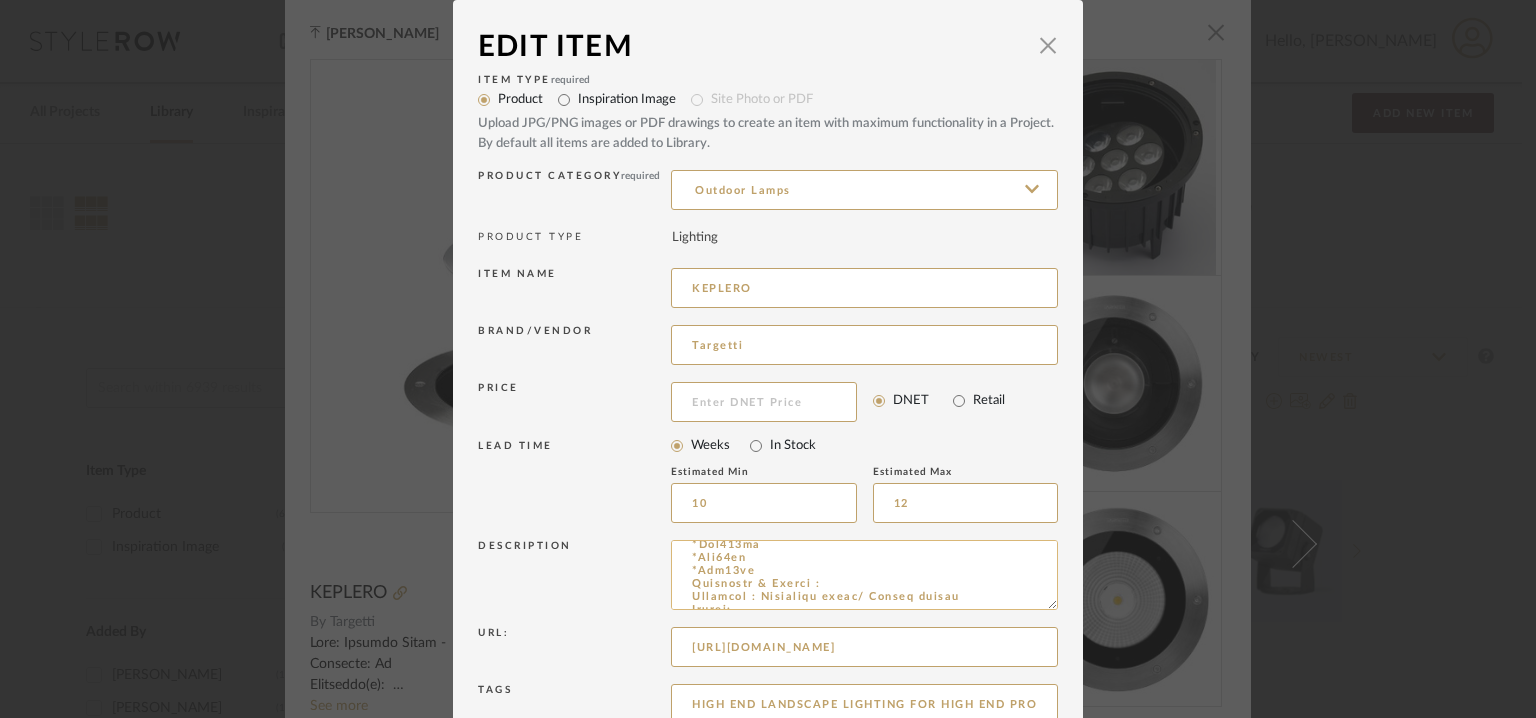 scroll, scrollTop: 100, scrollLeft: 0, axis: vertical 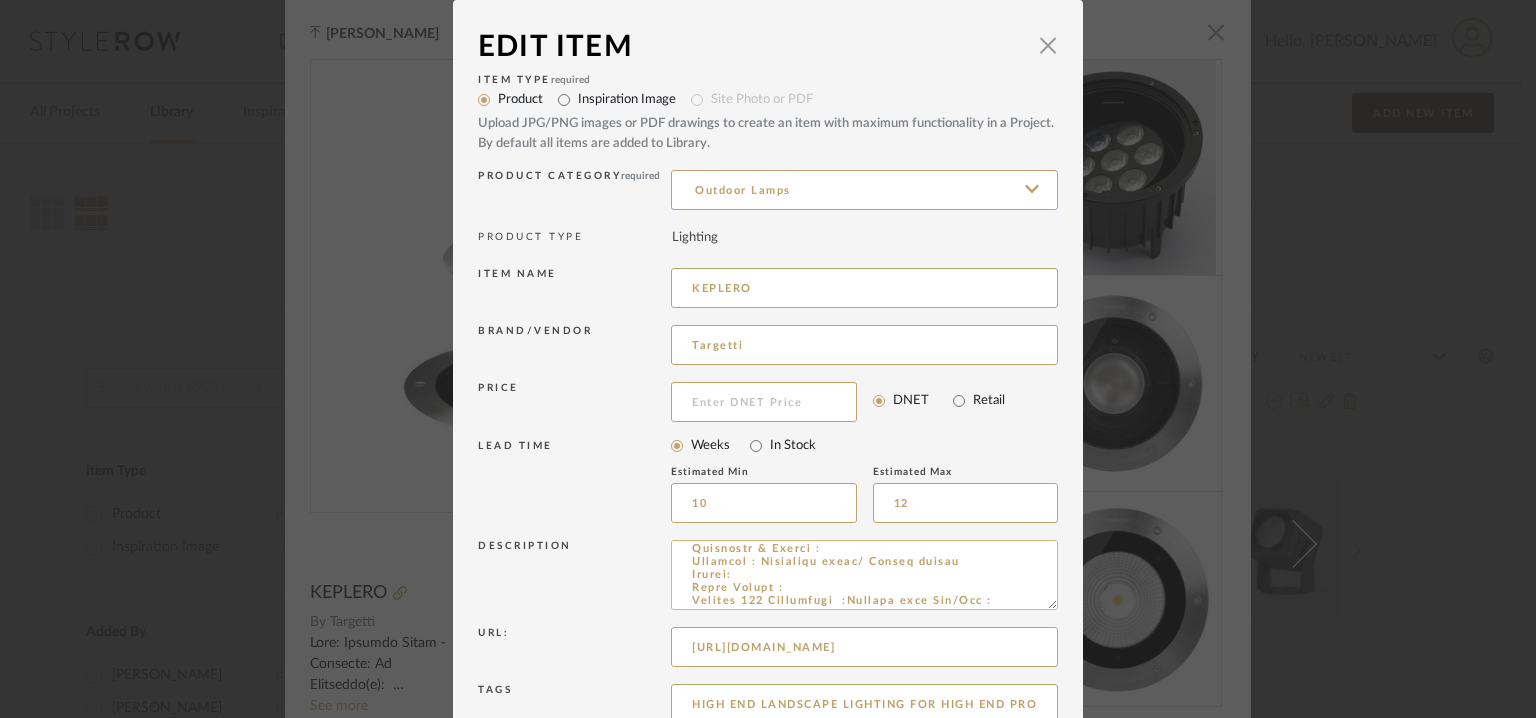click at bounding box center [864, 575] 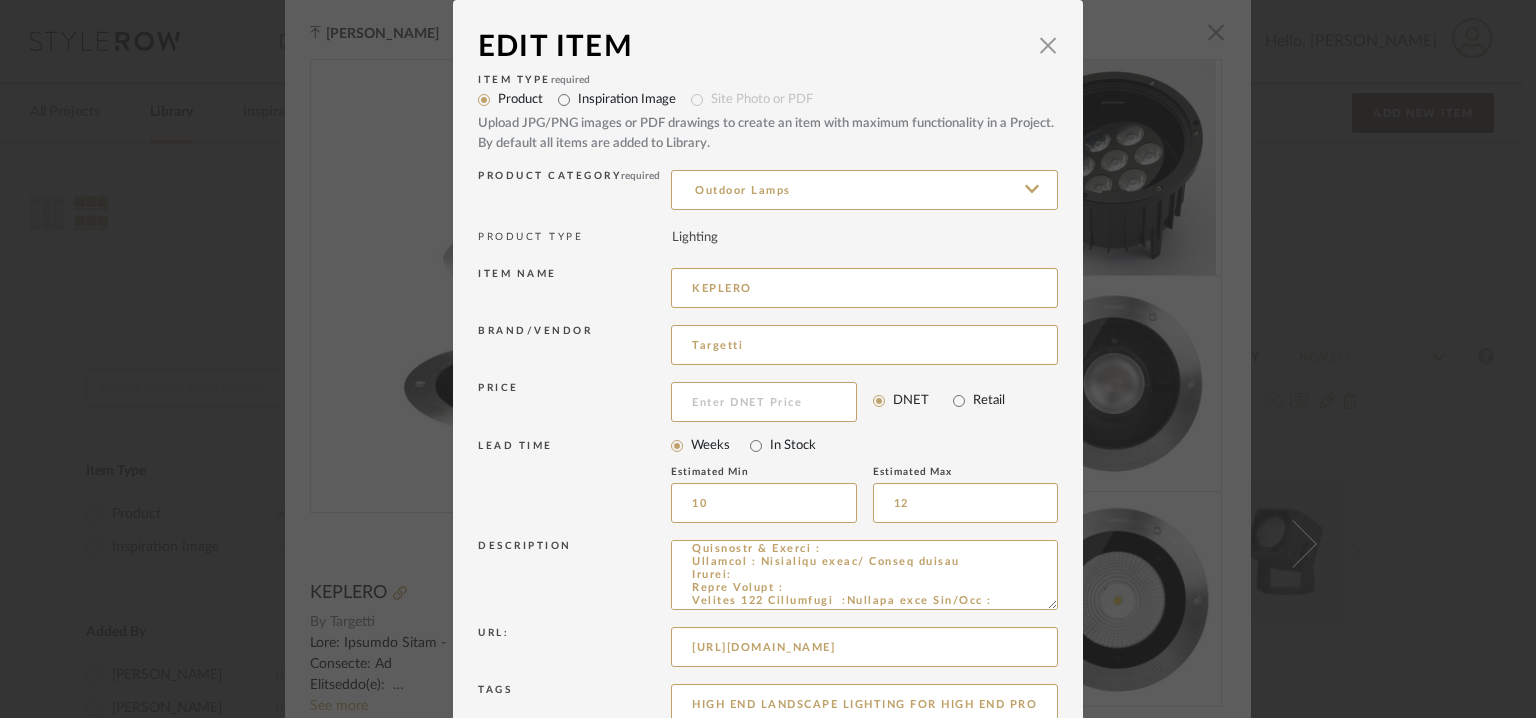 drag, startPoint x: 704, startPoint y: 563, endPoint x: 627, endPoint y: 563, distance: 77 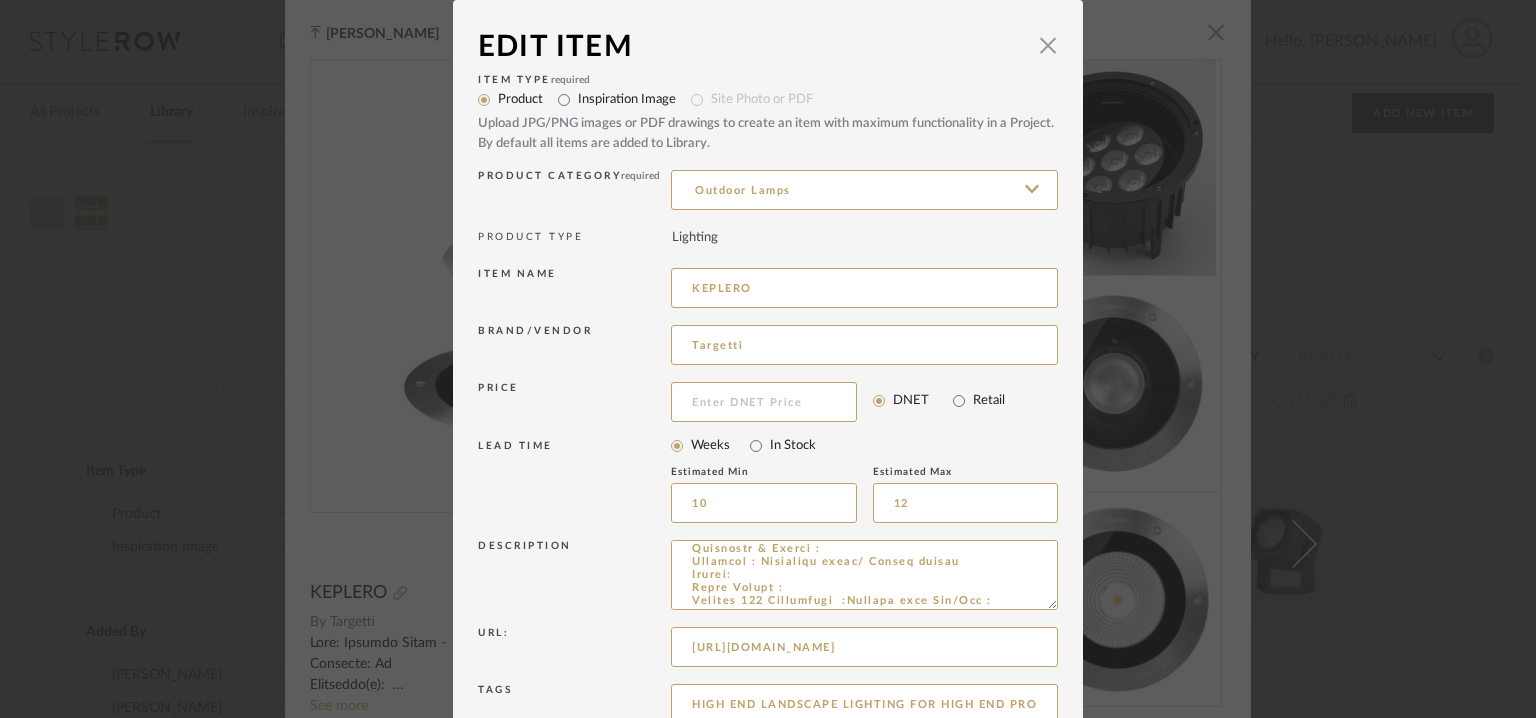 click on "Description" at bounding box center [768, 578] 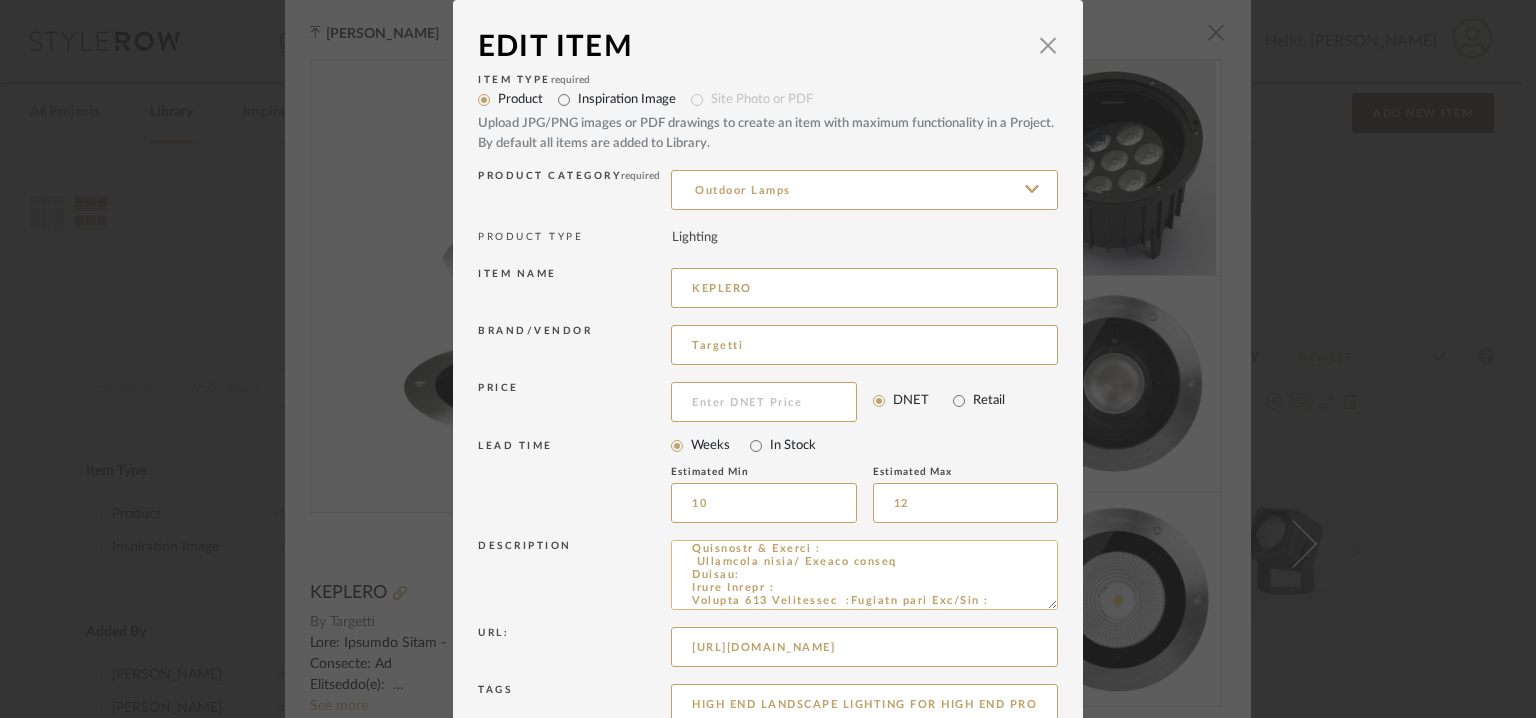 click at bounding box center (864, 575) 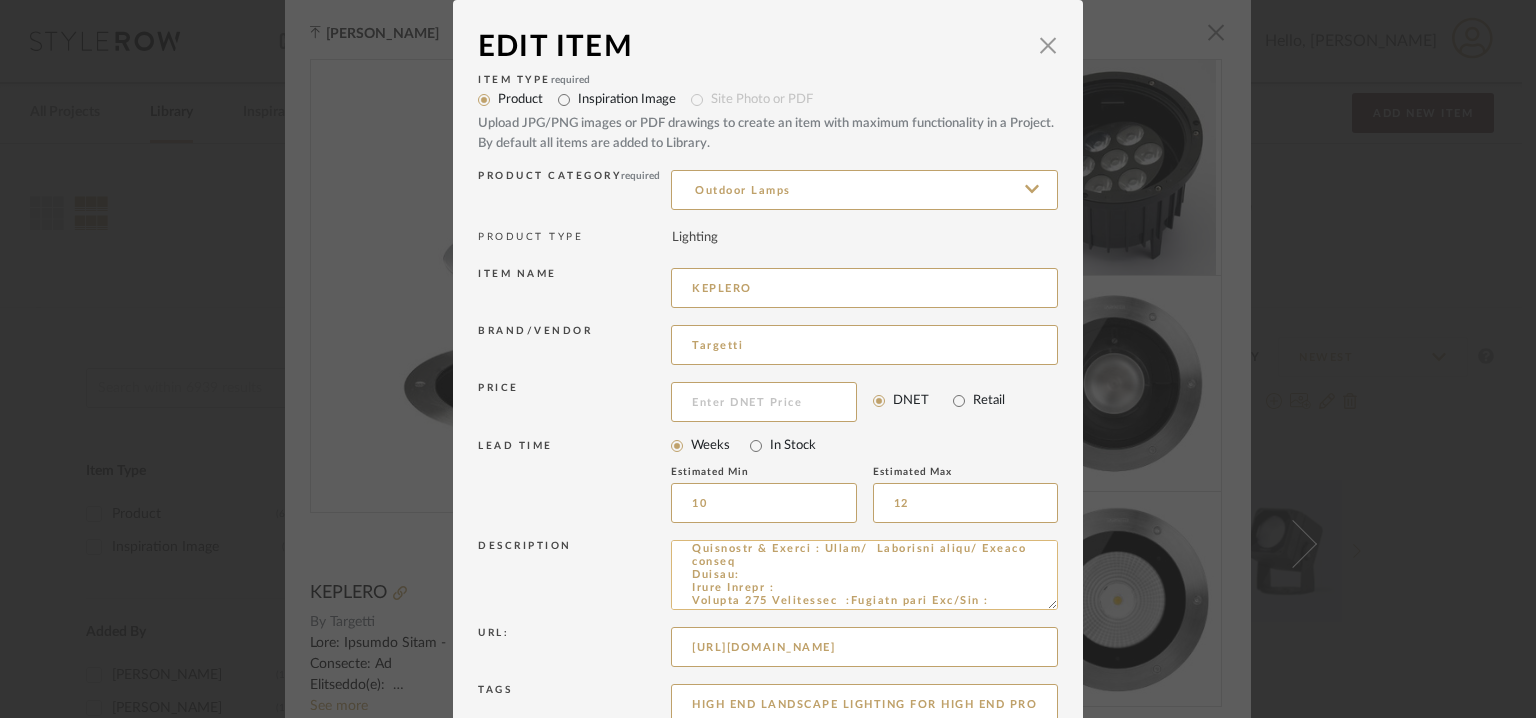 click at bounding box center (864, 575) 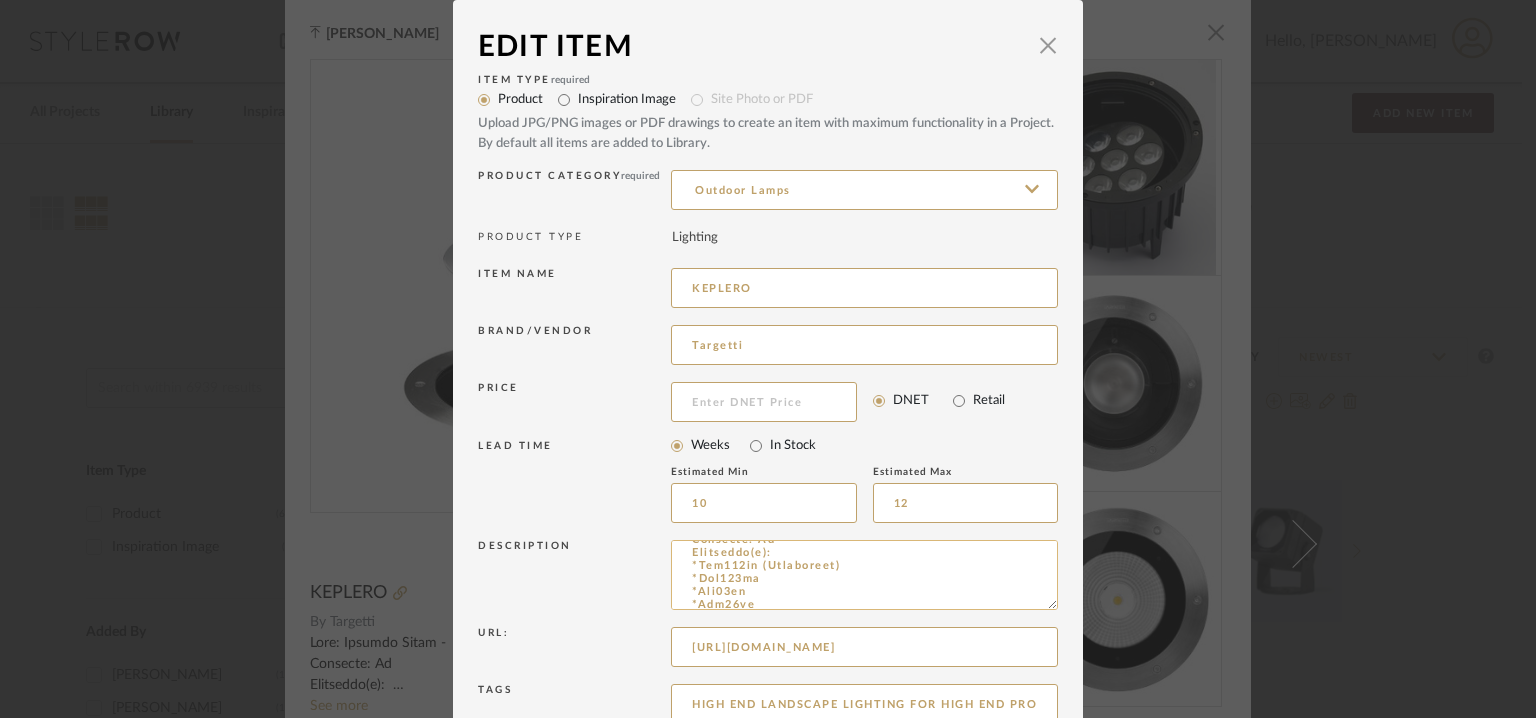 scroll, scrollTop: 0, scrollLeft: 0, axis: both 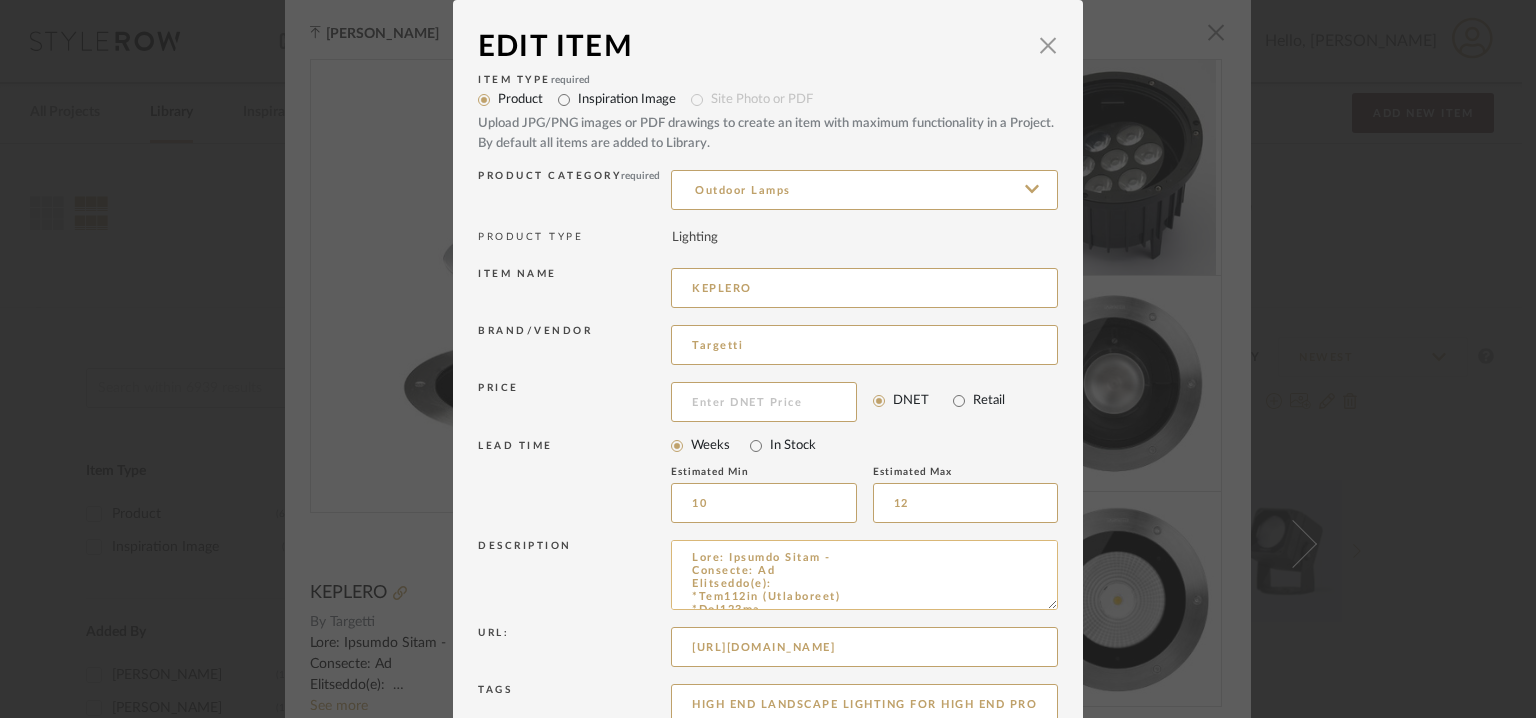 click at bounding box center (864, 575) 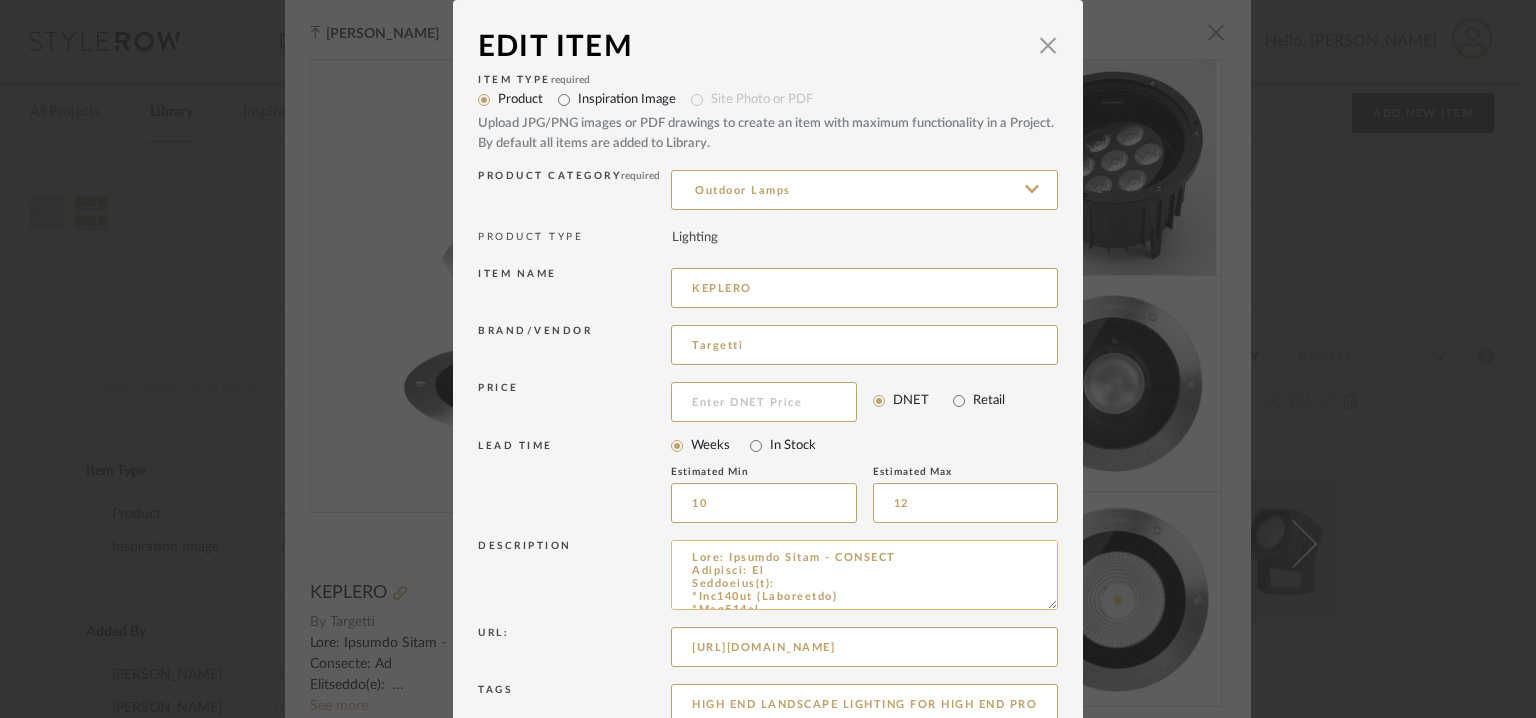 drag, startPoint x: 832, startPoint y: 552, endPoint x: 885, endPoint y: 559, distance: 53.460266 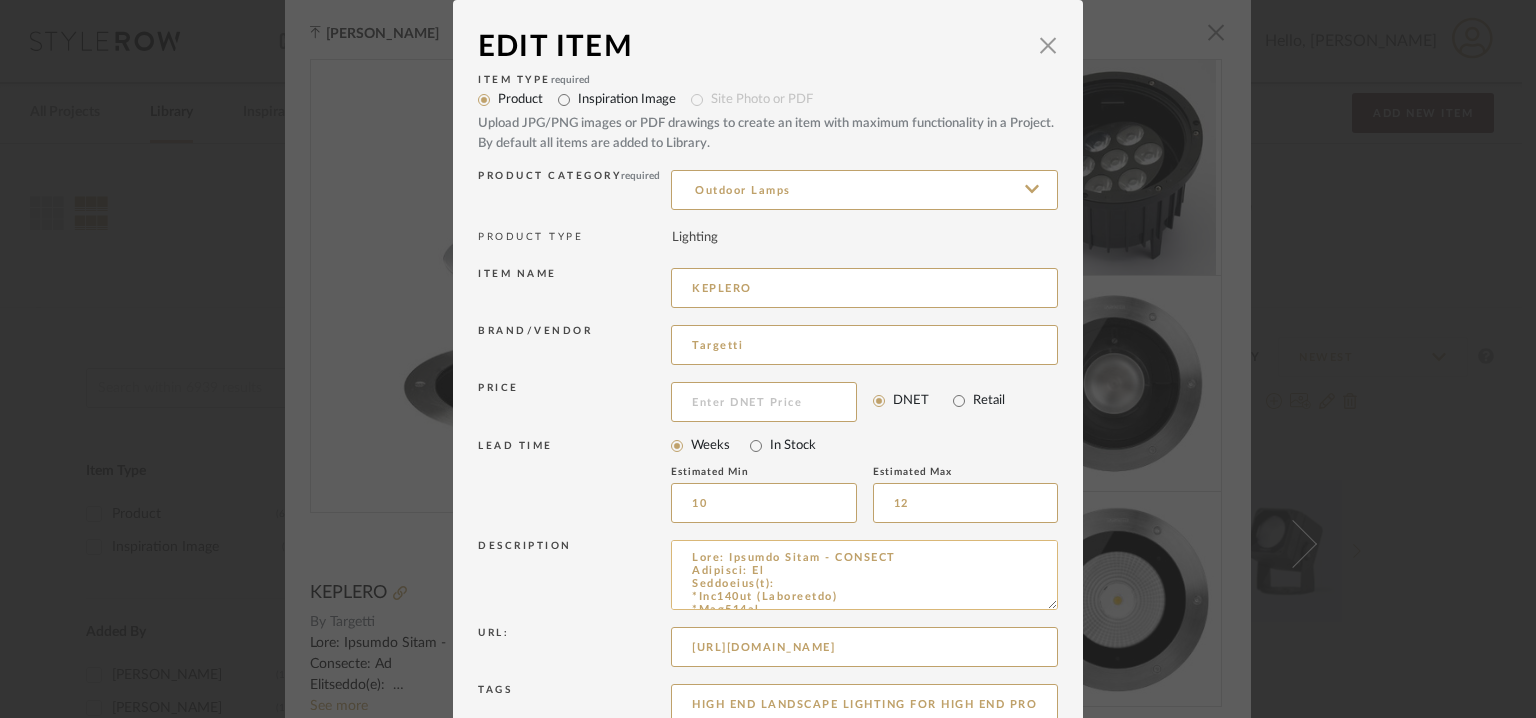 click at bounding box center [864, 575] 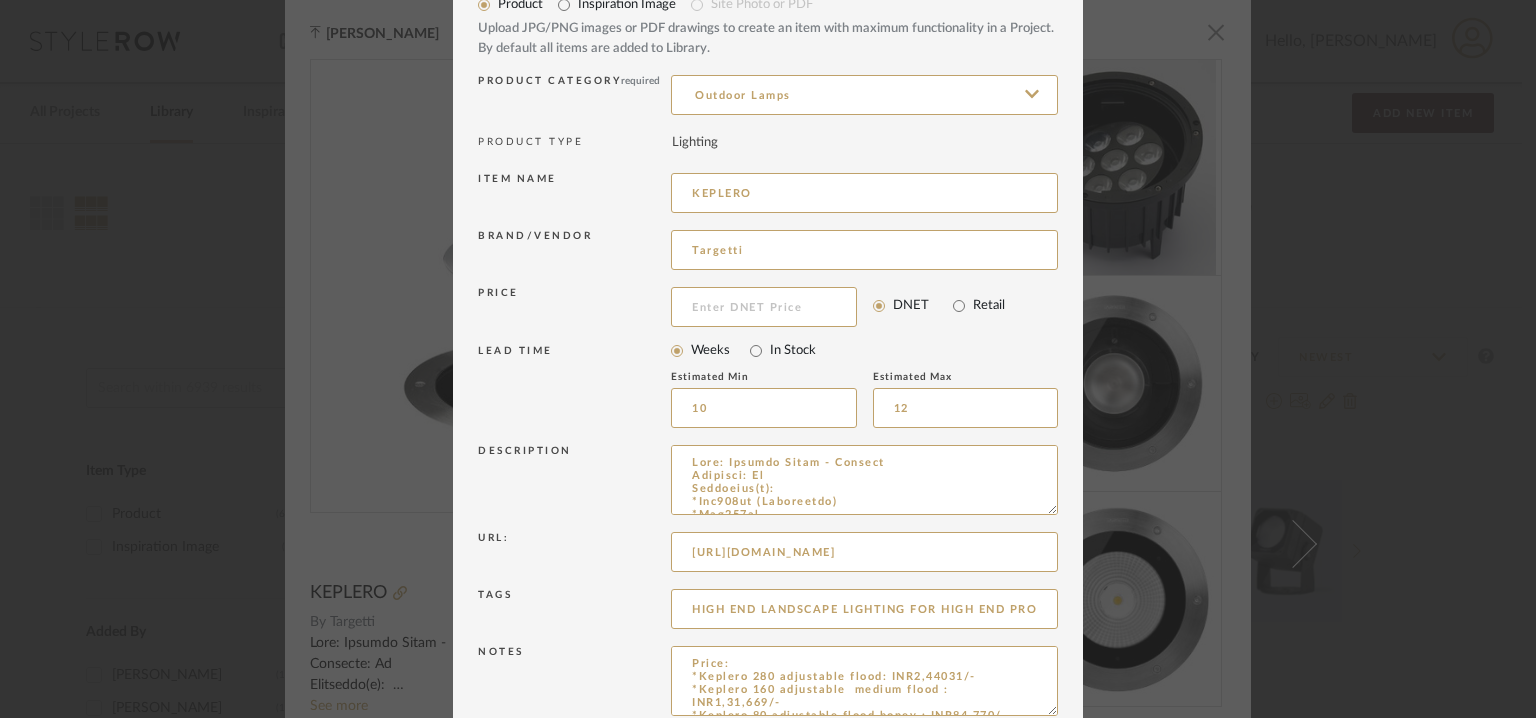 scroll, scrollTop: 192, scrollLeft: 0, axis: vertical 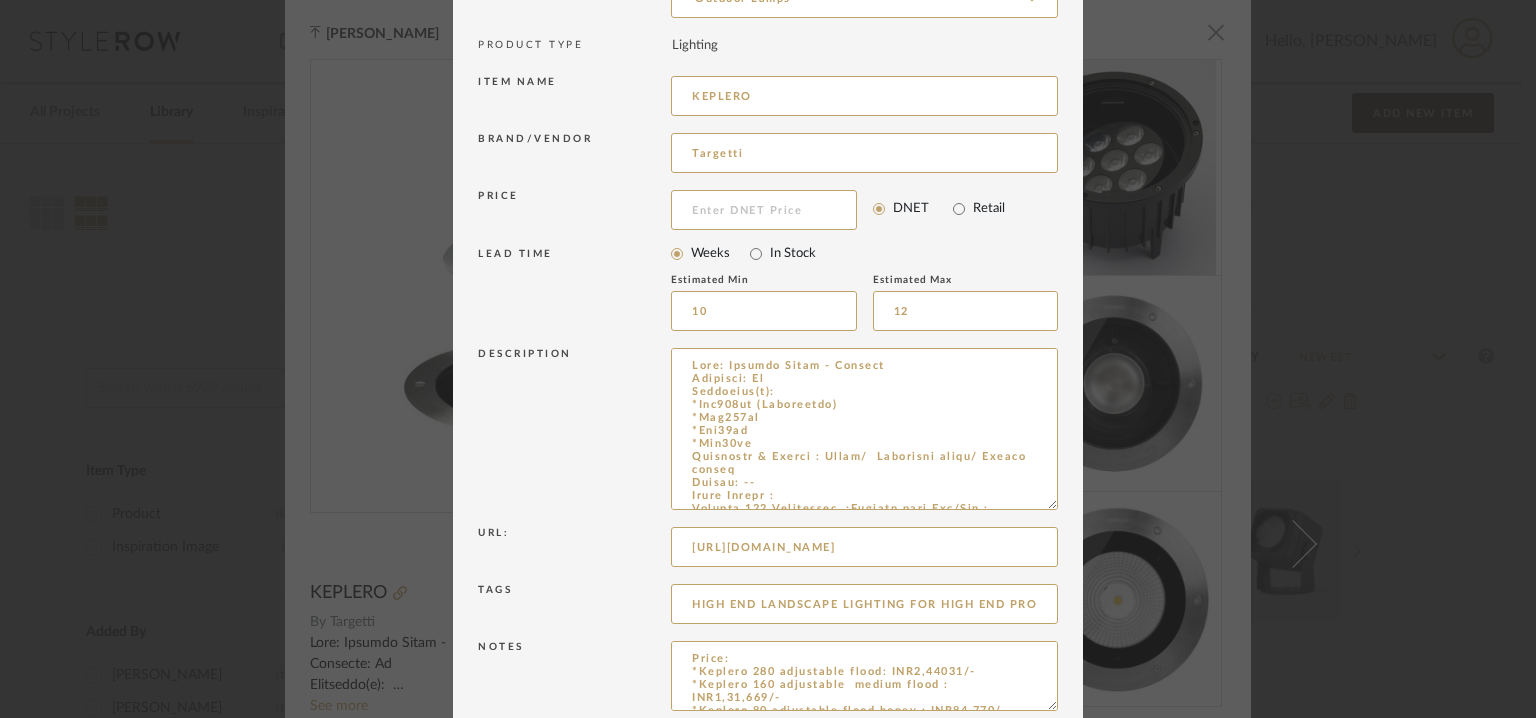 drag, startPoint x: 1045, startPoint y: 413, endPoint x: 1073, endPoint y: 505, distance: 96.16652 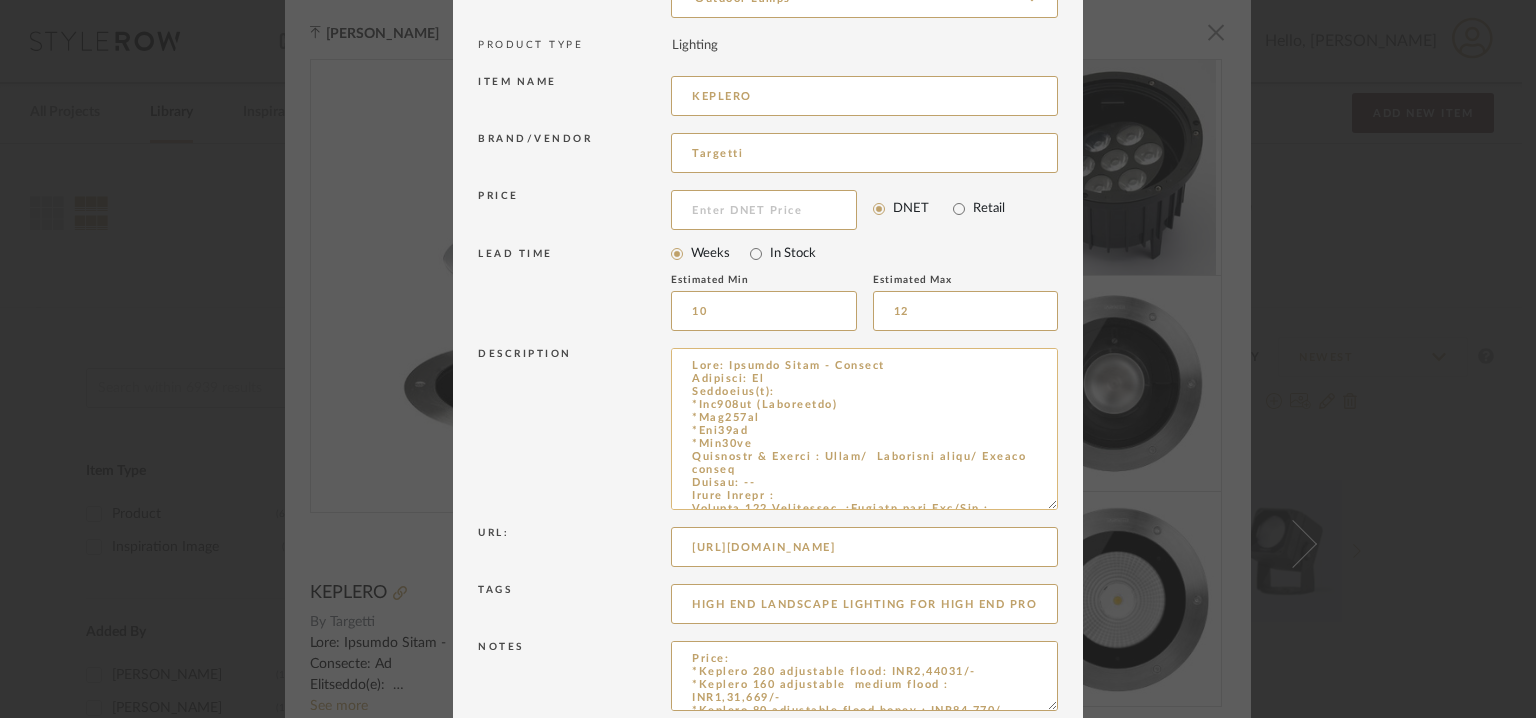 scroll, scrollTop: 100, scrollLeft: 0, axis: vertical 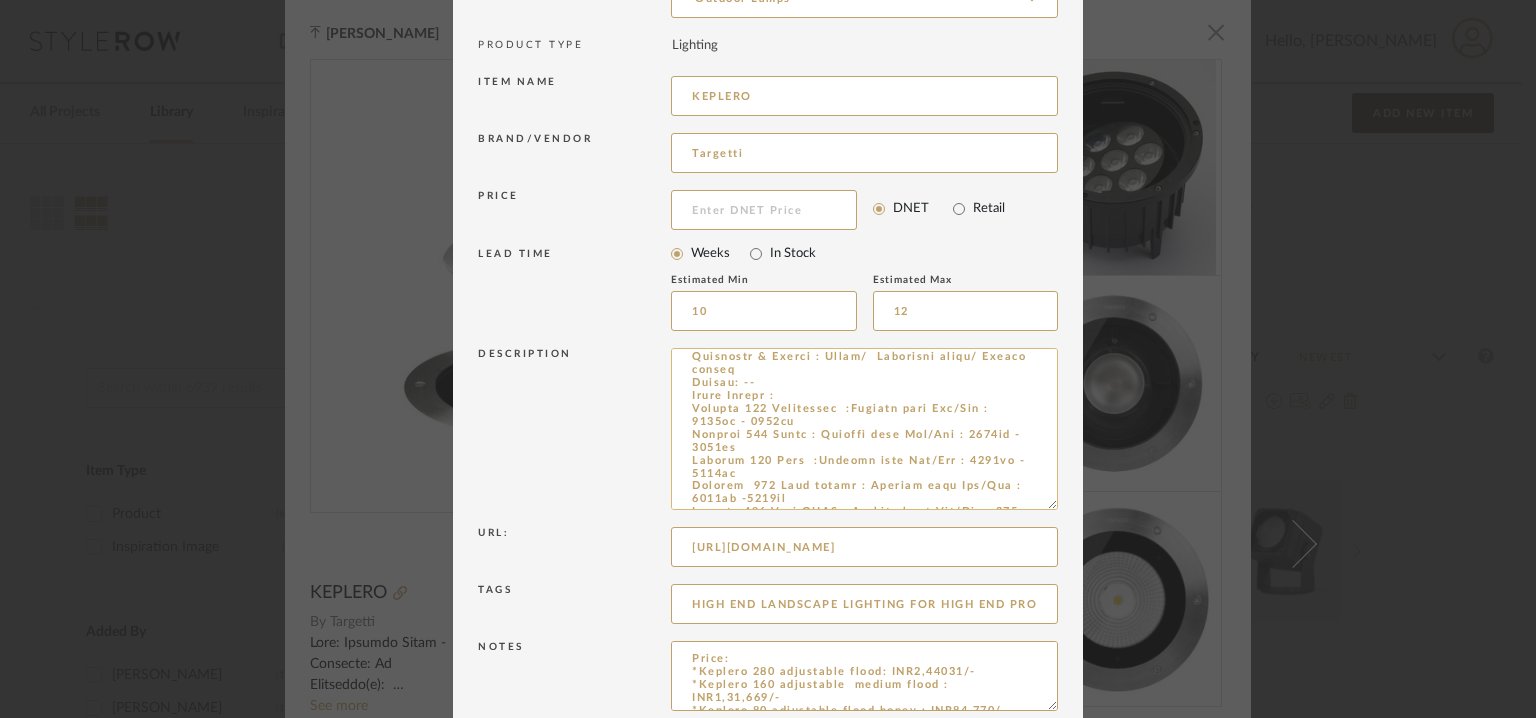 click at bounding box center [864, 429] 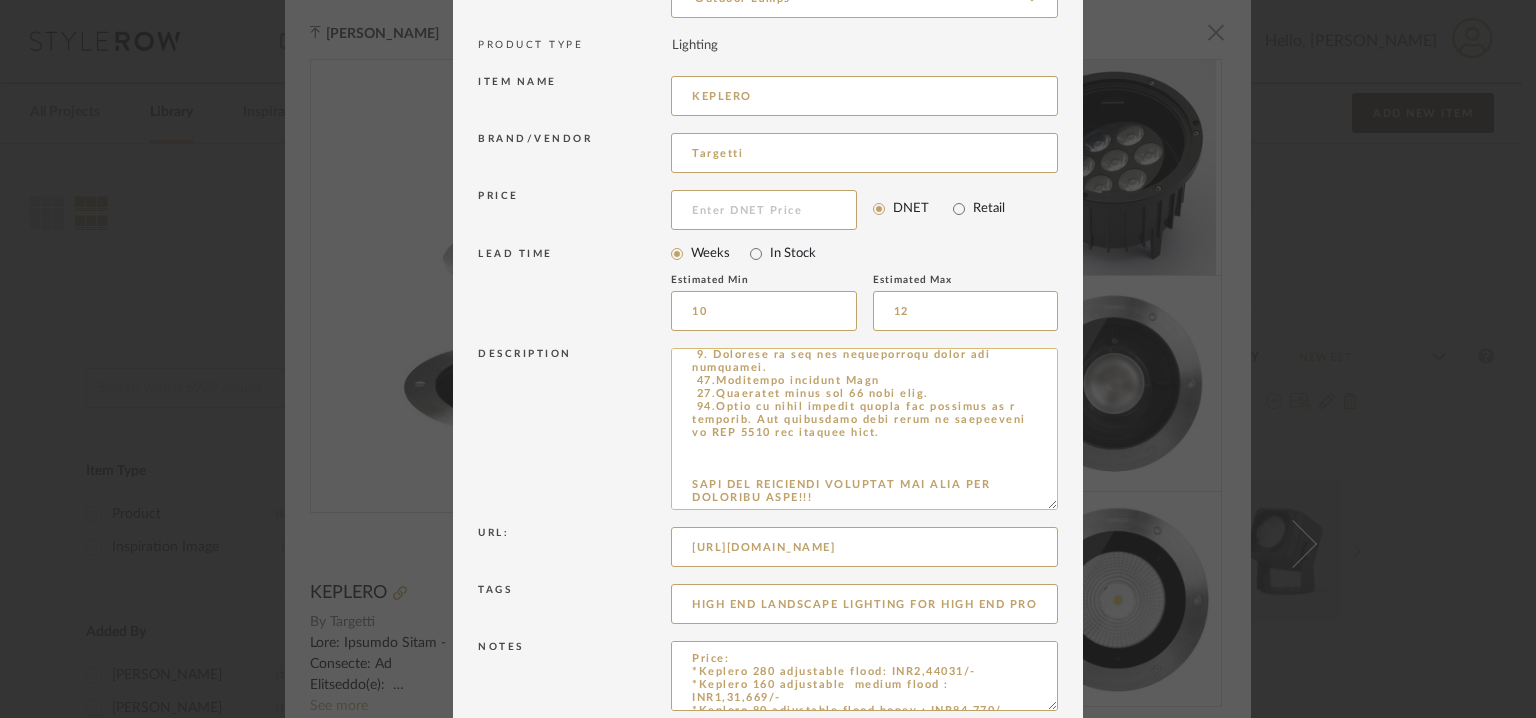 scroll, scrollTop: 1568, scrollLeft: 0, axis: vertical 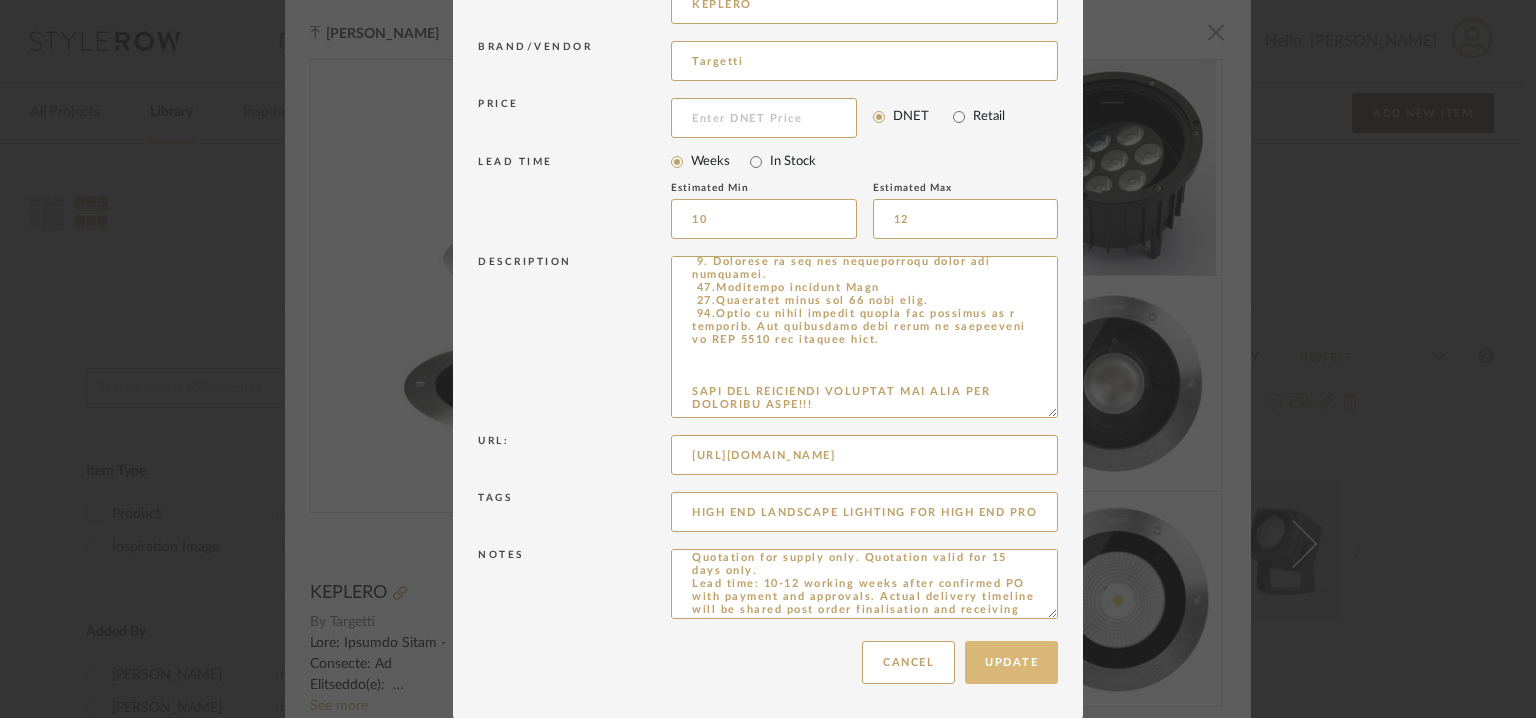 type on "Type: Outdoor Light - Keplero
Designer: Na
Dimension(s):
*Dia280mm (Adjustable)
*Dia160mm
*Dia80mm
*Dia50mm
Materials & Finish : Glass/  Stainless steel/ Copper bronze
Weight: --
Light Source :
Keplero 280 Adjustable: Fixture flux Min/Max : 1321lm - 3753lm
Keplero 280 Fixed : Fixture flux Min/Max : 3907lm - 4275lm
Keplero 280 Zoom  :Fixture flux Min/Max : 1707lm - 3162lm
Keplero  280 Wall washer : Fixture flux Min/Max : 2375lm -2536lm
Keplero 280 Zoom RGBW  :Fixture flux Min/Max : 826lm - 1403lm
Keplero 280 Wall washer RGBW  :Fixture flux Min/Max : 1091lm
Keplero 160 Adjustable : Fixture flux Min/Max : 205lm-1532lm
Keplero 160 Fixed : Fixture flux Min/Max : 1421lm-1520lm
Keplero 160 Zoom  :Fixture flux Min/Max :627 lm-1236lm
Keplero 160 wall washer  :Fixture flux Min/Max : 918lm-980lm
Keplero 160 Adjustable RGBW  :Fixture flux Min/Max : 647lm-657lm
Keplero 160 Stainless steel : Fixture flux Min/Max : 563lm-689lm
Keplero 80 : Fixture flux Min/Max : 175lm-728lm
Keplero 50 : Fixture flux Min/Max : 271lm..." 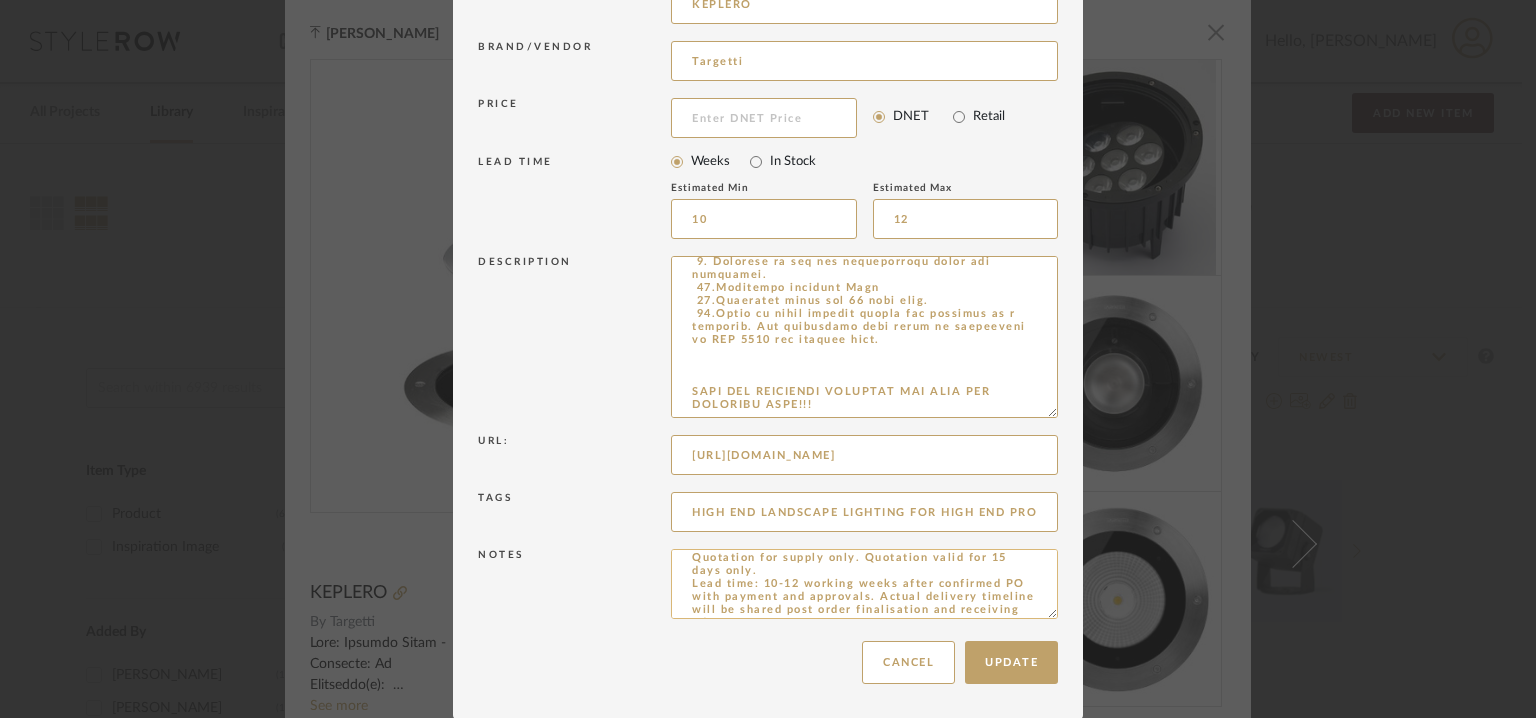 drag, startPoint x: 1028, startPoint y: 663, endPoint x: 922, endPoint y: 593, distance: 127.02756 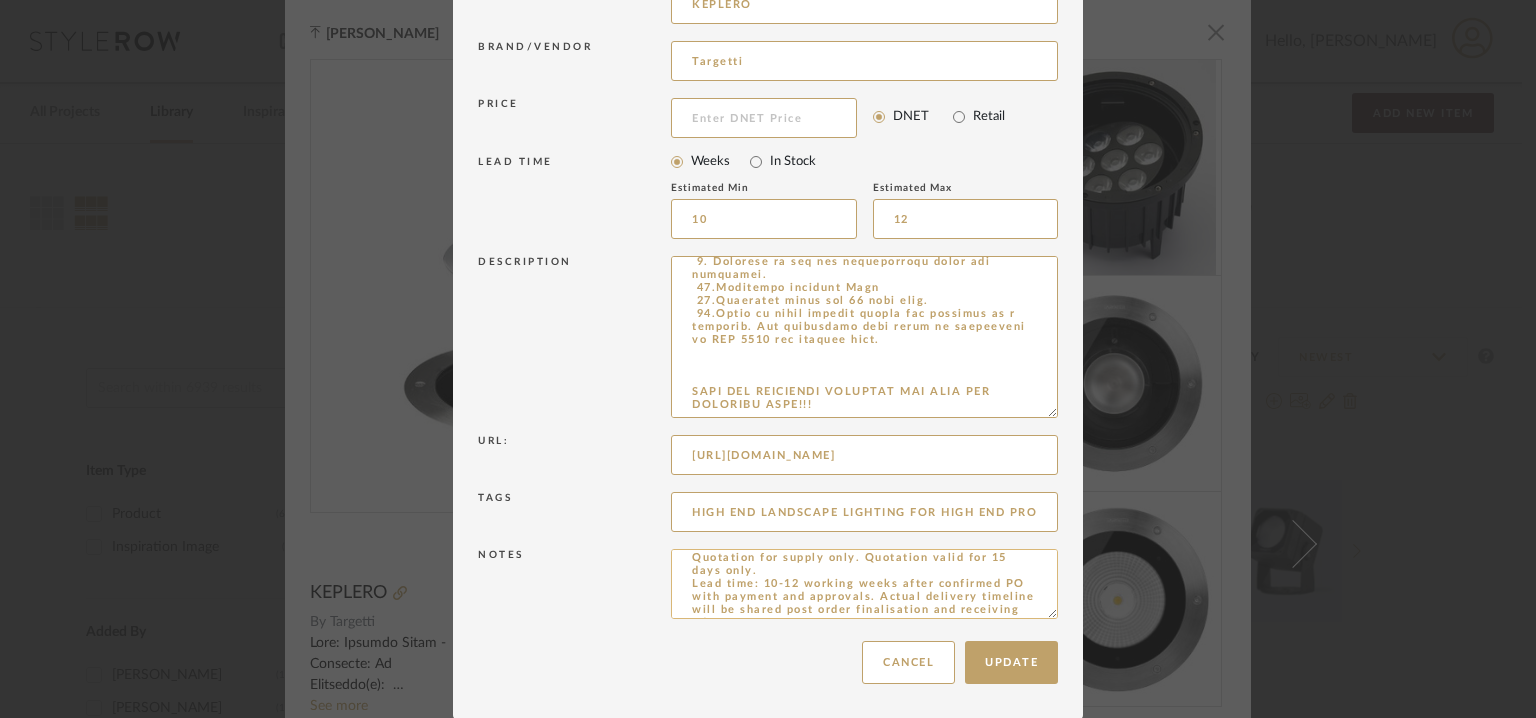 click on "Edit Item ×  Item Type  required Product Inspiration Image   Site Photo or PDF   Upload JPG/PNG images or PDF drawings to create an item with maximum functionality in a Project. By default all items are added to Library.   Product Category  required Outdoor Lamps  PRODUCT TYPE  Lighting  Item name  KEPLERO  Brand/Vendor  Targetti  Price  DNET  Retail   LEAD TIME  Weeks In Stock  Estimated Min  10  Estimated Max  12  Description   Url:  https://www.targetti.com/en/Products/Outdoor/Circular-in-ground-luminaires/PagePara/SectFam/90  Tags  HIGH END LANDSCAPE LIGHTING FOR HIGH END PROJECTS ONLY!!!  Notes   Update  Cancel" at bounding box center (768, 217) 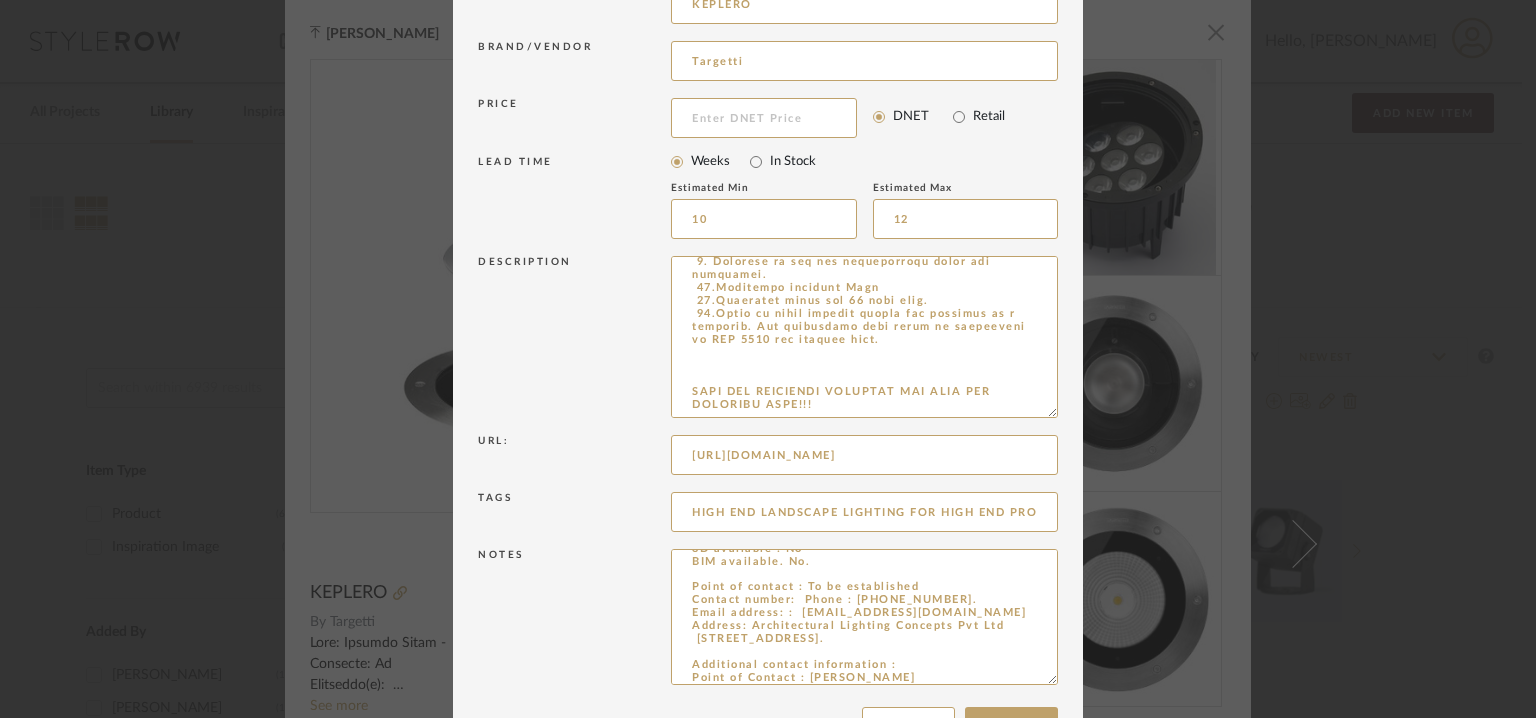 drag, startPoint x: 1047, startPoint y: 617, endPoint x: 1064, endPoint y: 684, distance: 69.12308 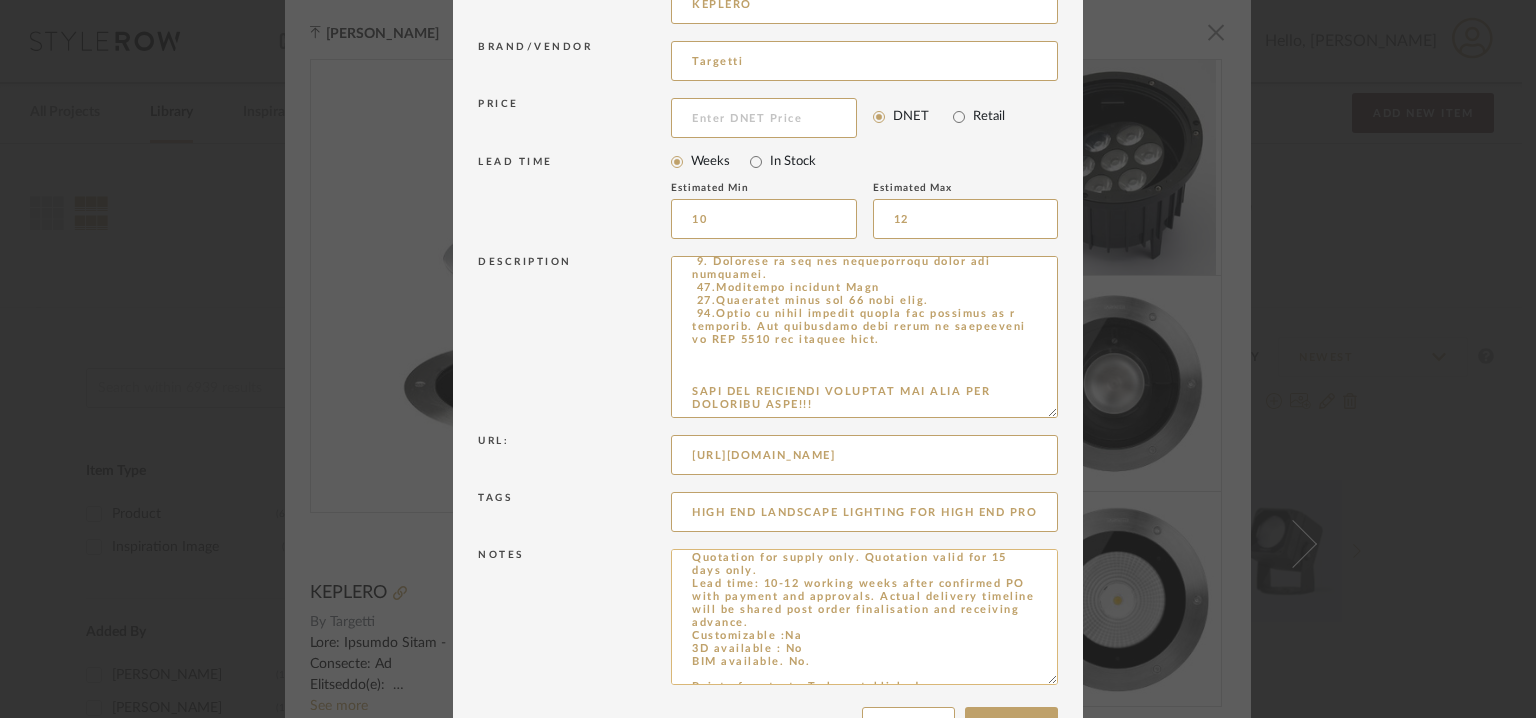 scroll, scrollTop: 257, scrollLeft: 0, axis: vertical 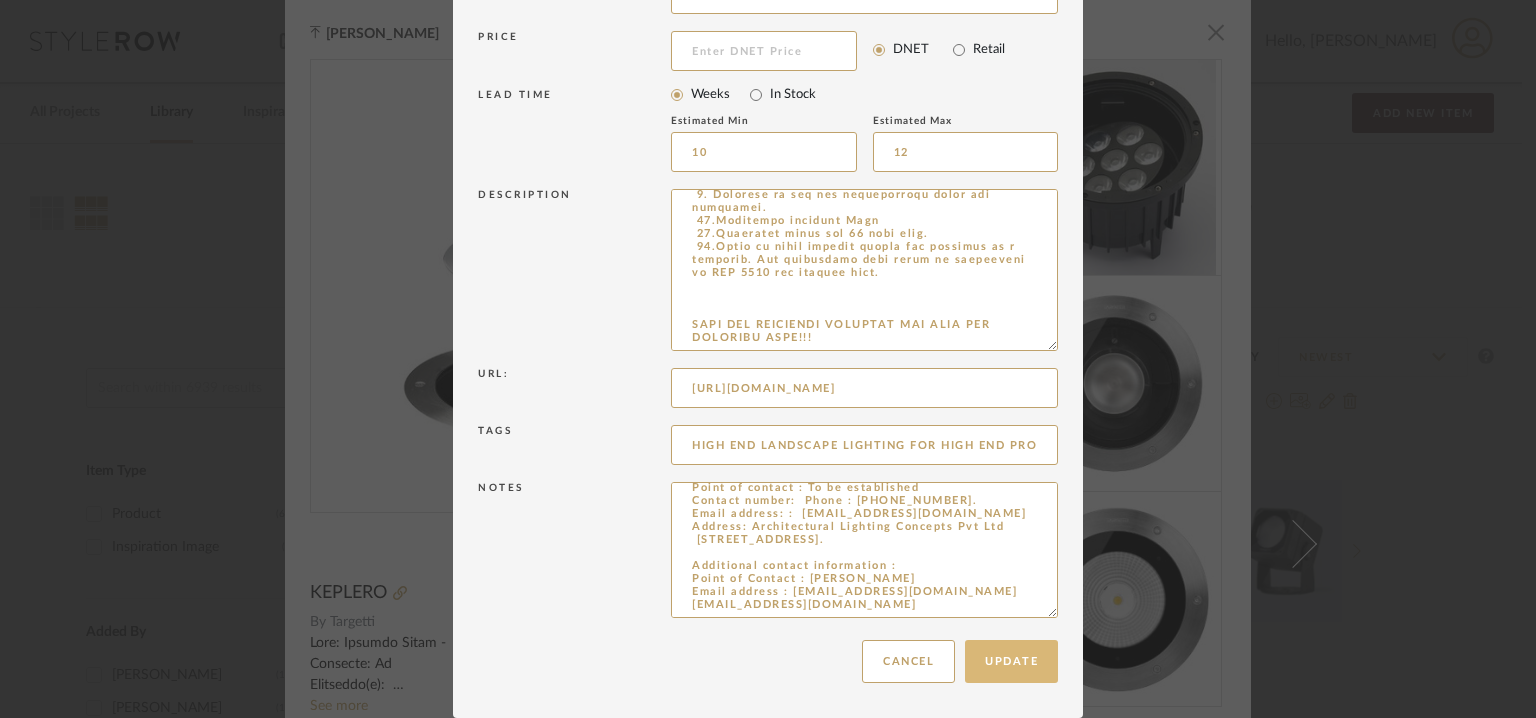 click on "Update" at bounding box center [1011, 661] 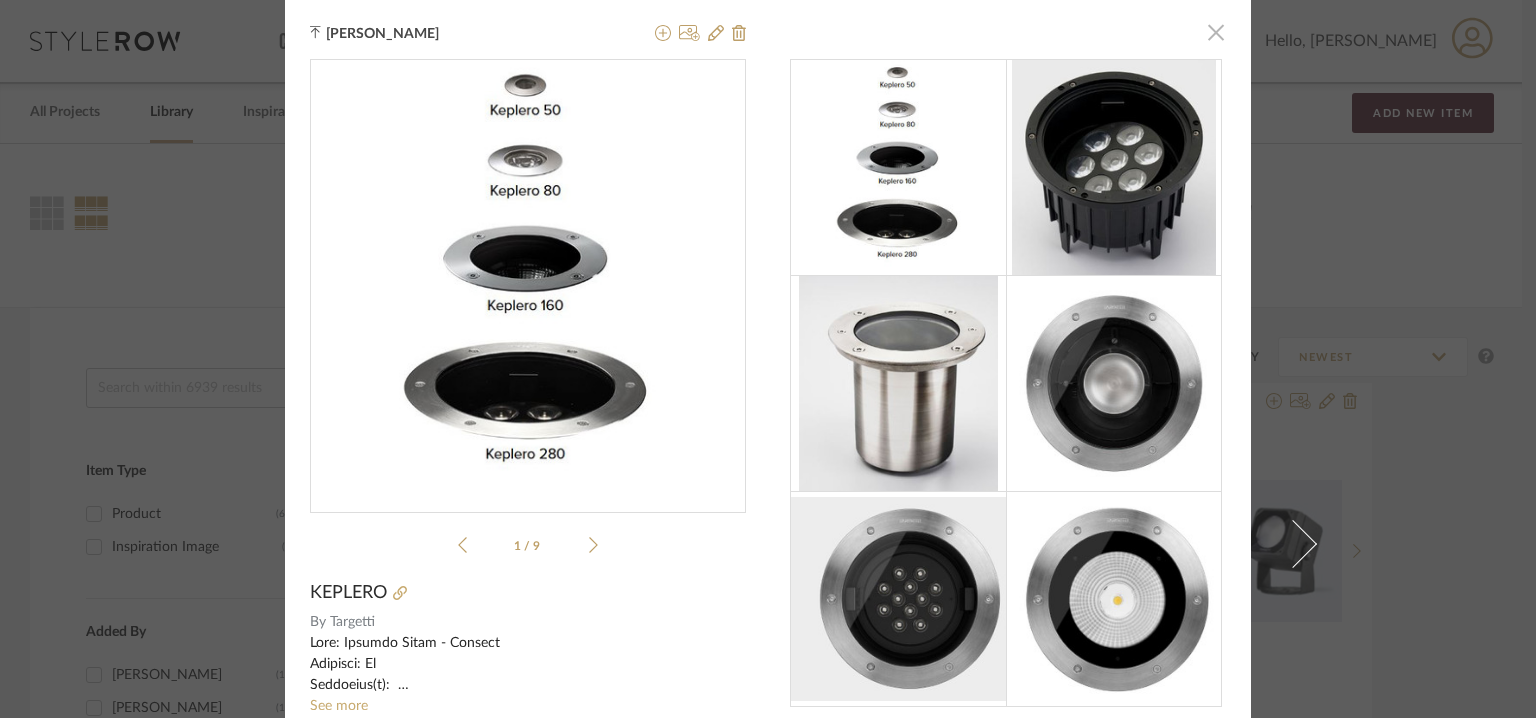 click 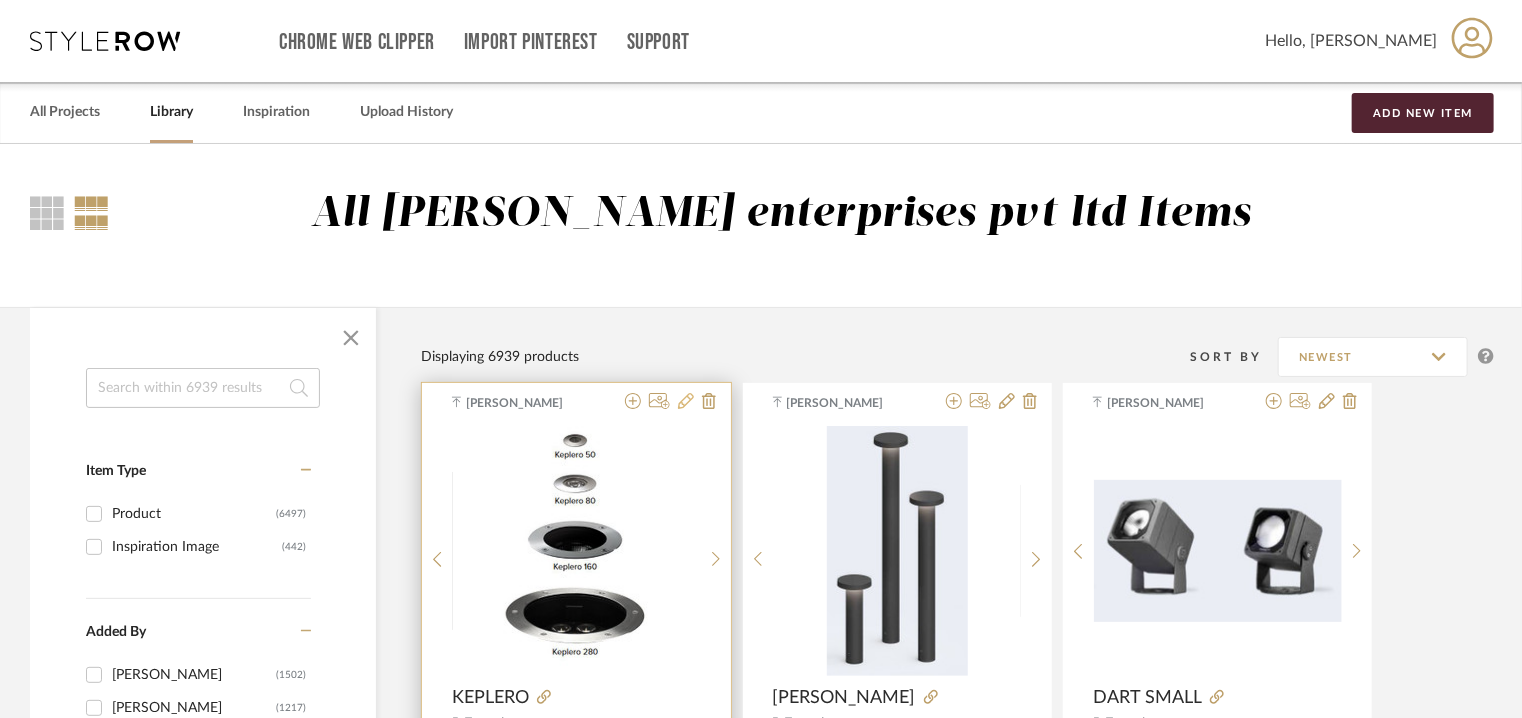 click 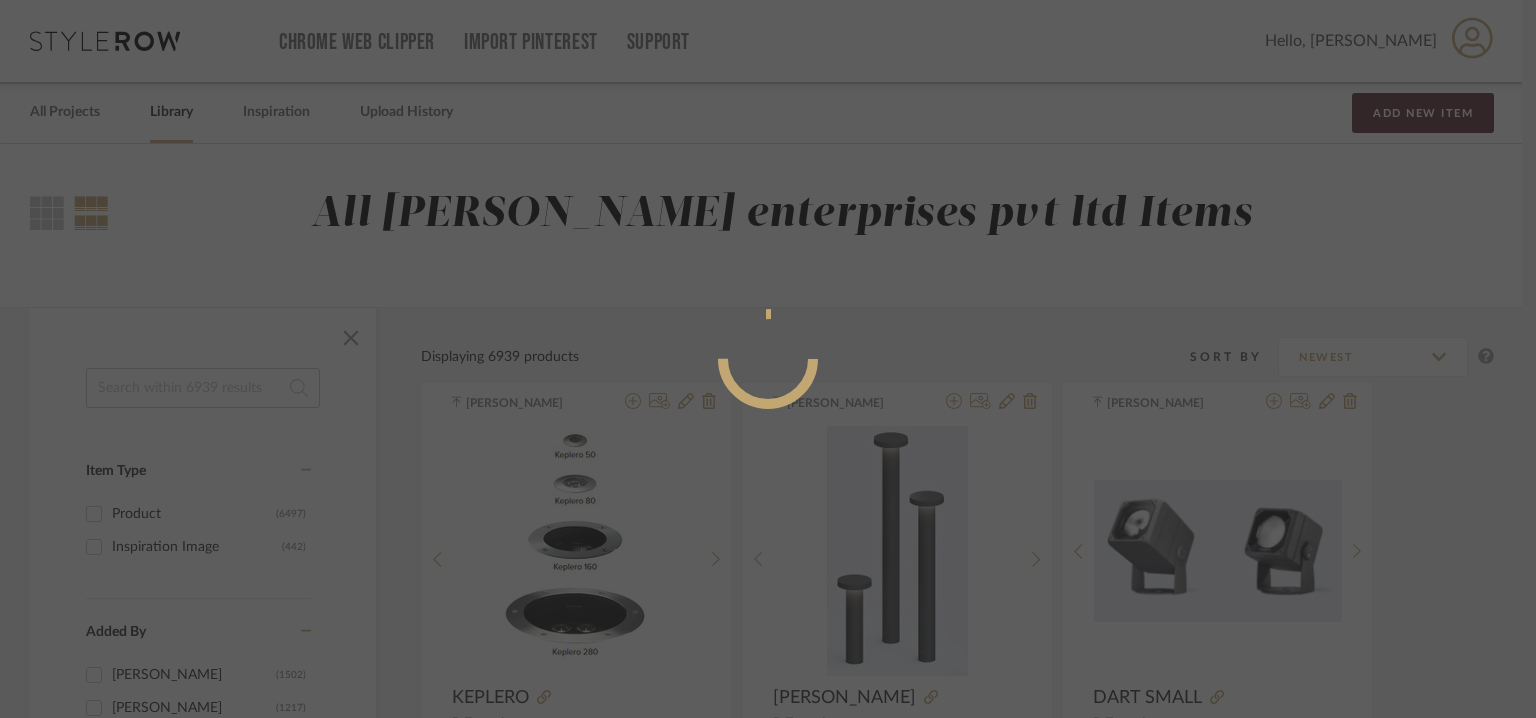 radio on "true" 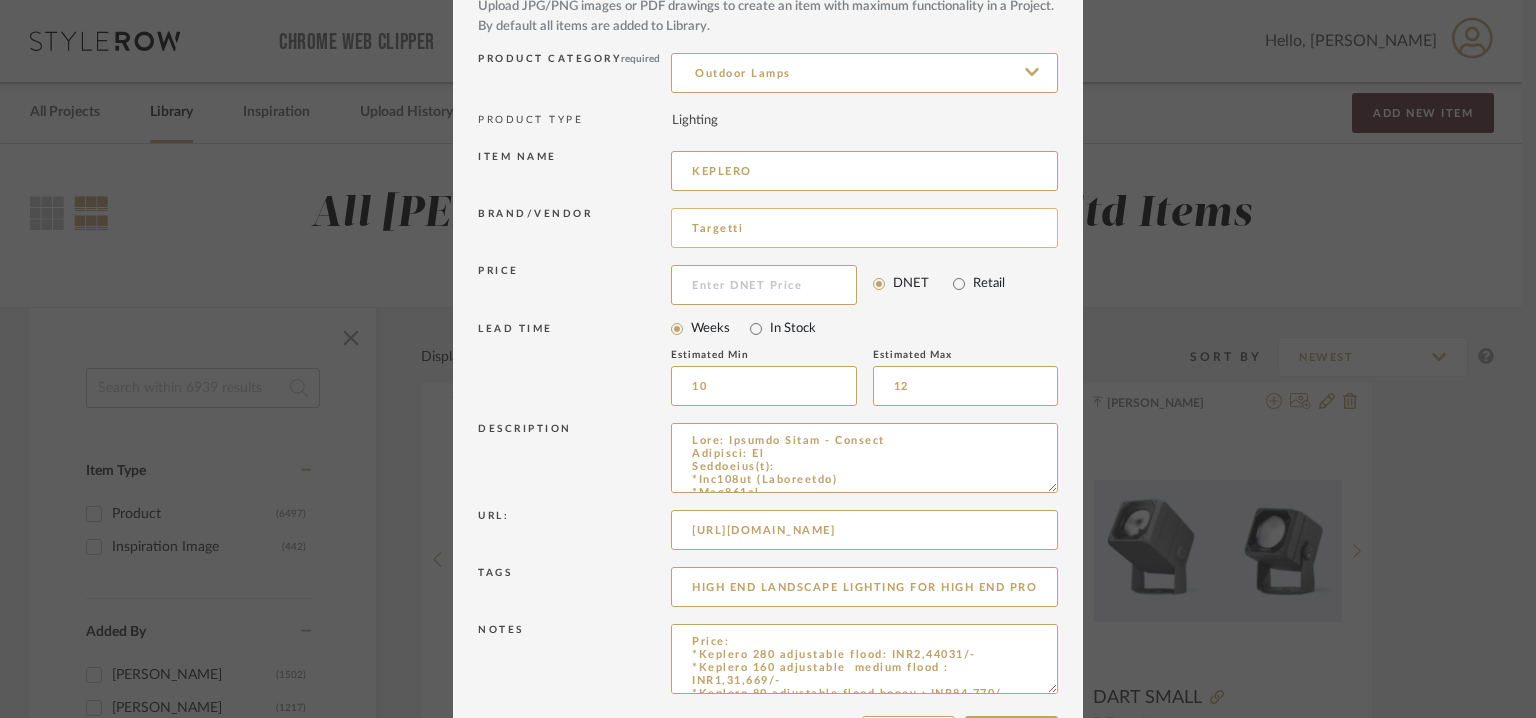 scroll, scrollTop: 192, scrollLeft: 0, axis: vertical 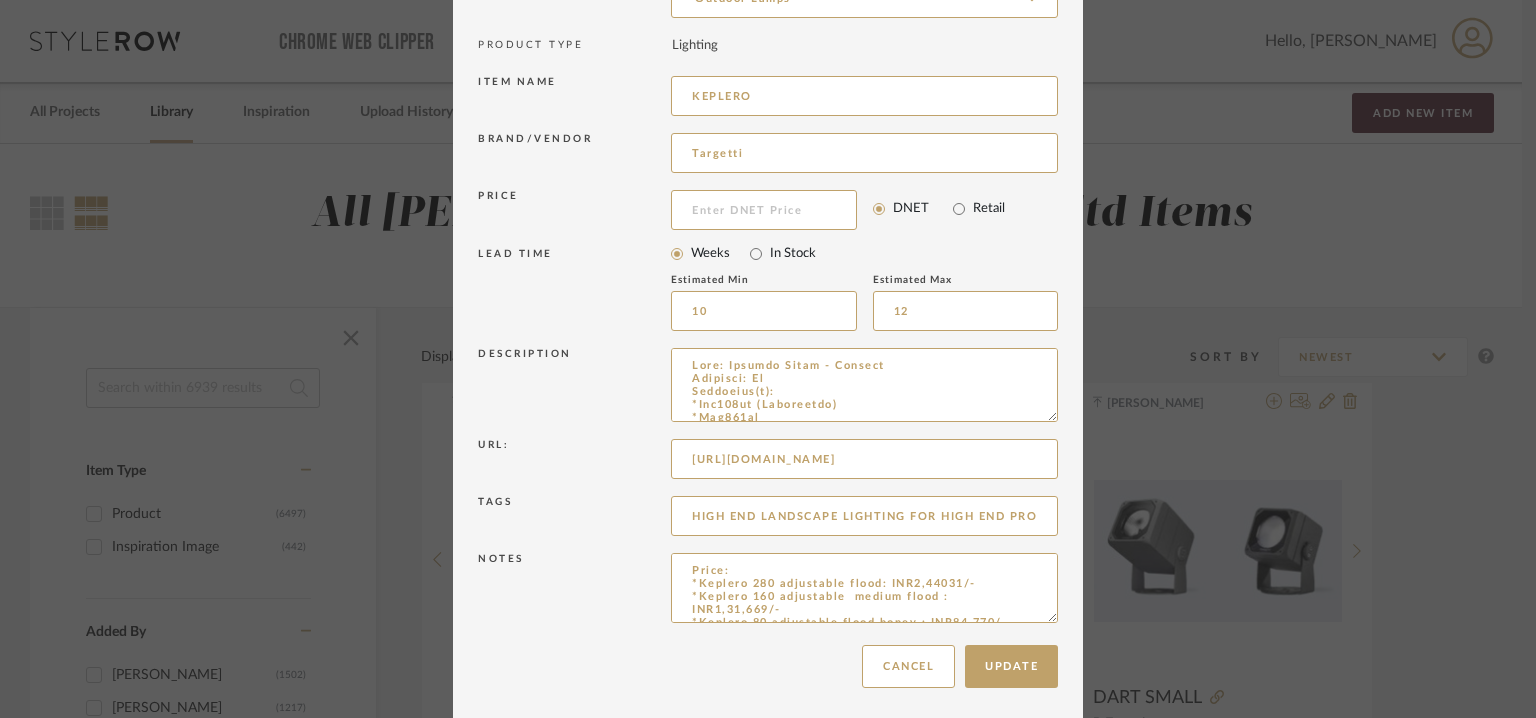 drag, startPoint x: 1043, startPoint y: 412, endPoint x: 1142, endPoint y: 749, distance: 351.24066 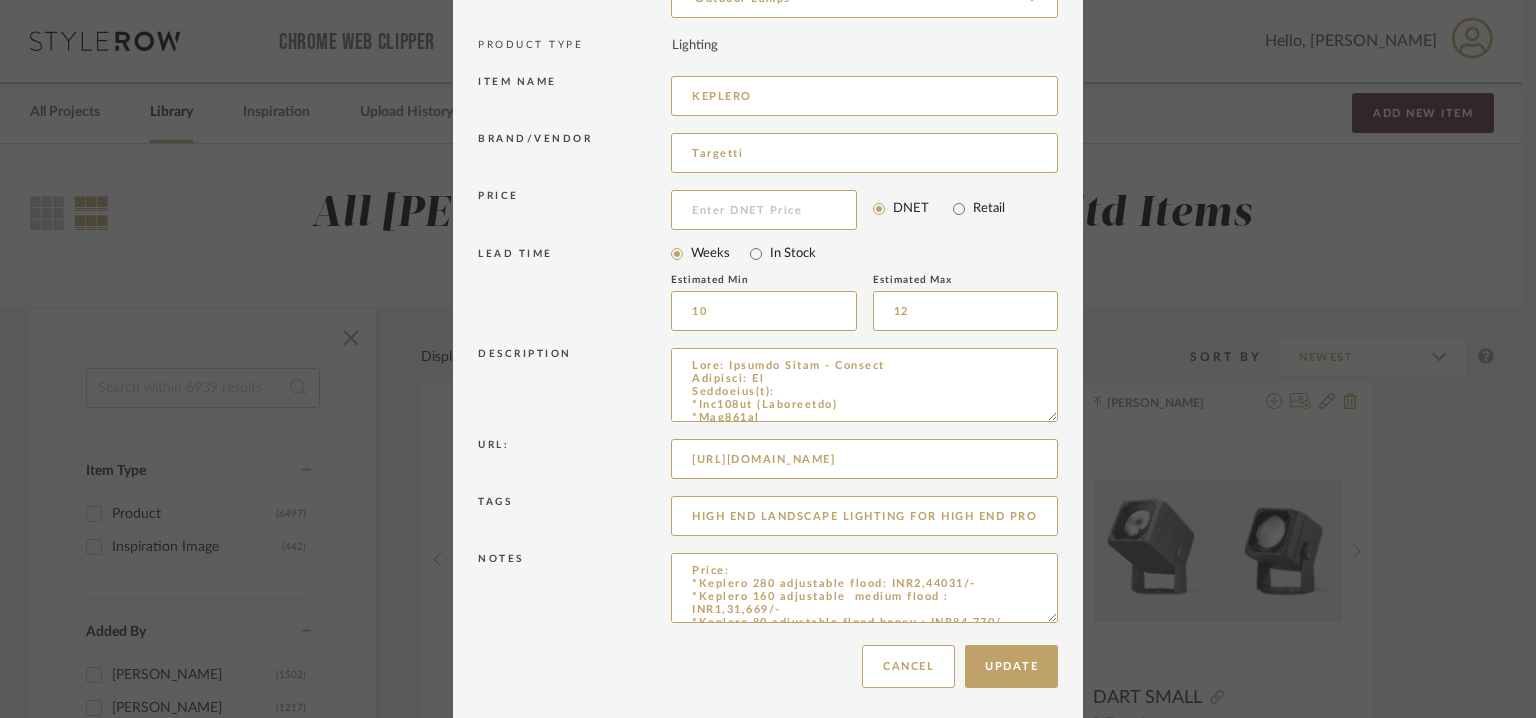 click on "Chrome Web Clipper   Import Pinterest   Support   All Projects   Library   Inspiration   Upload History   Add New Item  Hello, Tehseen  All Mancini enterprises pvt ltd Items Item Type Product  (6497)  Inspiration Image  (442)  Added By Ganesh K  (1502)  Tehseen Mukadam  (1217)  Chandru A  (532)  Yuvaraj V A  (494)  Manasi Bhargava  (409)  See More + Category  Seating   (1208)   Tables   (911)   Storage   (181)   Beds    (107)   Fabric & Textiles   (936)   Lighting   (760)   Tile & Stone   (576)   Bath   (314)   Architectural Finishes   (239)   Architectural Elements   (221)   Rugs   (217)   Mirrors   (205)   Accessories    (185)   Outdoor   (146)   Art   (62)   Hardware   (43)   Housewares   (43)   Wallcoverings   (29)   Flooring   (28)   Bedding   (23)   Appliances   (21)   Home Gym Equipment   (12)   Kitchen   (11)   Closets   (9)   Children's Furniture   (2)   Electronics   (2)   Paint   (2)   Uncategorized   (2)   Window Coverings   (2)  Brand &Tradition  (15)  .Rad product  (1)  101 Copenhagen 0" at bounding box center [768, 359] 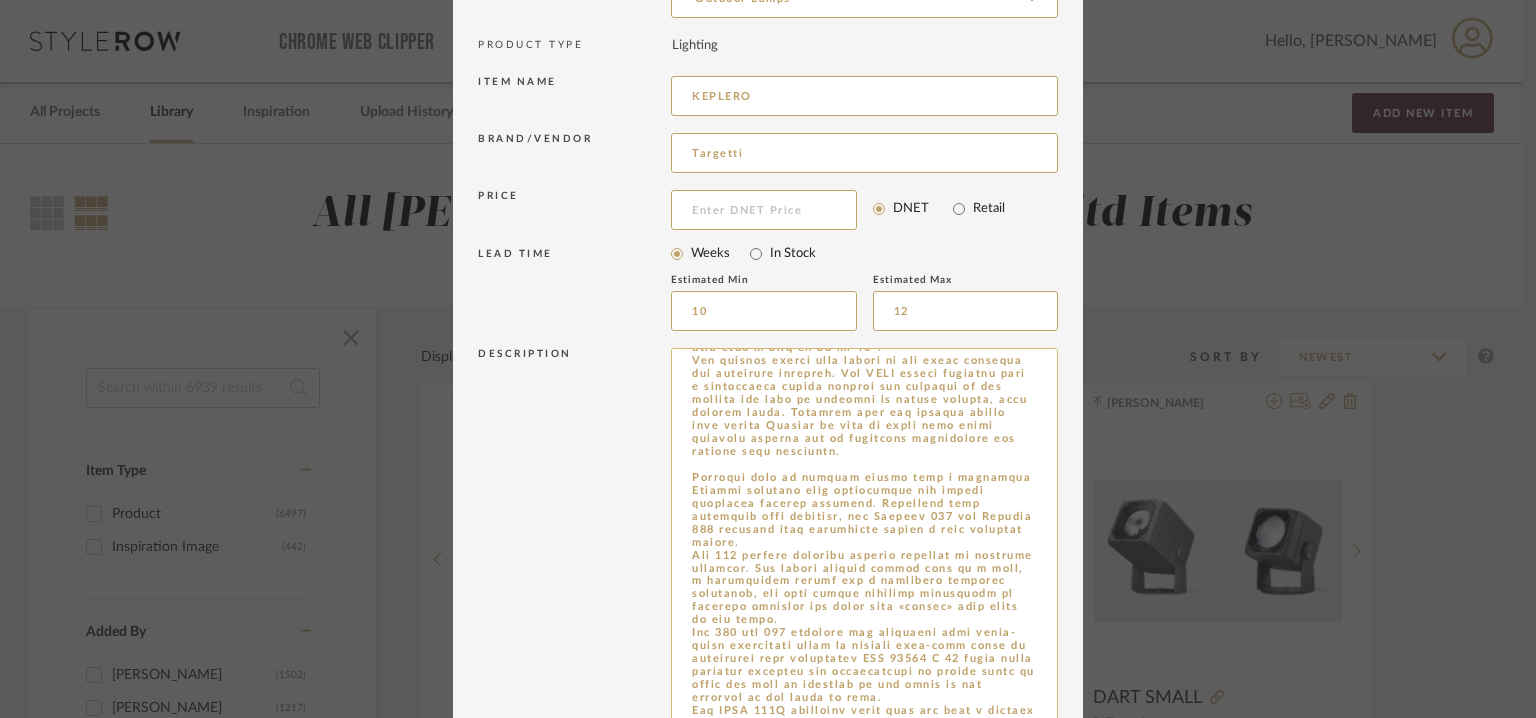scroll, scrollTop: 1200, scrollLeft: 0, axis: vertical 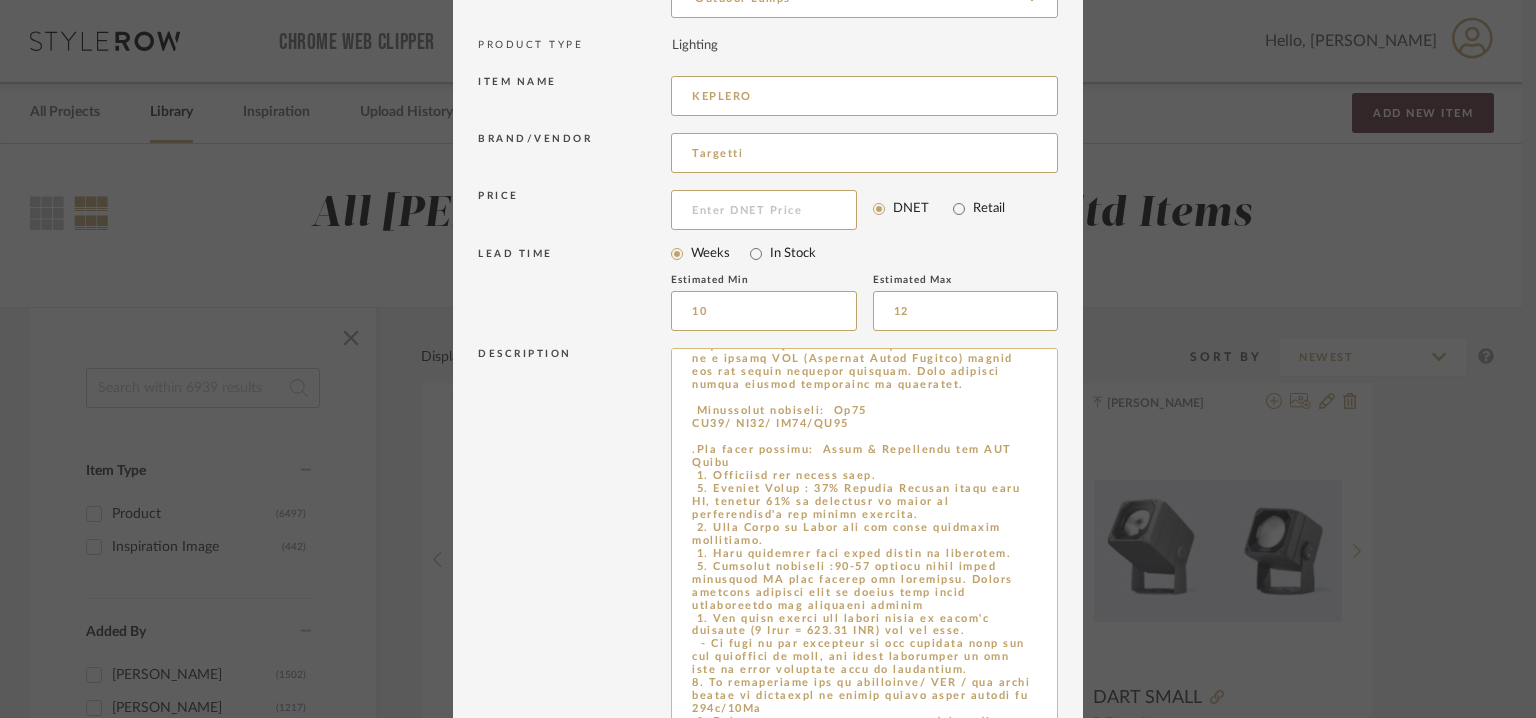 drag, startPoint x: 824, startPoint y: 406, endPoint x: 832, endPoint y: 421, distance: 17 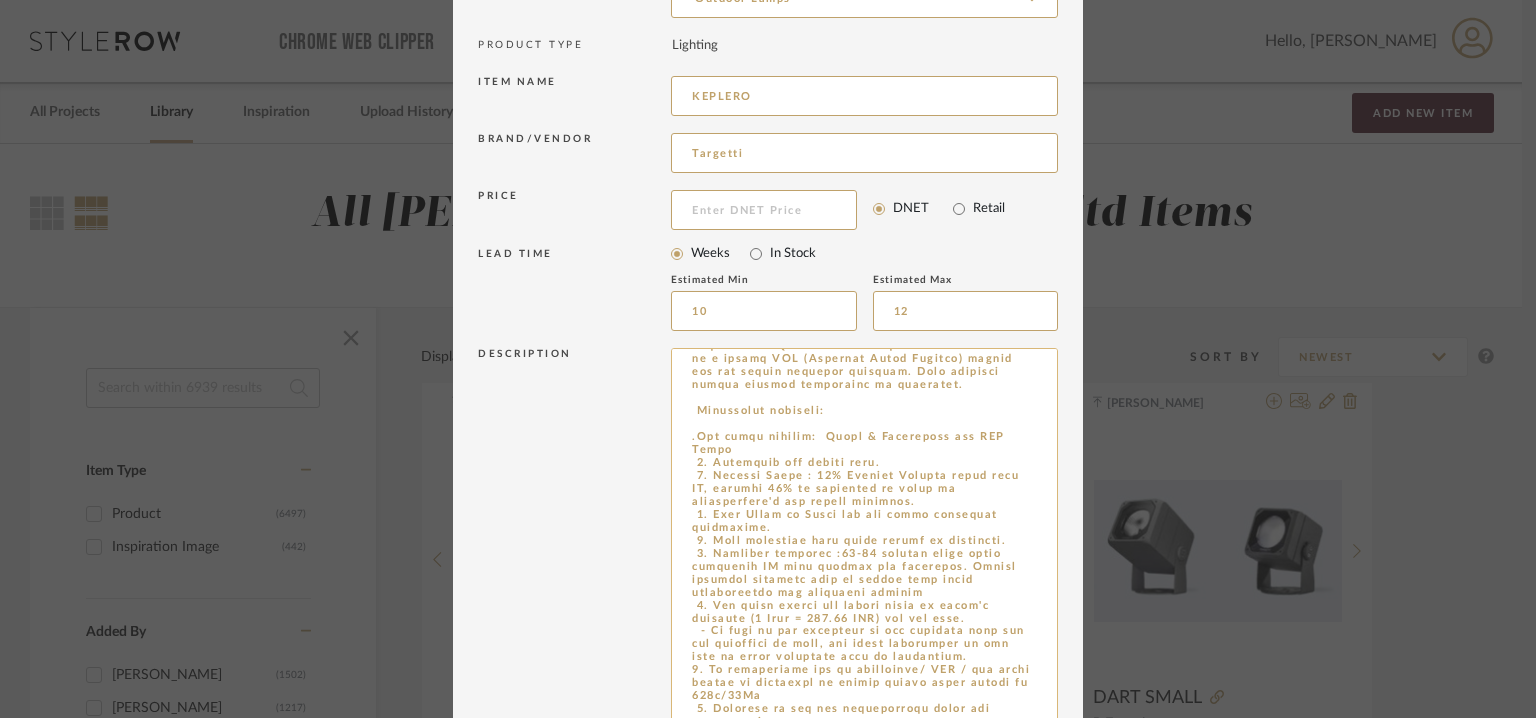 click at bounding box center (864, 551) 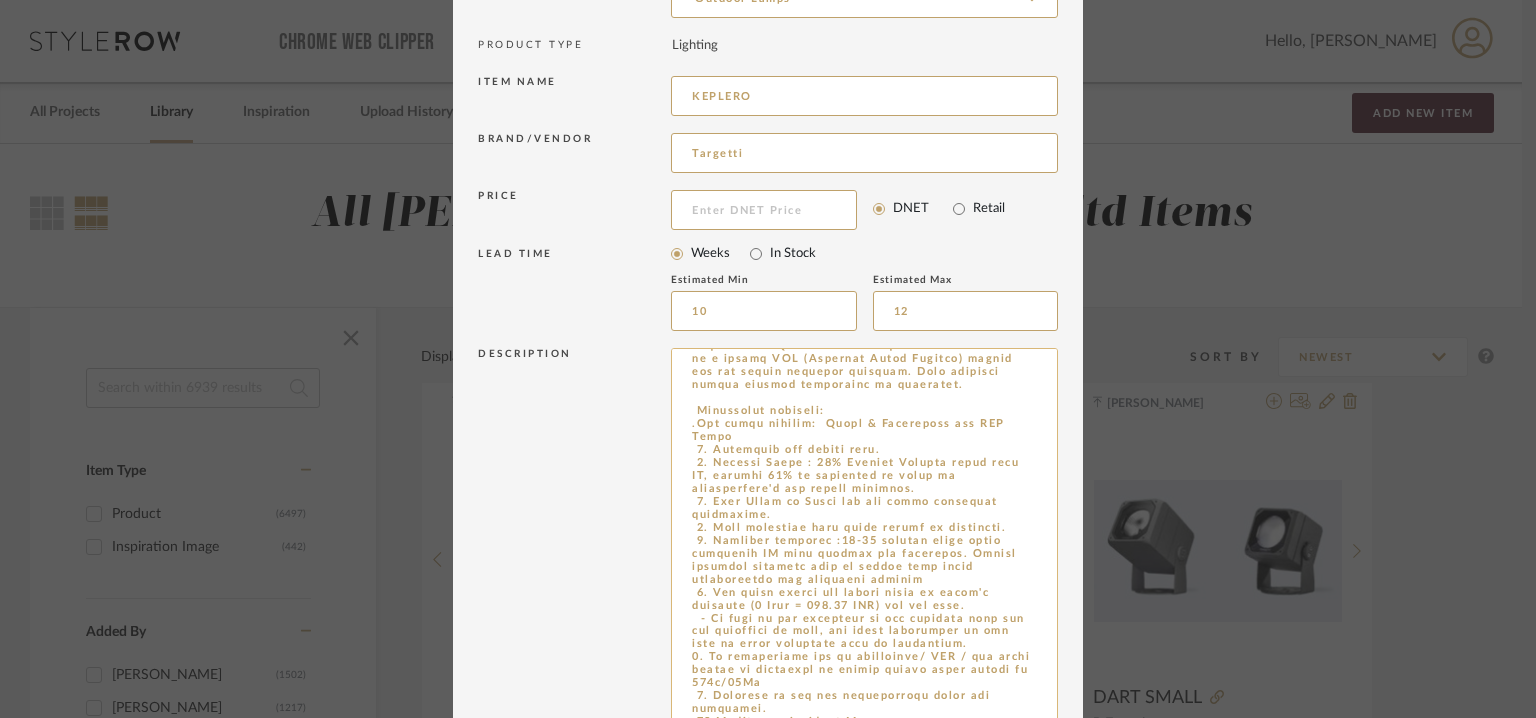 click at bounding box center (864, 551) 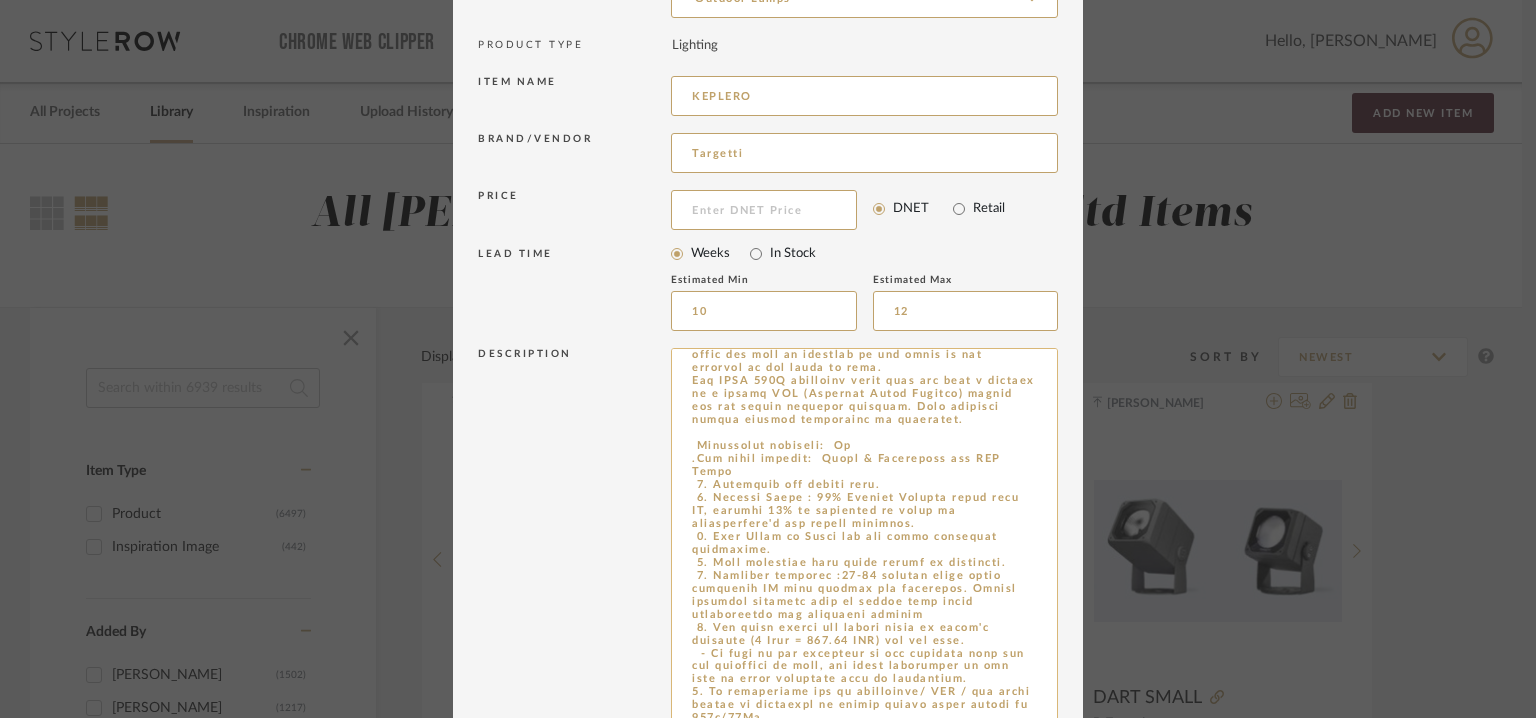 scroll, scrollTop: 1296, scrollLeft: 0, axis: vertical 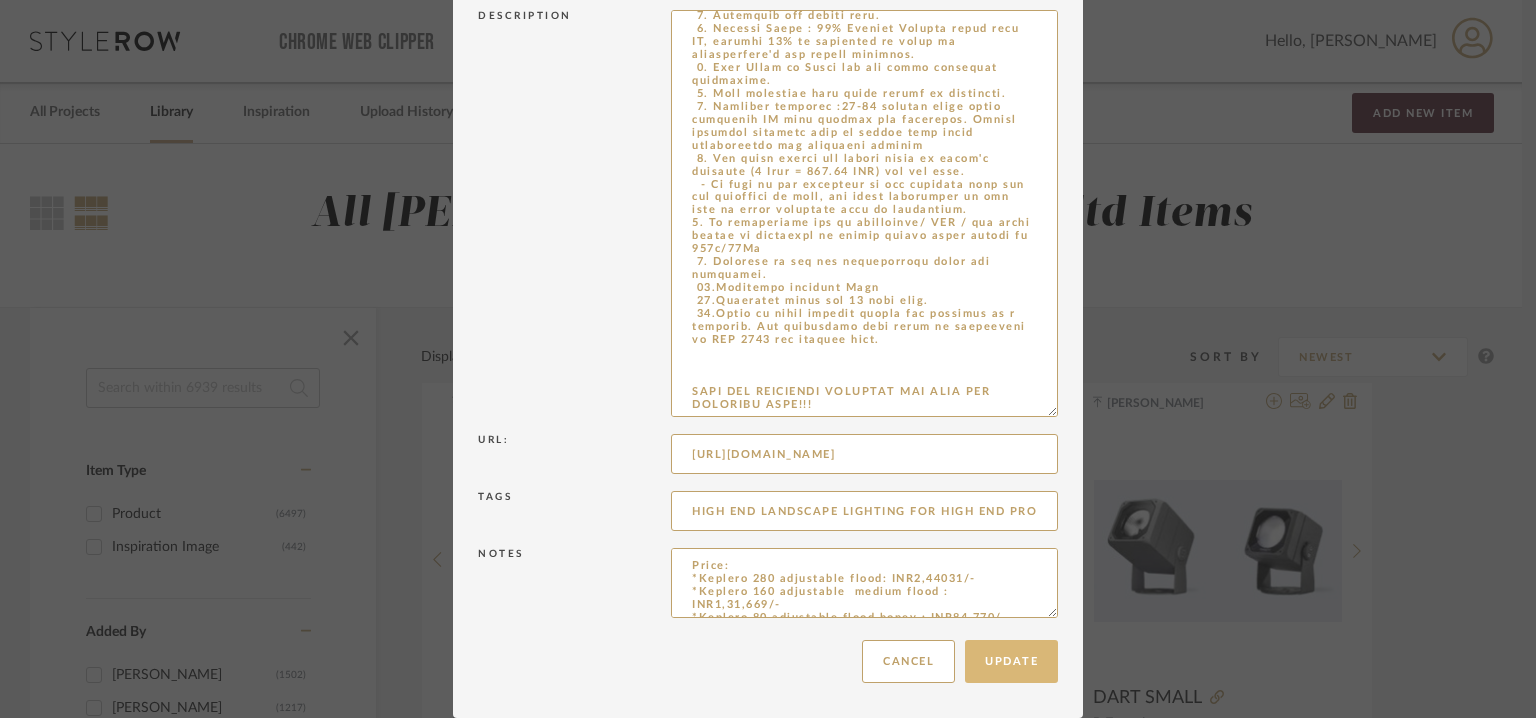 type on "Type: Outdoor Light - Keplero
Designer: Na
Dimension(s):
*Dia280mm (Adjustable)
*Dia160mm
*Dia80mm
*Dia50mm
Materials & Finish : Glass/  Stainless steel/ Copper bronze
Weight: --
Light Source :
Keplero 280 Adjustable: Fixture flux Min/Max : 1321lm - 3753lm
Keplero 280 Fixed : Fixture flux Min/Max : 3907lm - 4275lm
Keplero 280 Zoom  :Fixture flux Min/Max : 1707lm - 3162lm
Keplero  280 Wall washer : Fixture flux Min/Max : 2375lm -2536lm
Keplero 280 Zoom RGBW  :Fixture flux Min/Max : 826lm - 1403lm
Keplero 280 Wall washer RGBW  :Fixture flux Min/Max : 1091lm
Keplero 160 Adjustable : Fixture flux Min/Max : 205lm-1532lm
Keplero 160 Fixed : Fixture flux Min/Max : 1421lm-1520lm
Keplero 160 Zoom  :Fixture flux Min/Max :627 lm-1236lm
Keplero 160 wall washer  :Fixture flux Min/Max : 918lm-980lm
Keplero 160 Adjustable RGBW  :Fixture flux Min/Max : 647lm-657lm
Keplero 160 Stainless steel : Fixture flux Min/Max : 563lm-689lm
Keplero 80 : Fixture flux Min/Max : 175lm-728lm
Keplero 50 : Fixture flux Min/Max : 271lm..." 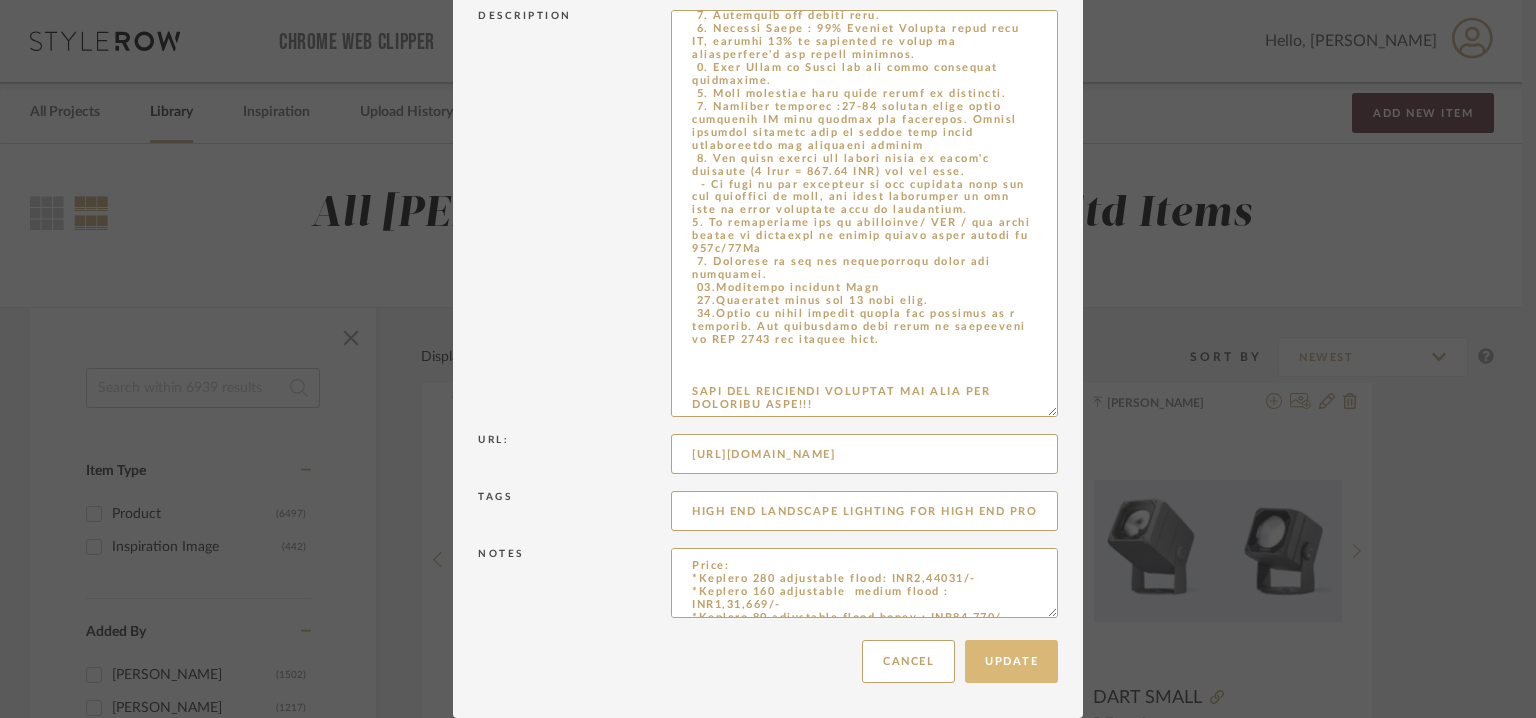 click on "Update" at bounding box center [1011, 661] 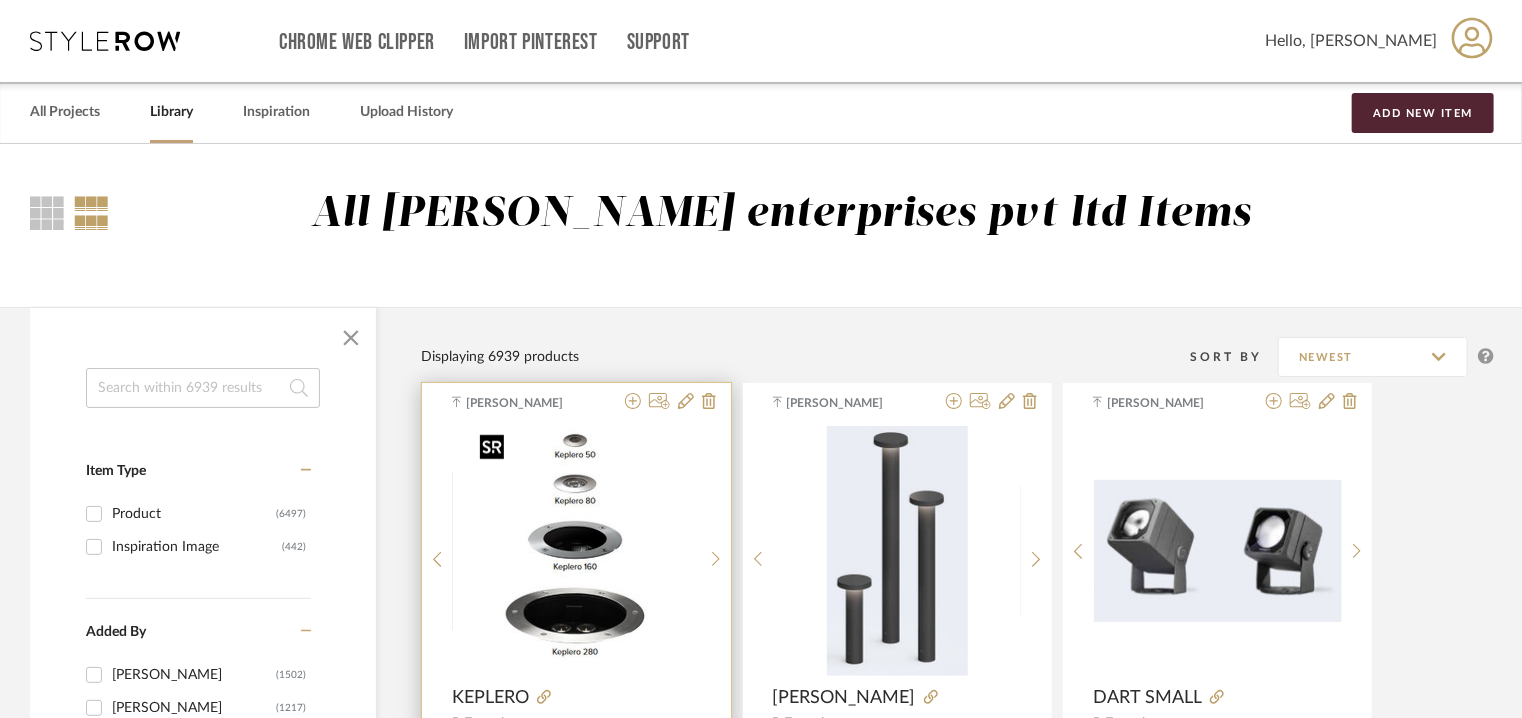 click at bounding box center (576, 551) 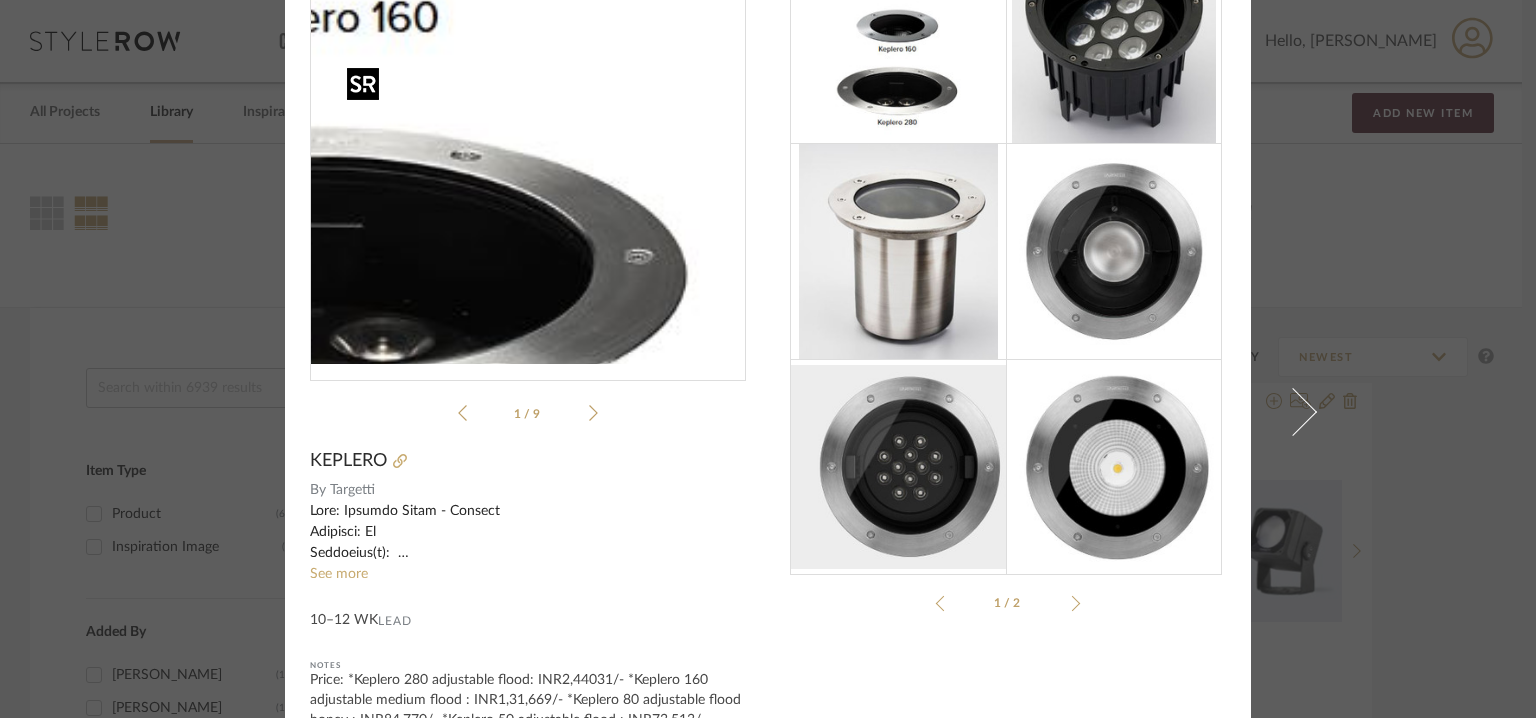 scroll, scrollTop: 368, scrollLeft: 0, axis: vertical 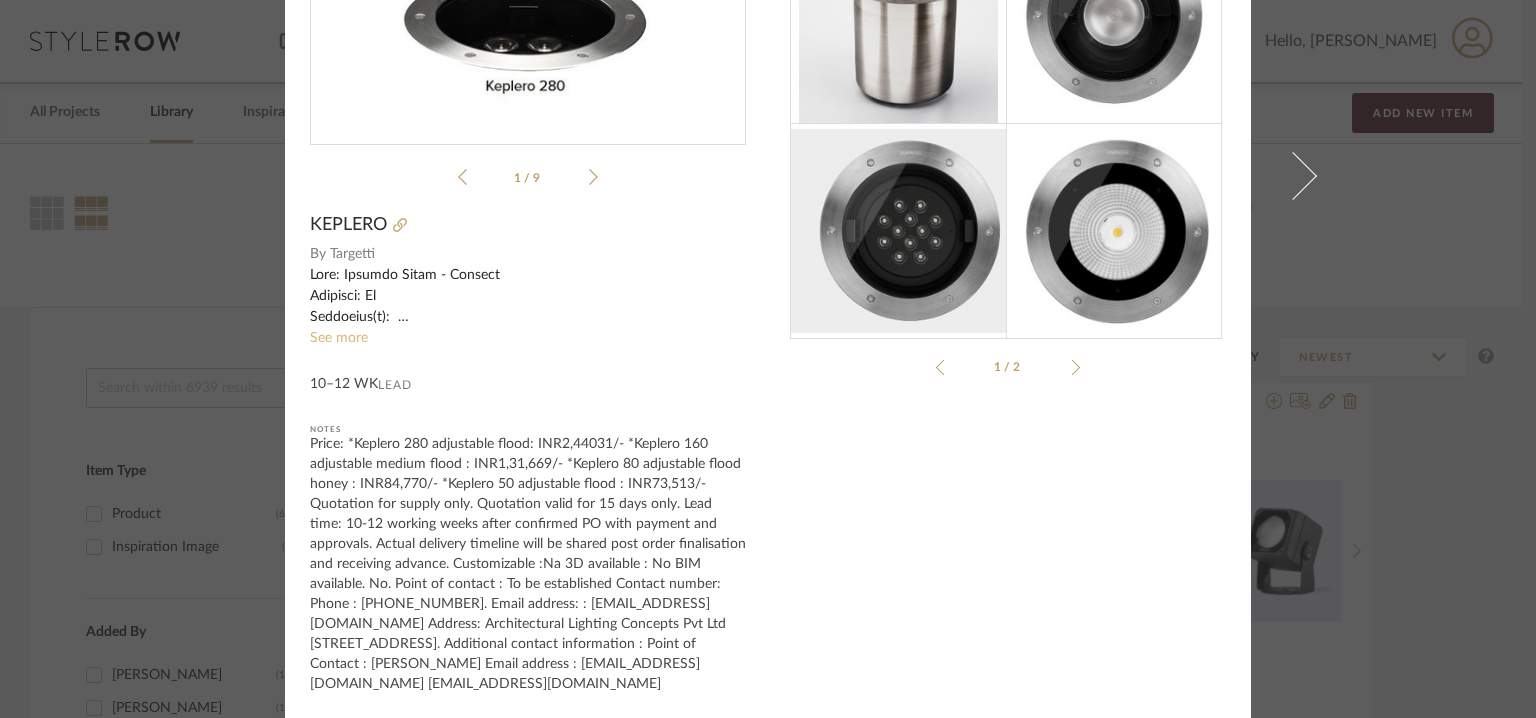 click on "See more" 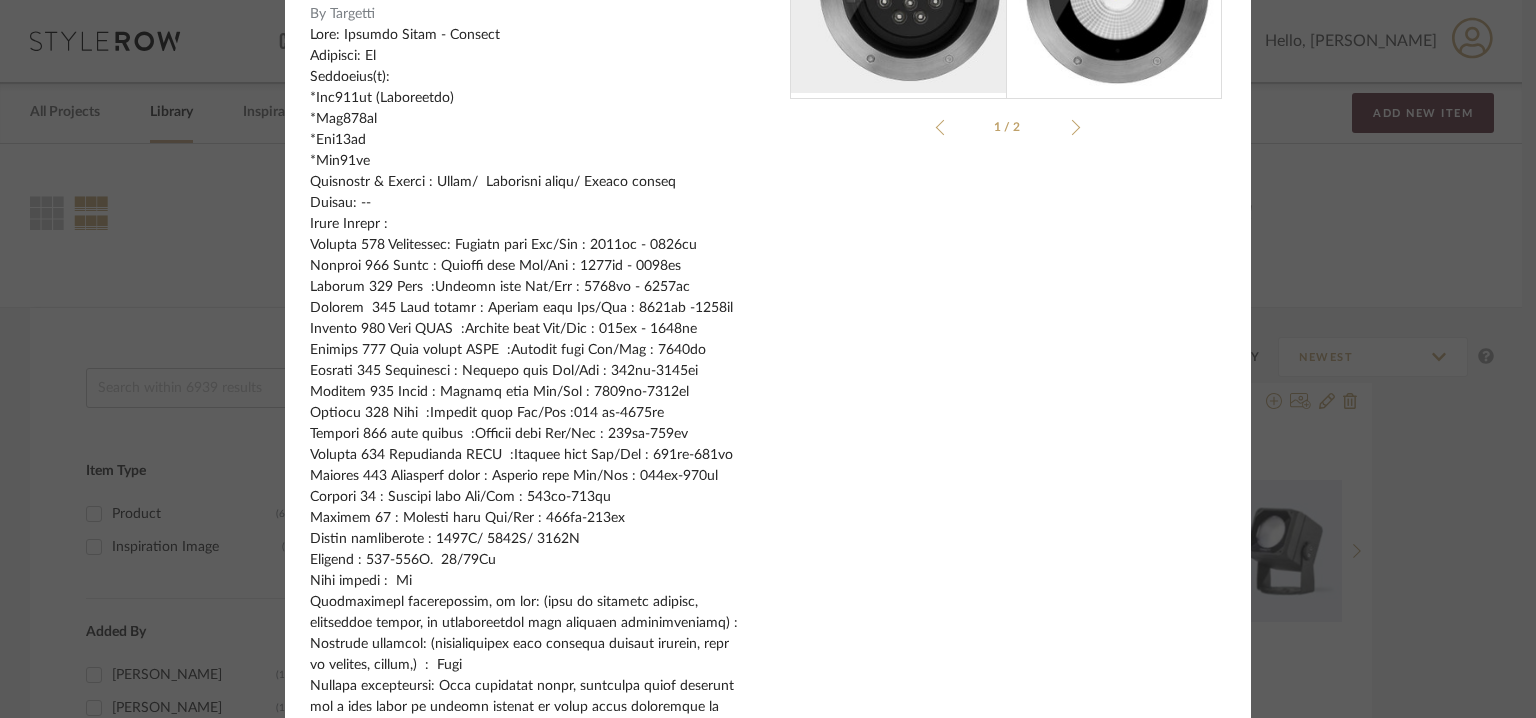 scroll, scrollTop: 668, scrollLeft: 0, axis: vertical 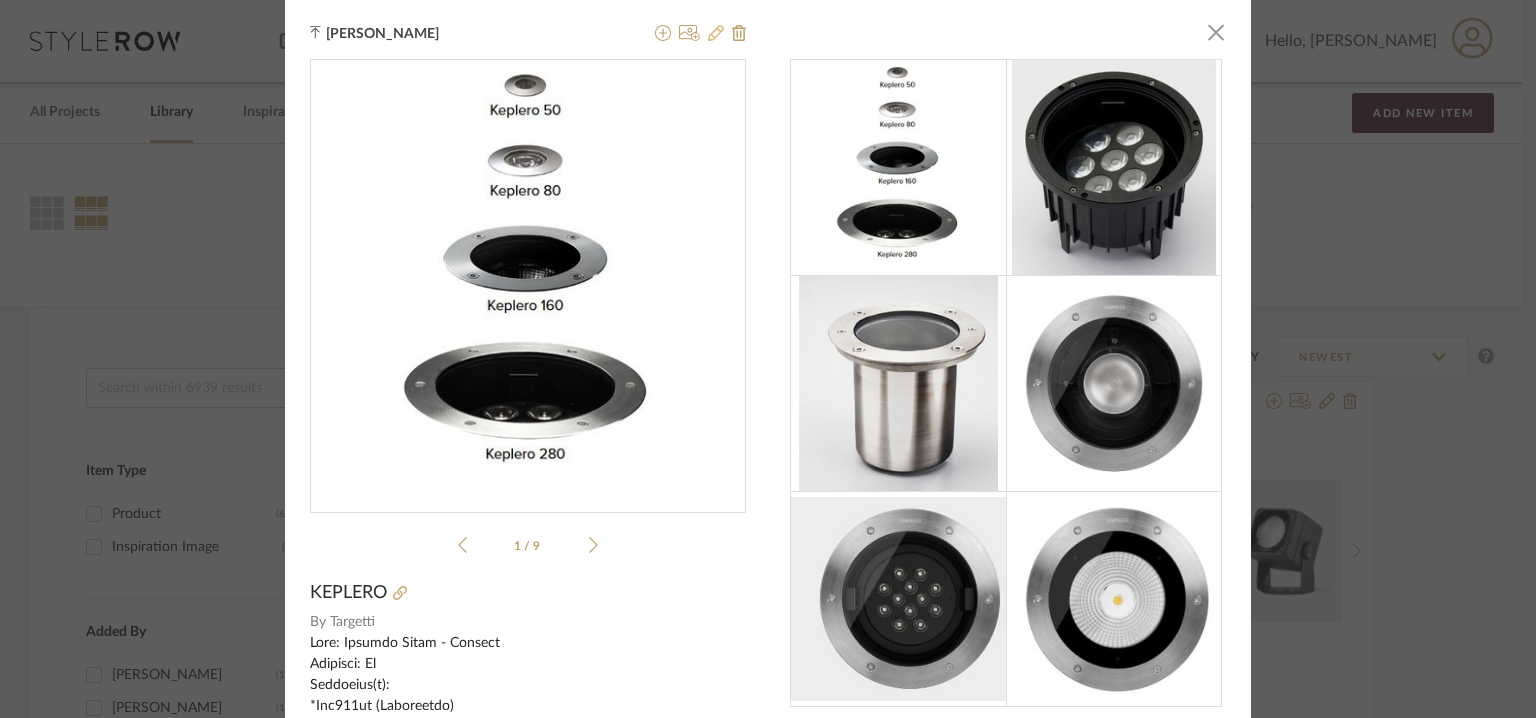 click 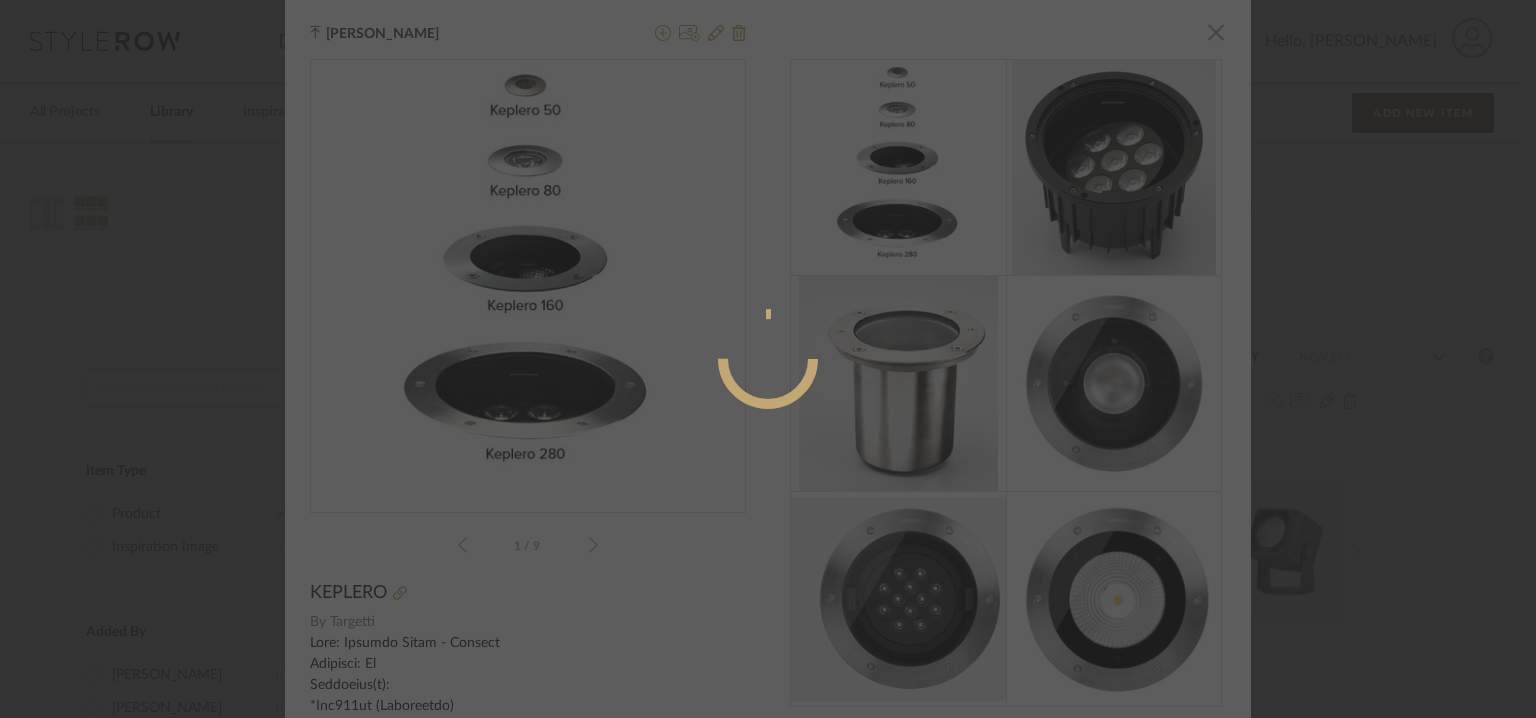 radio on "true" 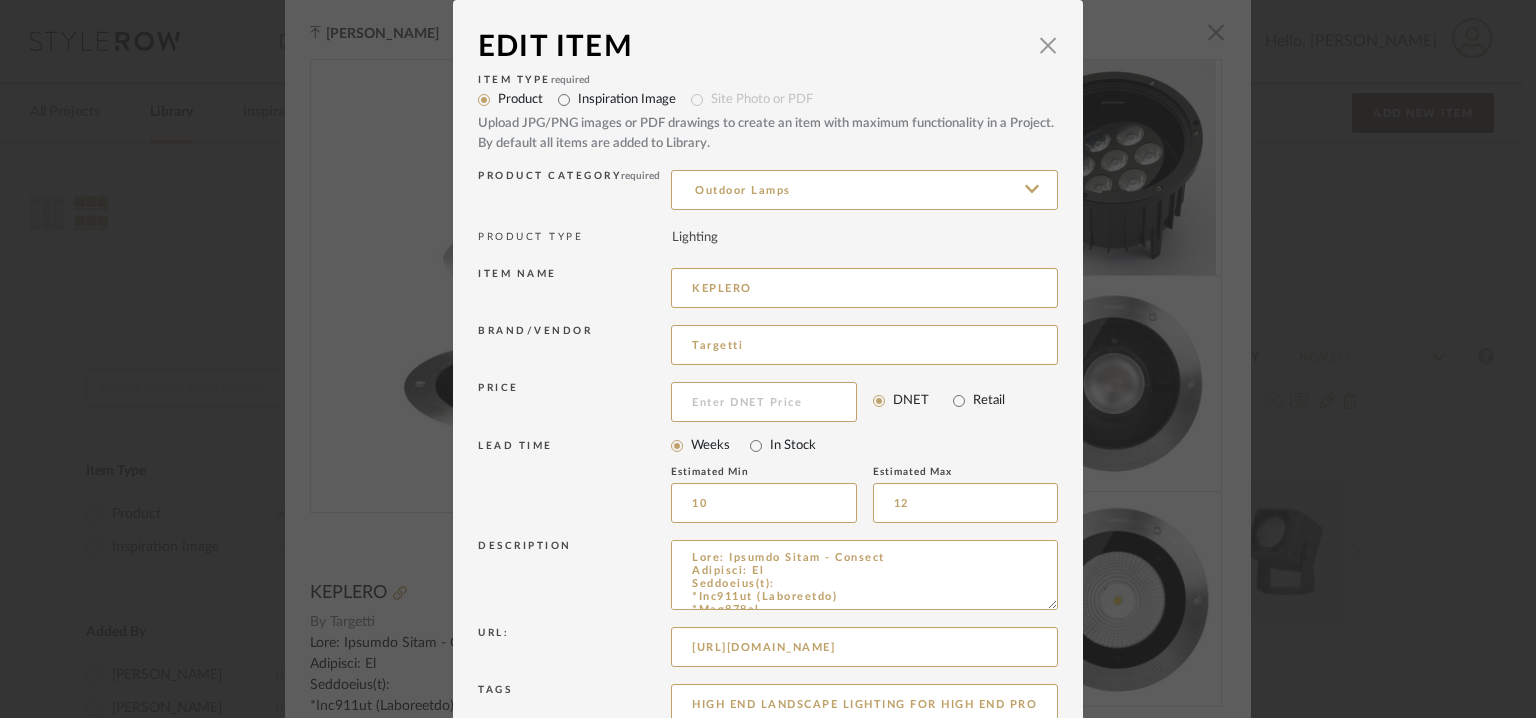 scroll, scrollTop: 192, scrollLeft: 0, axis: vertical 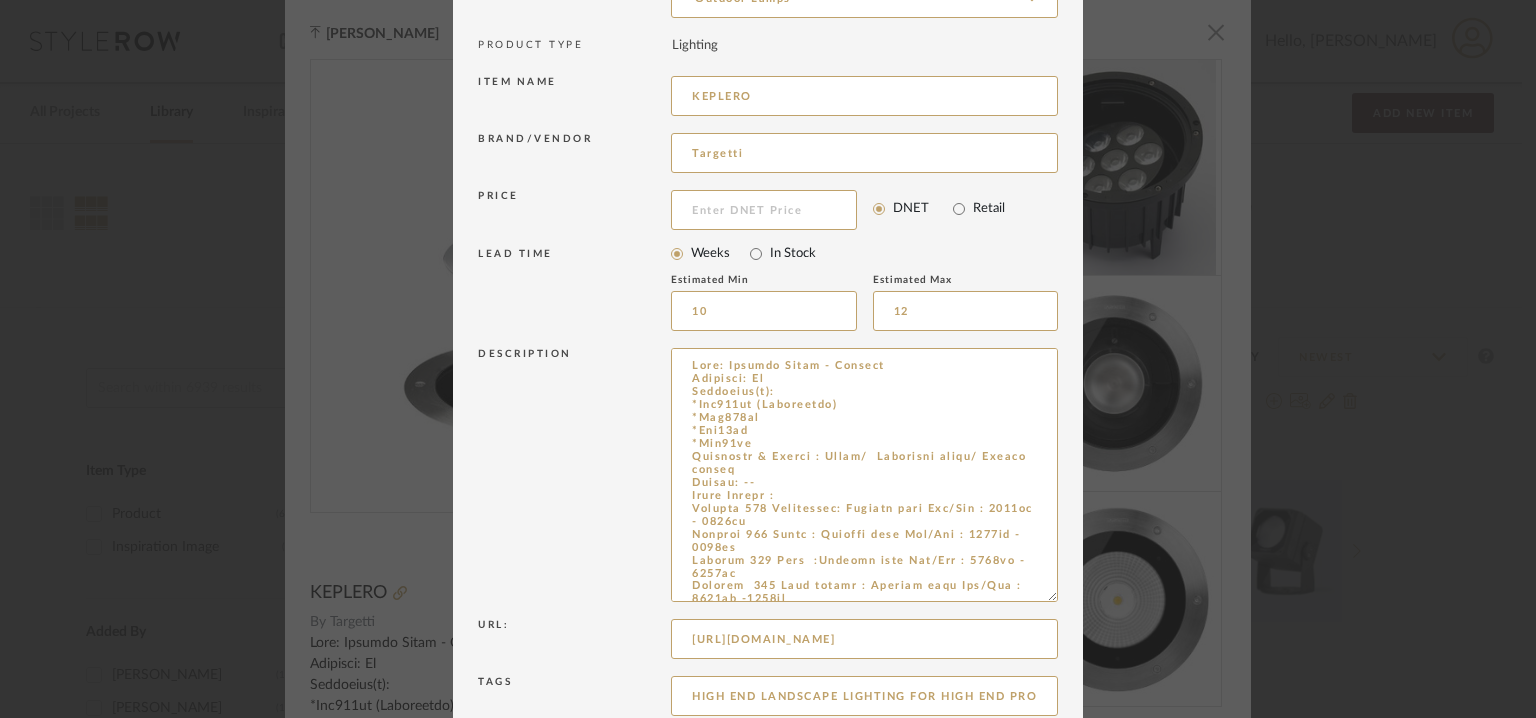 drag, startPoint x: 1046, startPoint y: 414, endPoint x: 1152, endPoint y: 681, distance: 287.27164 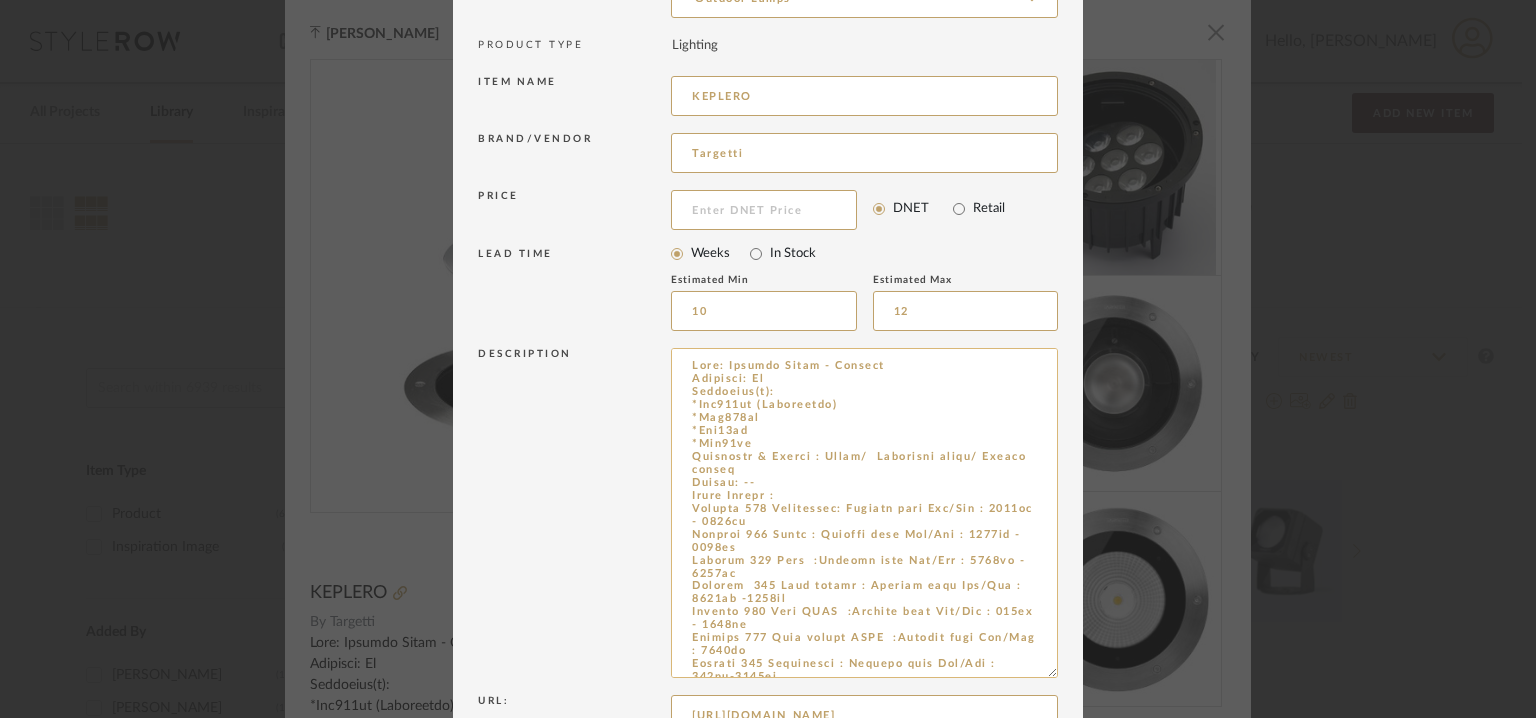 drag, startPoint x: 813, startPoint y: 453, endPoint x: 1002, endPoint y: 456, distance: 189.0238 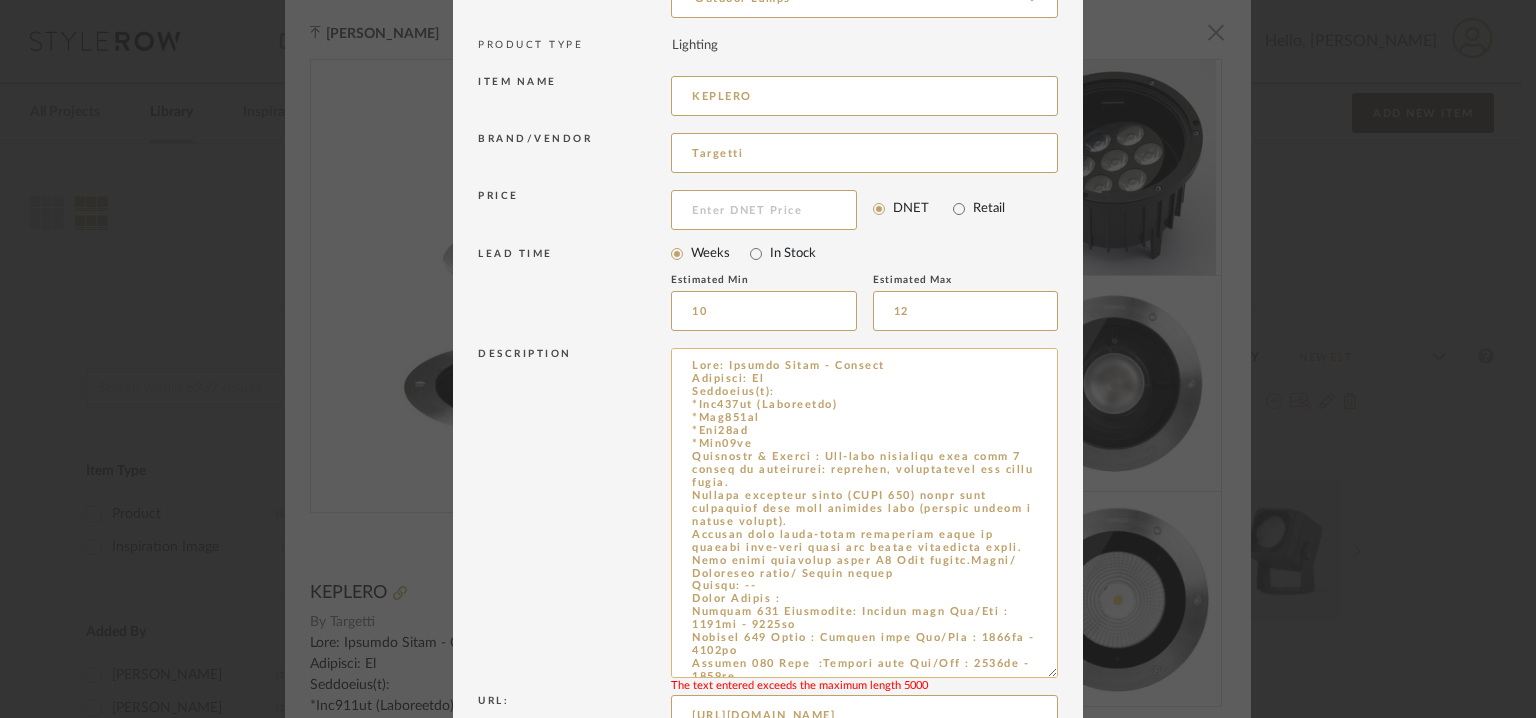 drag, startPoint x: 882, startPoint y: 573, endPoint x: 695, endPoint y: 573, distance: 187 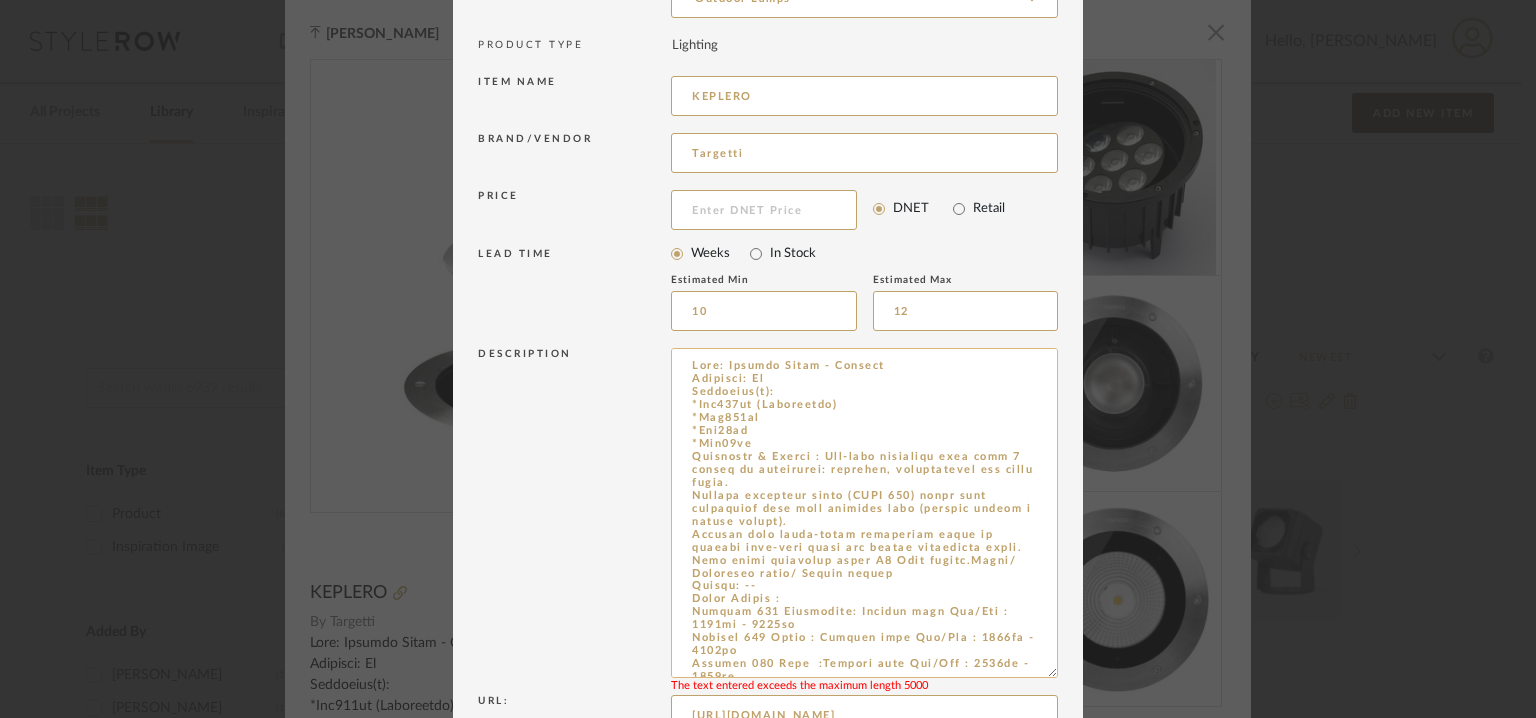 click at bounding box center (864, 513) 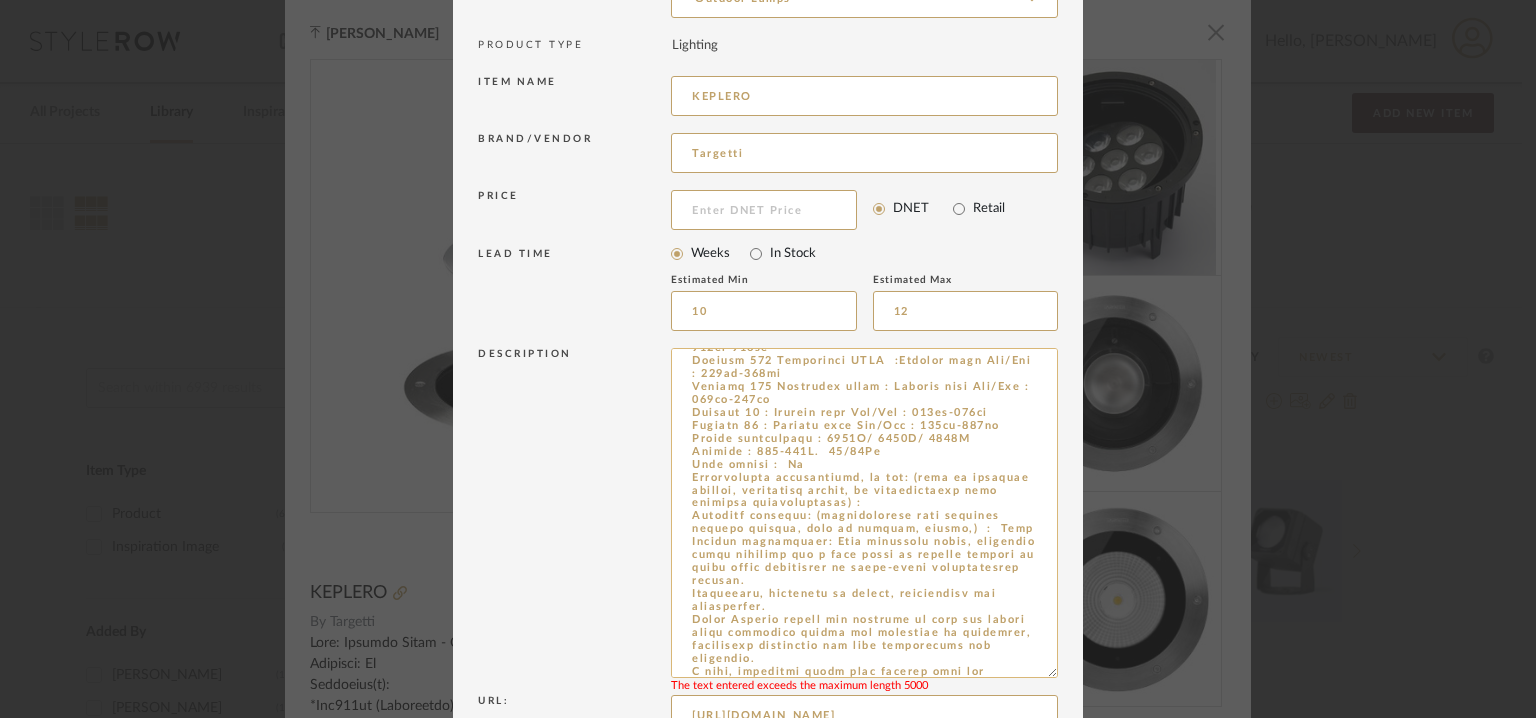 scroll, scrollTop: 500, scrollLeft: 0, axis: vertical 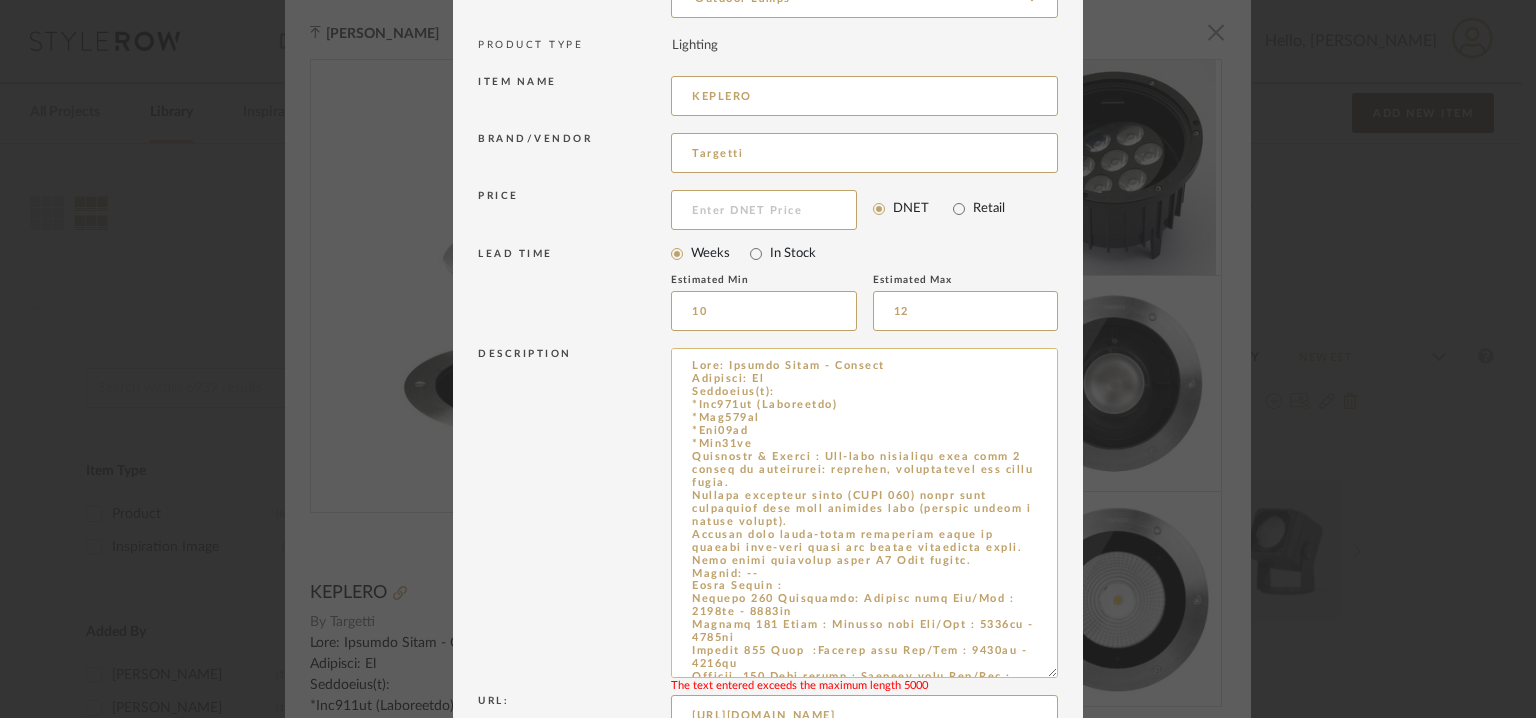 click at bounding box center [864, 513] 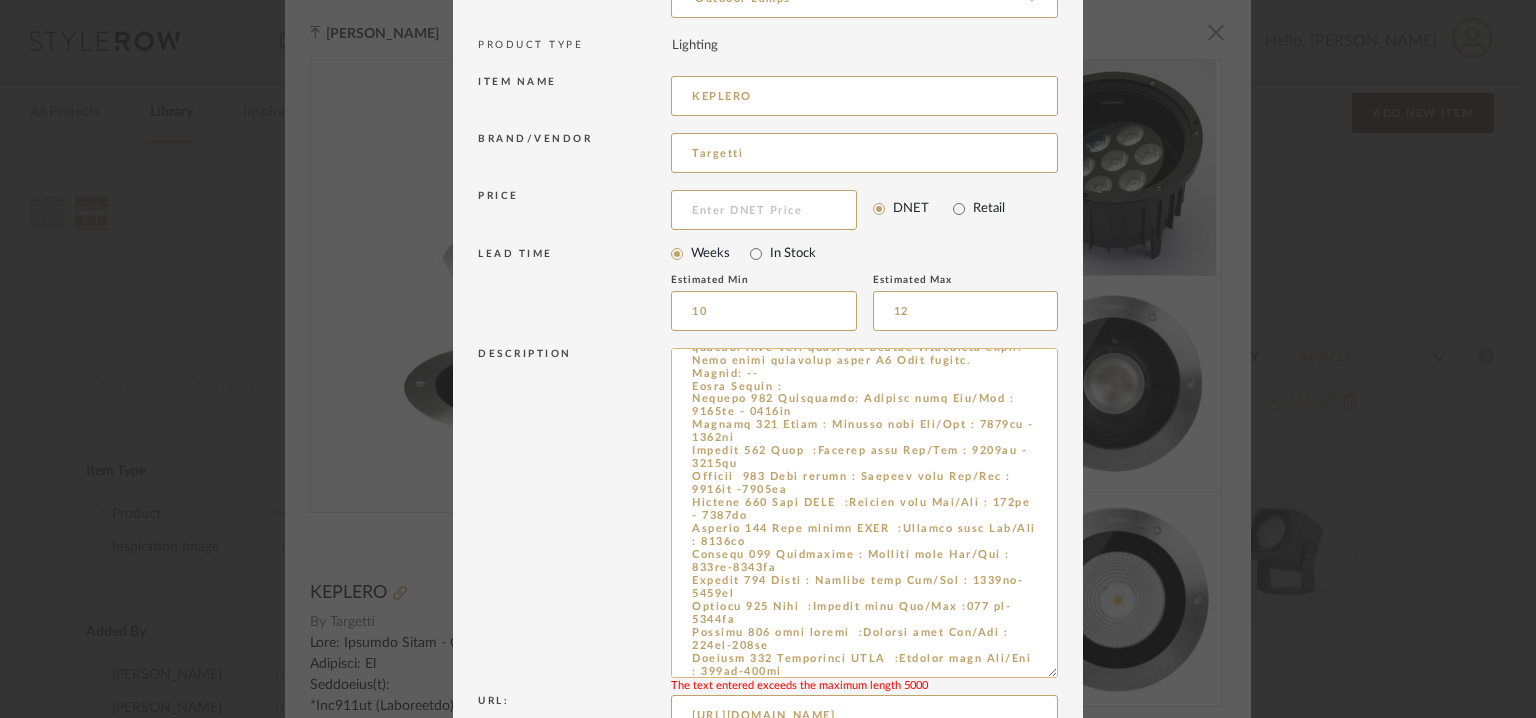 scroll, scrollTop: 200, scrollLeft: 0, axis: vertical 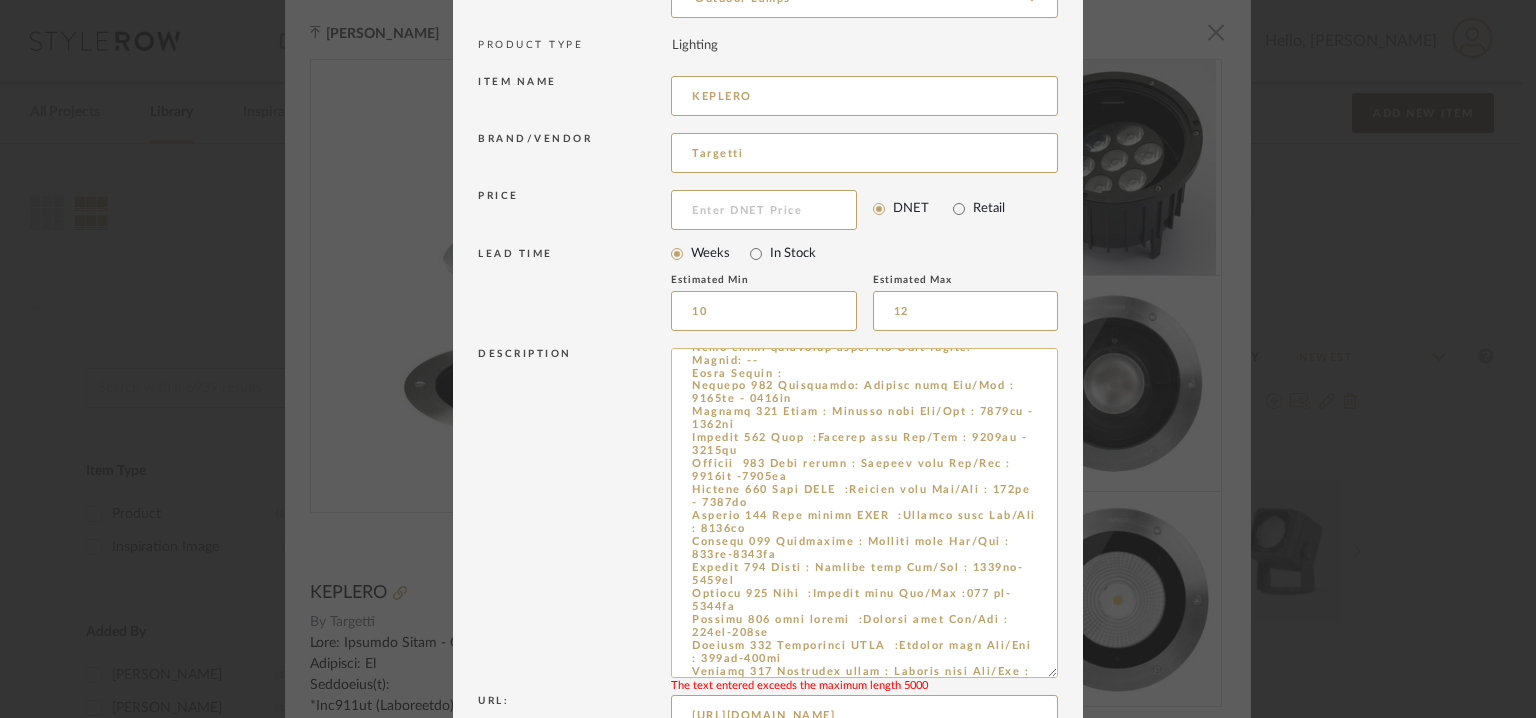 click at bounding box center [864, 513] 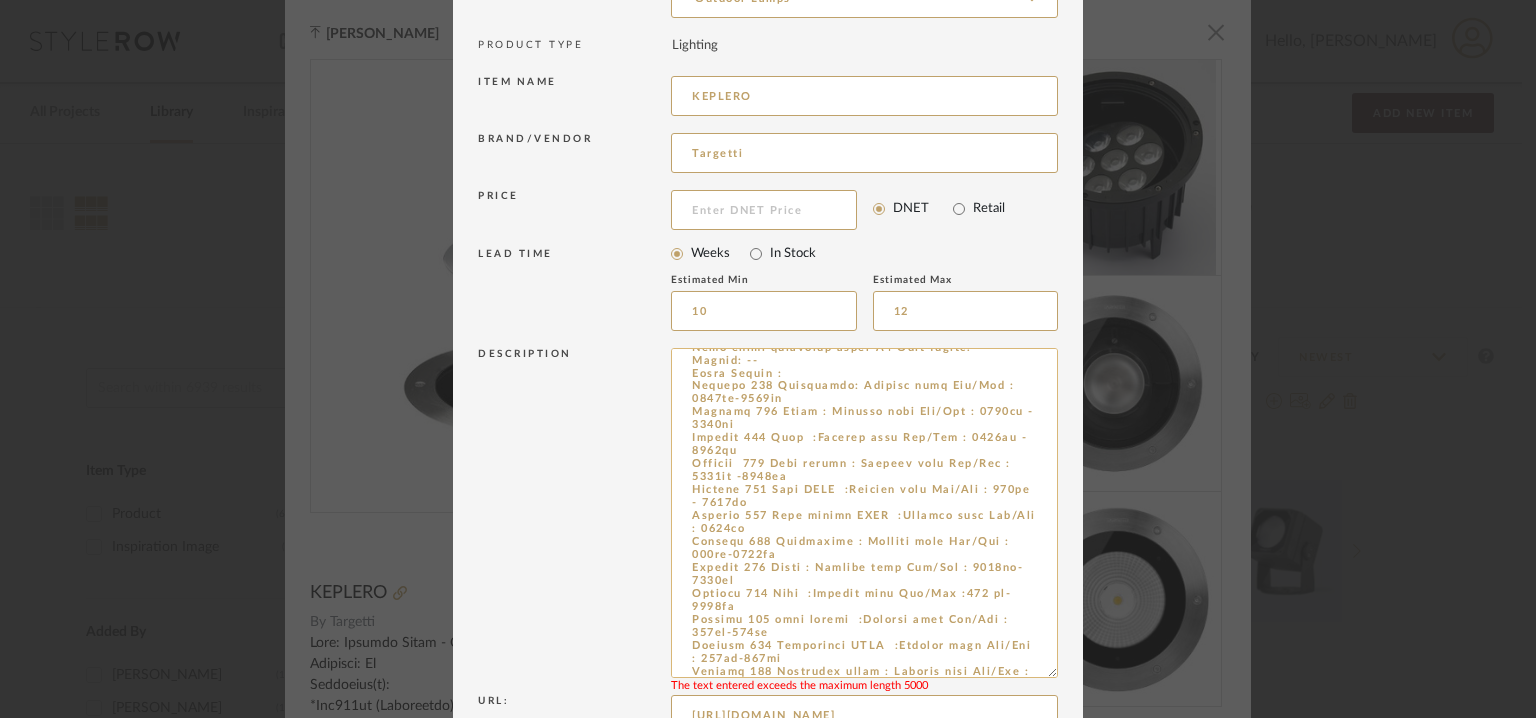 click at bounding box center [864, 513] 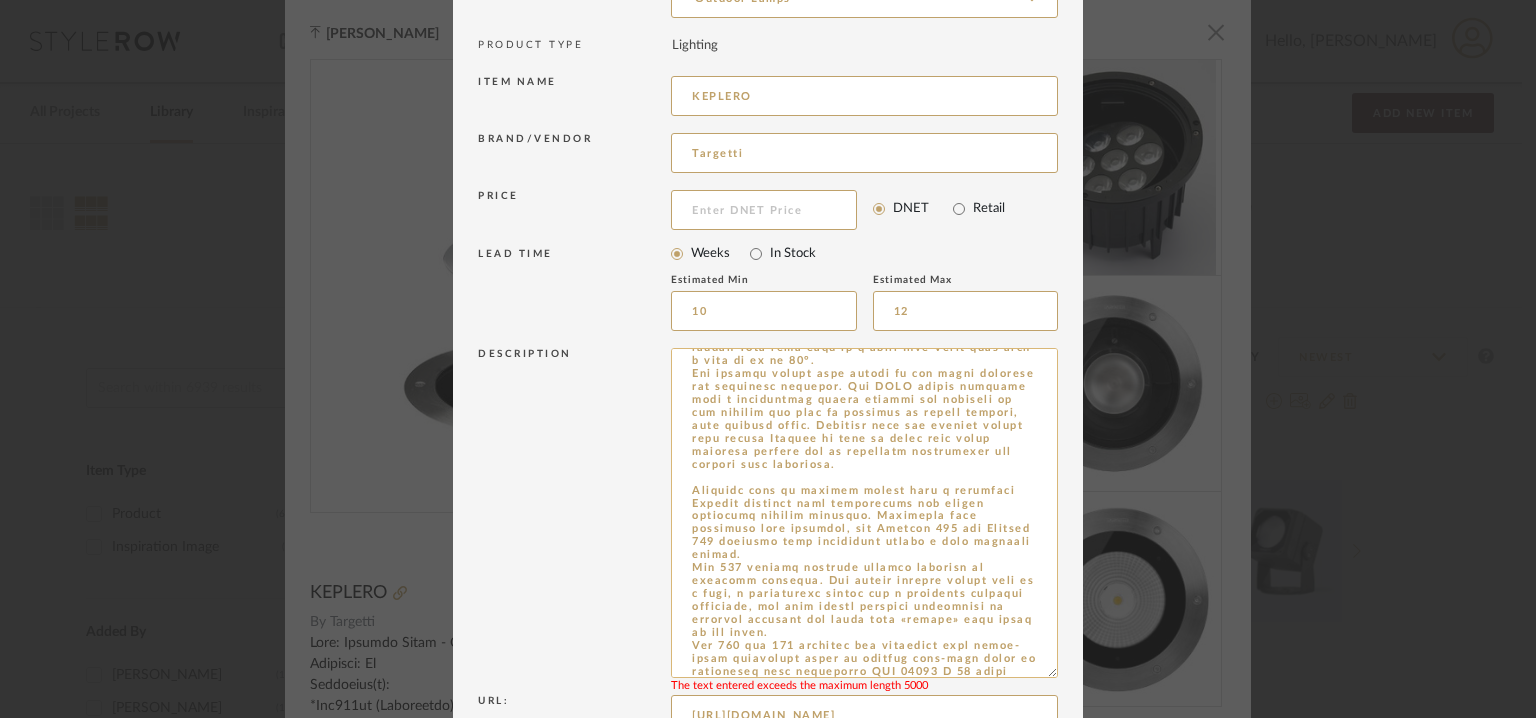 scroll, scrollTop: 900, scrollLeft: 0, axis: vertical 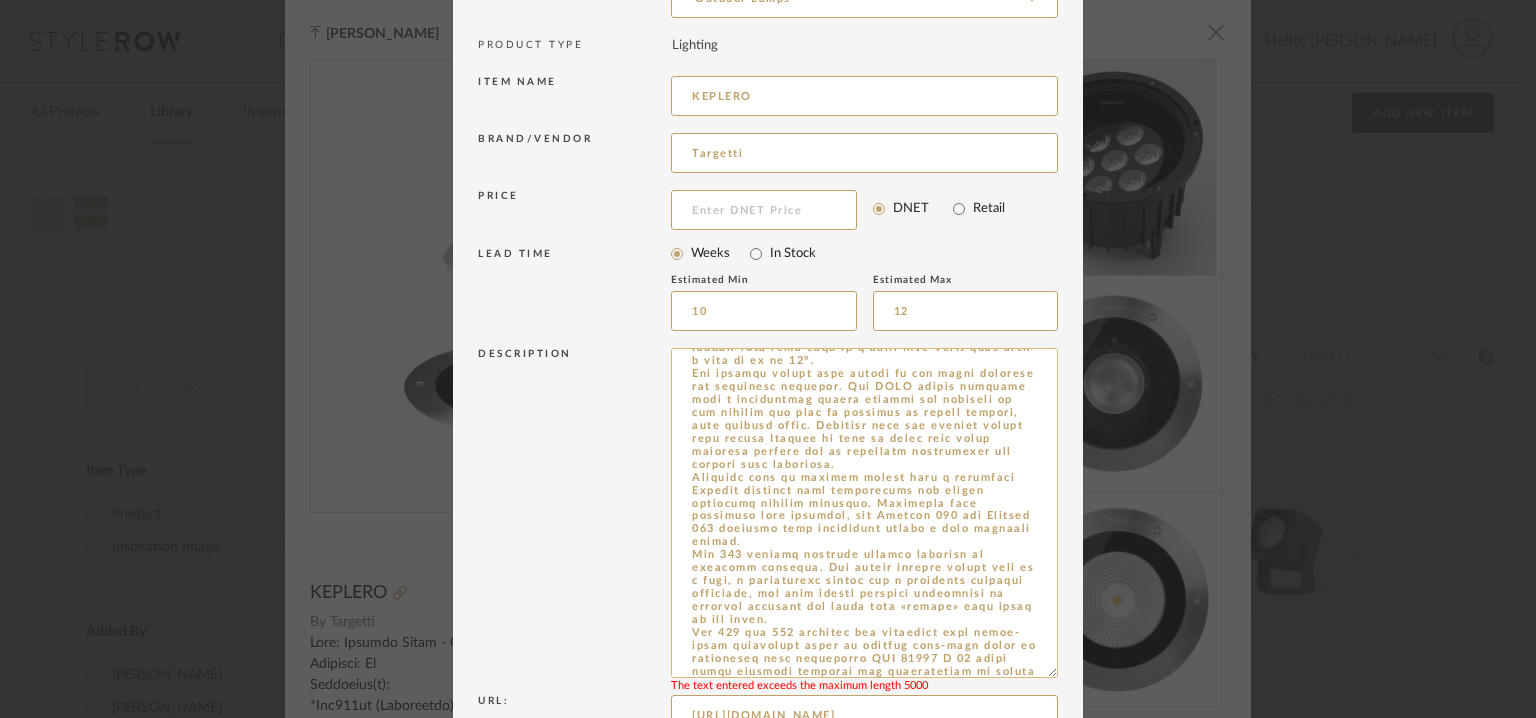 click at bounding box center [864, 513] 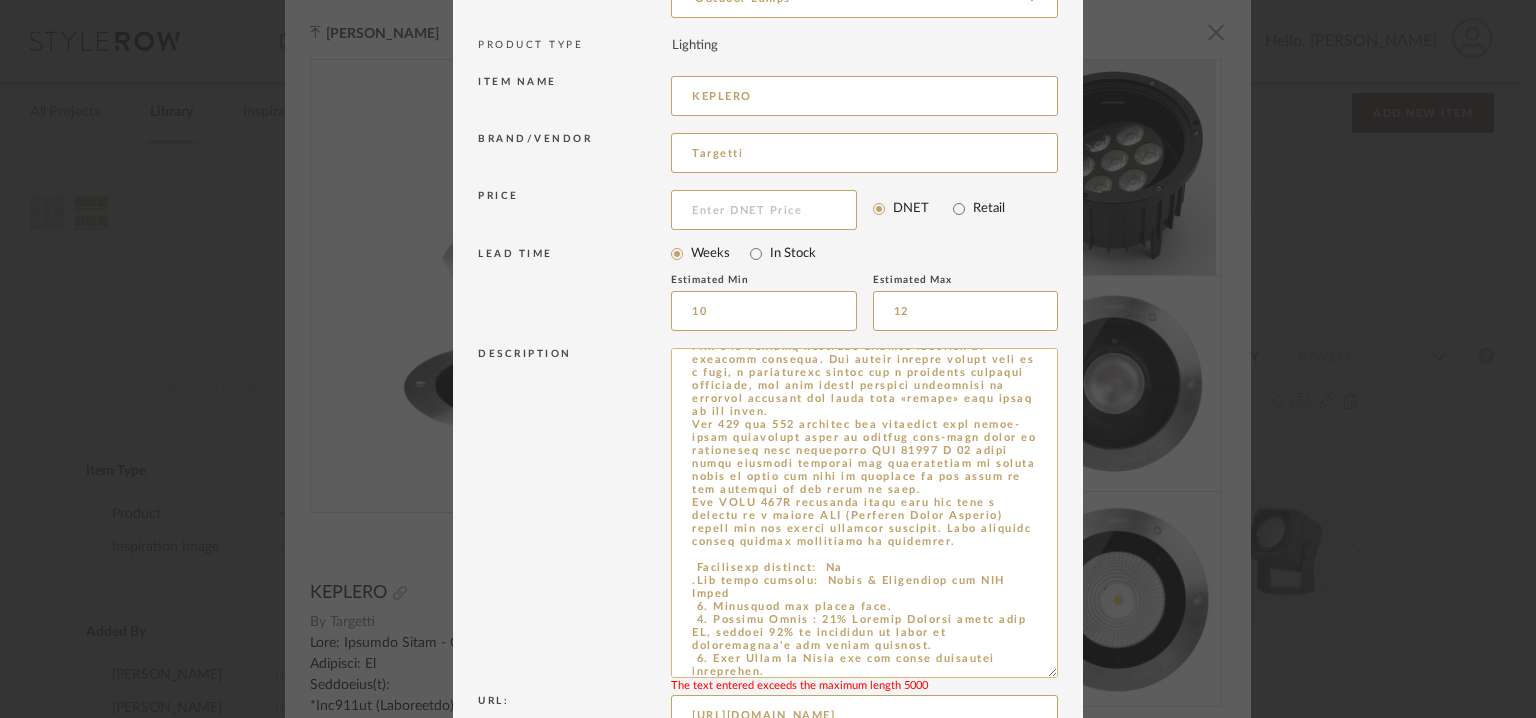 scroll, scrollTop: 1200, scrollLeft: 0, axis: vertical 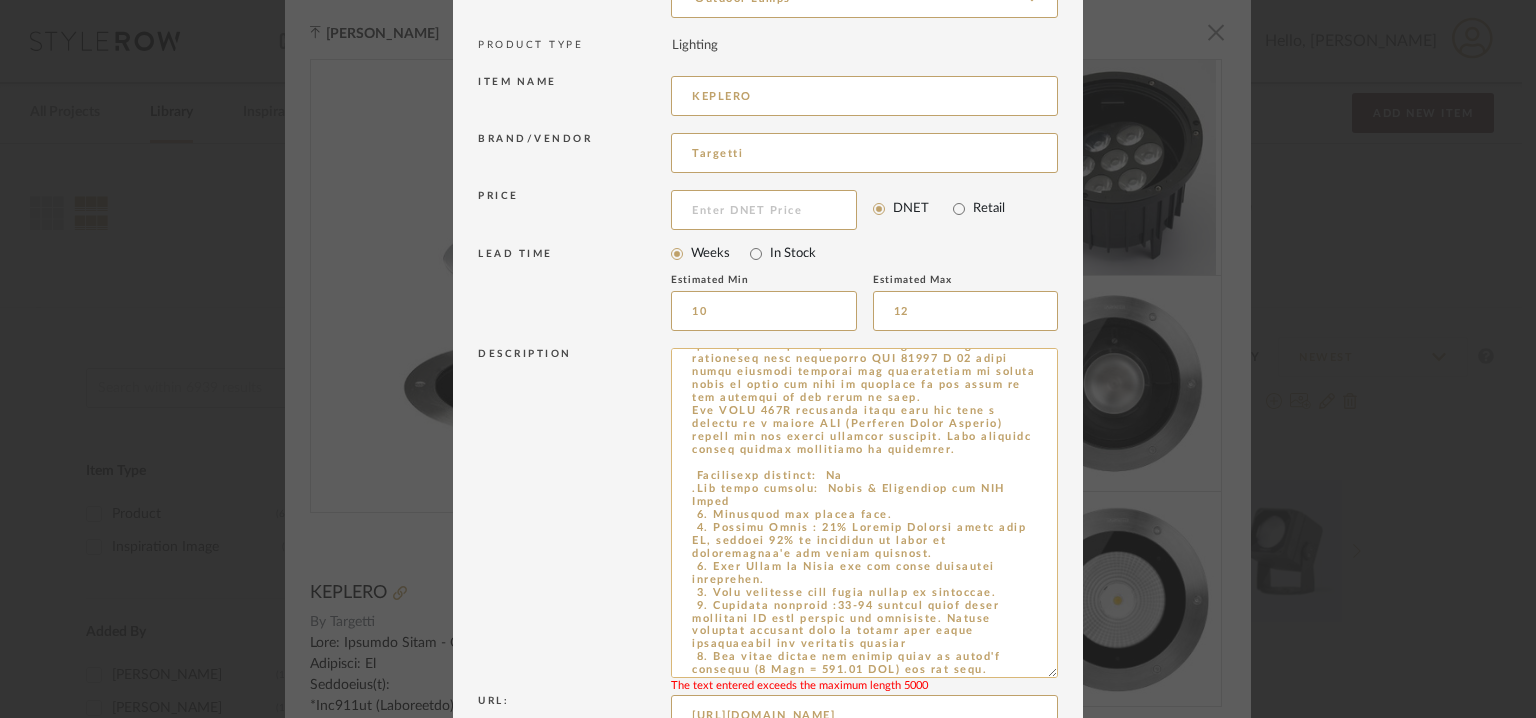 click at bounding box center [864, 513] 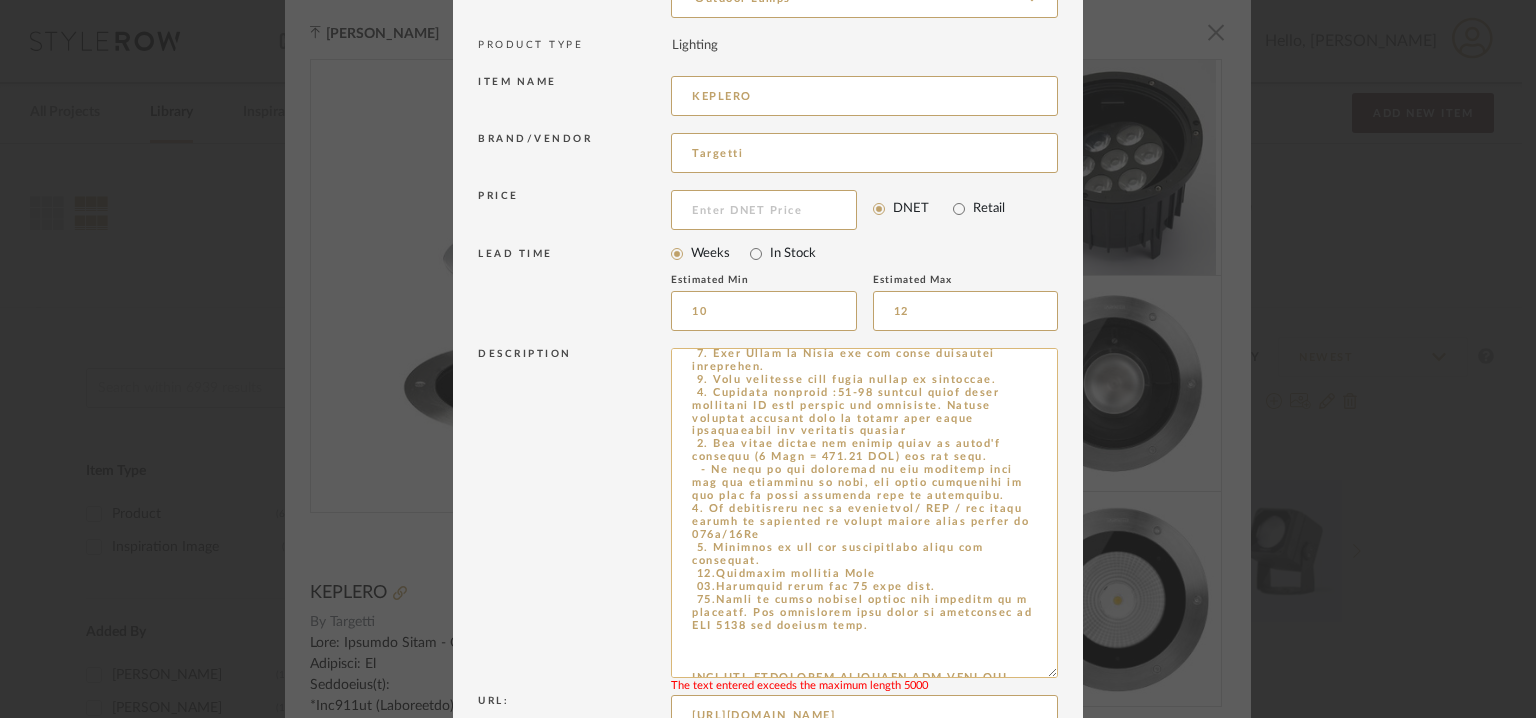 scroll, scrollTop: 1425, scrollLeft: 0, axis: vertical 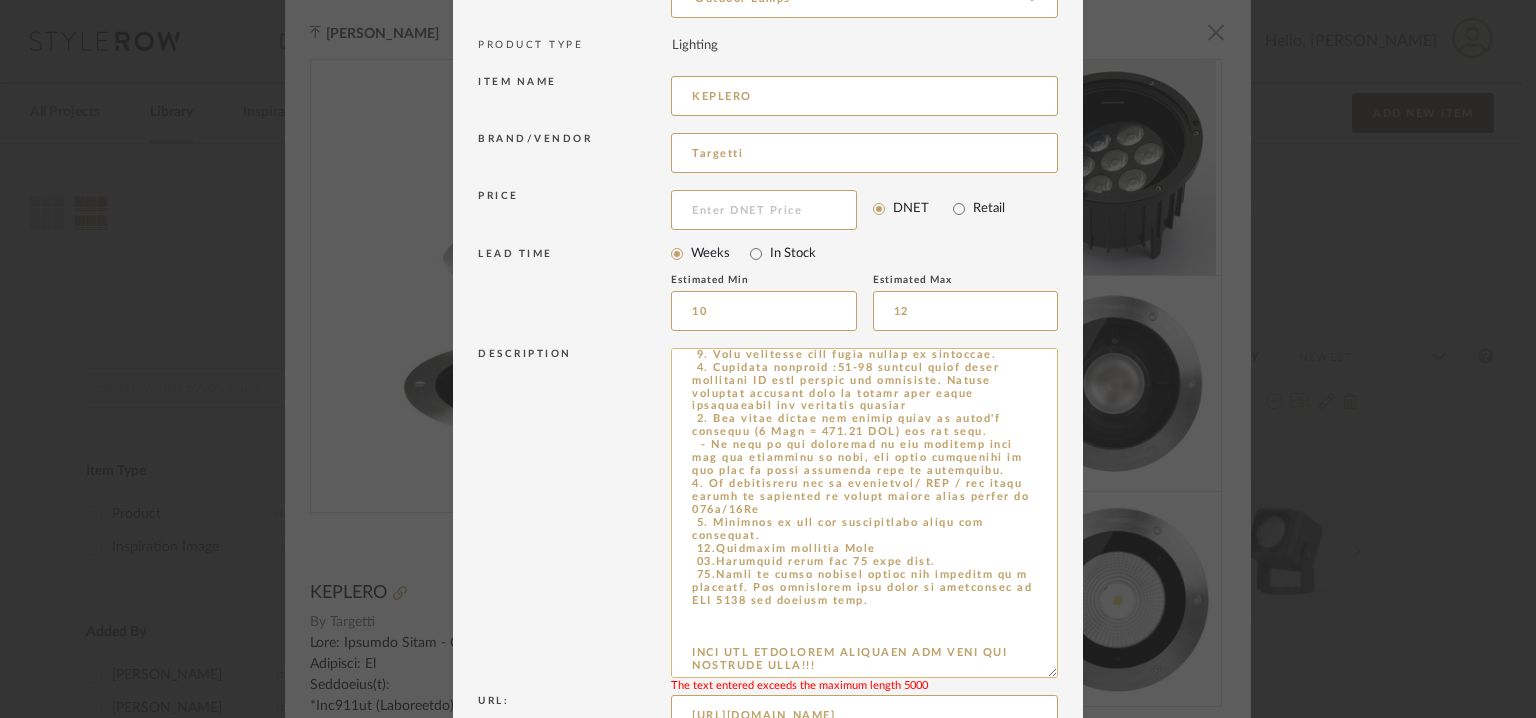 drag, startPoint x: 709, startPoint y: 625, endPoint x: 711, endPoint y: 636, distance: 11.18034 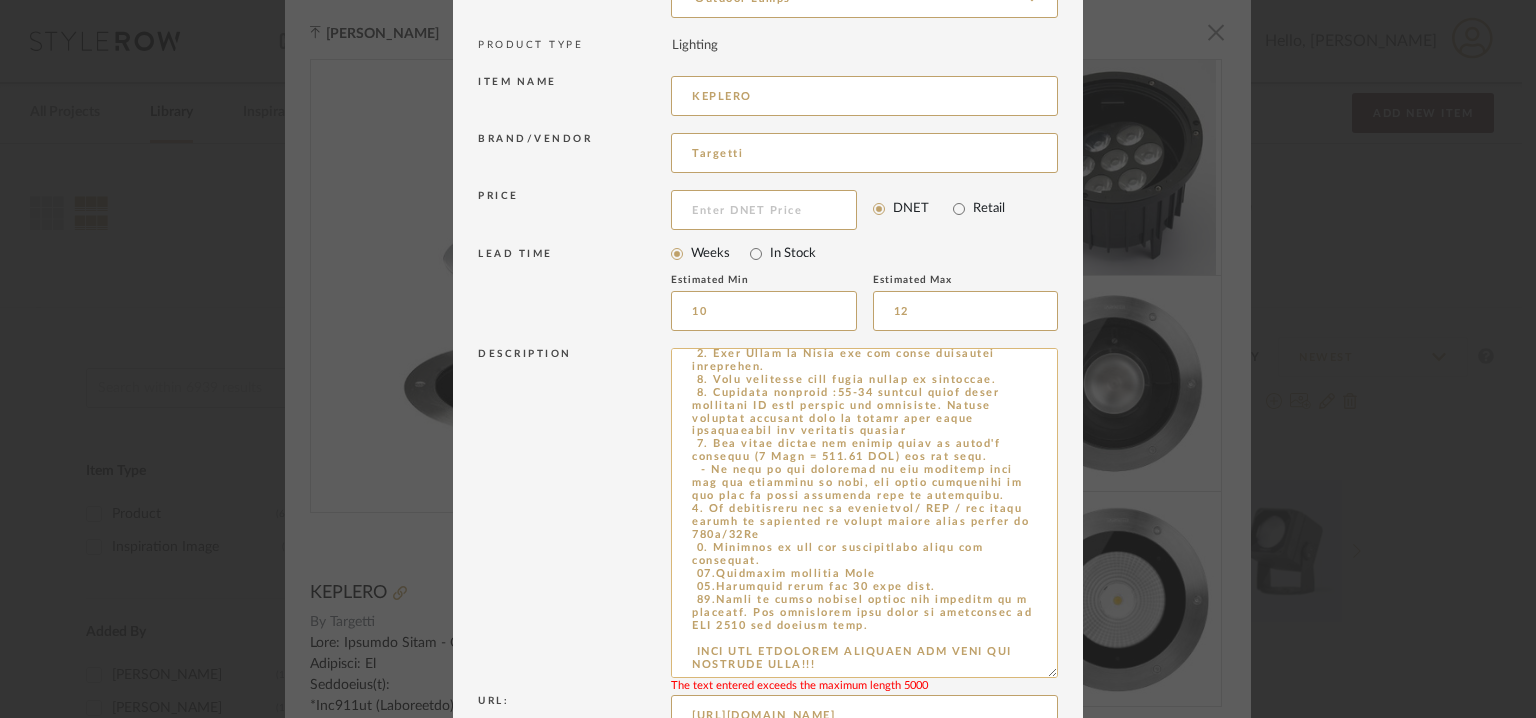 scroll, scrollTop: 1400, scrollLeft: 0, axis: vertical 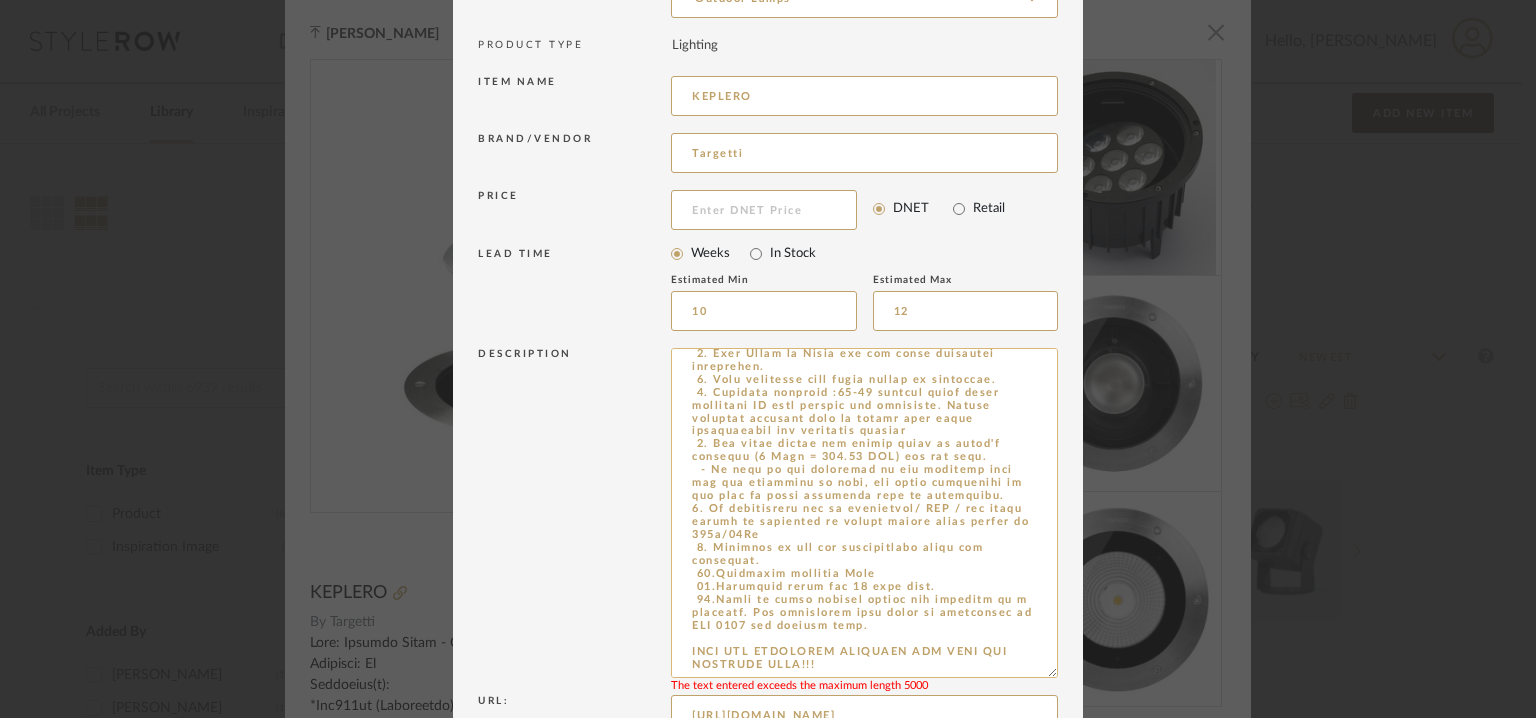 click at bounding box center (864, 513) 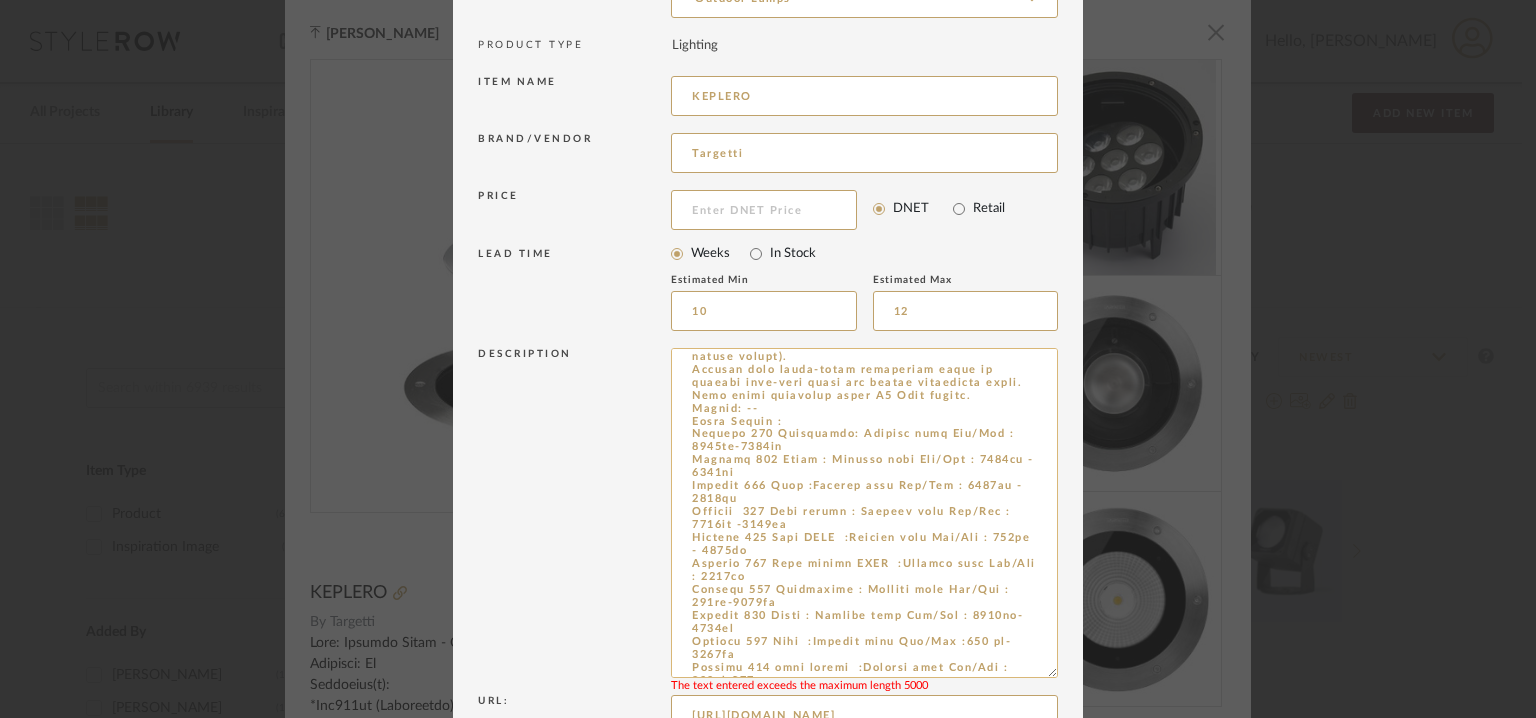 scroll, scrollTop: 0, scrollLeft: 0, axis: both 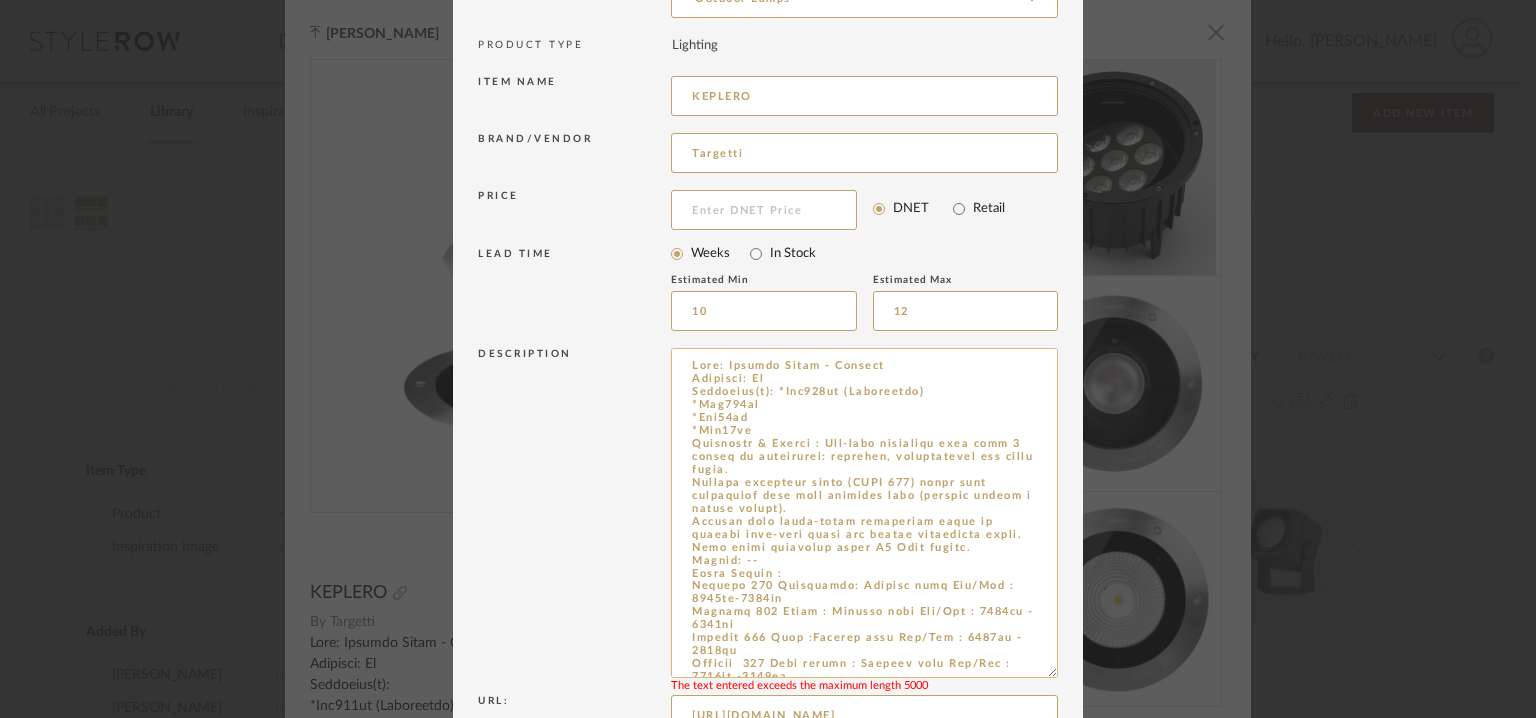 drag, startPoint x: 945, startPoint y: 392, endPoint x: 939, endPoint y: 403, distance: 12.529964 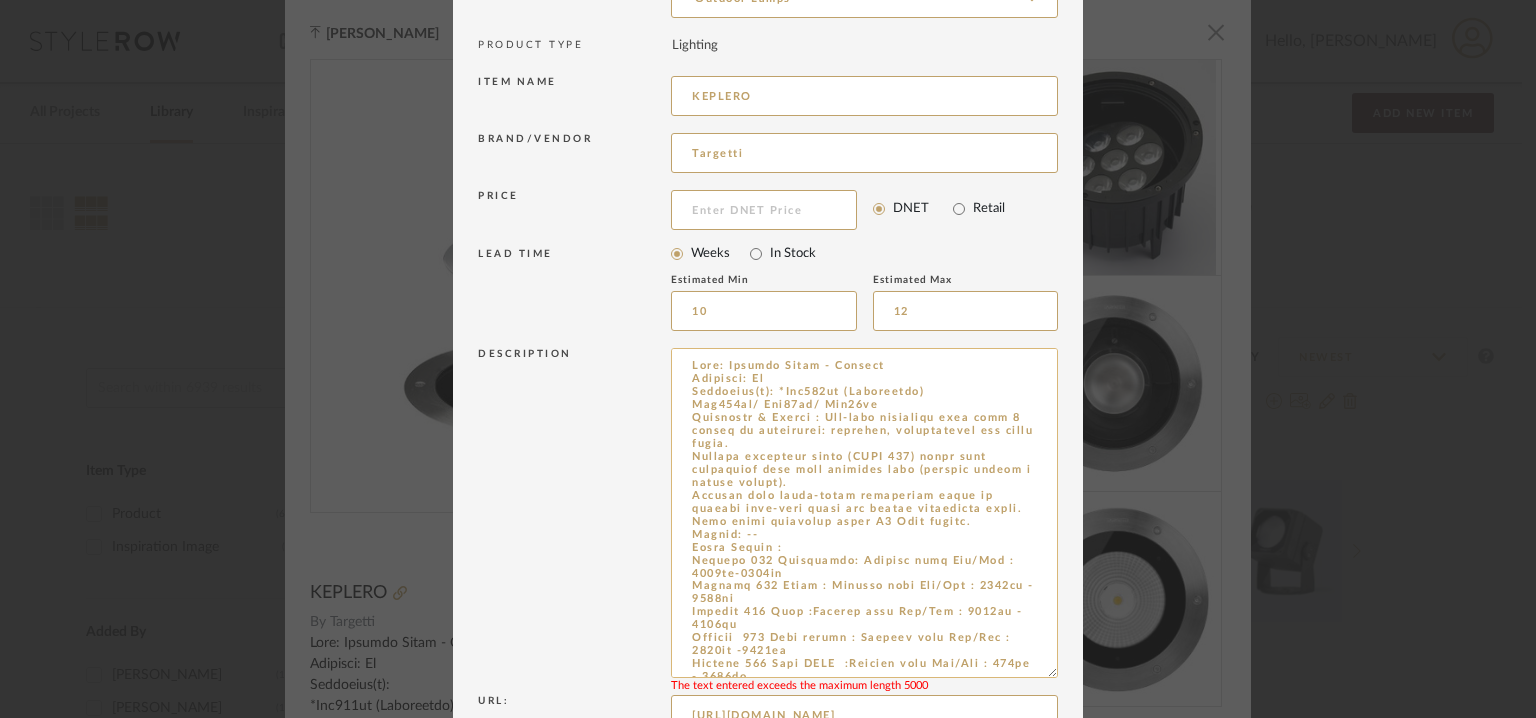 click at bounding box center (864, 513) 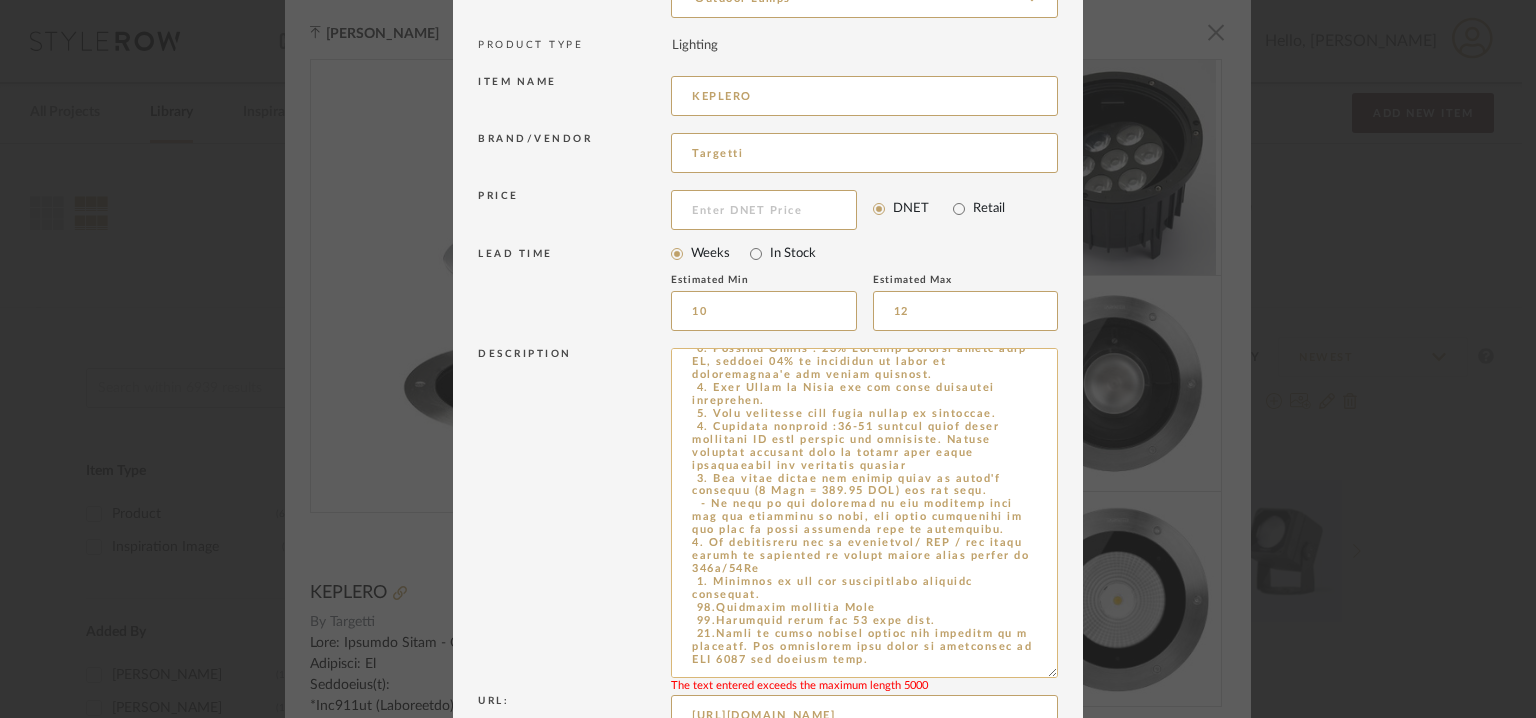 scroll, scrollTop: 1373, scrollLeft: 0, axis: vertical 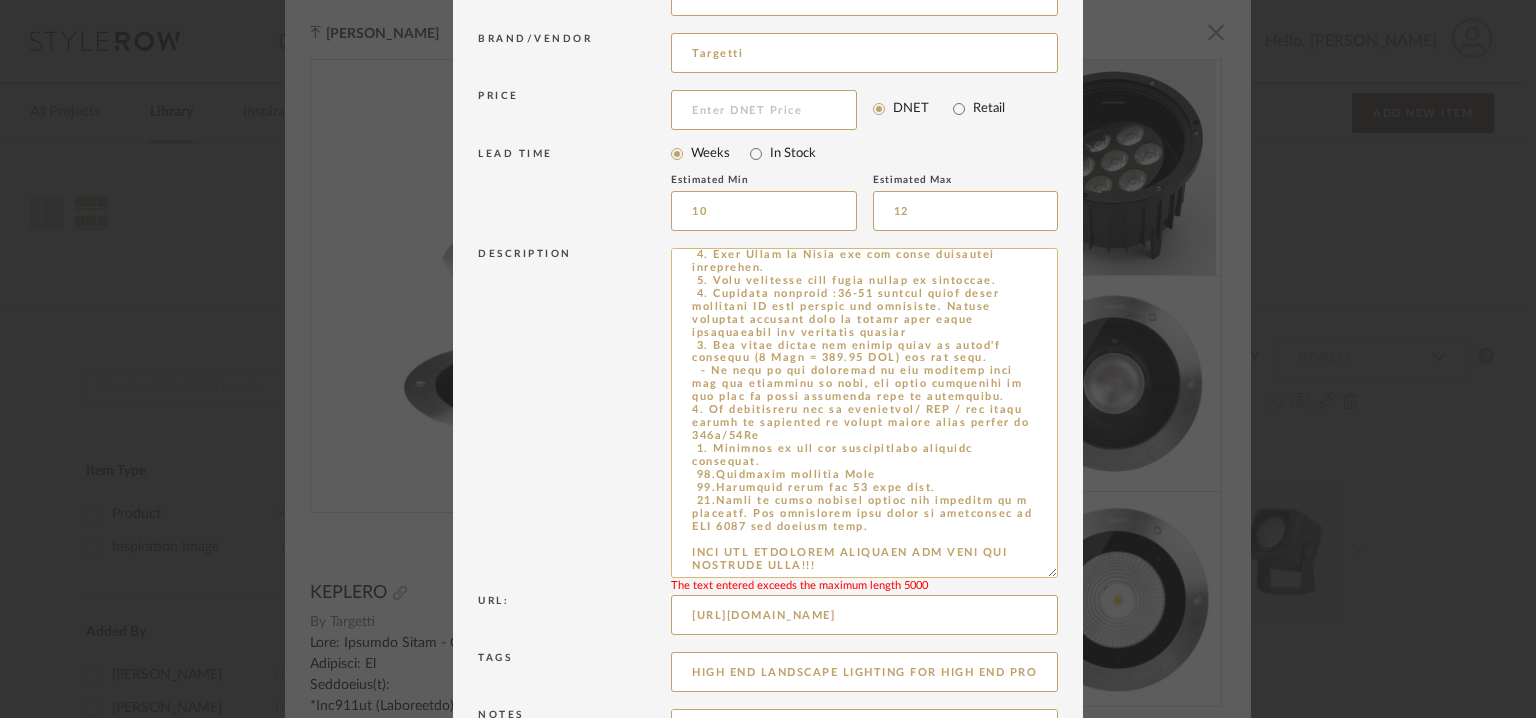 click at bounding box center (864, 413) 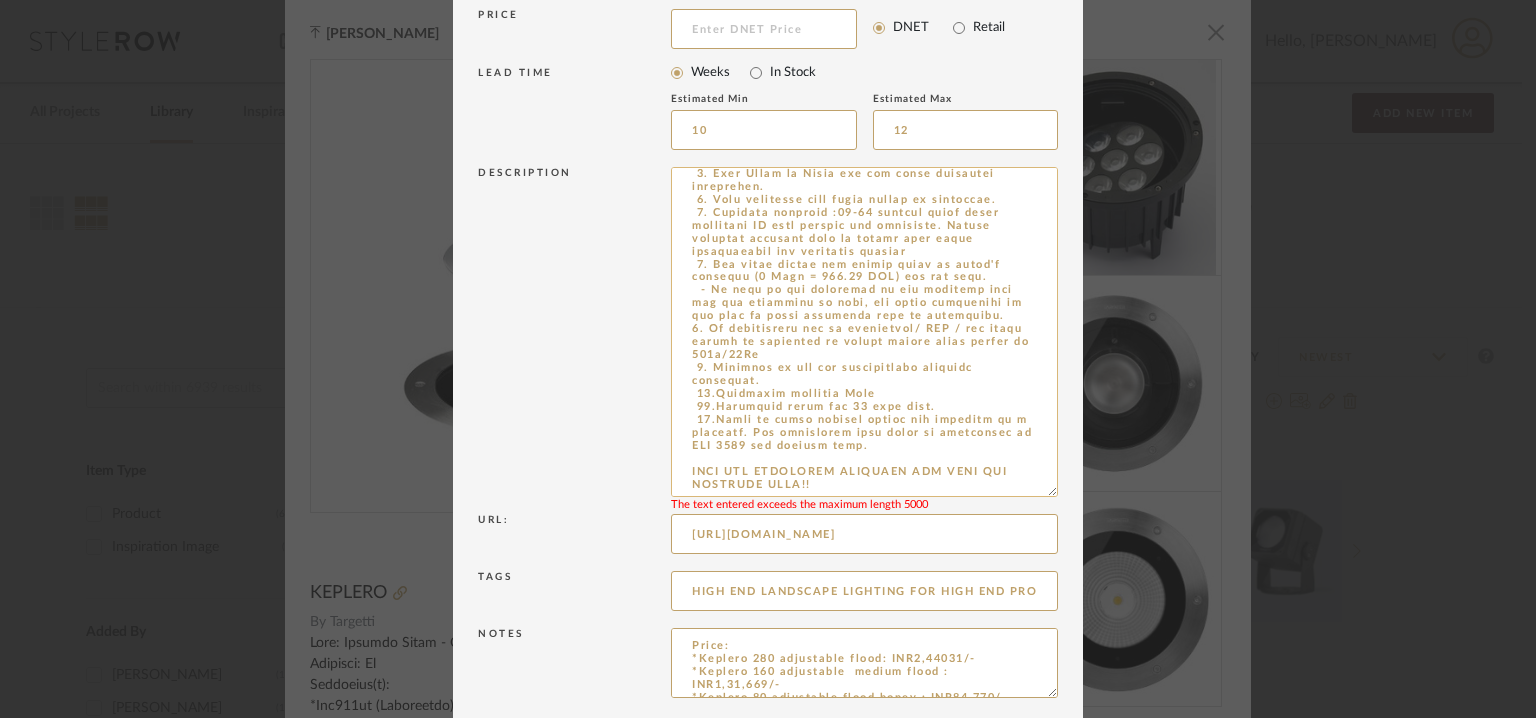 scroll, scrollTop: 452, scrollLeft: 0, axis: vertical 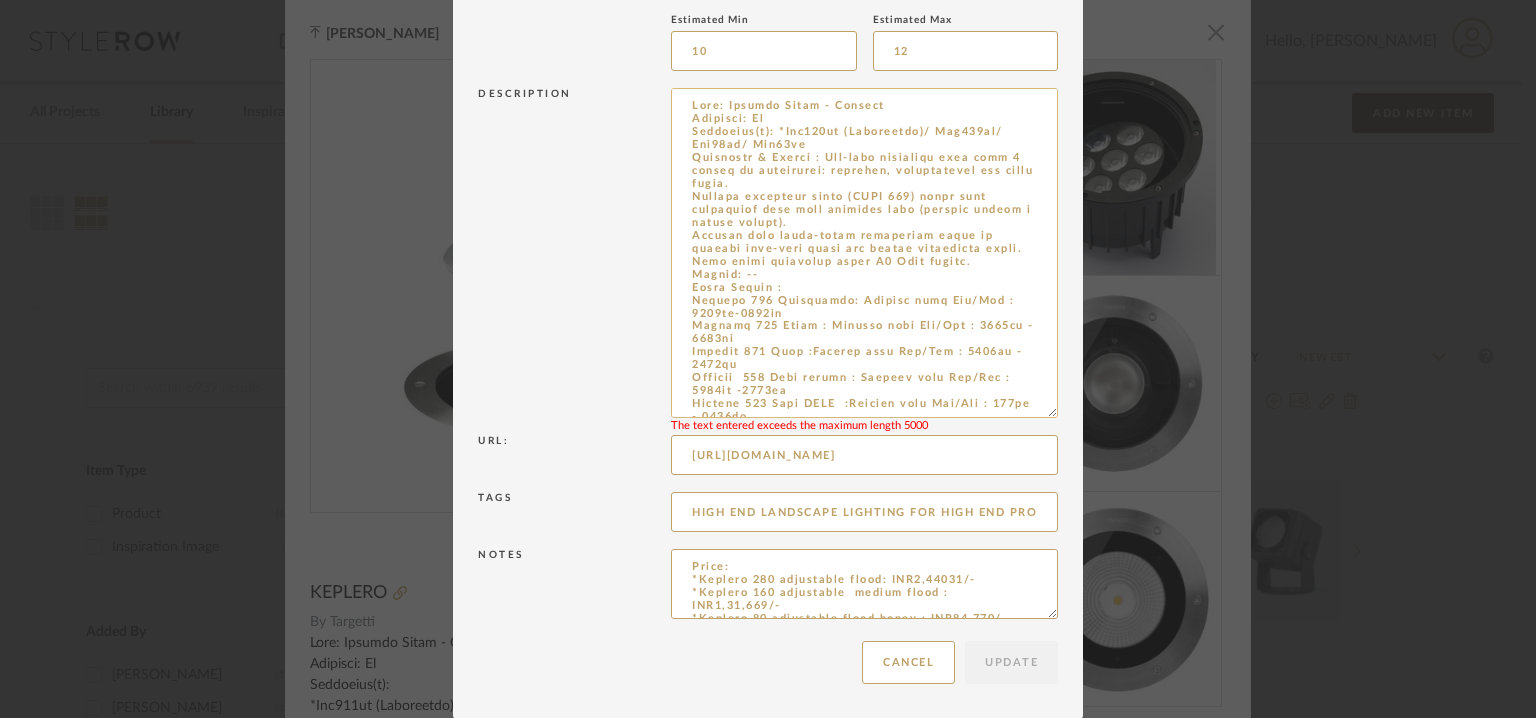click at bounding box center (864, 253) 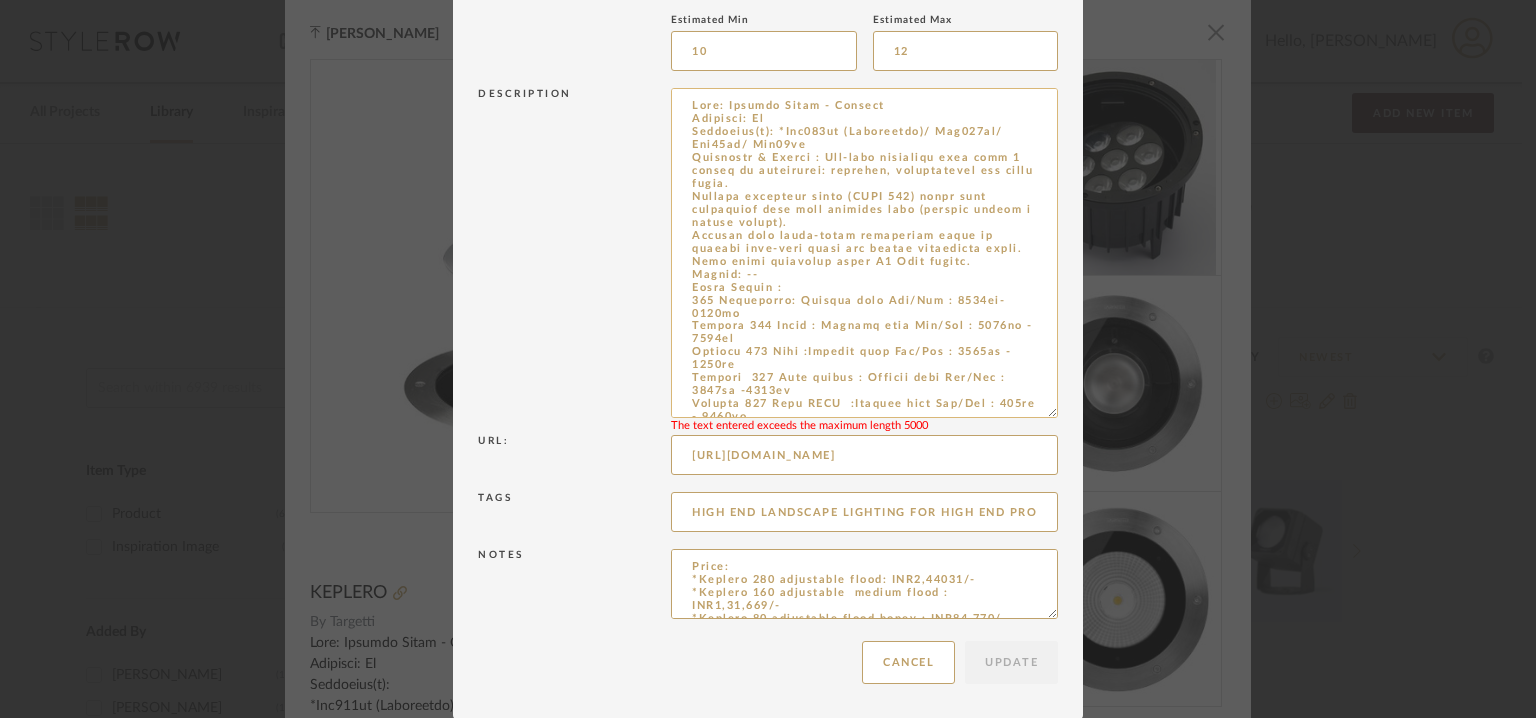 click at bounding box center [864, 253] 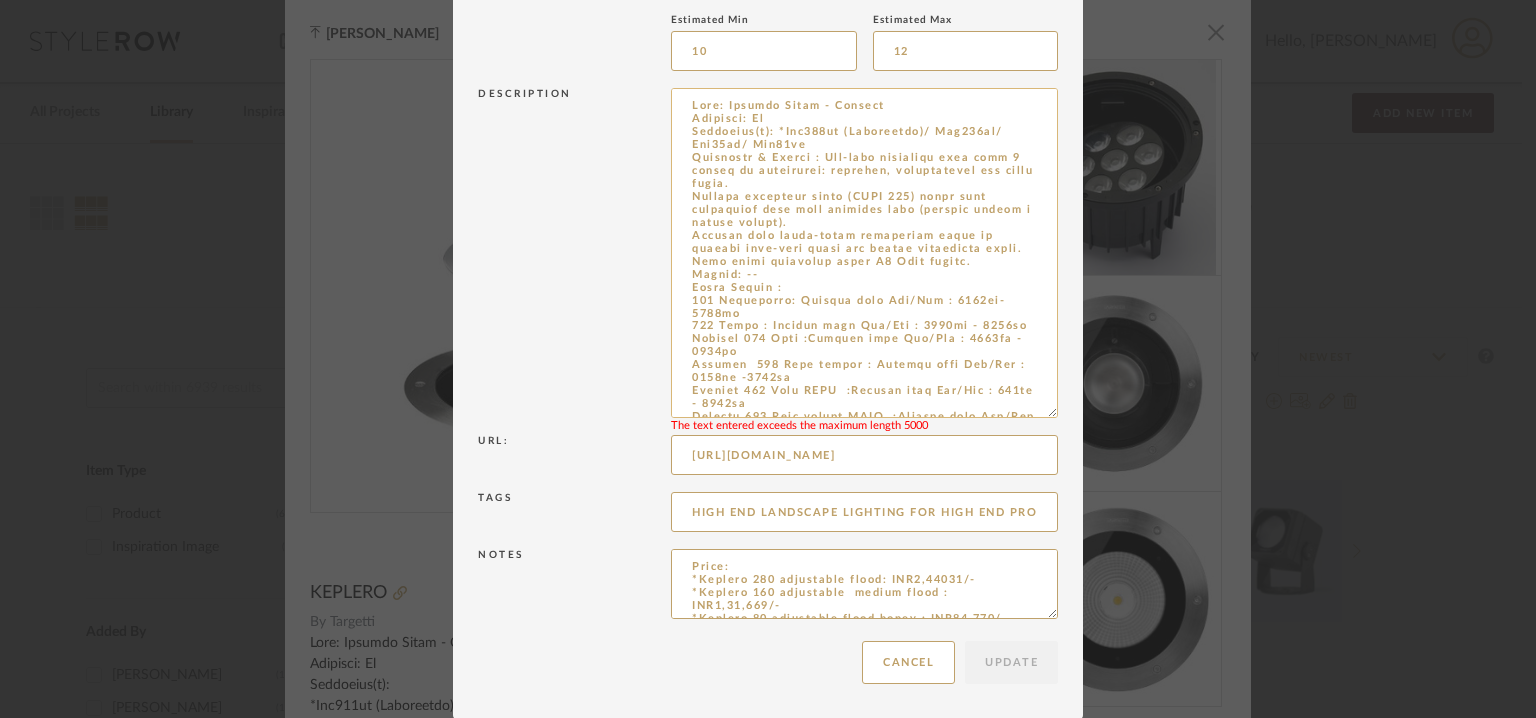 click at bounding box center [864, 253] 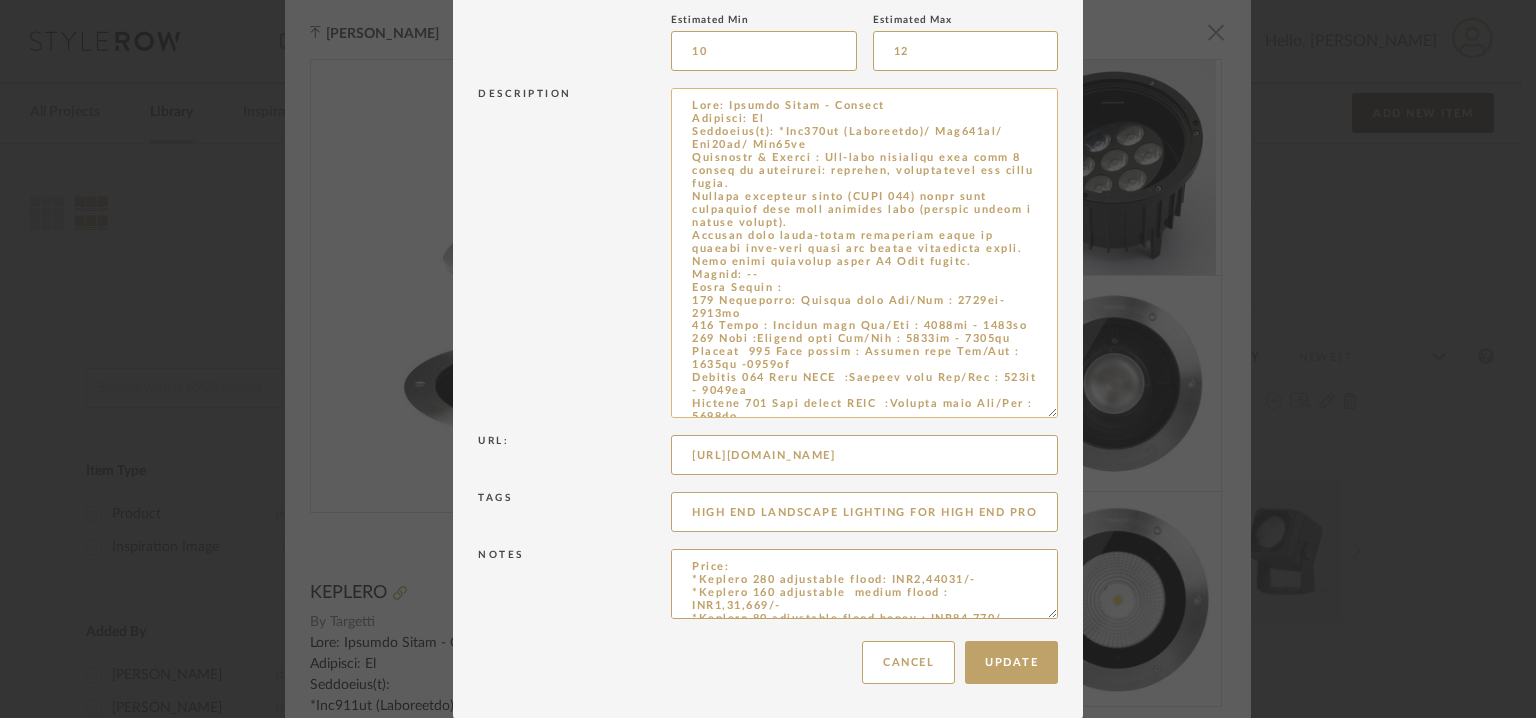 click at bounding box center (864, 253) 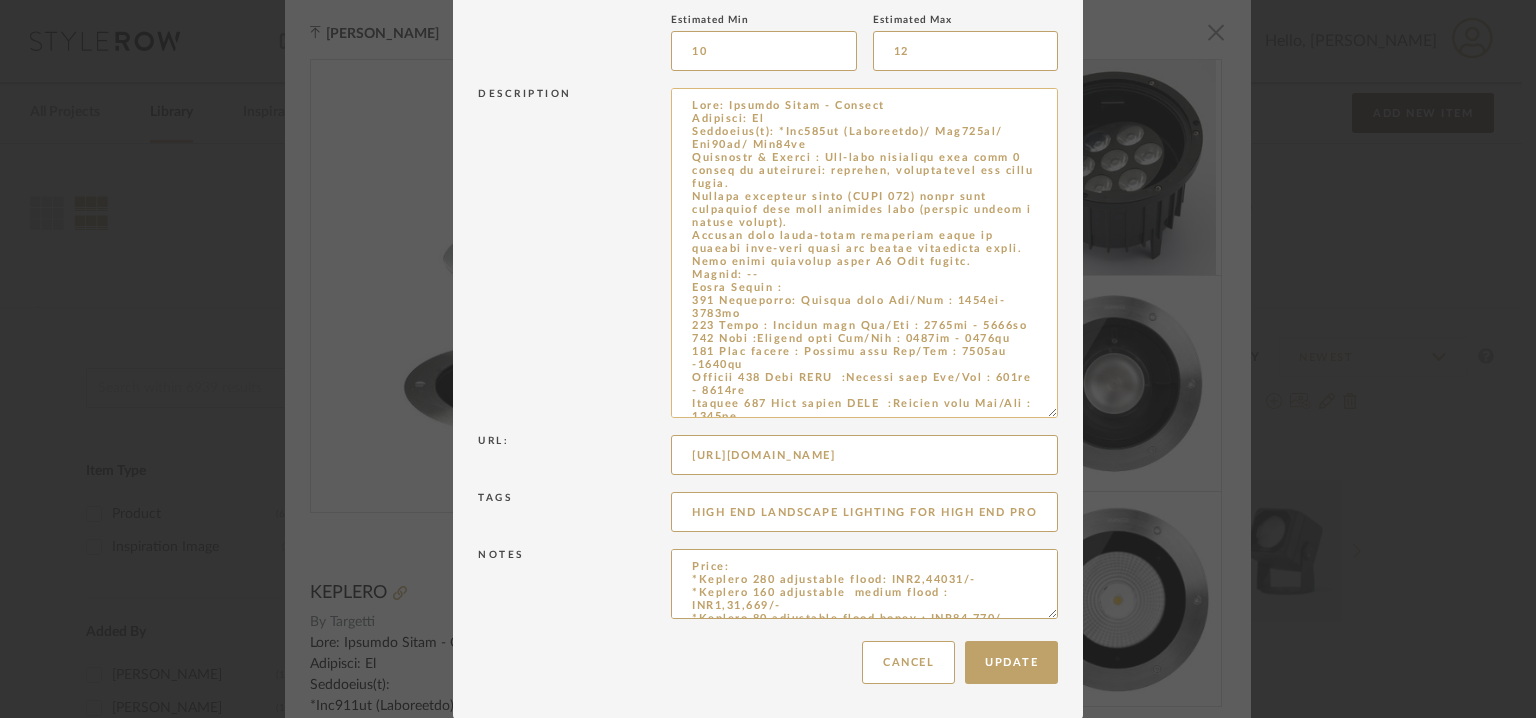 click at bounding box center [864, 253] 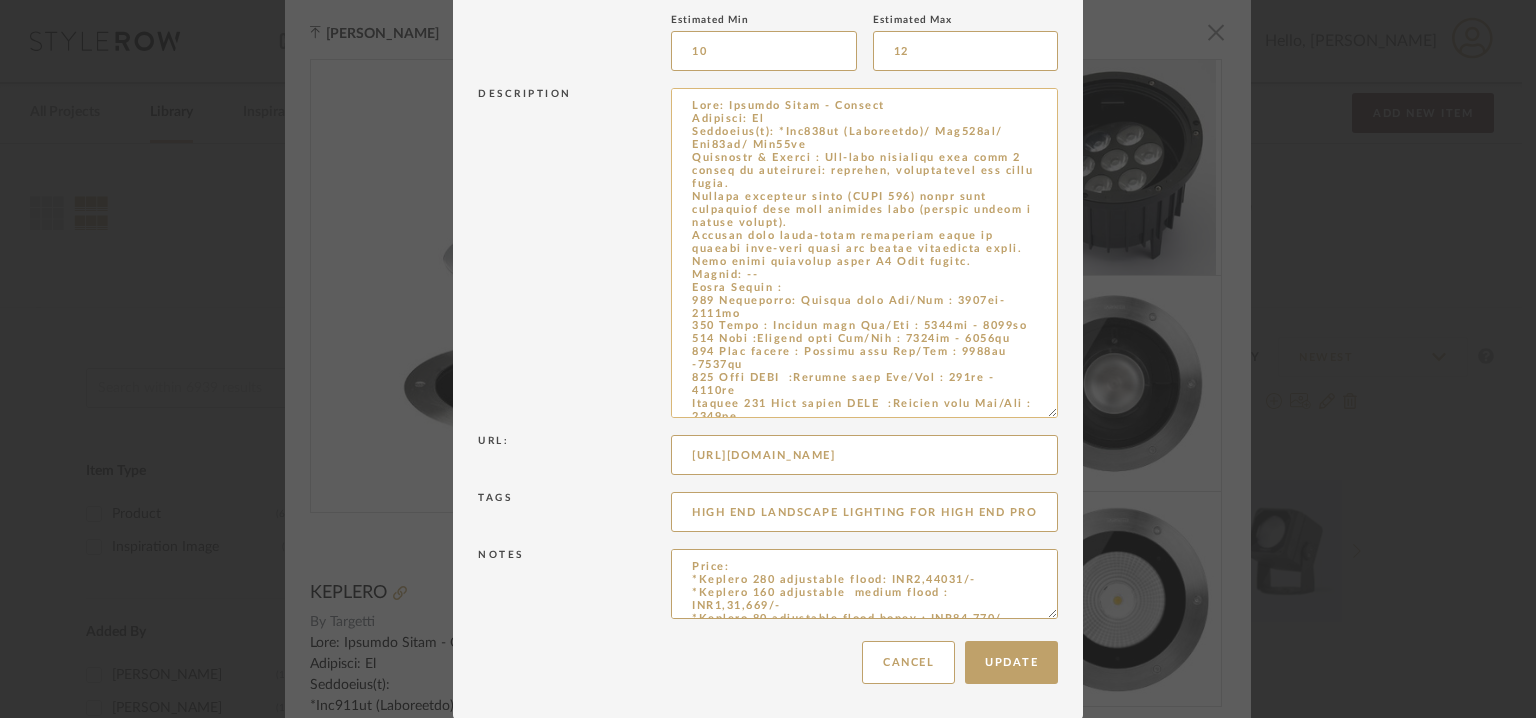 click at bounding box center [864, 253] 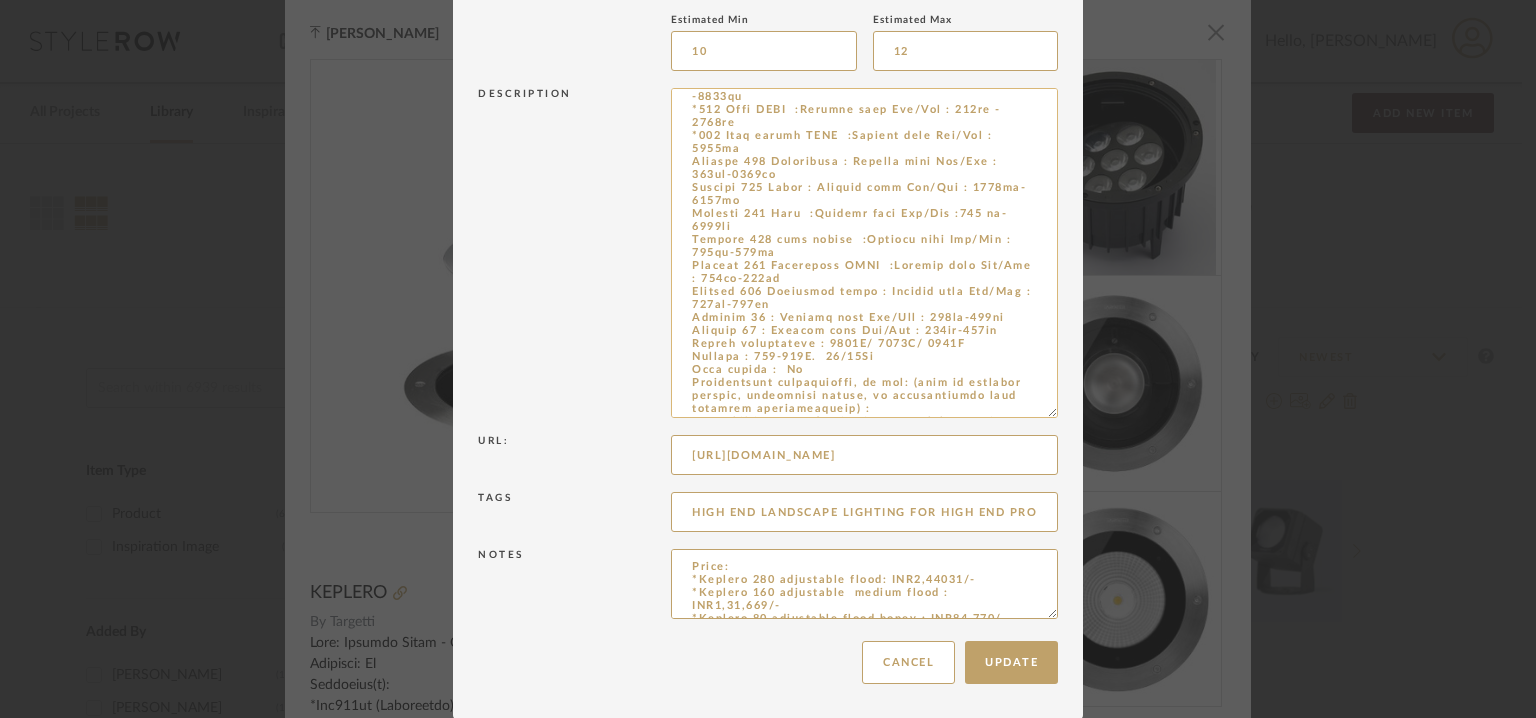 scroll, scrollTop: 306, scrollLeft: 0, axis: vertical 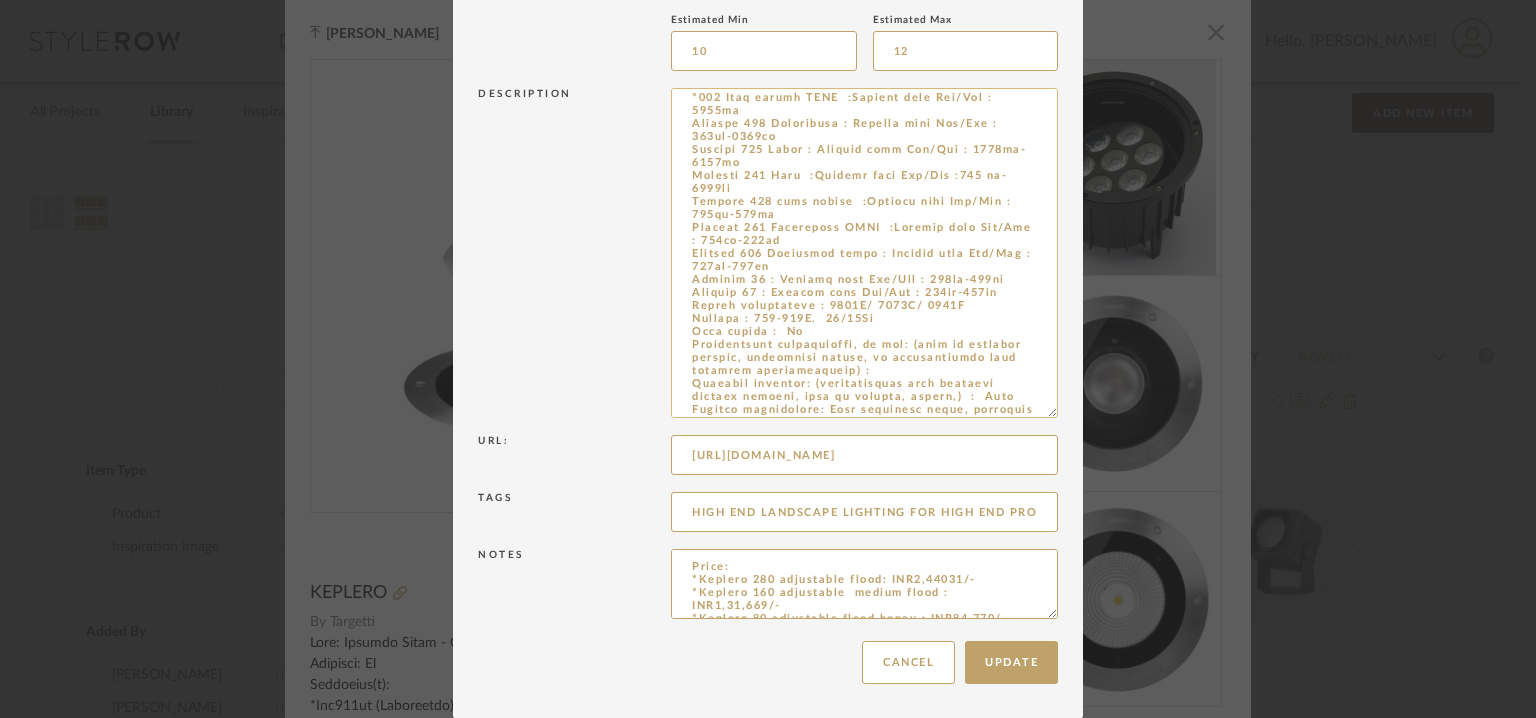 click at bounding box center (864, 253) 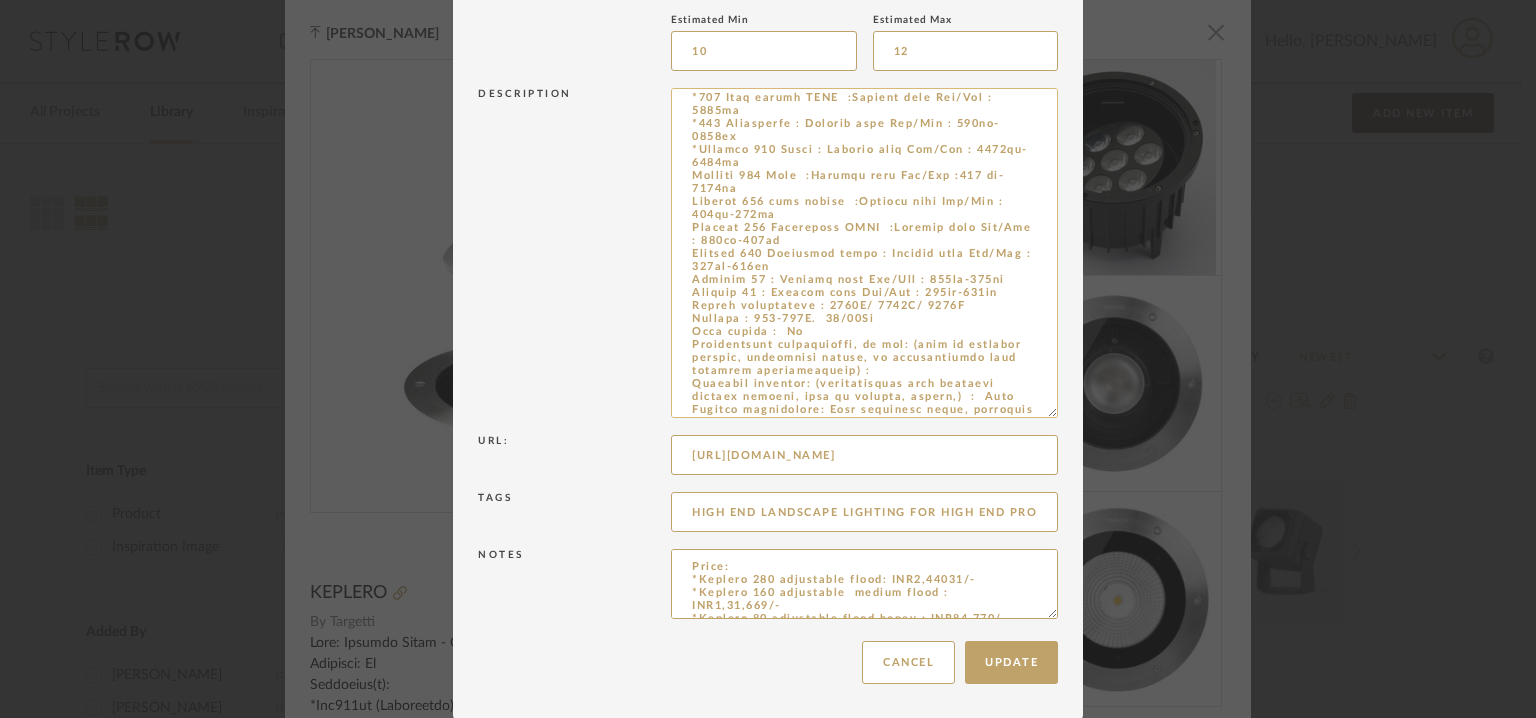 click at bounding box center (864, 253) 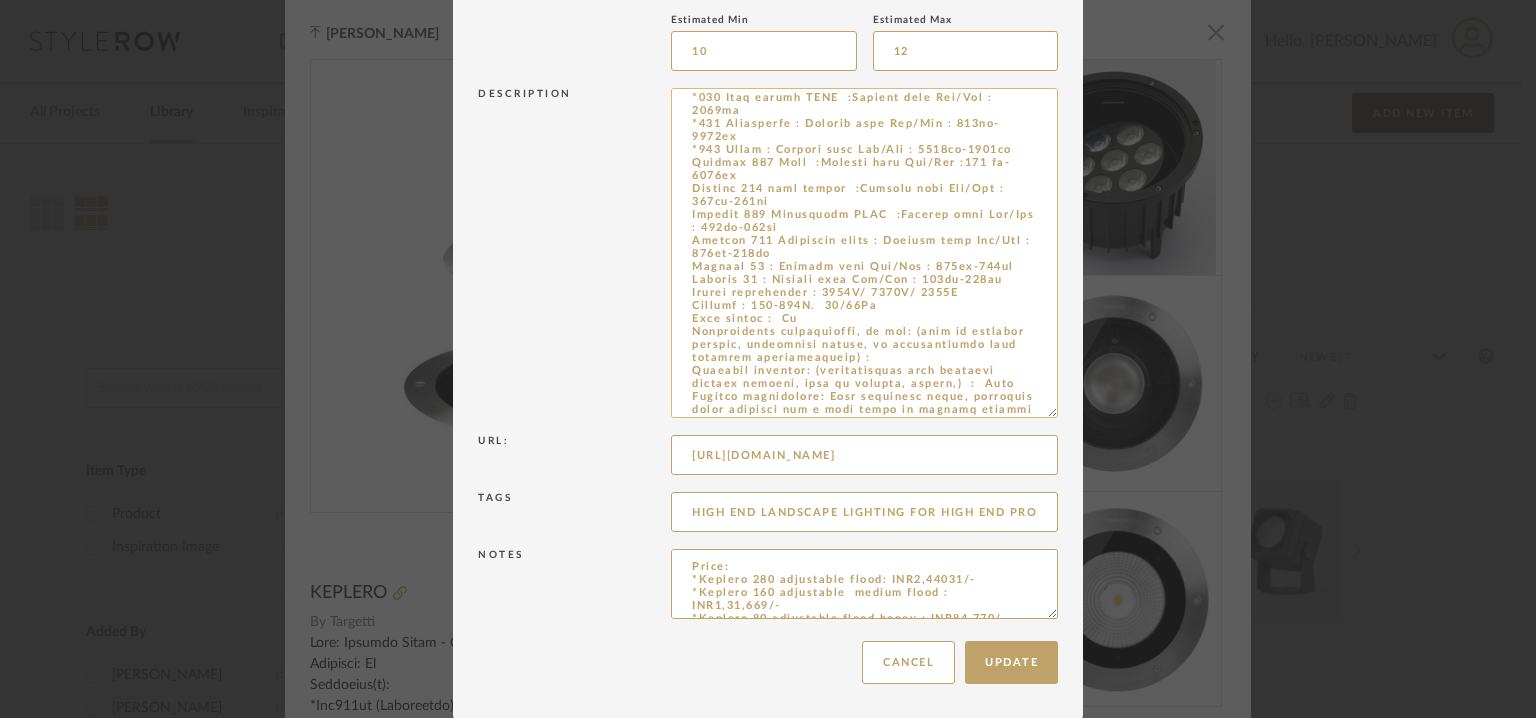 click at bounding box center [864, 253] 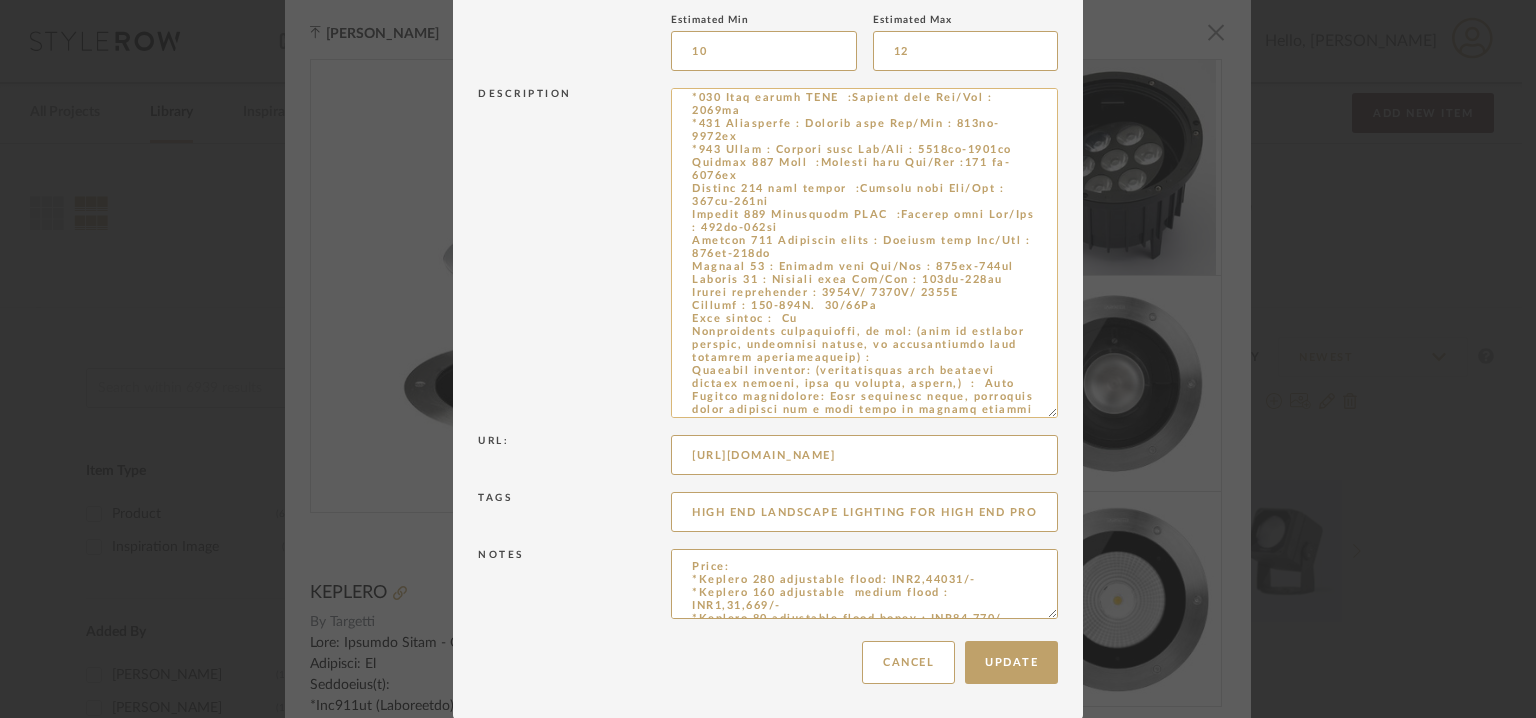 click at bounding box center [864, 253] 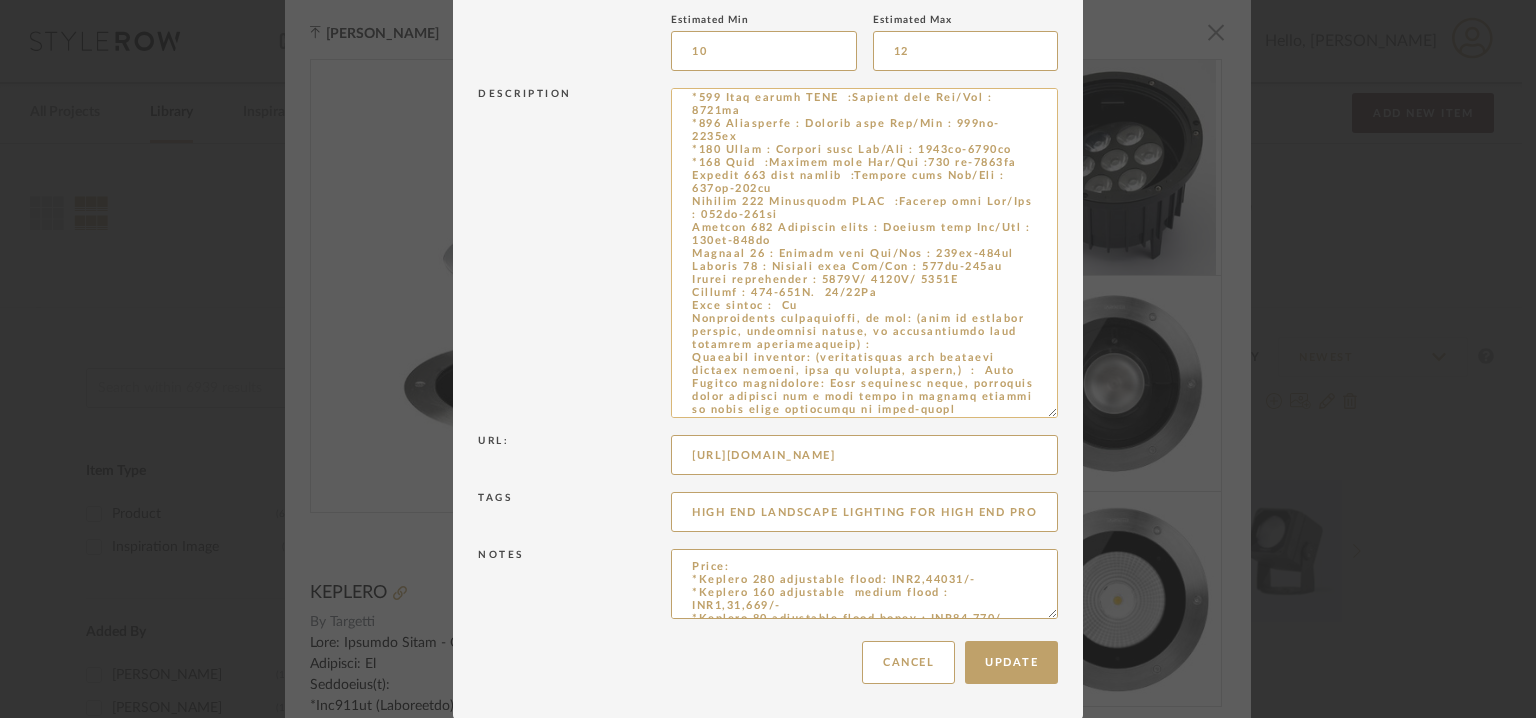 click at bounding box center (864, 253) 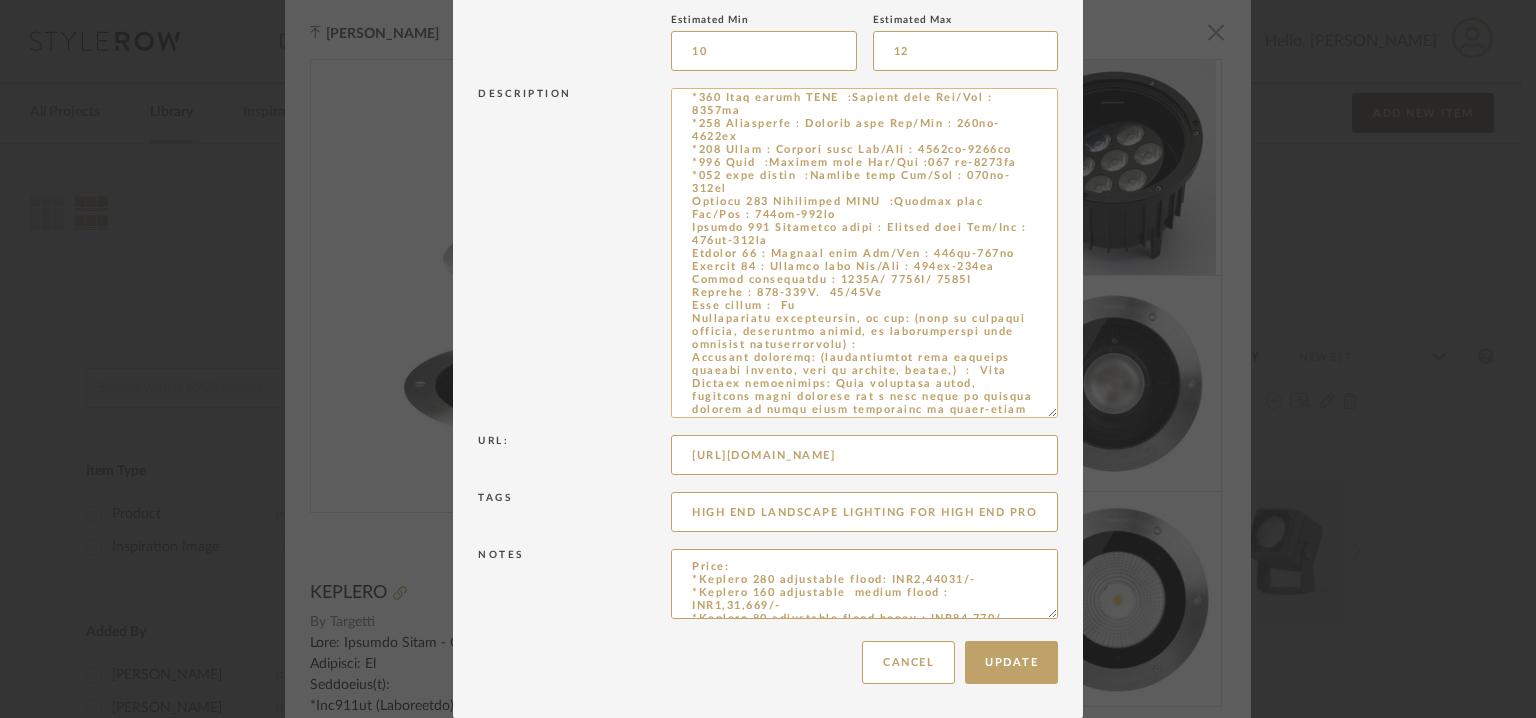 click at bounding box center [864, 253] 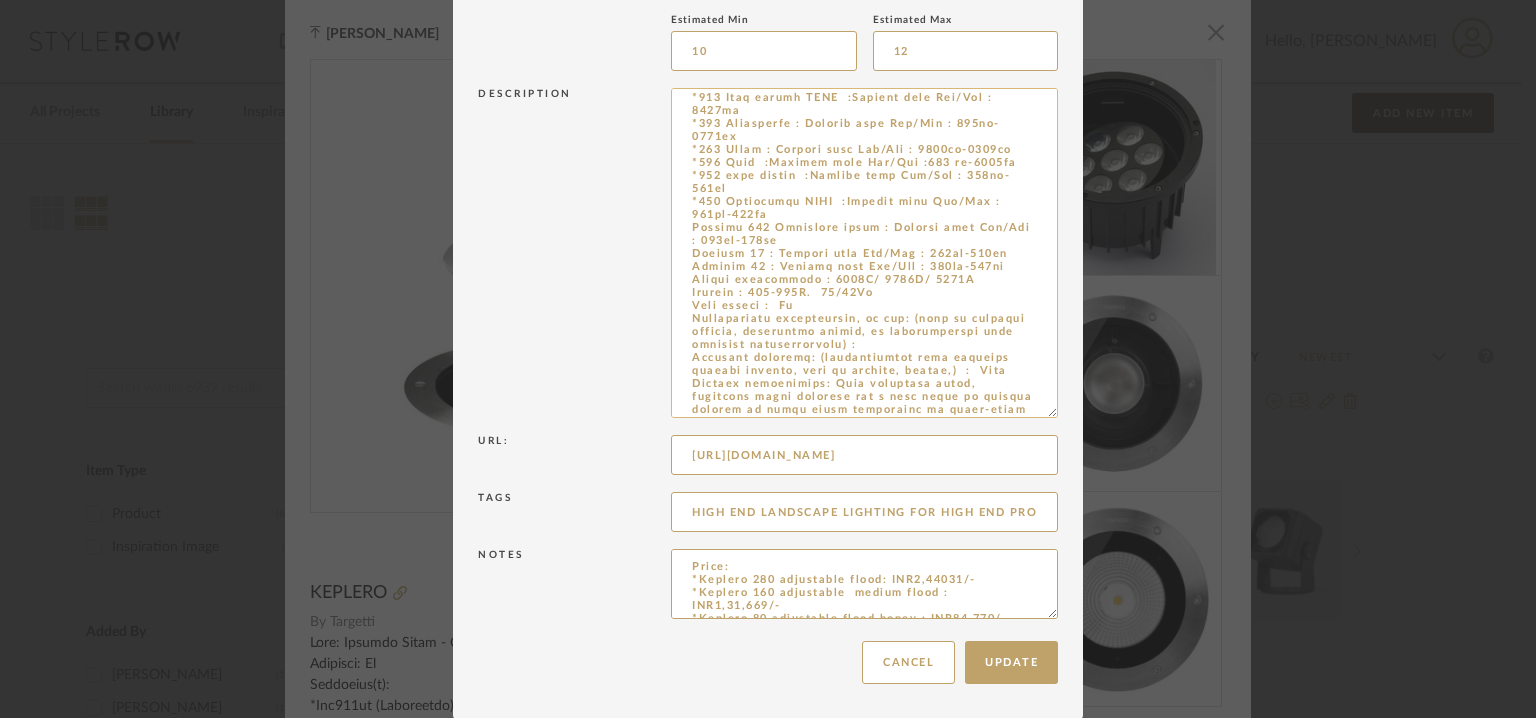 click at bounding box center [864, 253] 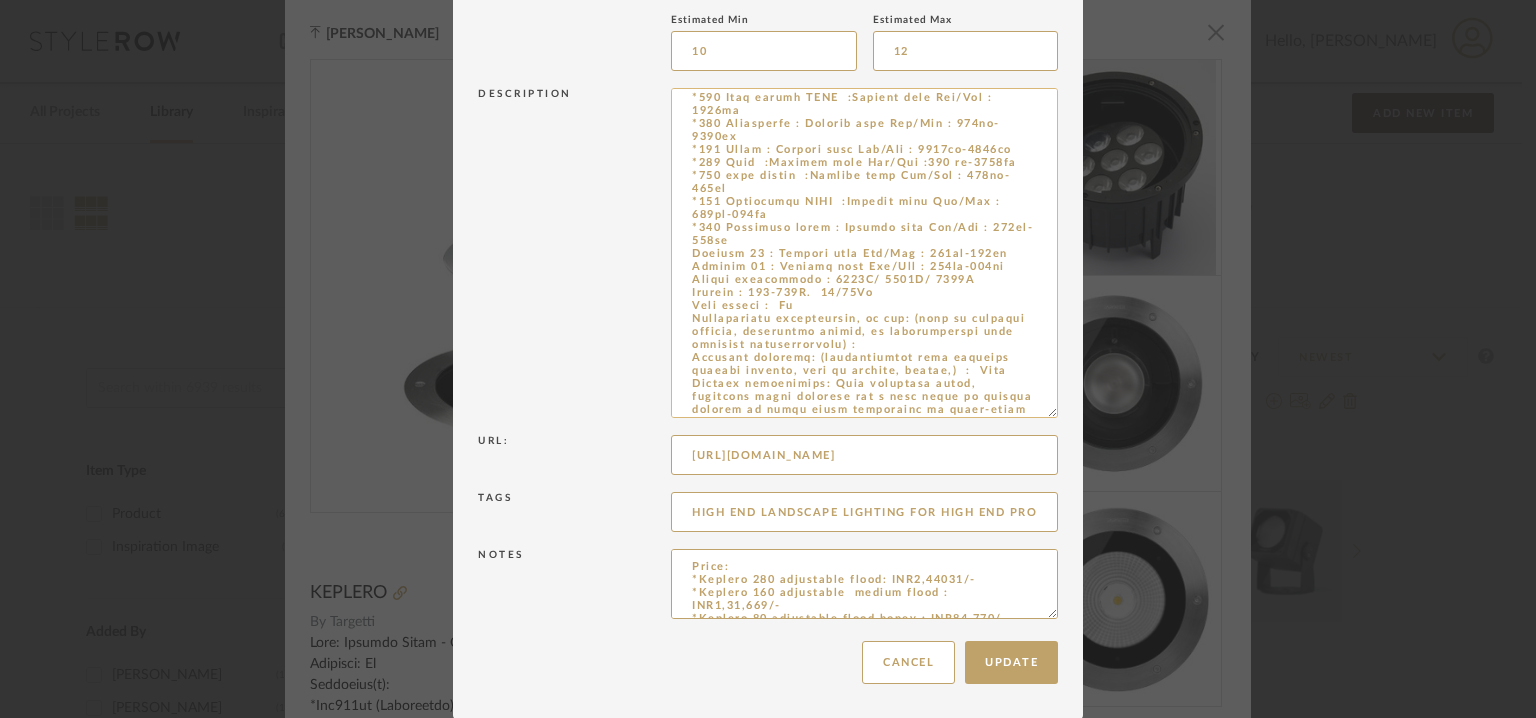click at bounding box center [864, 253] 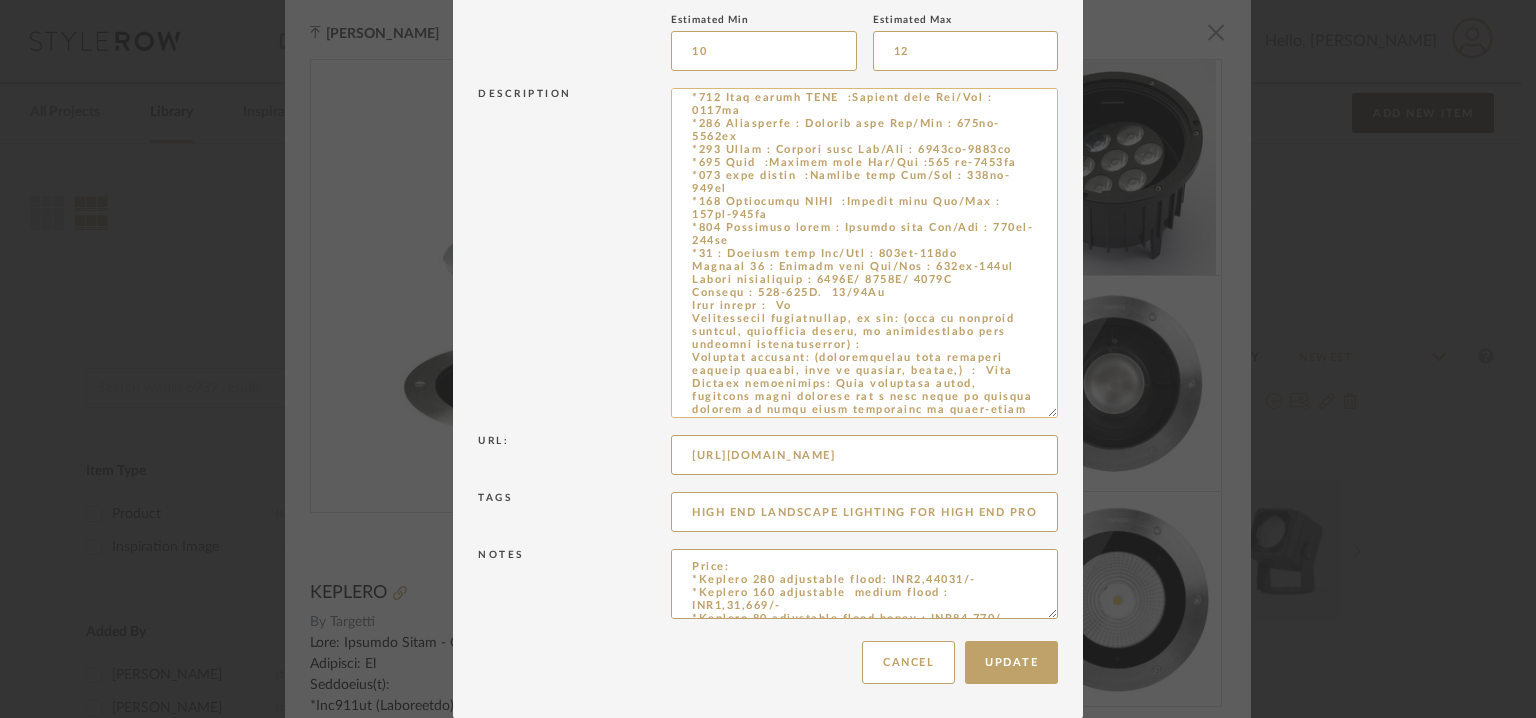 click at bounding box center [864, 253] 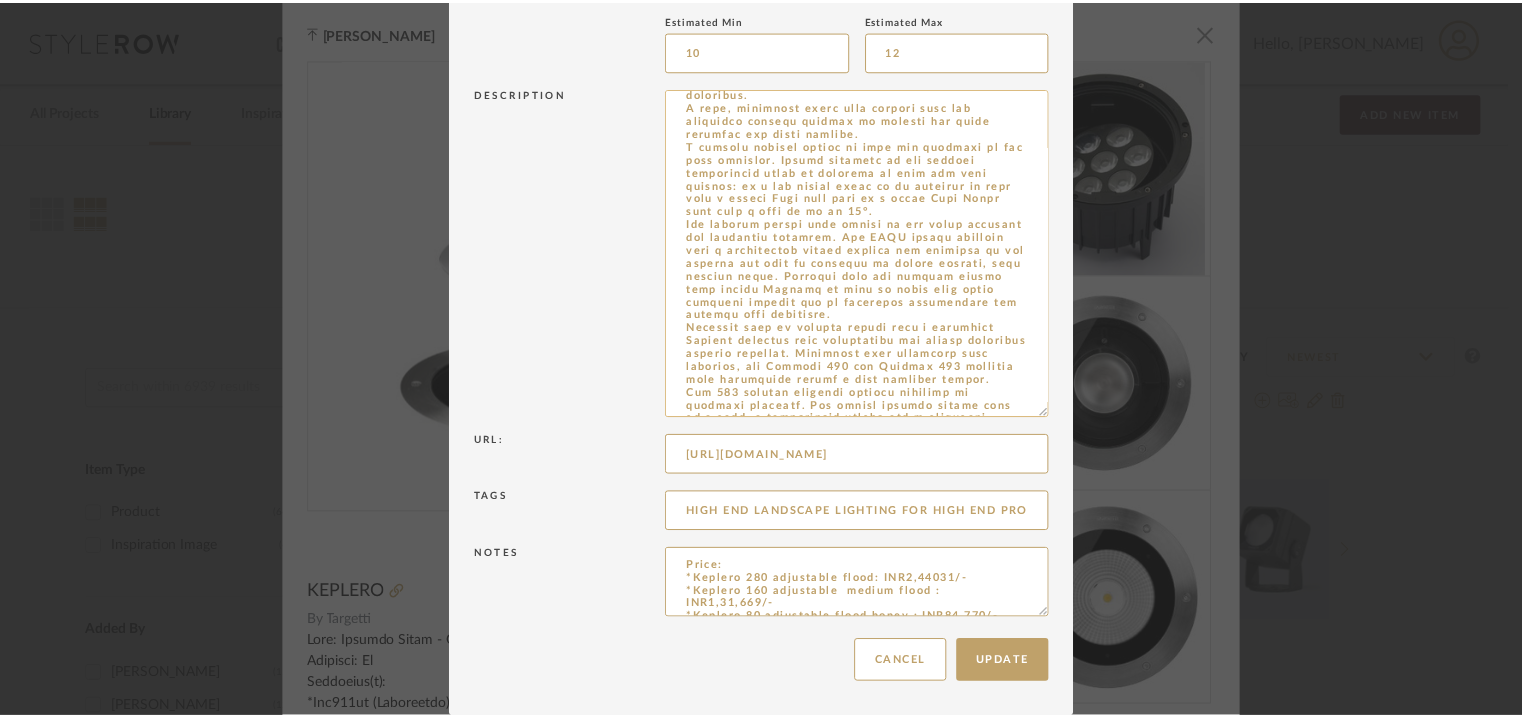 scroll, scrollTop: 1006, scrollLeft: 0, axis: vertical 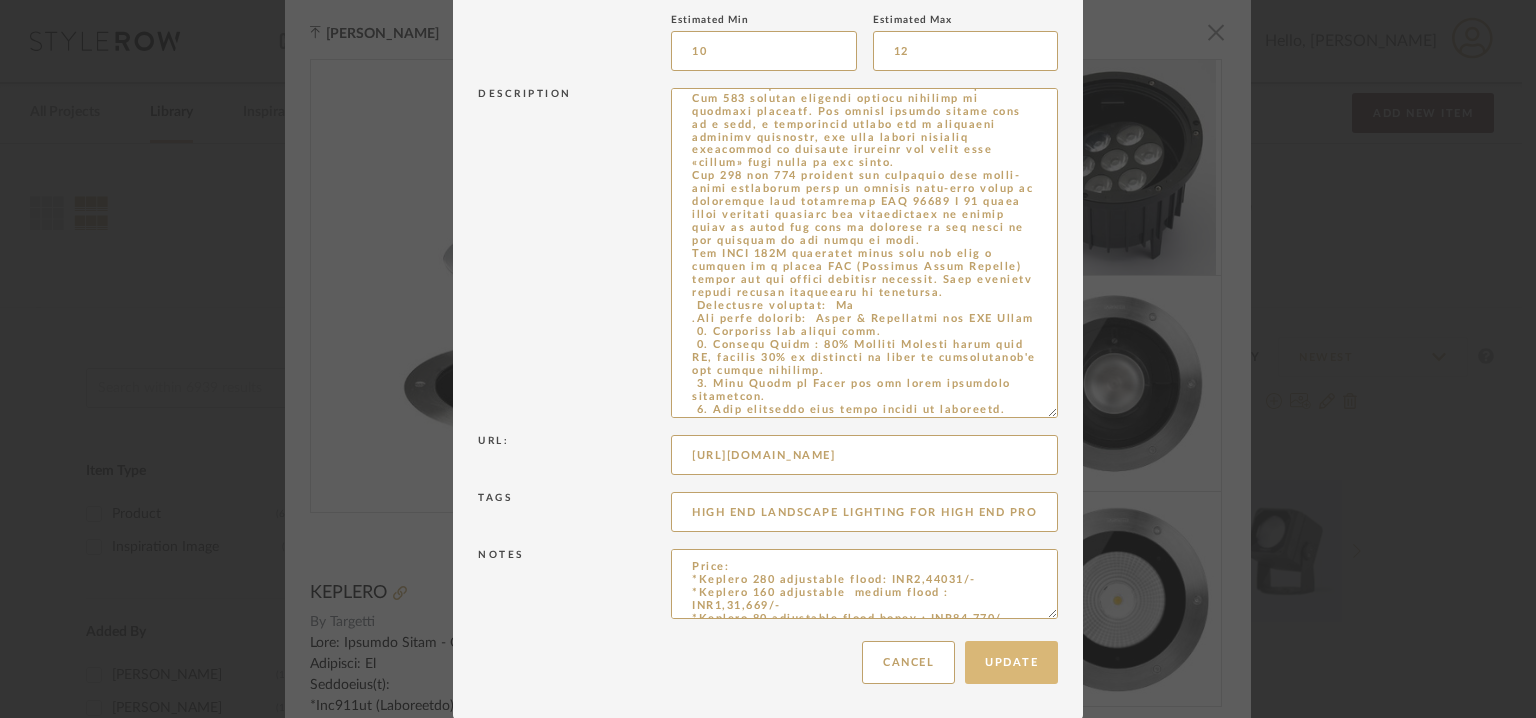 type on "Type: Outdoor Light - Keplero
Designer: Na
Dimension(s): *Dia280mm (Adjustable)/ Dia160mm/ Dia80mm/ Dia50mm
Materials & Finish : Die-cast aluminium body with 3 layers of protection: anodised, cataphoresis and black paint.
Brushed stainless steel (AISI 316) ultra flat decorative ring with bevelled edge (natural finish o copper bronze).
Version with extra-clear protective glass or special anti-slip glass for public pedestrian areas.
Anti theft stainless steel A4 Torx screws.
Weight: --
Light Source :
*280 Adjustable: Fixture flux Min/Max : 1321lm-3753lm
*280 Fixed : Fixture flux Min/Max : 3907lm - 4275lm
*280 Zoom :Fixture flux Min/Max : 1707lm - 3162lm
*280 Wall washer : Fixture flux Min/Max : 2375lm -2536lm
*280 Zoom RGBW  :Fixture flux Min/Max : 826lm - 1403lm
*280 Wall washer RGBW  :Fixture flux Min/Max : 1091lm
*160 Adjustable : Fixture flux Min/Max : 205lm-1532lm
*160 Fixed : Fixture flux Min/Max : 1421lm-1520lm
*160 Zoom  :Fixture flux Min/Max :627 lm-1236lm
*160 wall washer  :Fixture flux Min/Max..." 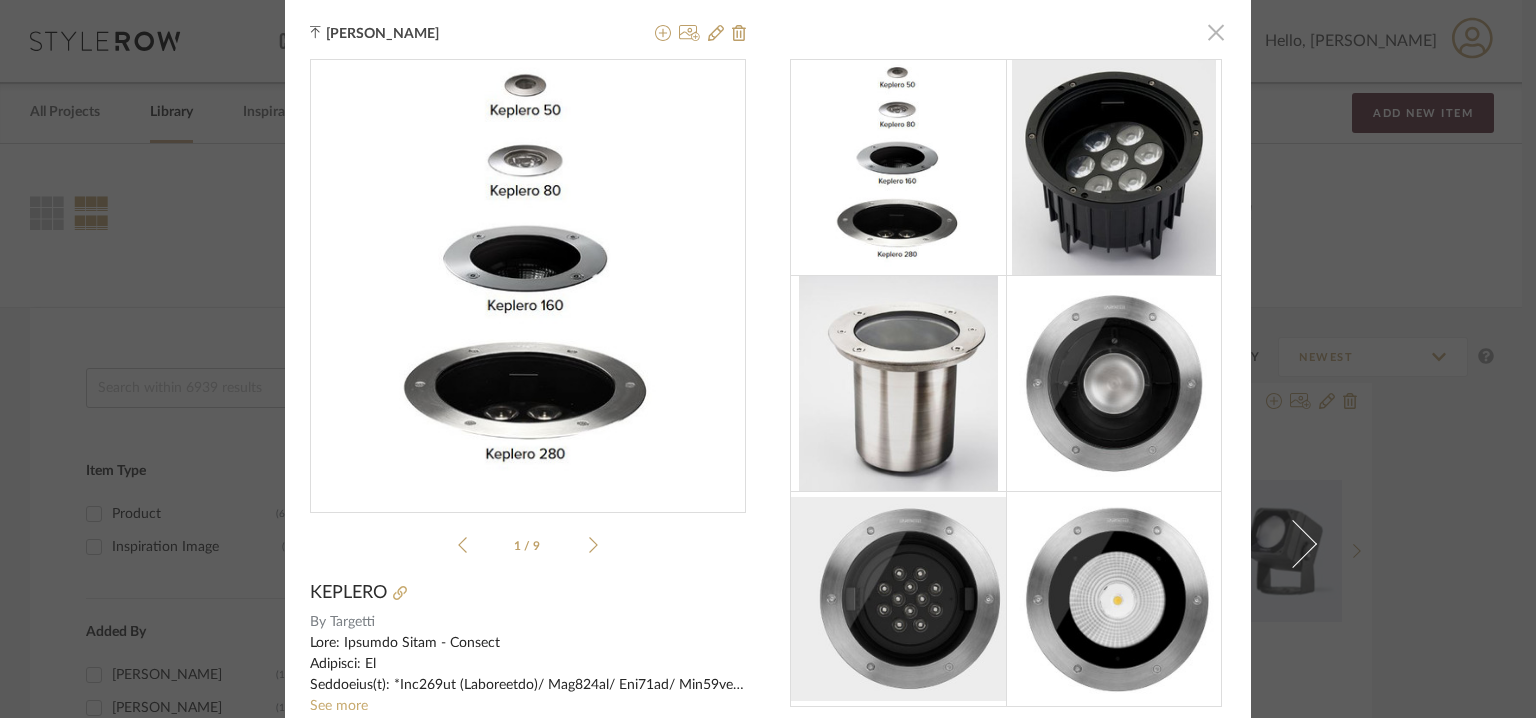 click 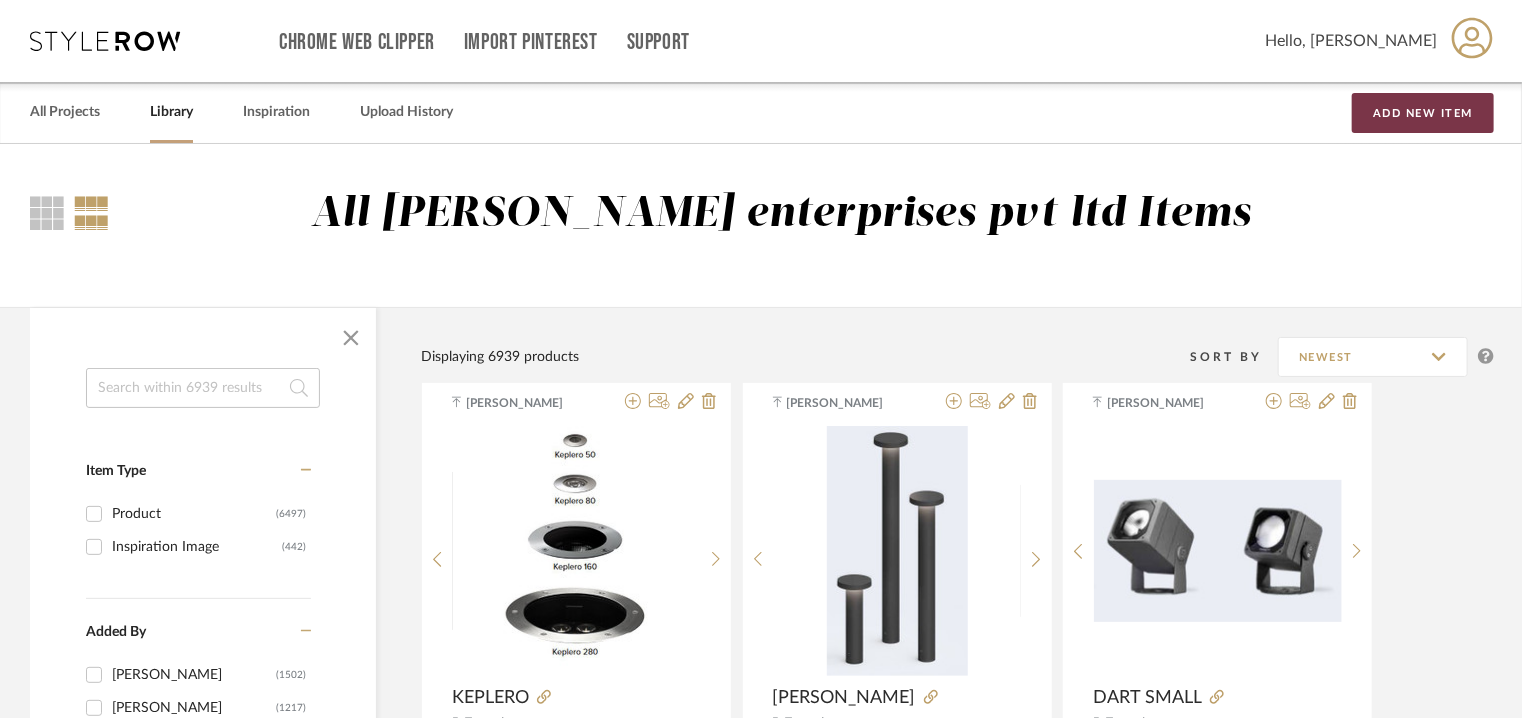 click on "Add New Item" at bounding box center (1423, 113) 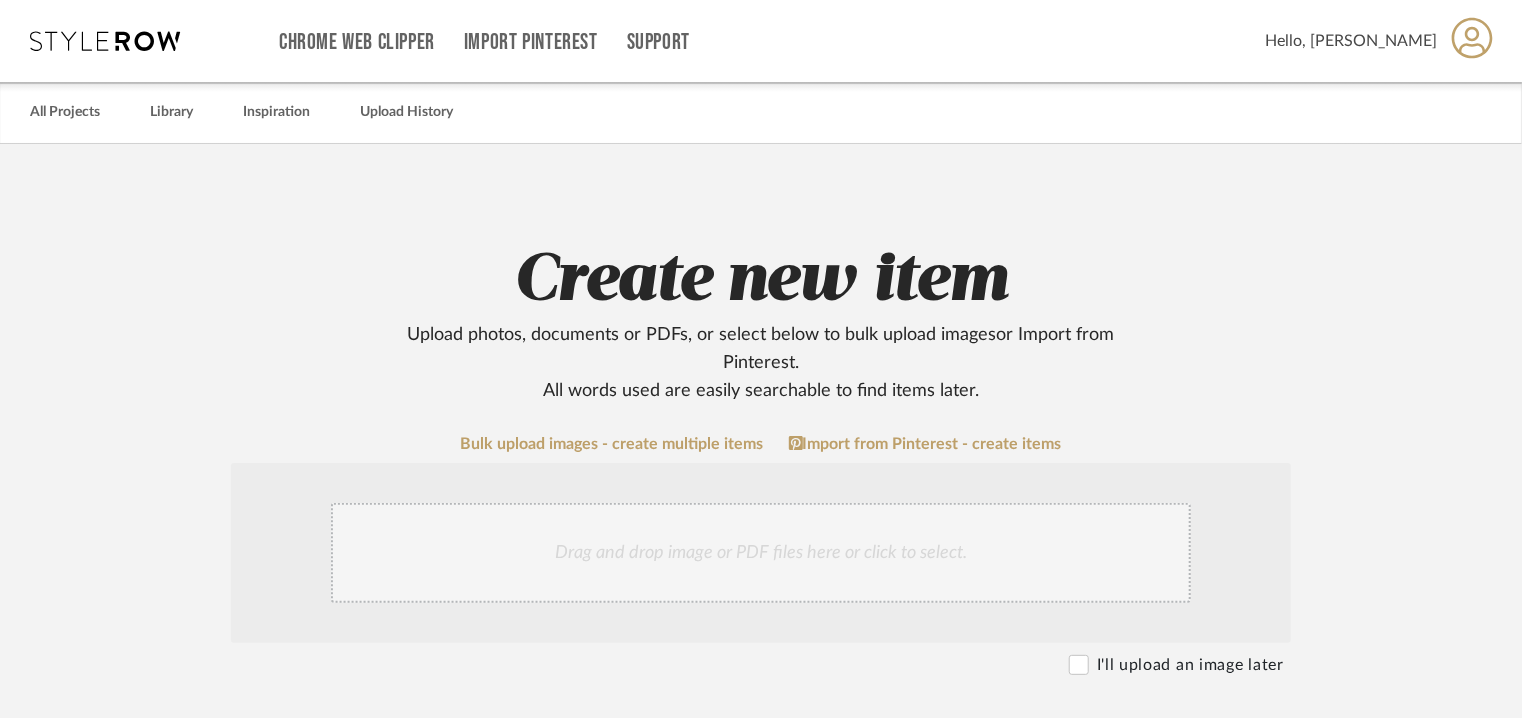 scroll, scrollTop: 400, scrollLeft: 0, axis: vertical 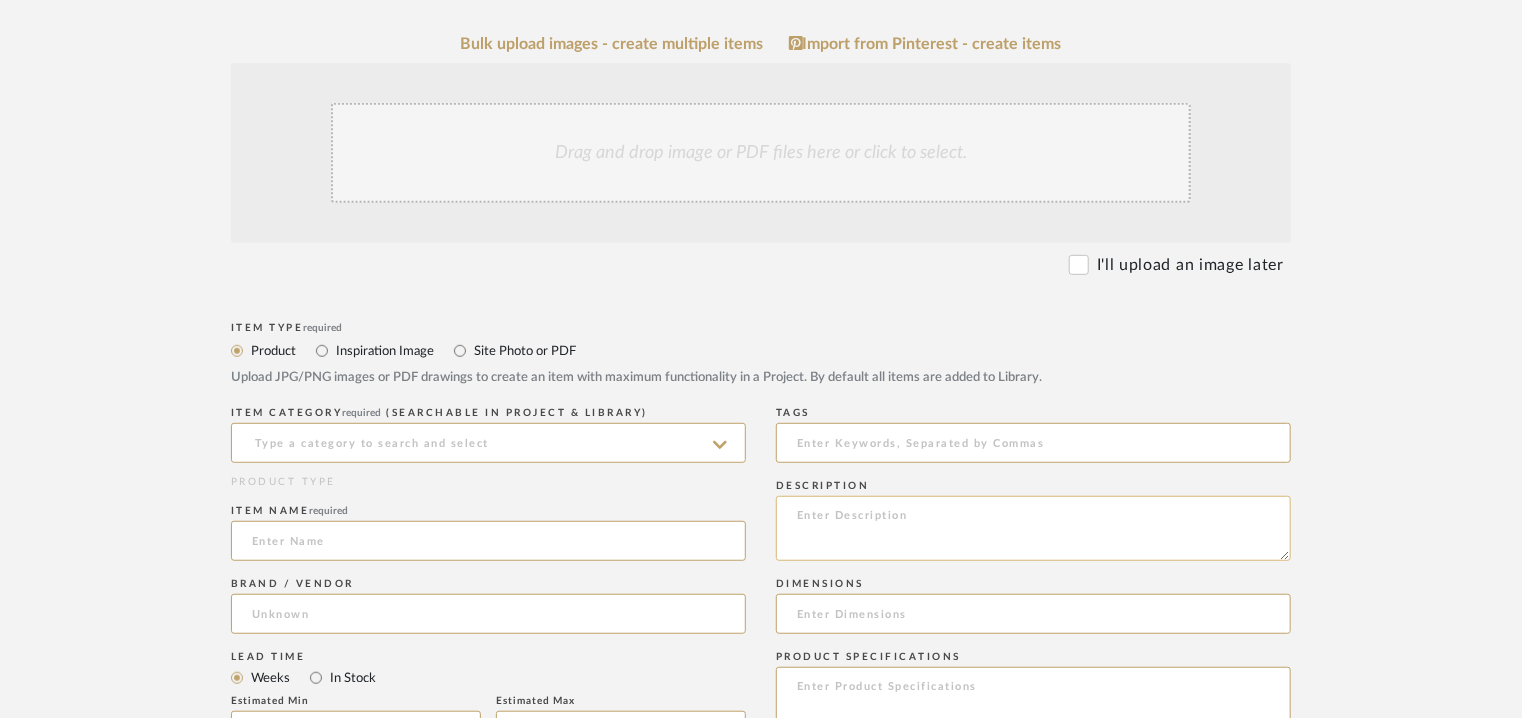 click 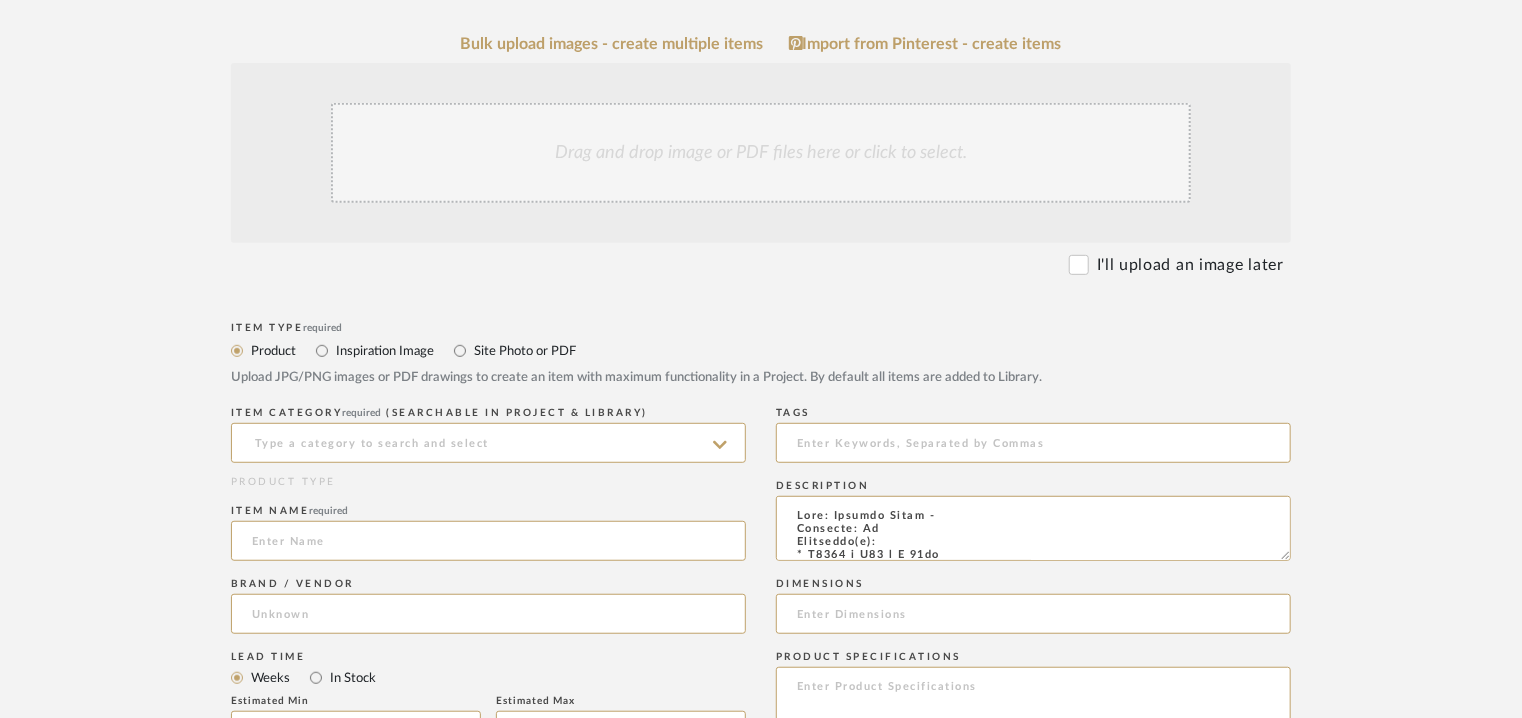 scroll, scrollTop: 1008, scrollLeft: 0, axis: vertical 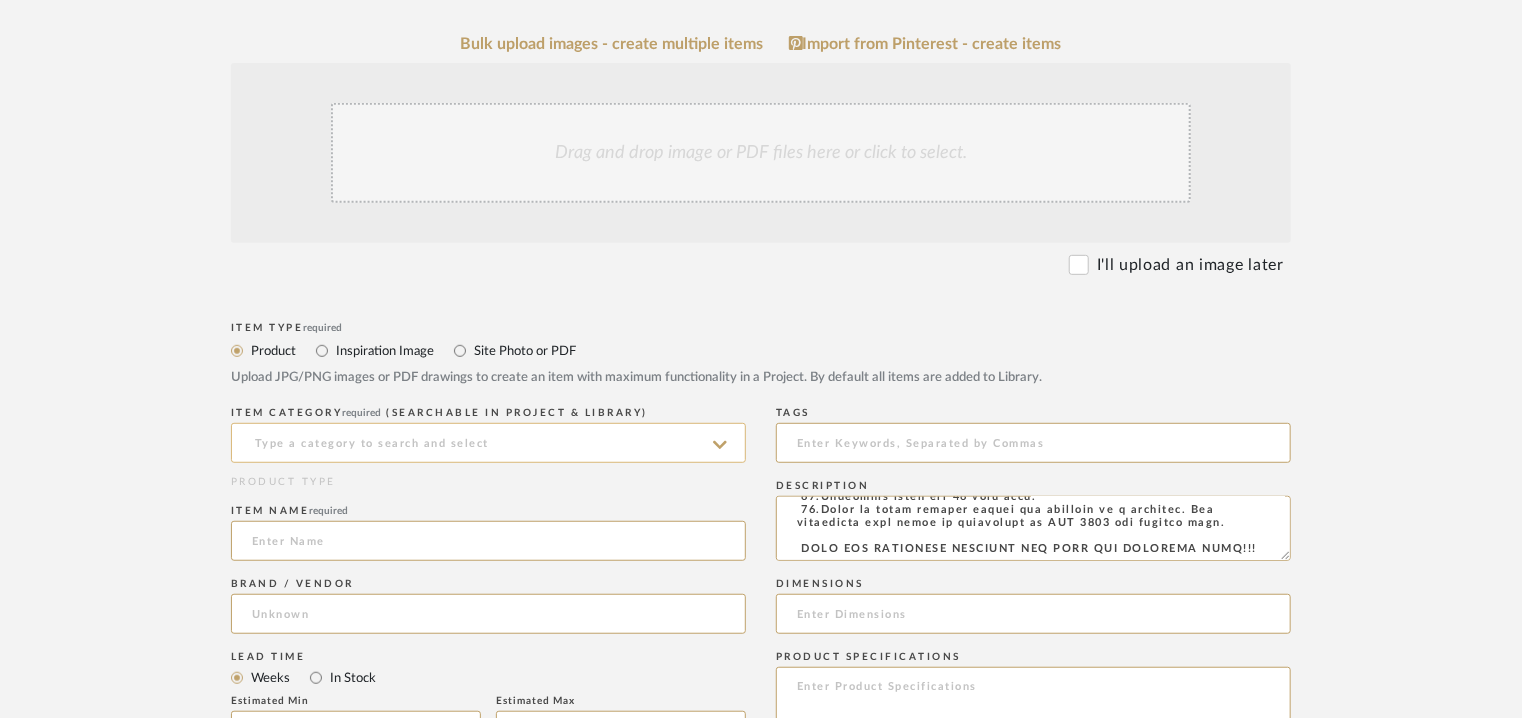 type on "Type: Outdoor Light -
Designer: Na
Dimension(s):
* L1216 x W91 x D 88mm
* L916 x W91 x D 88mm x H82mm
*L616 x W91 x D 88mm x H82mm
Materials & Finish : Extruded anodised aluminium 15µ body.
Extra clear 10mm thick glass flat screen.
Brushed stainless steel (AISI 316) frame.
The body of the fixture can resist a static load up to 20kN and vandalism (IK10).
Anti-slip glass available on request.
Weight: --
Light Source :
Jedi recessed RGBW : Fixture flux Min/Max : 1349lm-2838lm
Jedi projector : Fixture flux Min/Max : 1560lm-6216lm
Jedi projectot RGBW : Fixture flux Min/Max : 1349lm-2838lm
SP: High efficiency LED Emitter Ra80.
FL, WW, GRAZING: Linear Low Power High Efficiency LED board Ra80.
2700K-3500K on request
Colour temperature : 2700K/ 3000K/ 4000K
Voltage : 220-240V.  50/60Hz
Cord length :  Na
Installation requirements, if any: (such as mounting options, electrical wiring, or compatibility with existing infrastructure) :  Inground recessed.
Lighting controls: (compatibility with lighting control syste..." 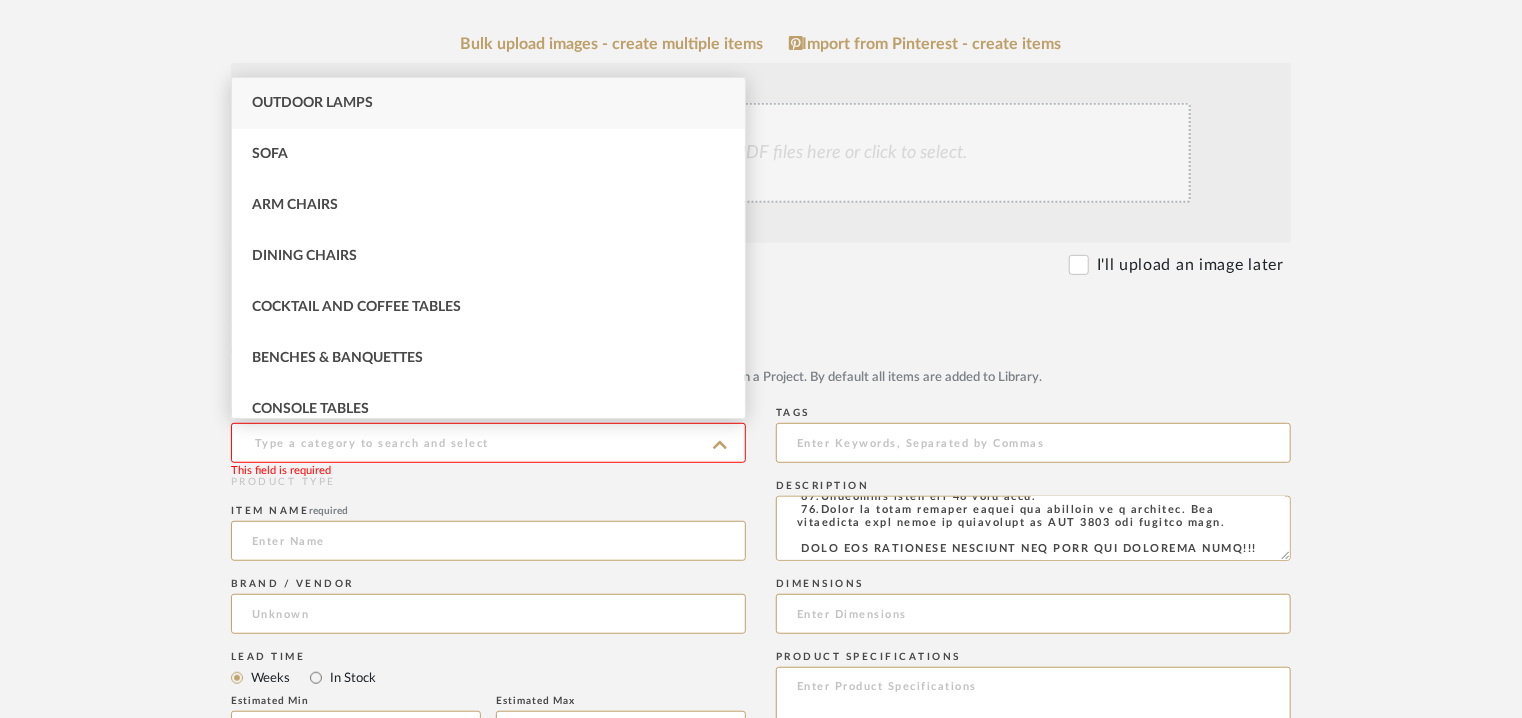 click on "Outdoor Lamps" at bounding box center [488, 103] 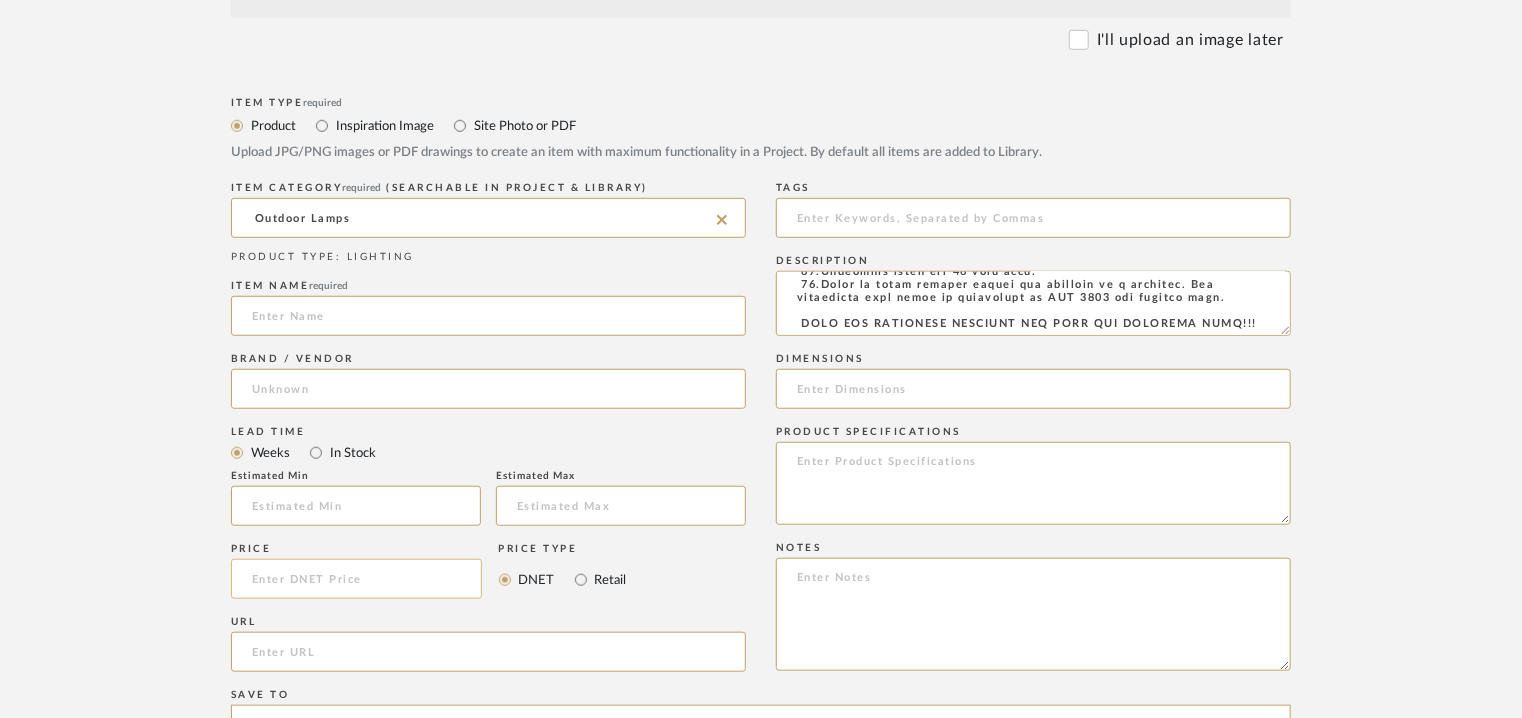 scroll, scrollTop: 700, scrollLeft: 0, axis: vertical 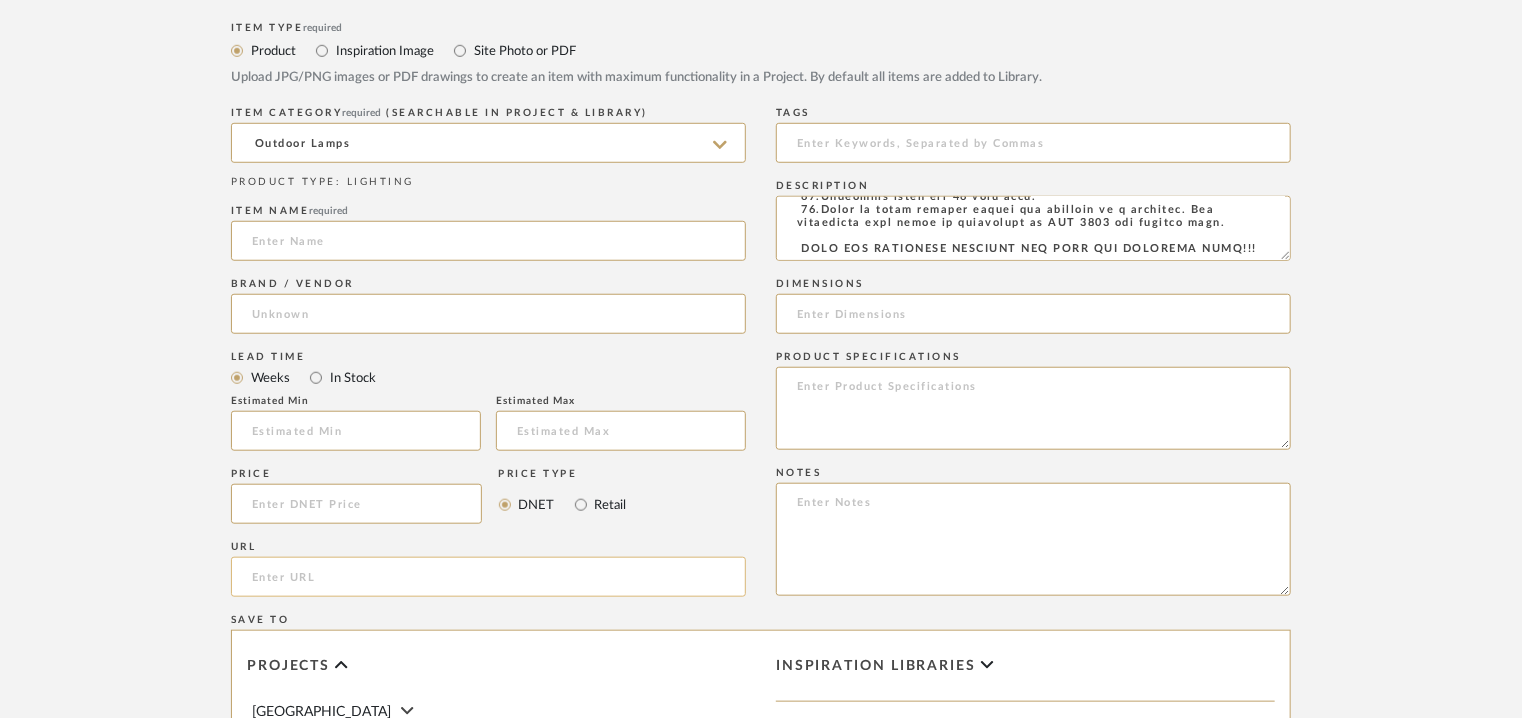 paste on "https://www.targetti.com/en/Products/Outdoor/Linear-in-ground-luminaires/JEDI-Recessed" 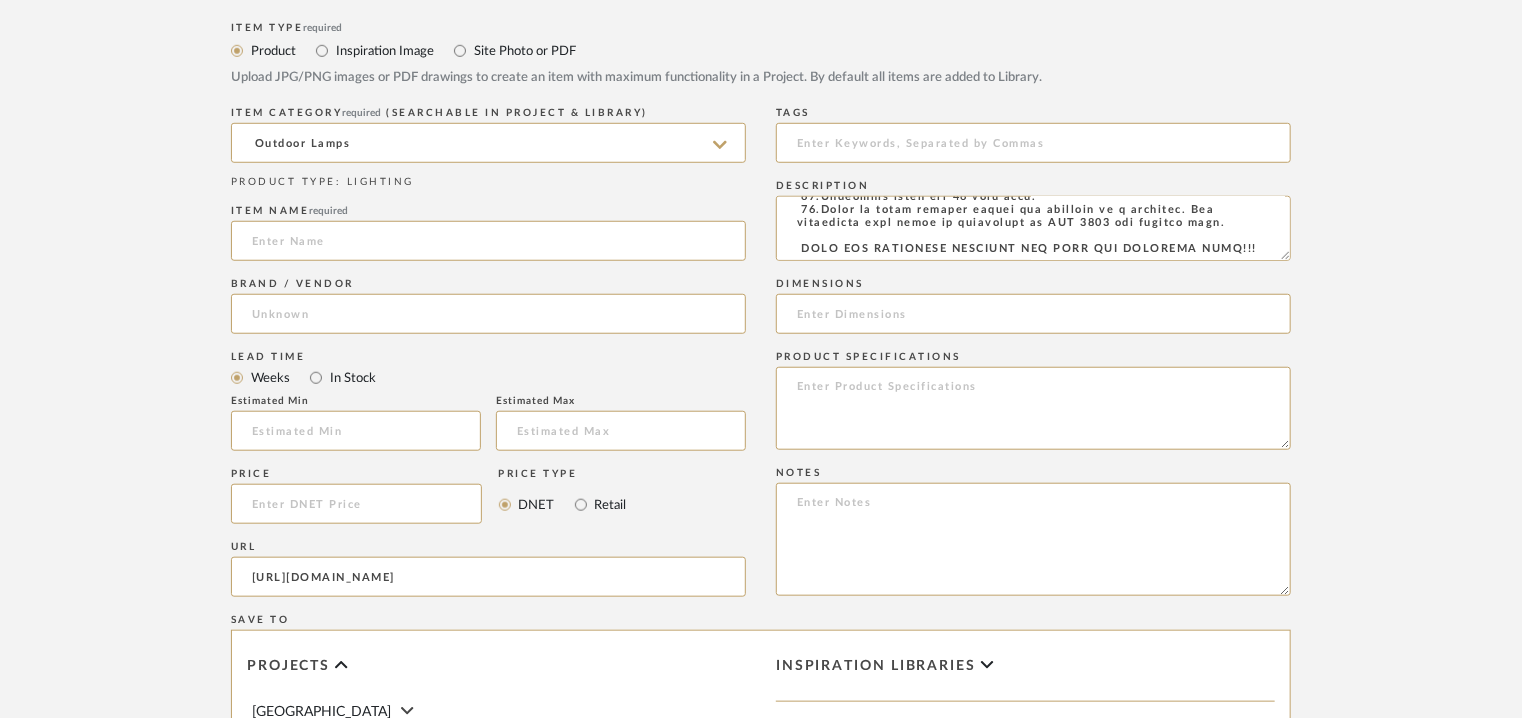 scroll, scrollTop: 0, scrollLeft: 110, axis: horizontal 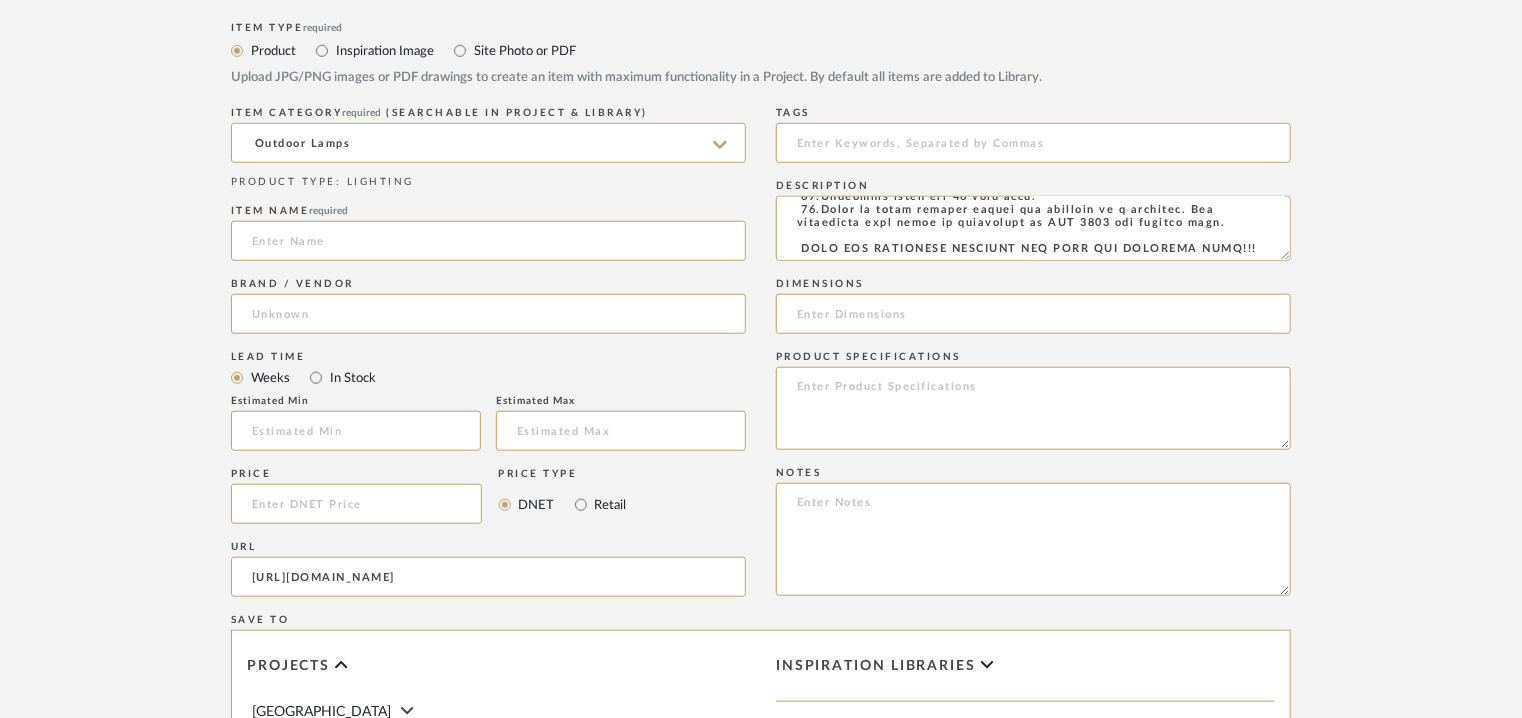 type on "https://www.targetti.com/en/Products/Outdoor/Linear-in-ground-luminaires/JEDI-Recessed" 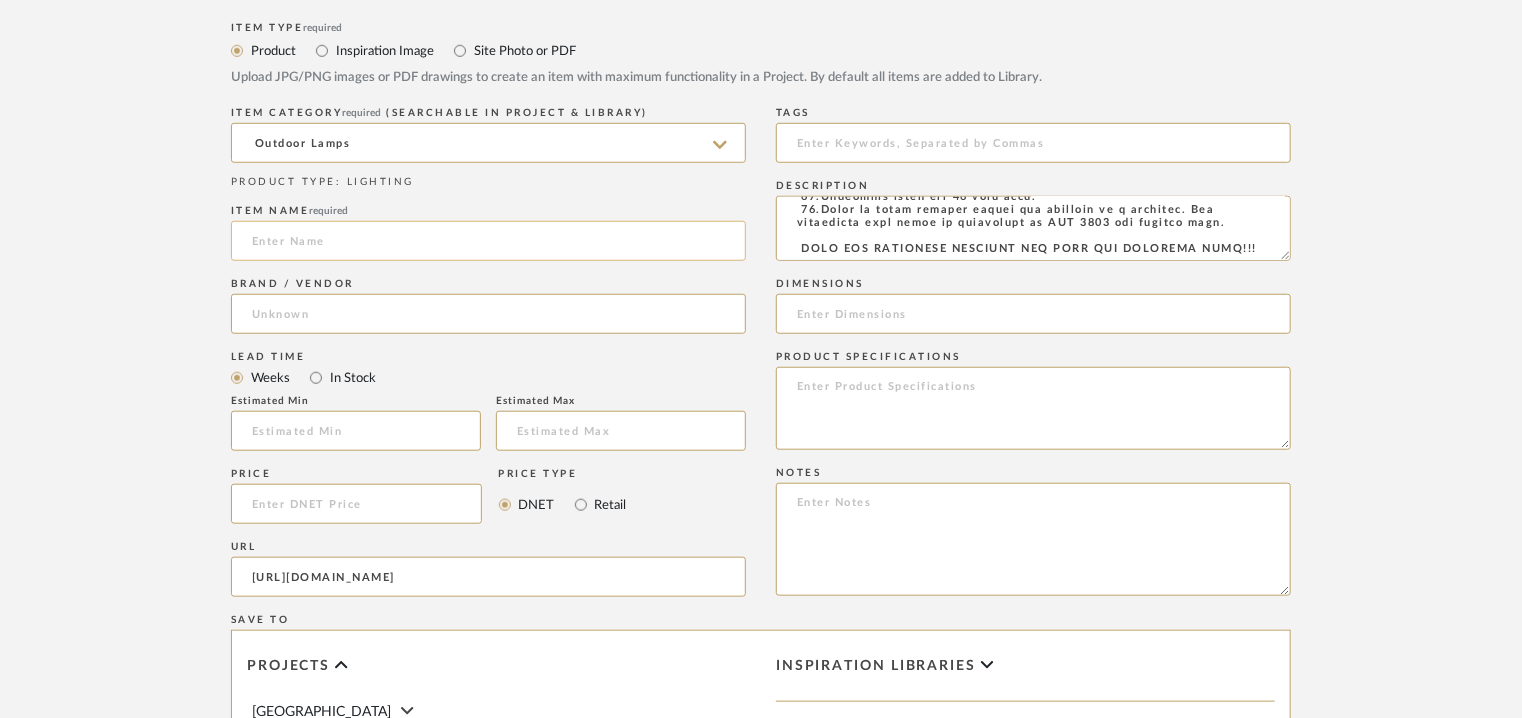 click 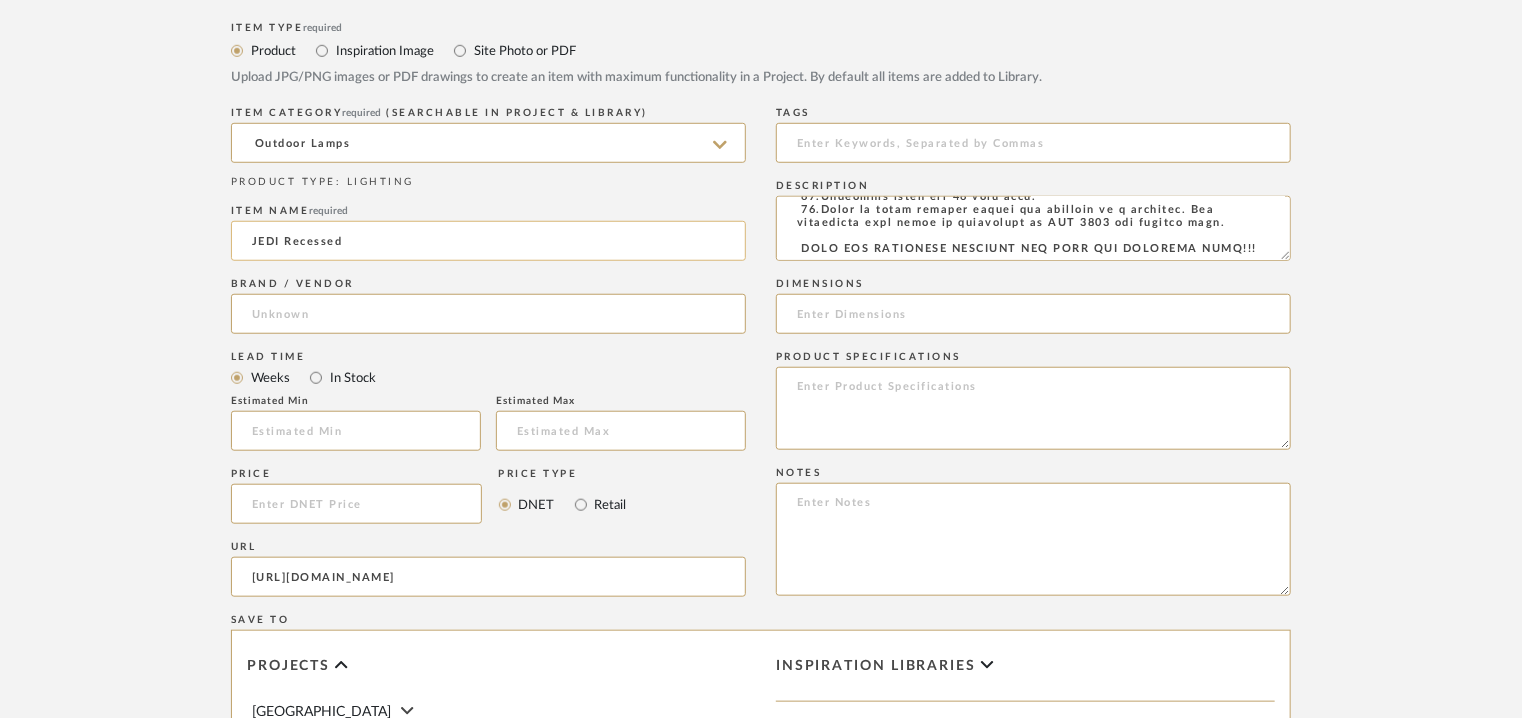 click on "JEDI Recessed" 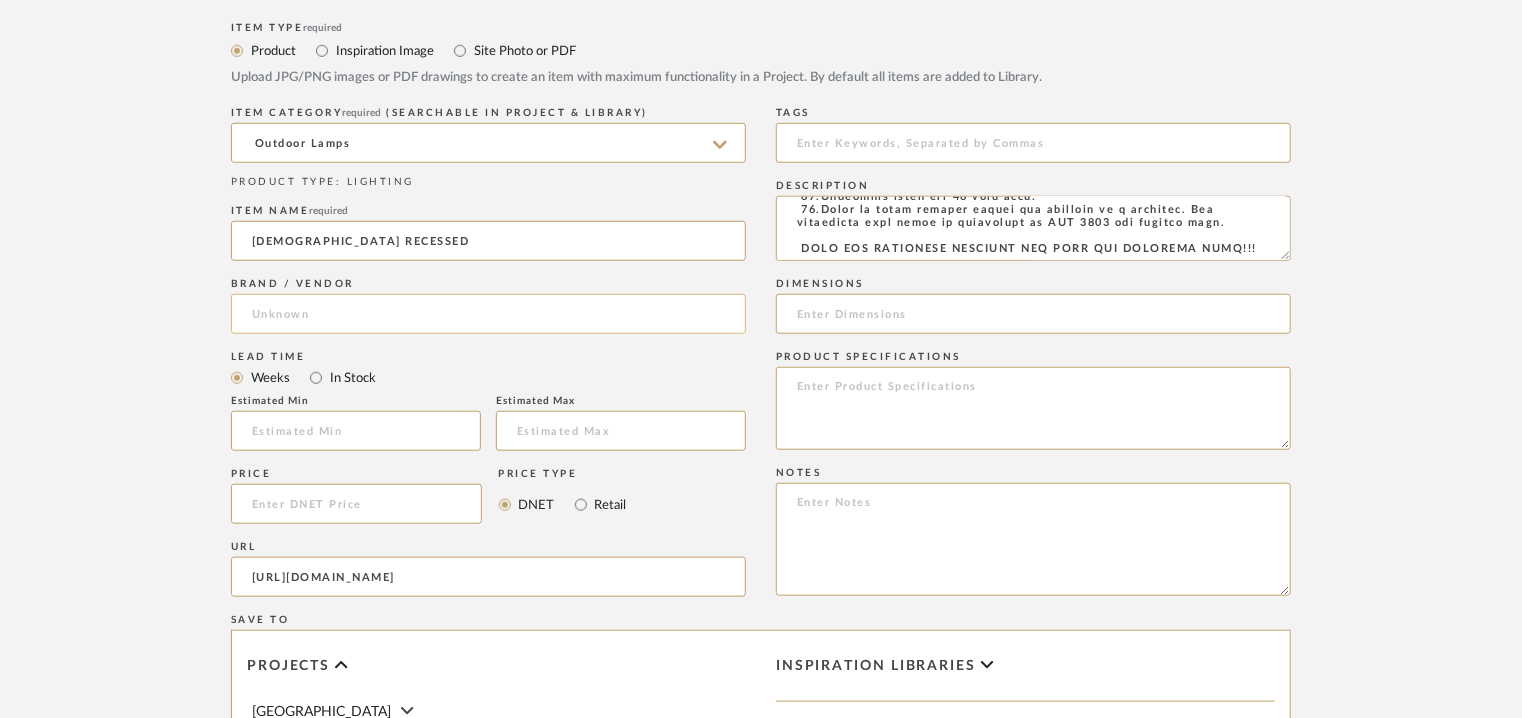 type on "JEDI RECESSED" 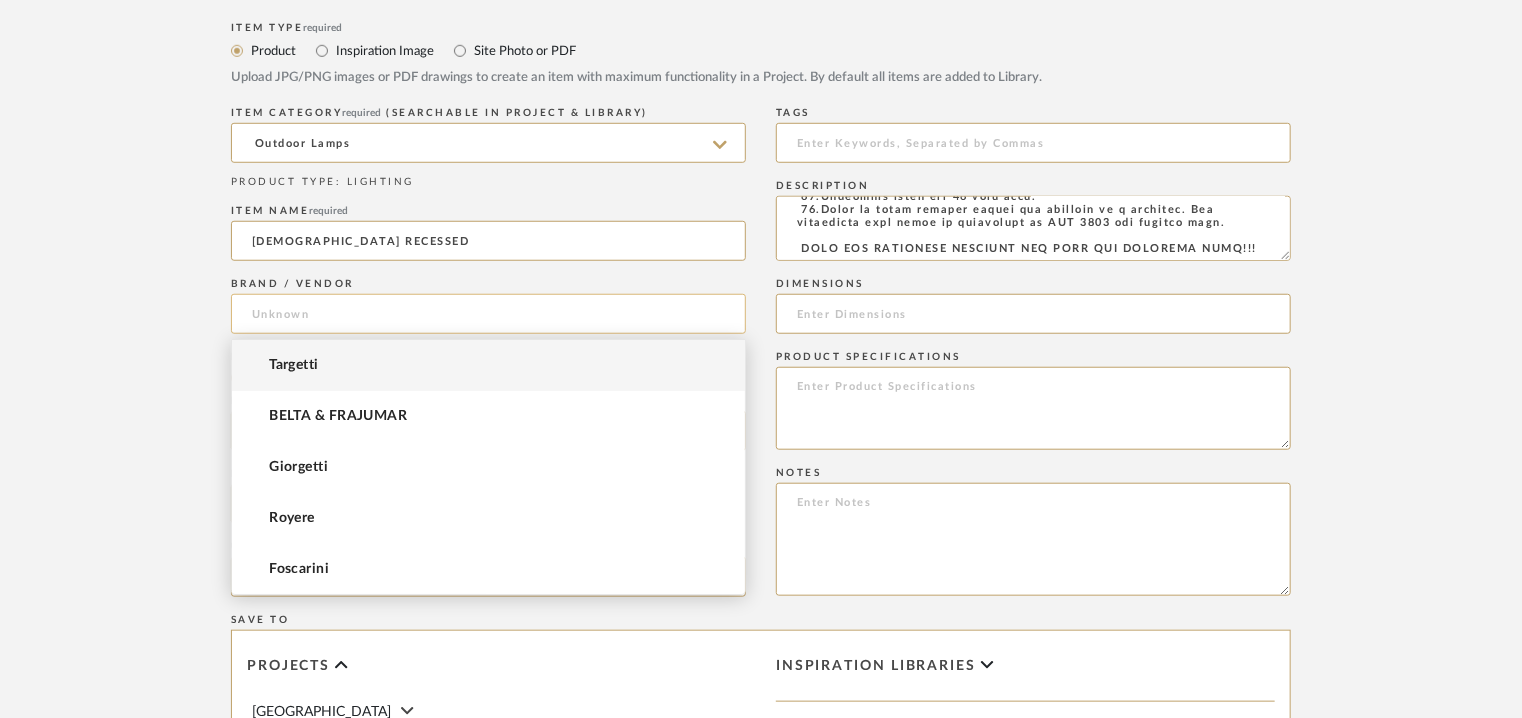 click 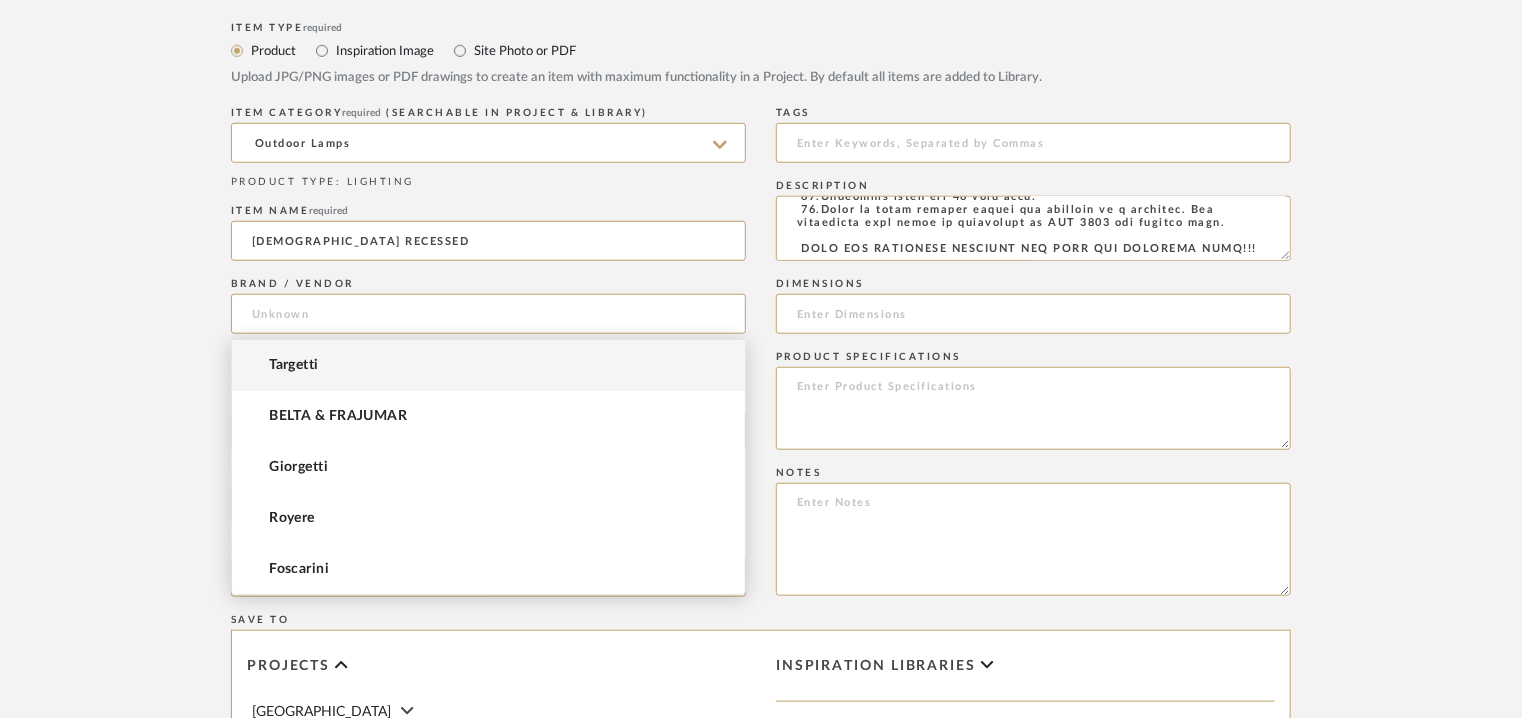 click on "Targetti" at bounding box center [488, 365] 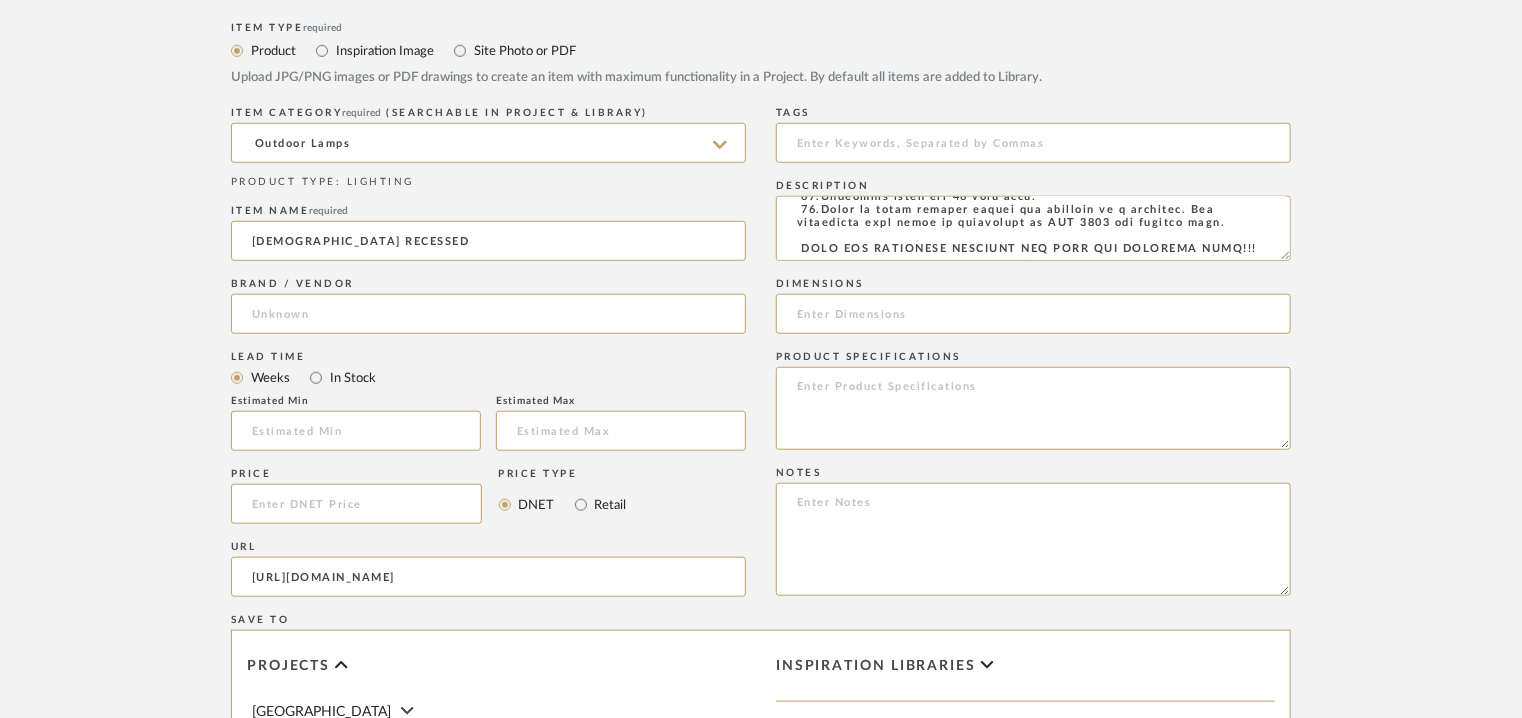 type on "Targetti" 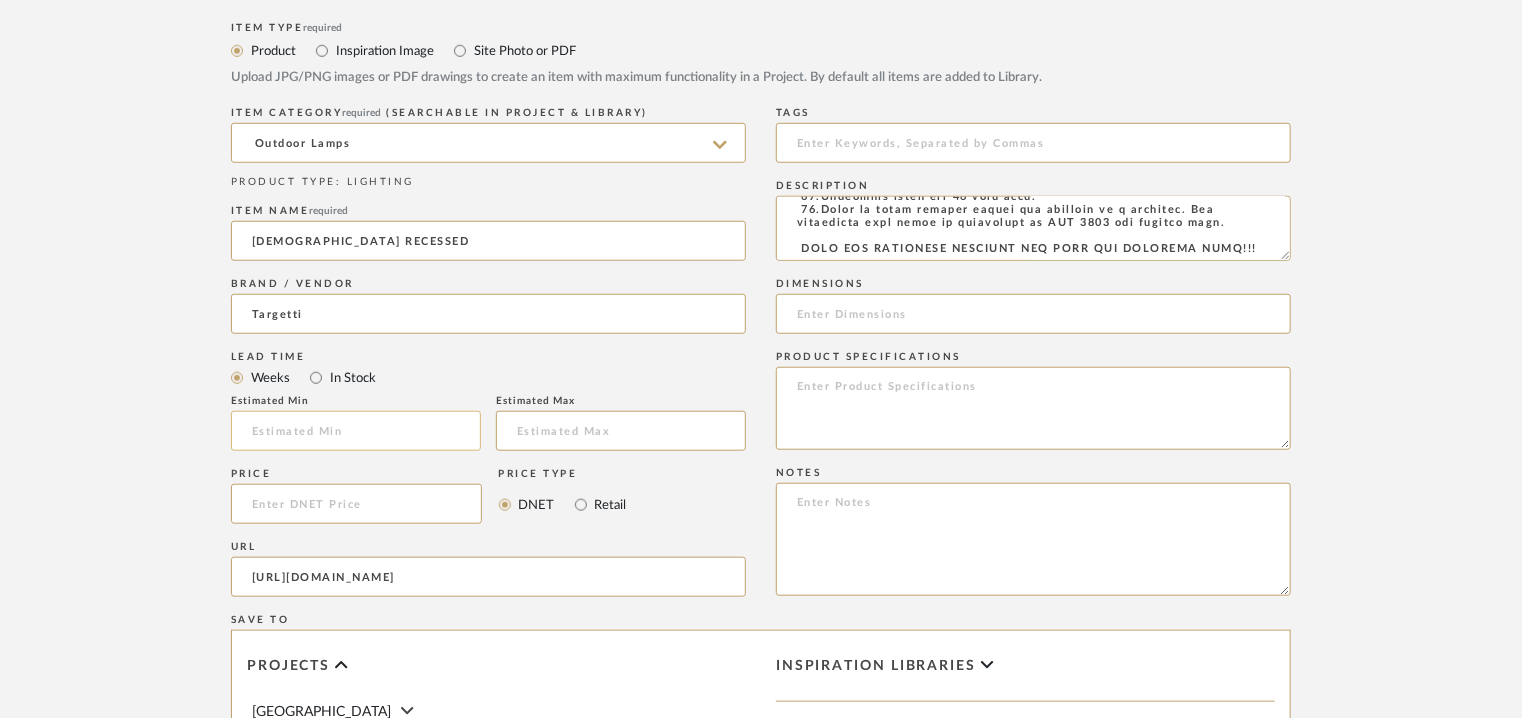 click 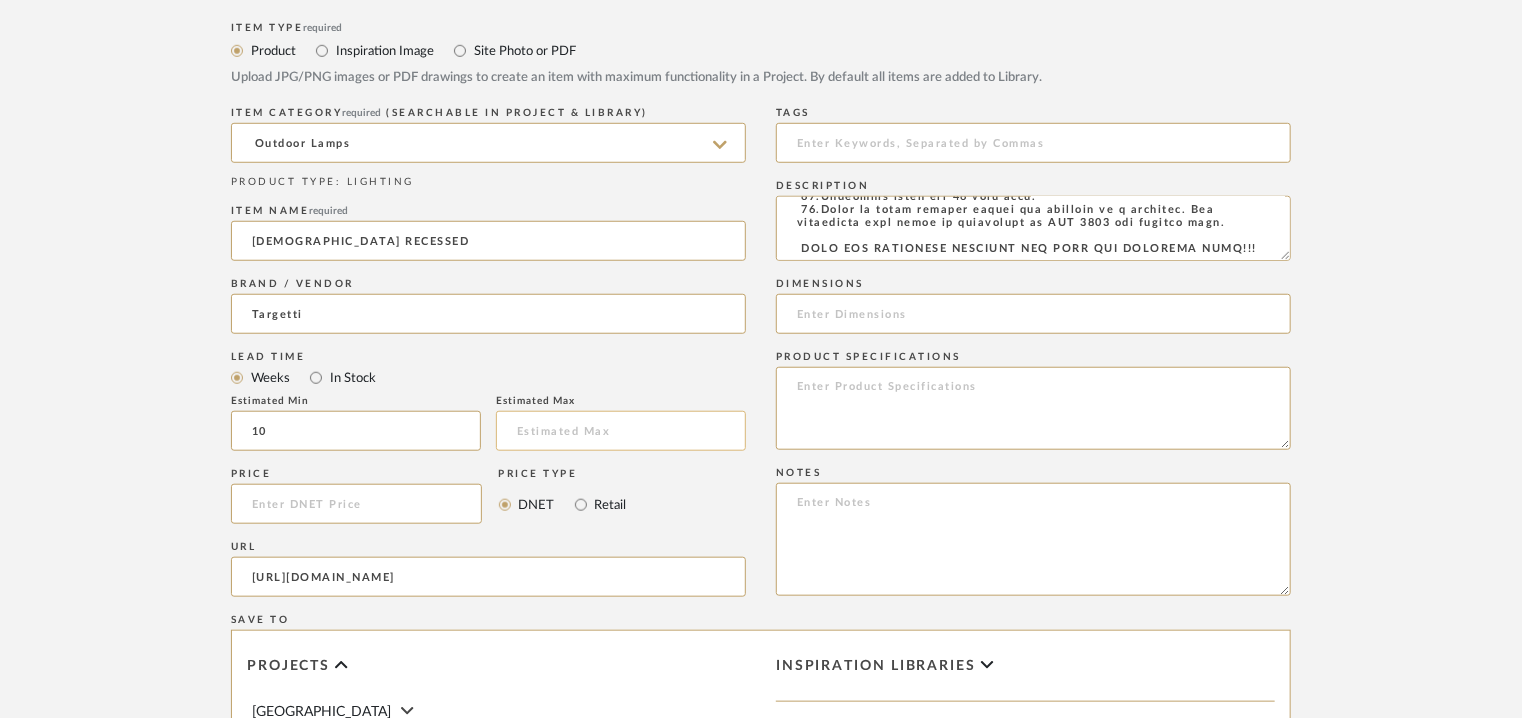type on "10" 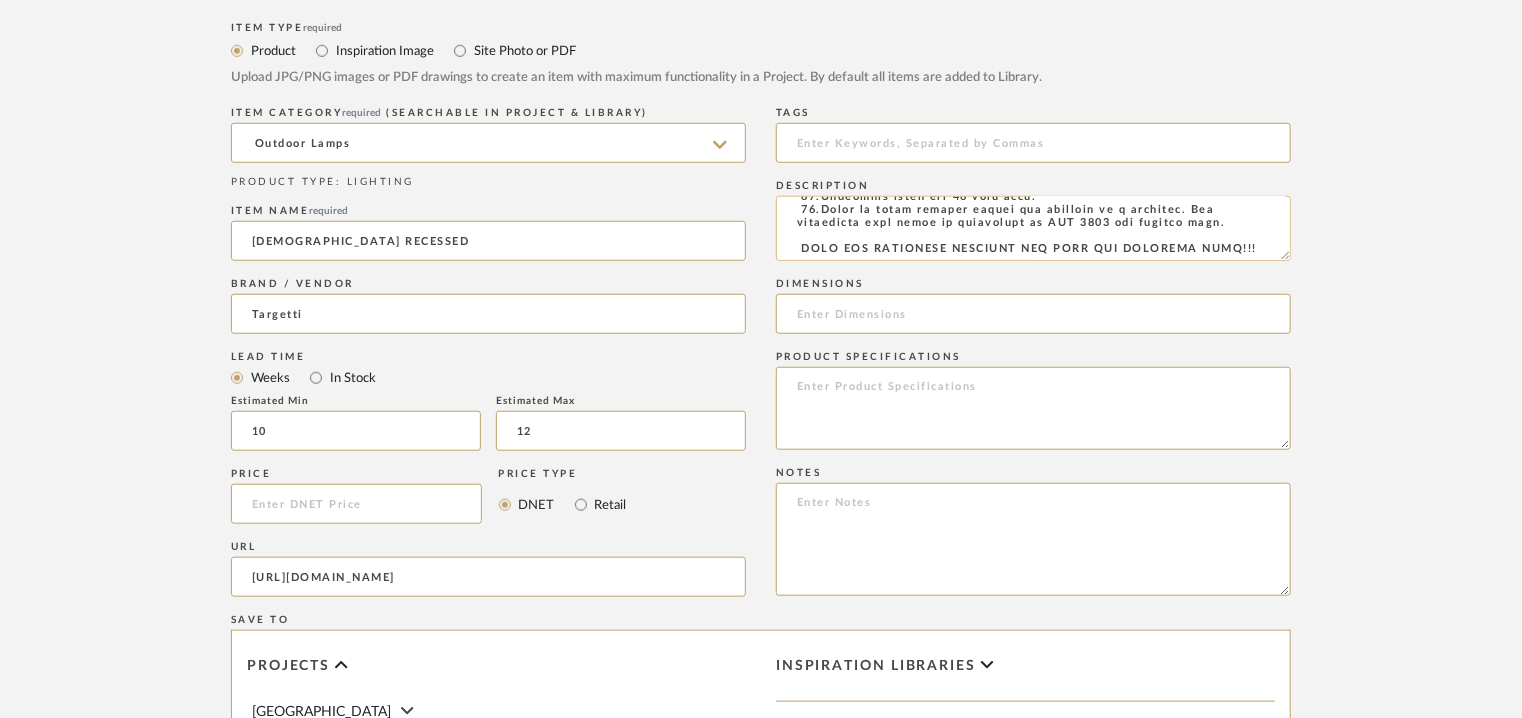 type on "12" 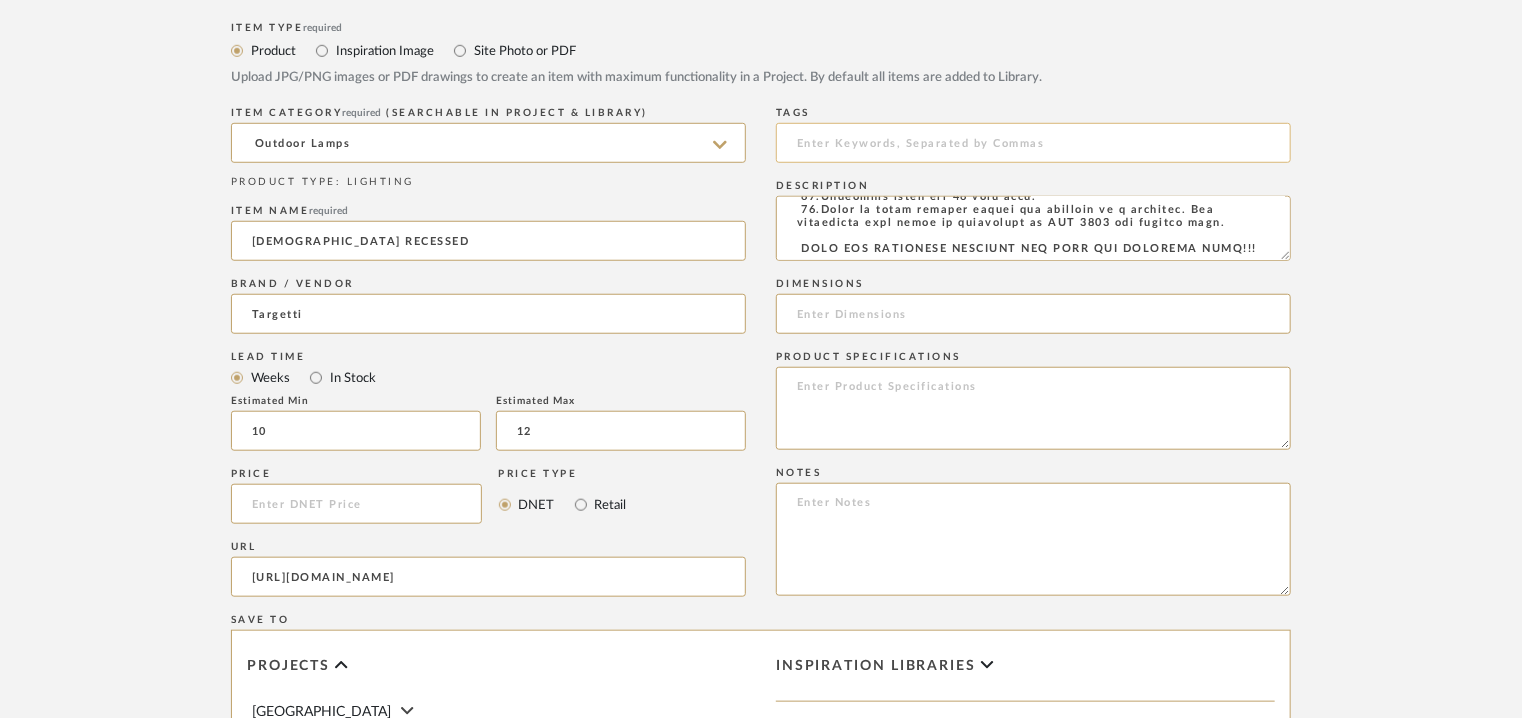 click 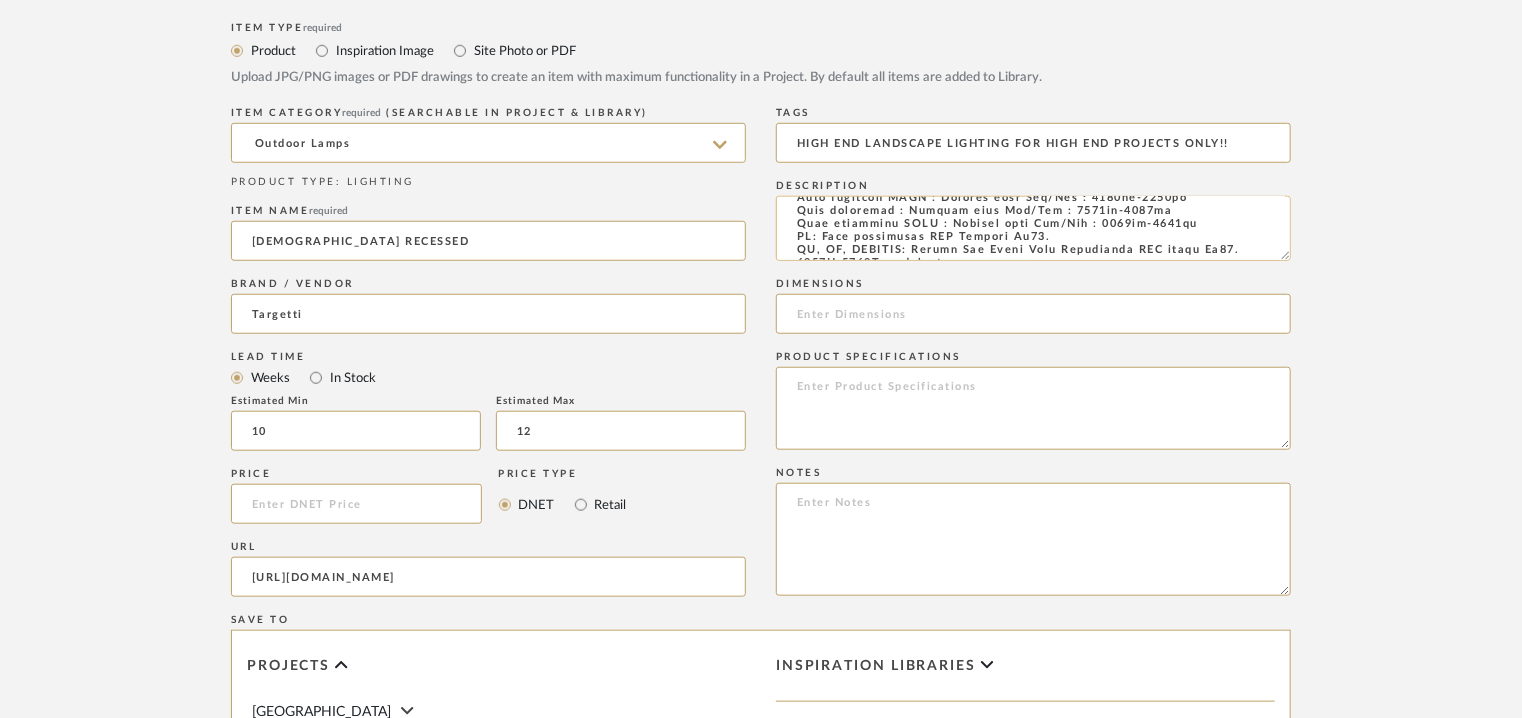 scroll, scrollTop: 0, scrollLeft: 0, axis: both 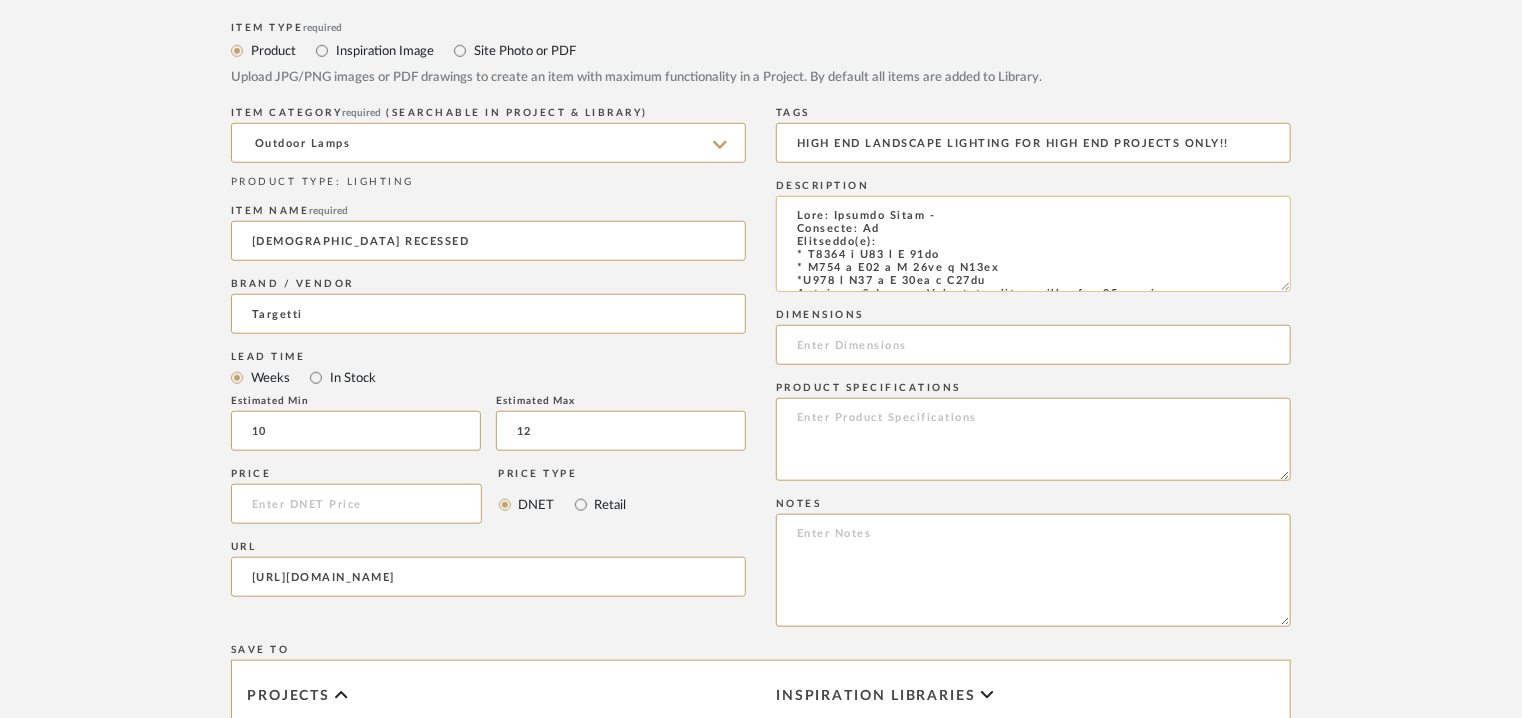 drag, startPoint x: 1288, startPoint y: 262, endPoint x: 1280, endPoint y: 293, distance: 32.01562 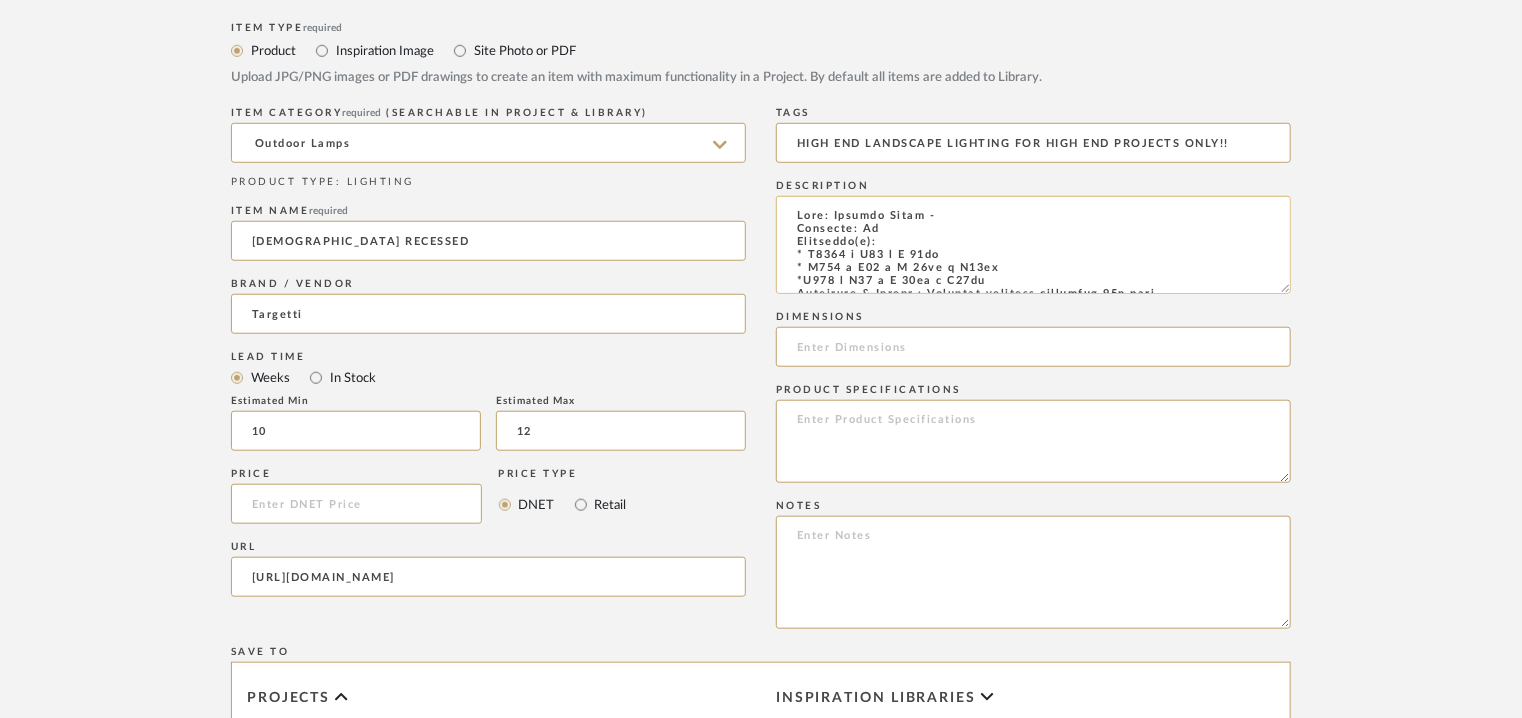 type on "HIGH END LANDSCAPE LIGHTING FOR HIGH END PROJECTS ONLY!!" 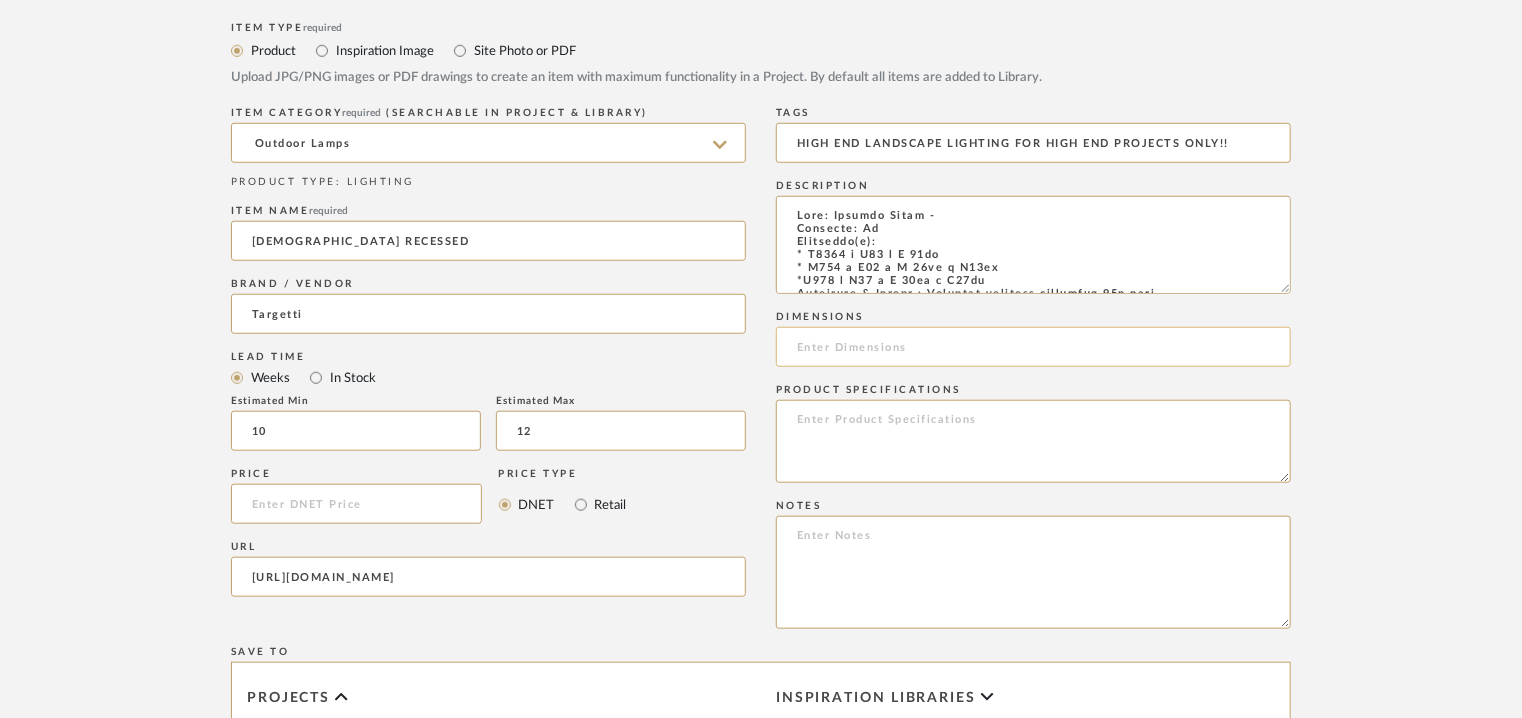 click 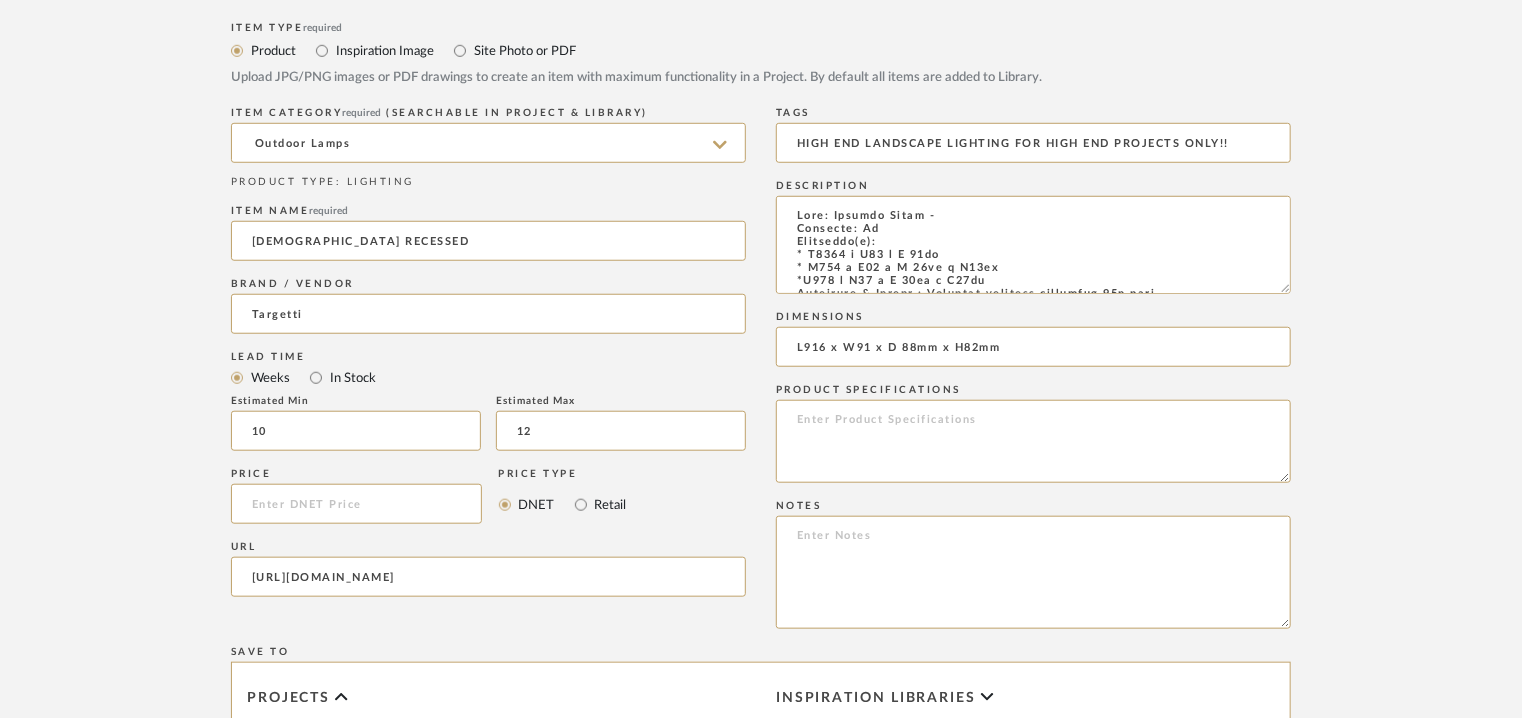 type on "L916 x W91 x D 88mm x H82mm" 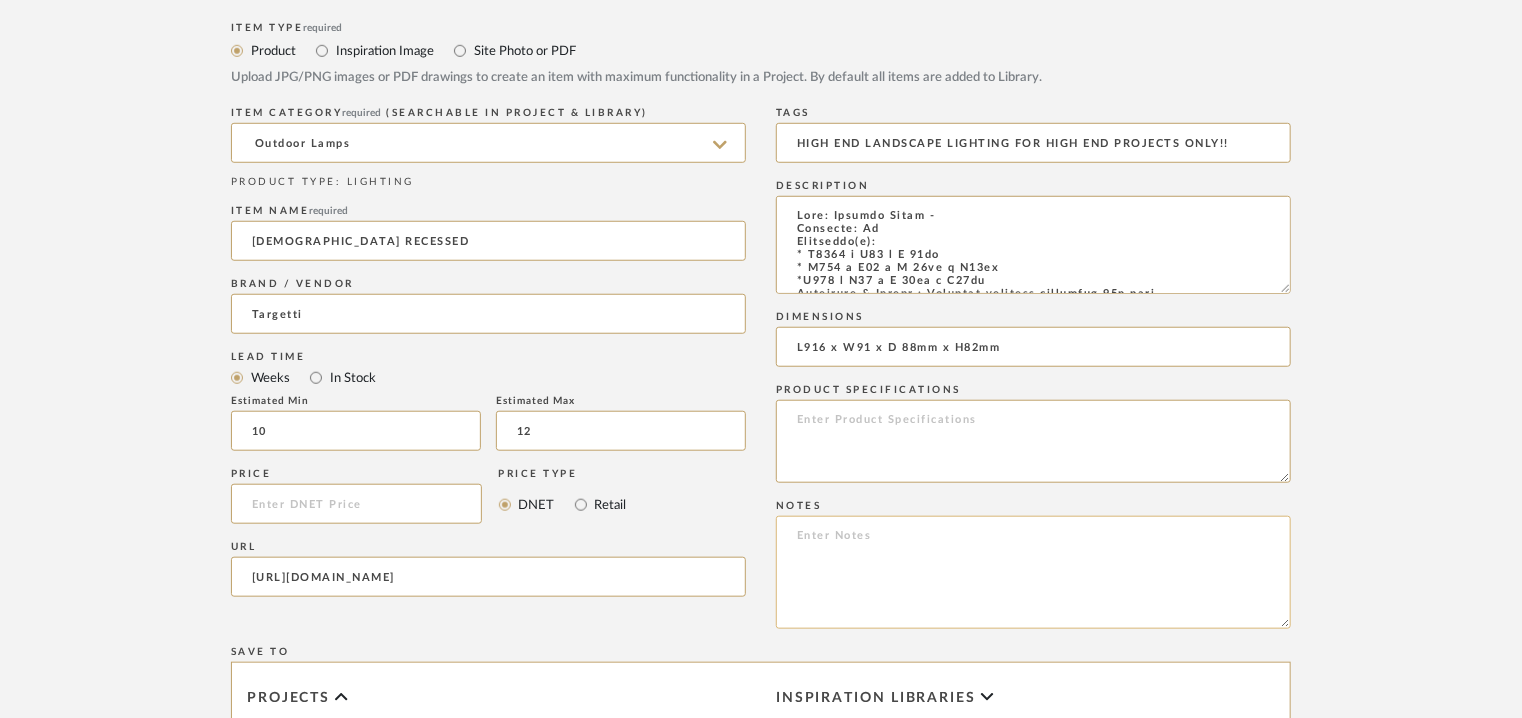click 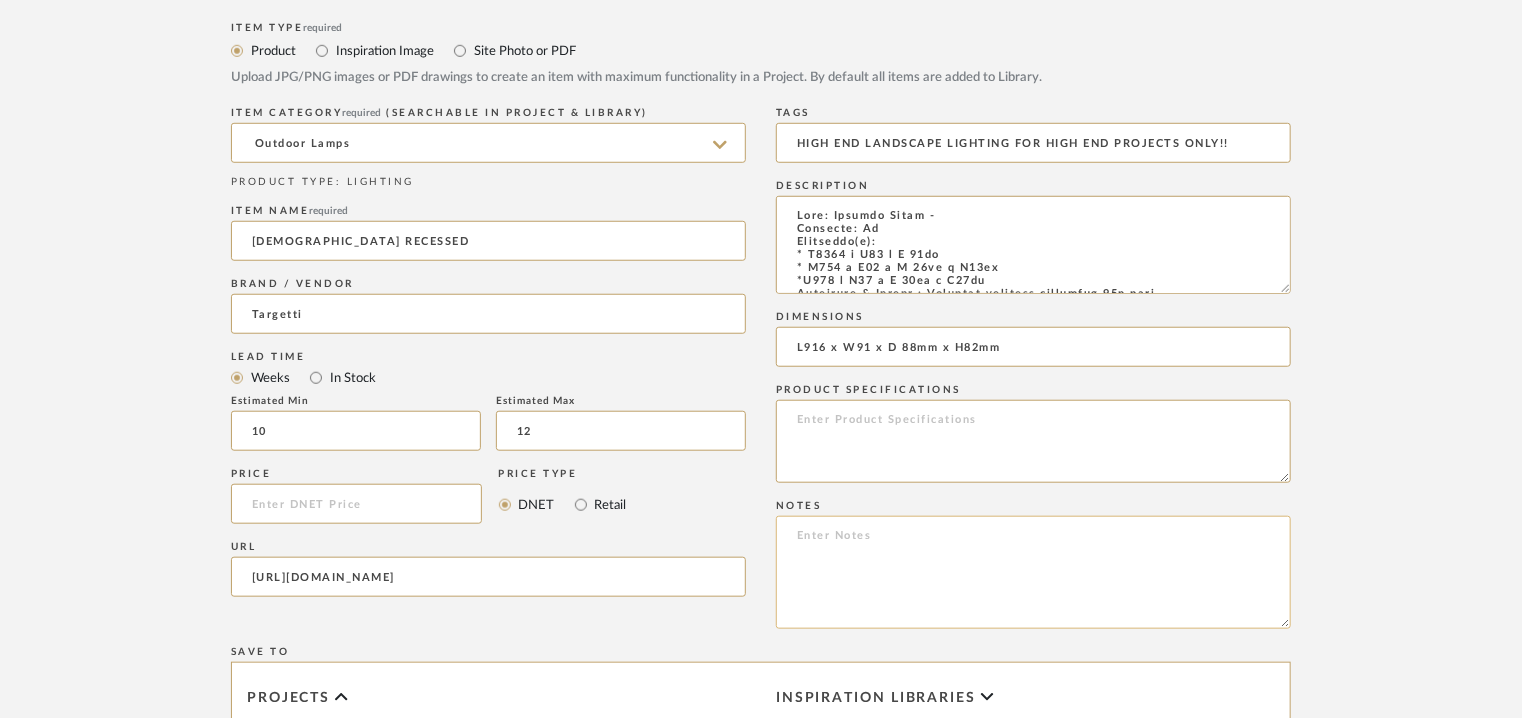 paste on "Price: INR2,18,162/- ( L916 x W91 x D 88mm x H82mm)
Quotation for supply only. Quotation valid for 15 days only.
Lead time: 10-12 working weeks after confirmed PO with payment and approvals. Actual delivery timeline will be shared post order finalisation and receiving advance.
Customizable :Na
3D available : No
BIM available. No.
Point of contact : To be established
Contact number:  Phone : +91-73580 53923.
Email address: :  info@alclighting.com
Address: Architectural Lighting Concepts Pvt Ltd
No:47, Flat A, Ashram Avenue, Phase I
Maximus Apartment , Manapakkam , Chennai-600125.
Additional contact information :
Point of Contact : Mashaaraa Bhatia
Email address : mashaaraa@alclighting.com
mashaaraa@alclighting.com" 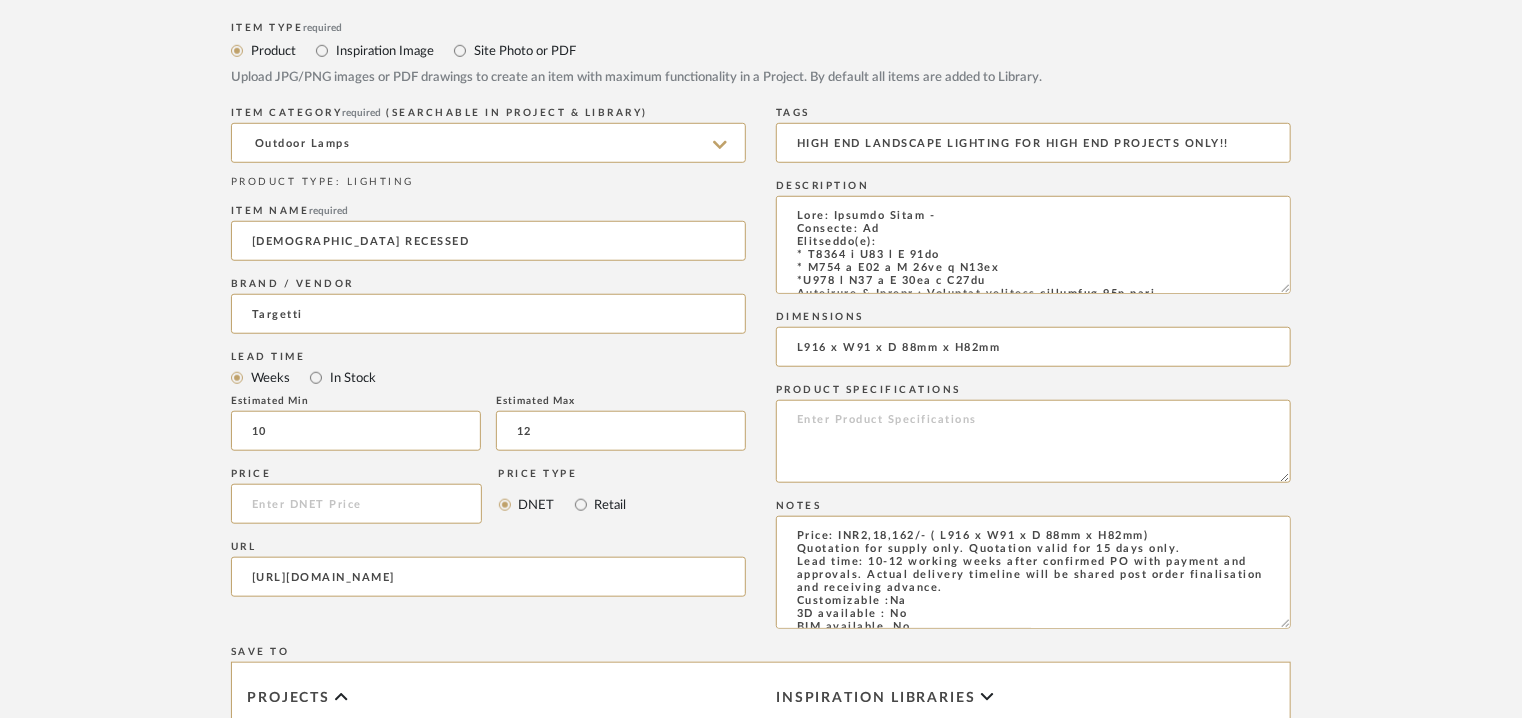 scroll, scrollTop: 171, scrollLeft: 0, axis: vertical 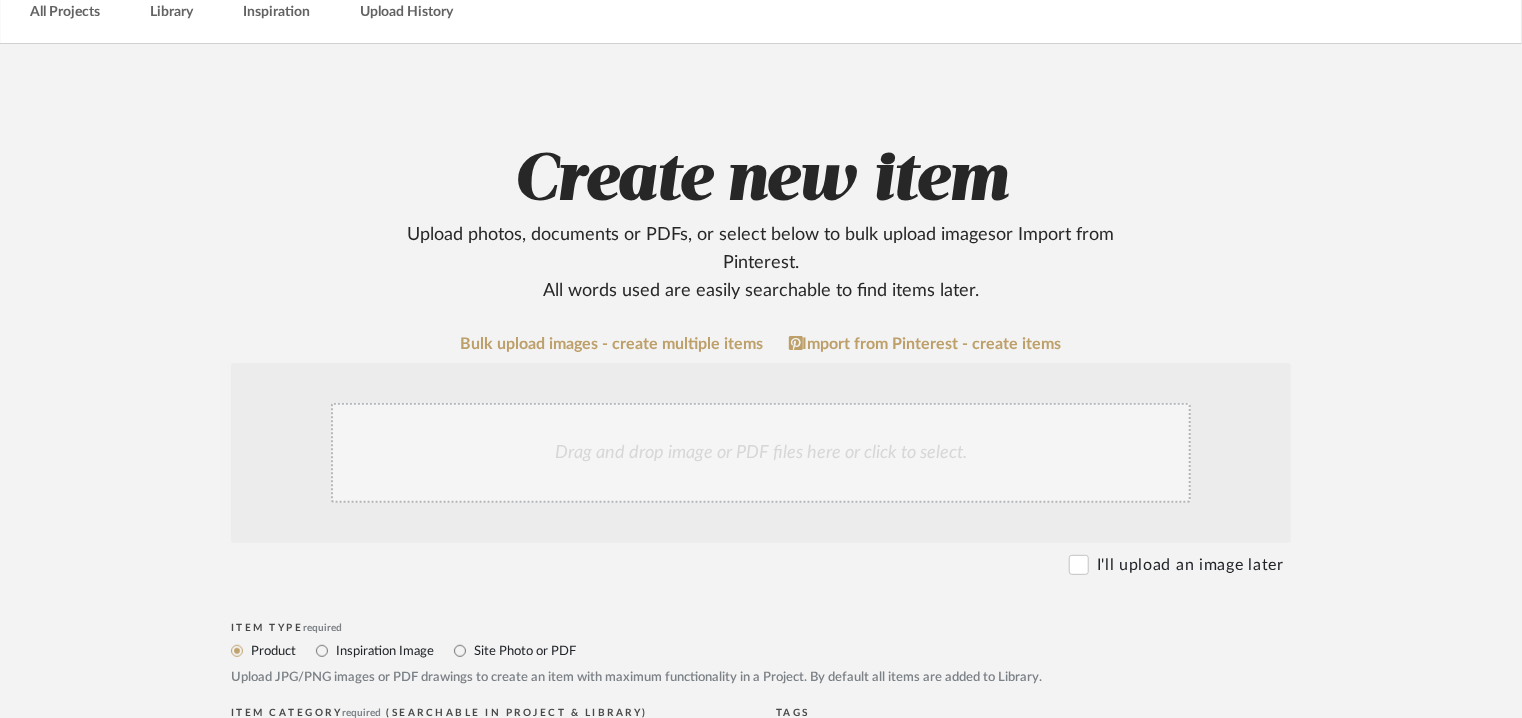 type on "Price: INR2,18,162/- ( L916 x W91 x D 88mm x H82mm)
Quotation for supply only. Quotation valid for 15 days only.
Lead time: 10-12 working weeks after confirmed PO with payment and approvals. Actual delivery timeline will be shared post order finalisation and receiving advance.
Customizable :Na
3D available : No
BIM available. No.
Point of contact : To be established
Contact number:  Phone : +91-73580 53923.
Email address: :  info@alclighting.com
Address: Architectural Lighting Concepts Pvt Ltd
No:47, Flat A, Ashram Avenue, Phase I
Maximus Apartment , Manapakkam , Chennai-600125.
Additional contact information :
Point of Contact : Mashaaraa Bhatia
Email address : mashaaraa@alclighting.com
mashaaraa@alclighting.com" 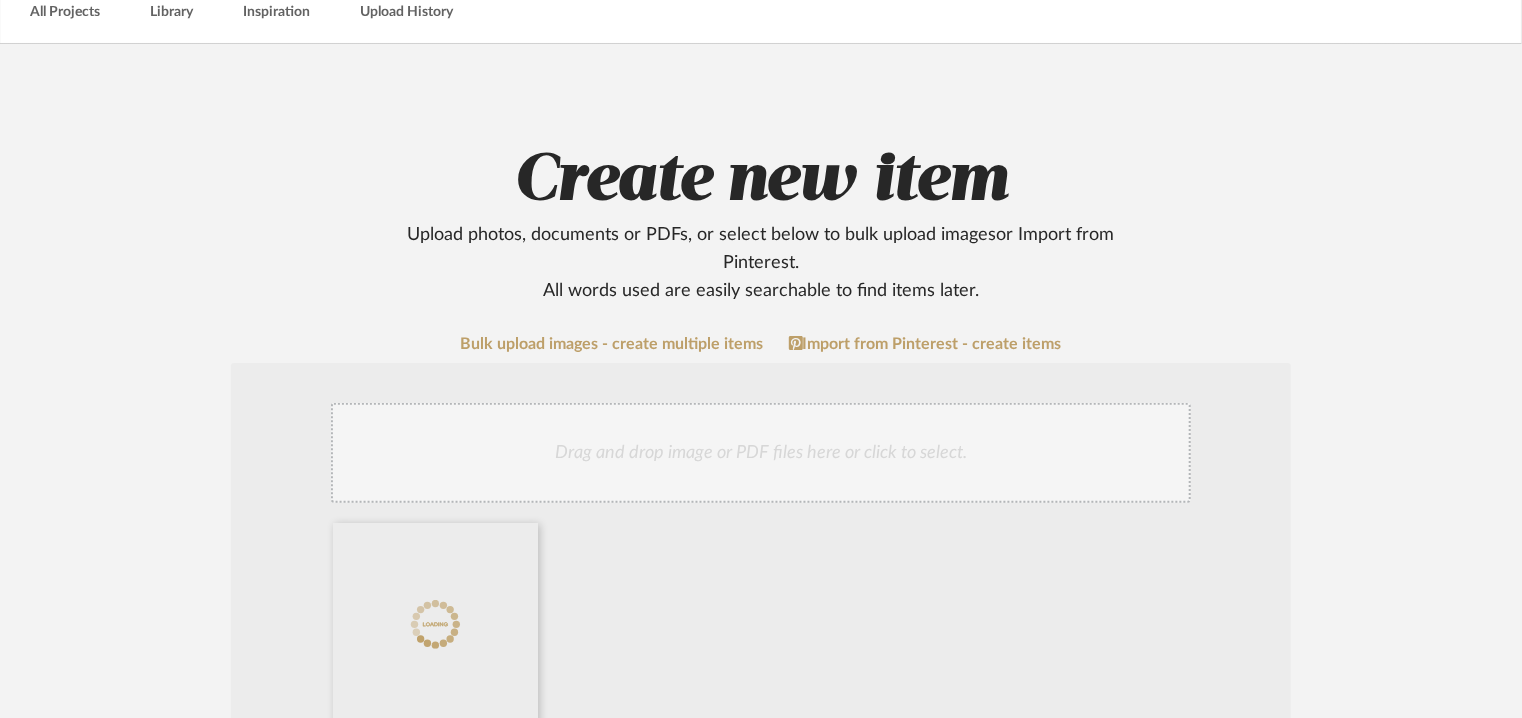 click on "Drag and drop image or PDF files here or click to select." 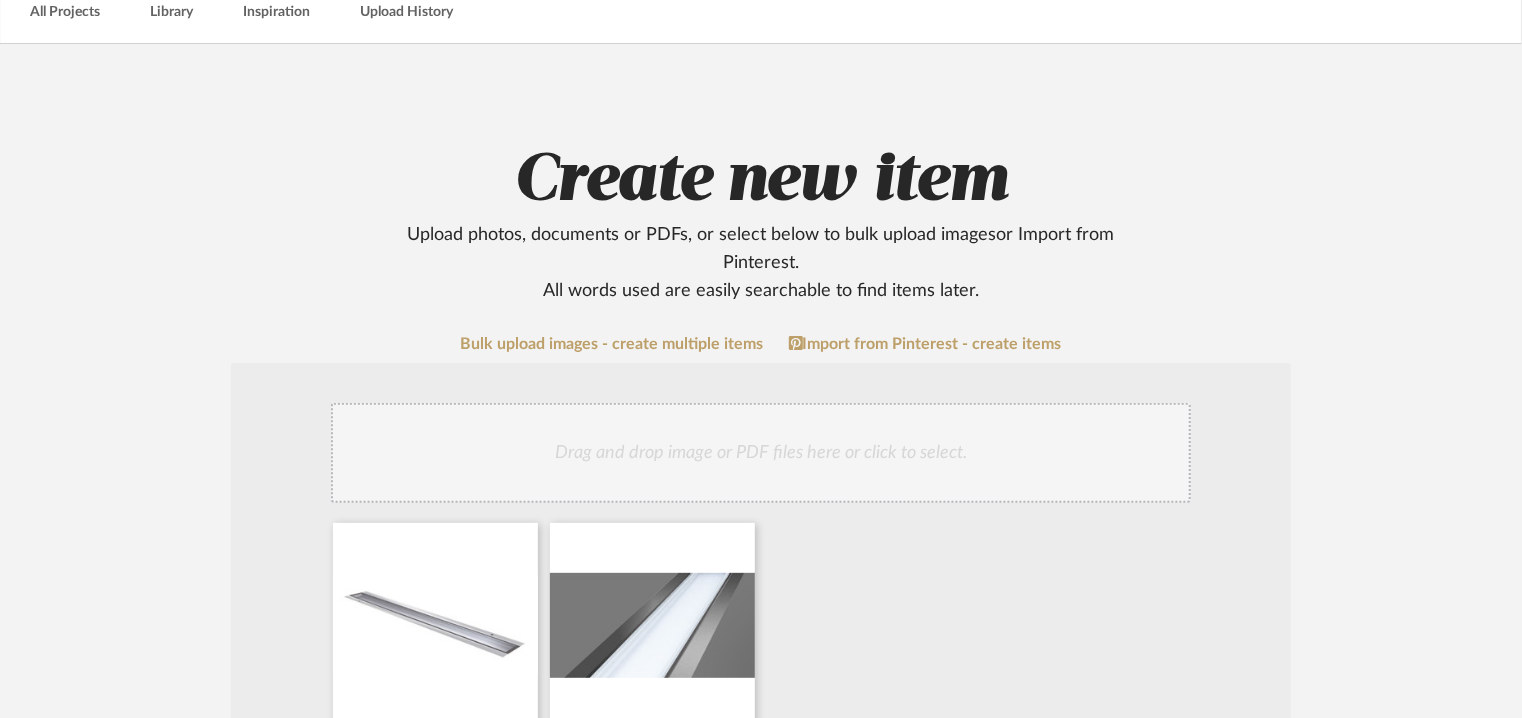 click on "Drag and drop image or PDF files here or click to select." 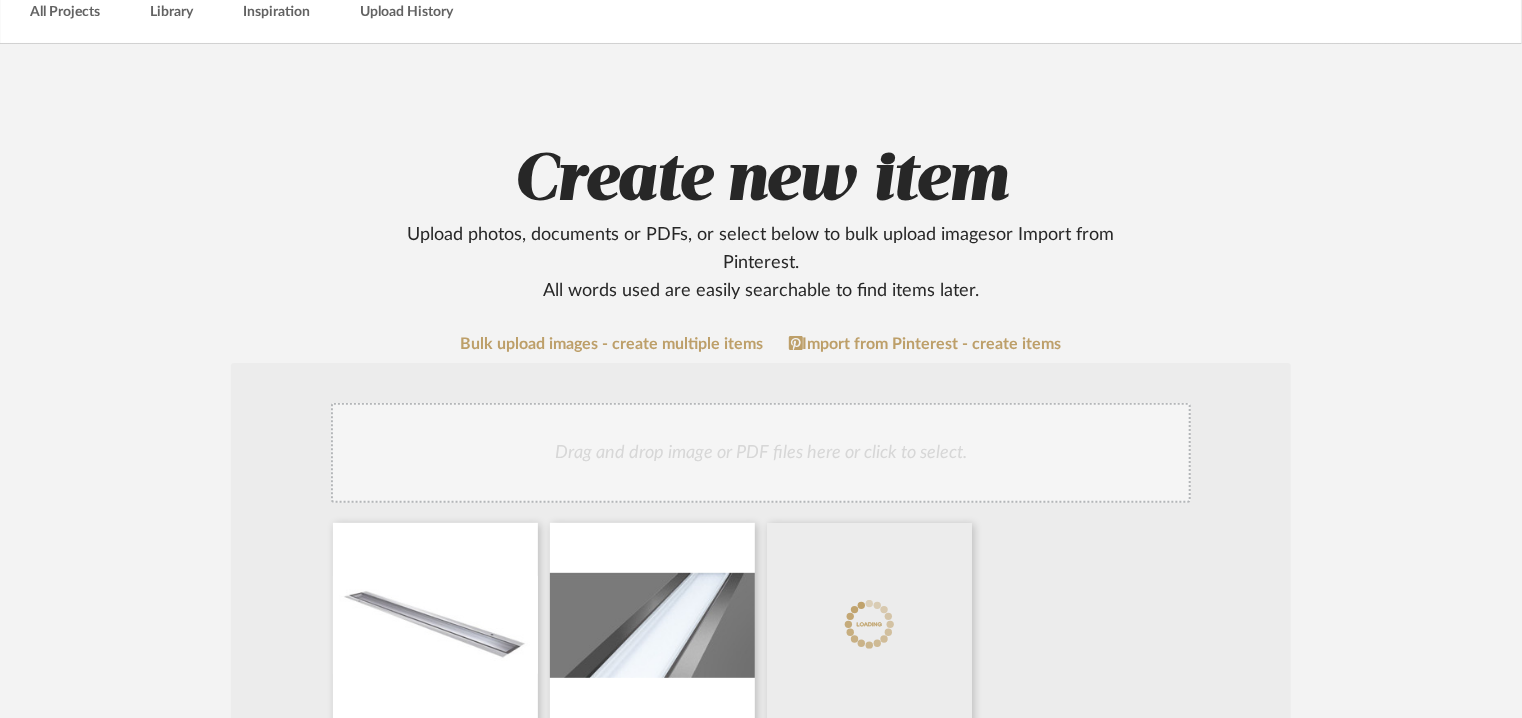 click on "Drag and drop image or PDF files here or click to select." 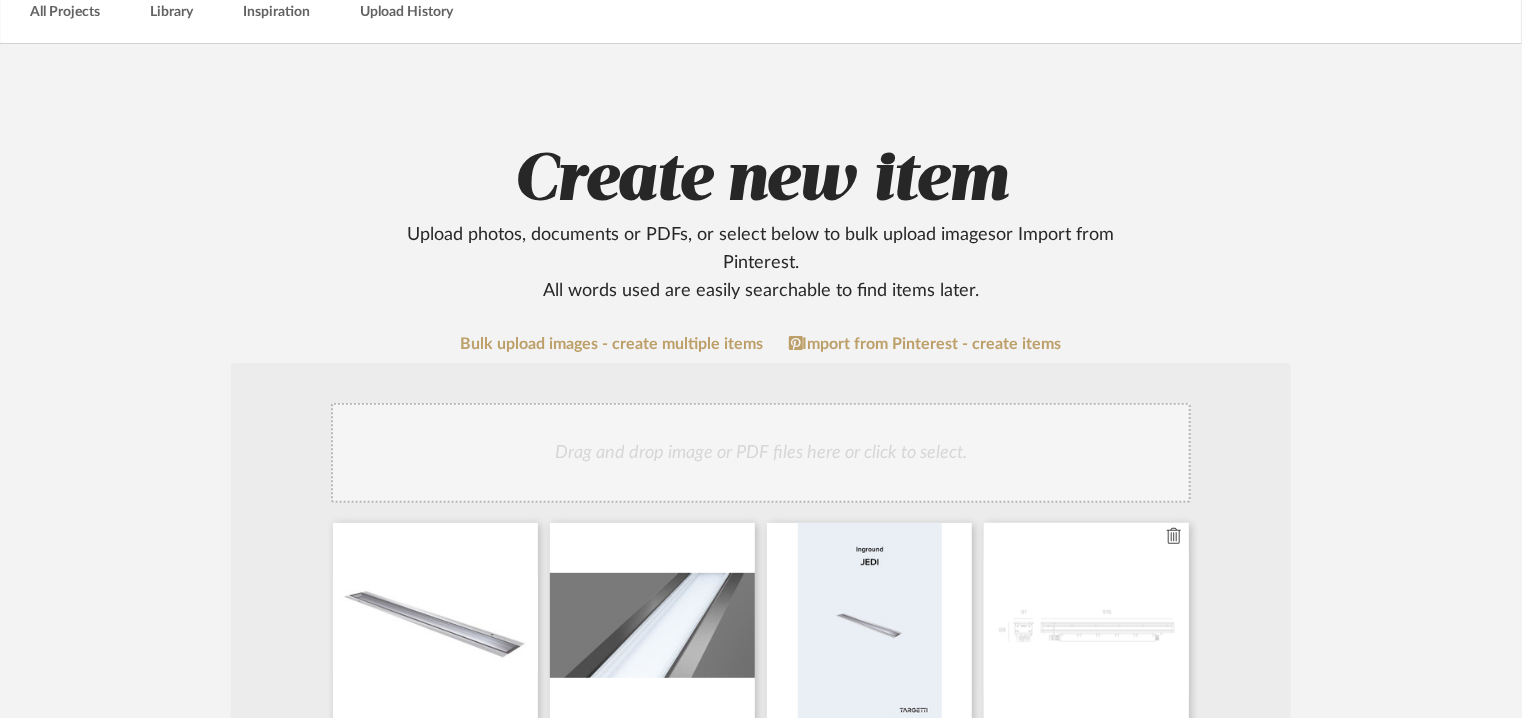 click 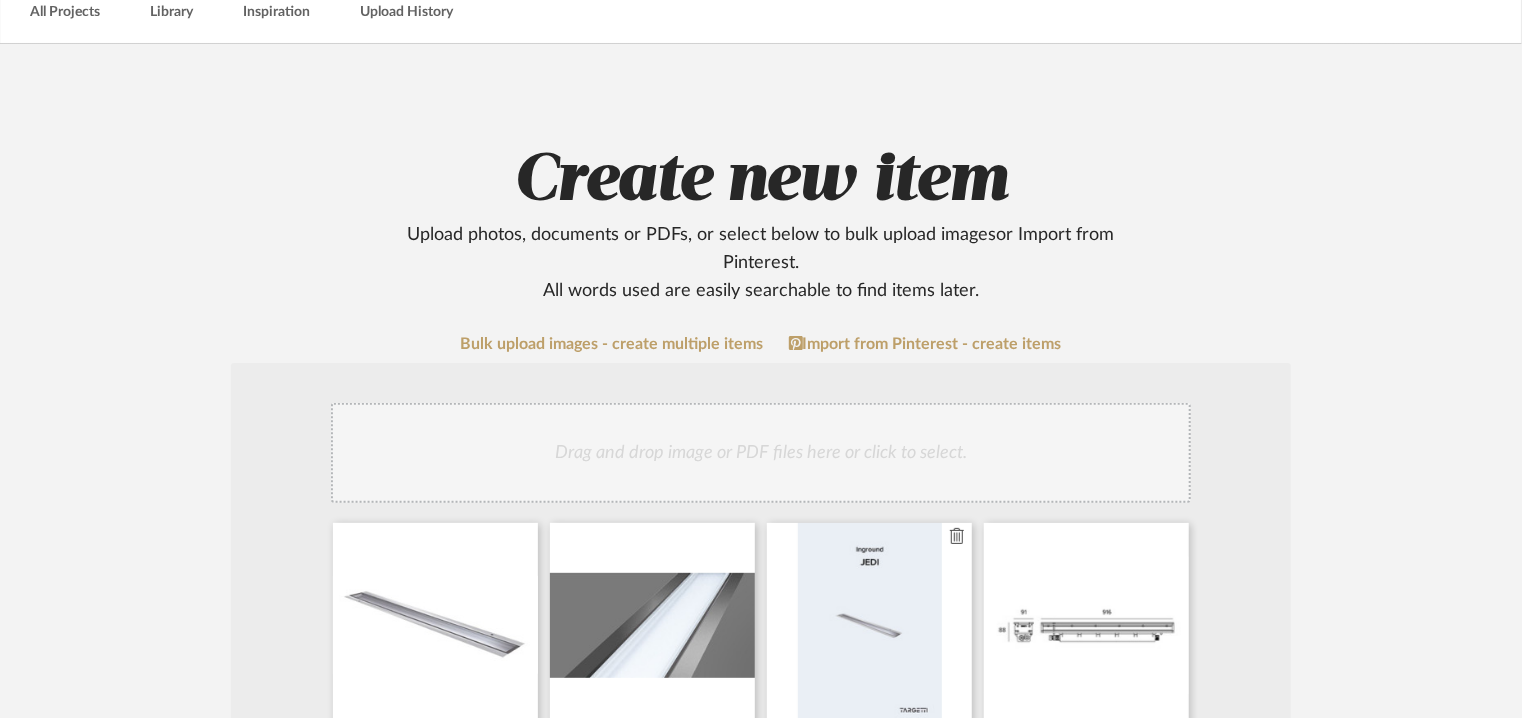 type 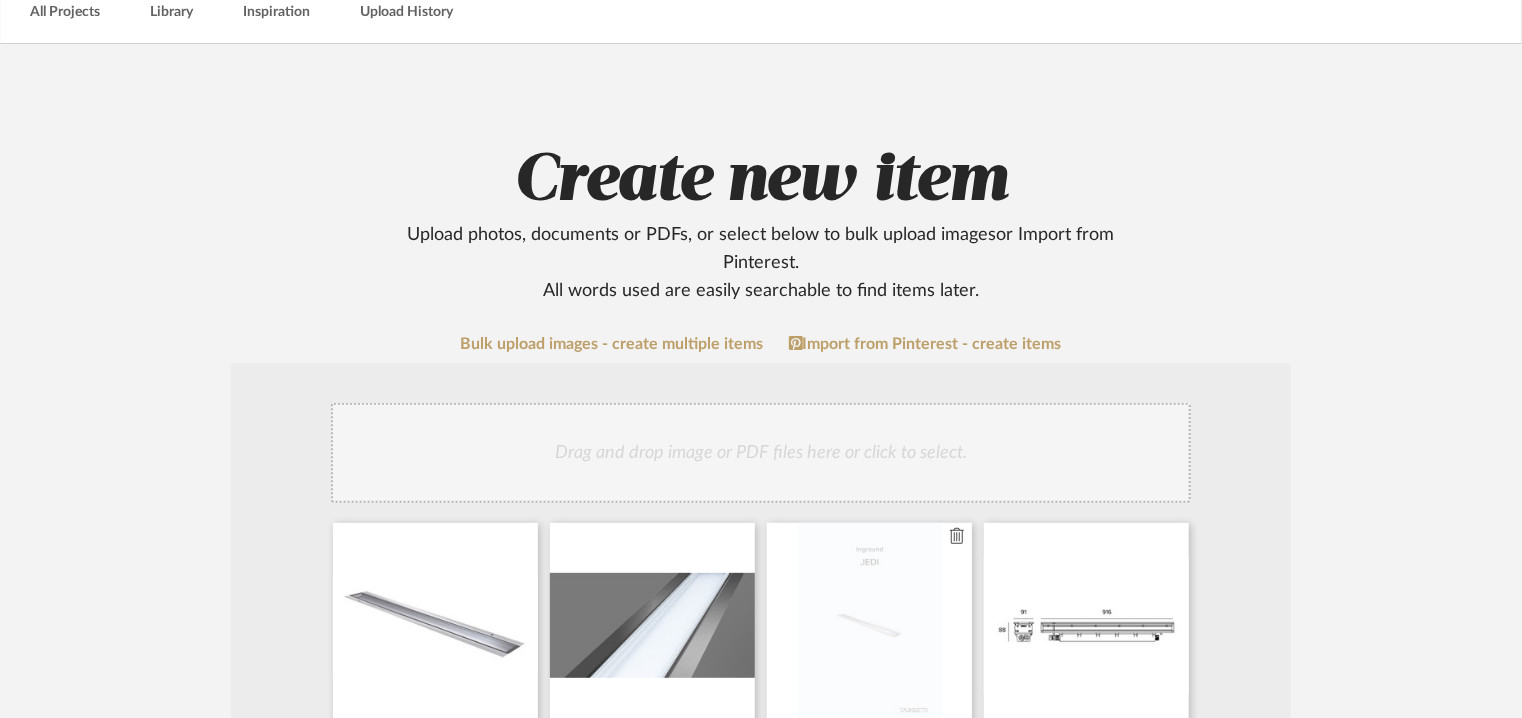 type 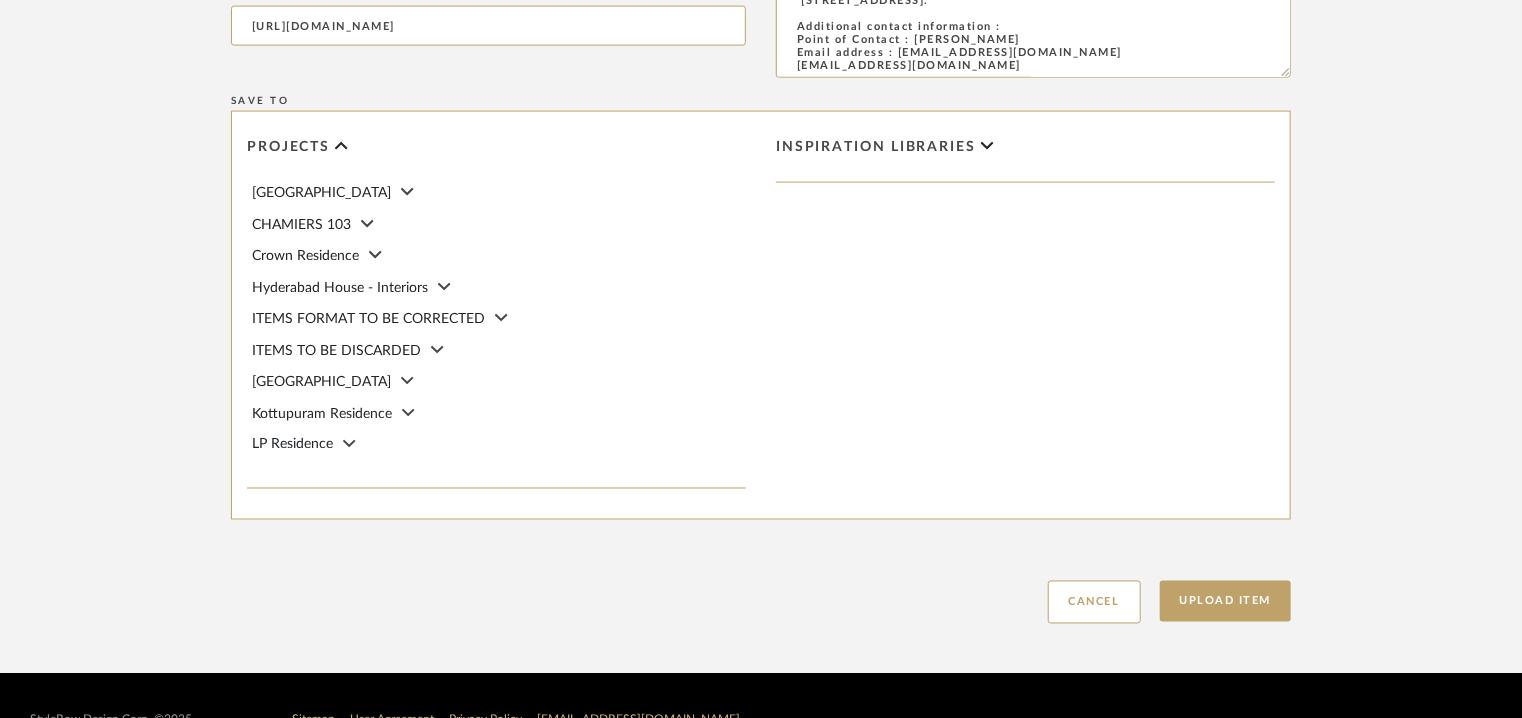 scroll, scrollTop: 1512, scrollLeft: 0, axis: vertical 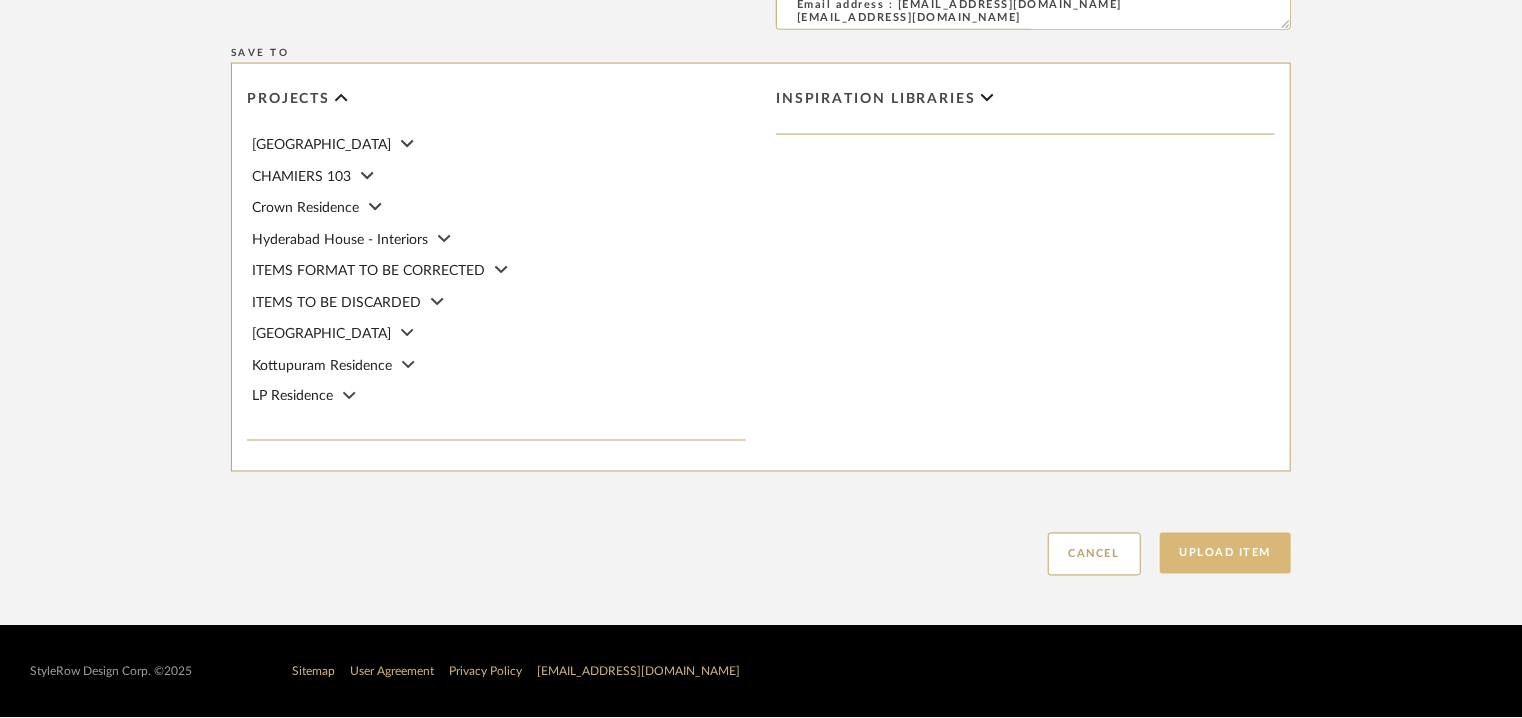 click on "Upload Item" 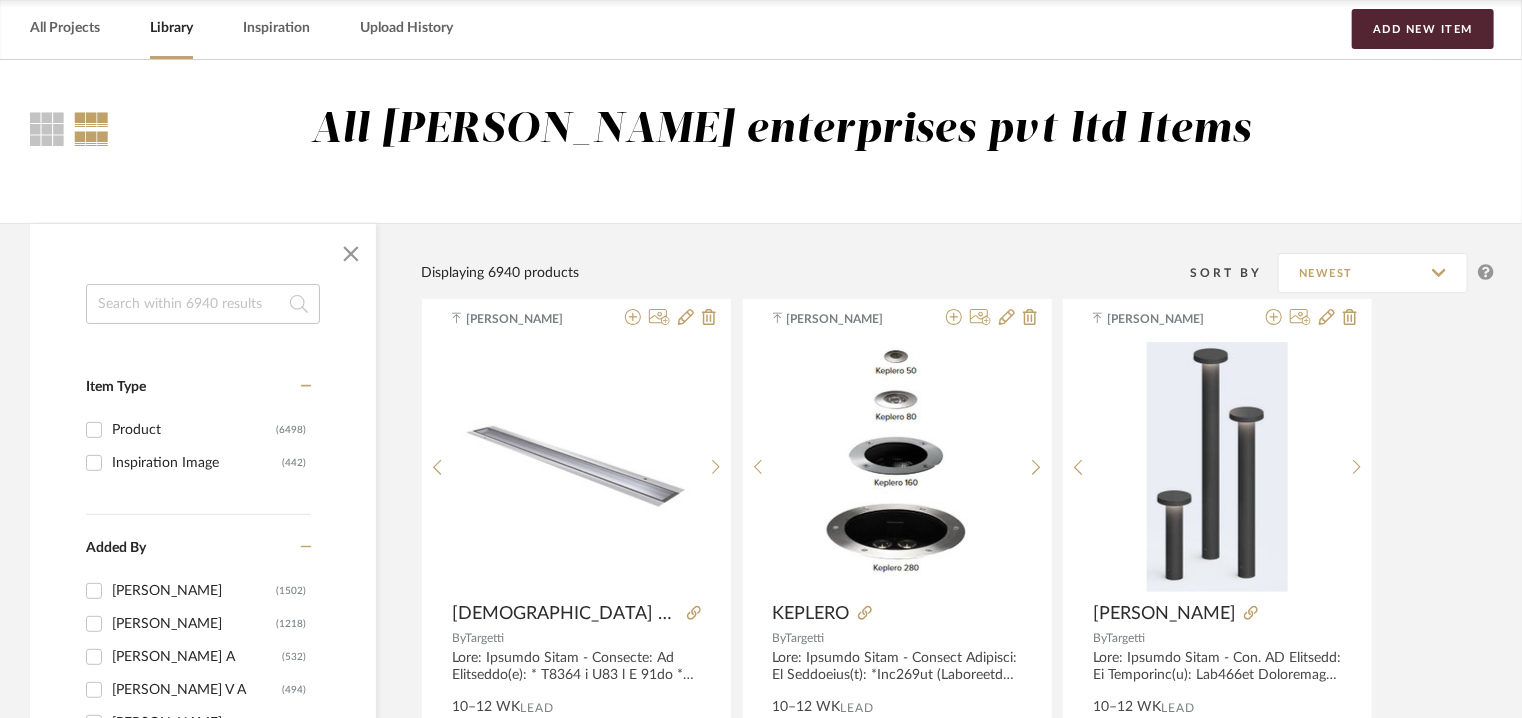 scroll, scrollTop: 0, scrollLeft: 0, axis: both 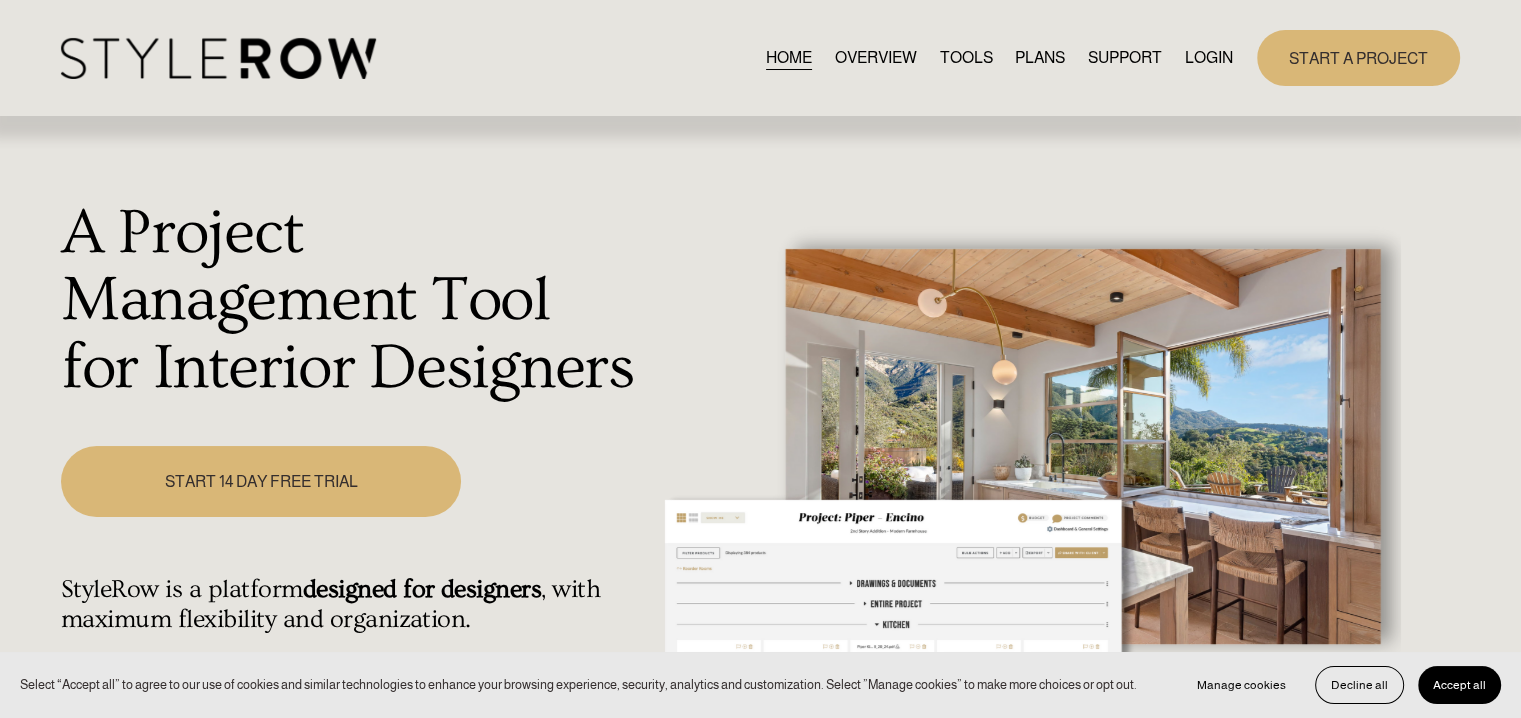 click on "LOGIN" at bounding box center [1209, 57] 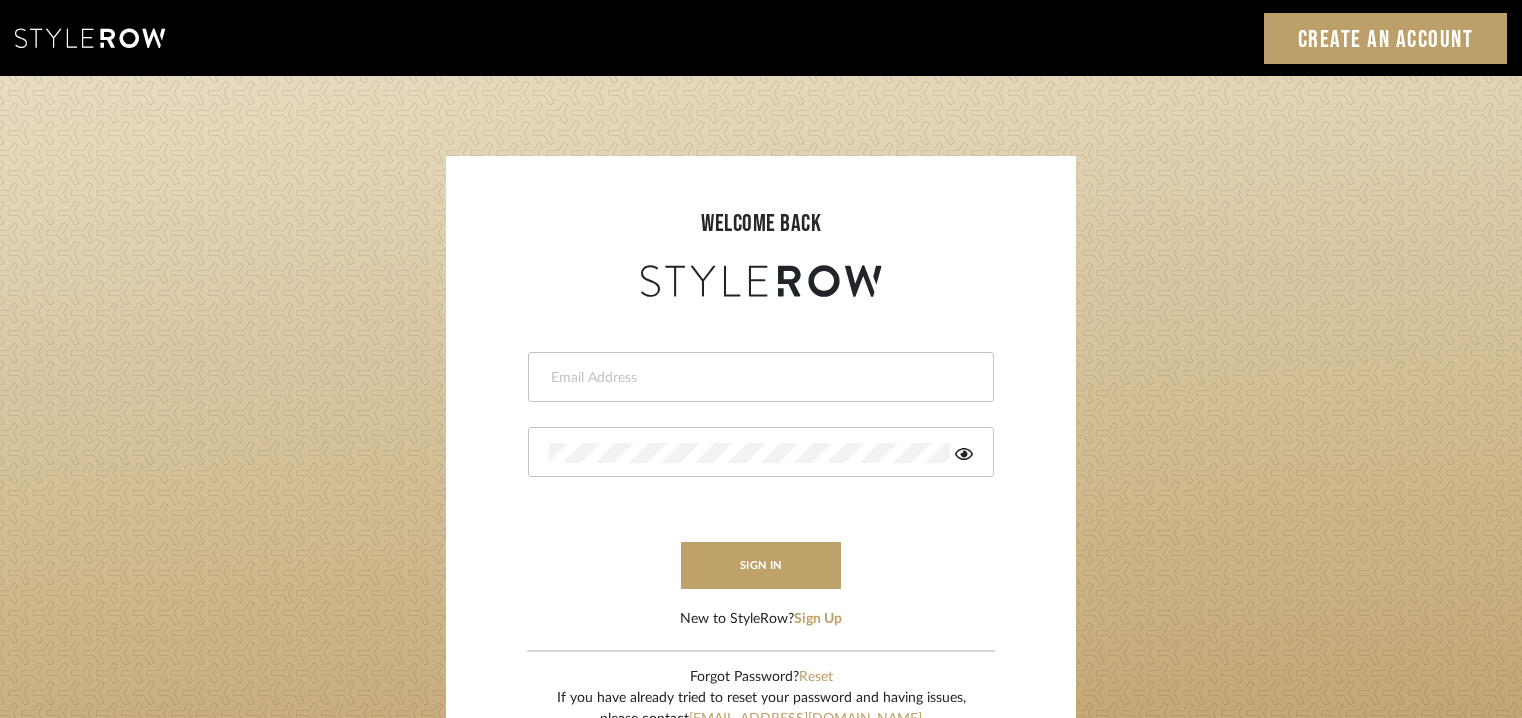 scroll, scrollTop: 0, scrollLeft: 0, axis: both 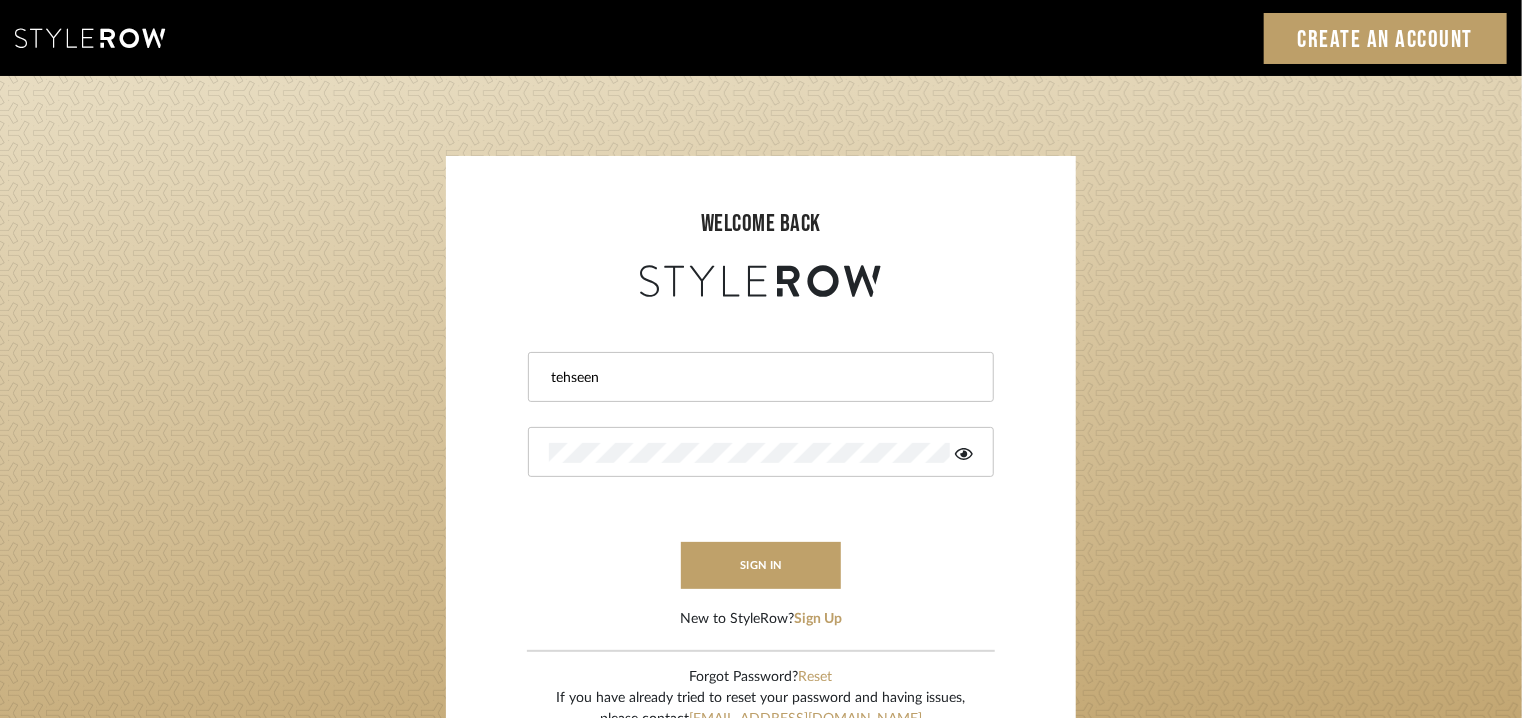 type on "[EMAIL_ADDRESS][PERSON_NAME][DOMAIN_NAME]" 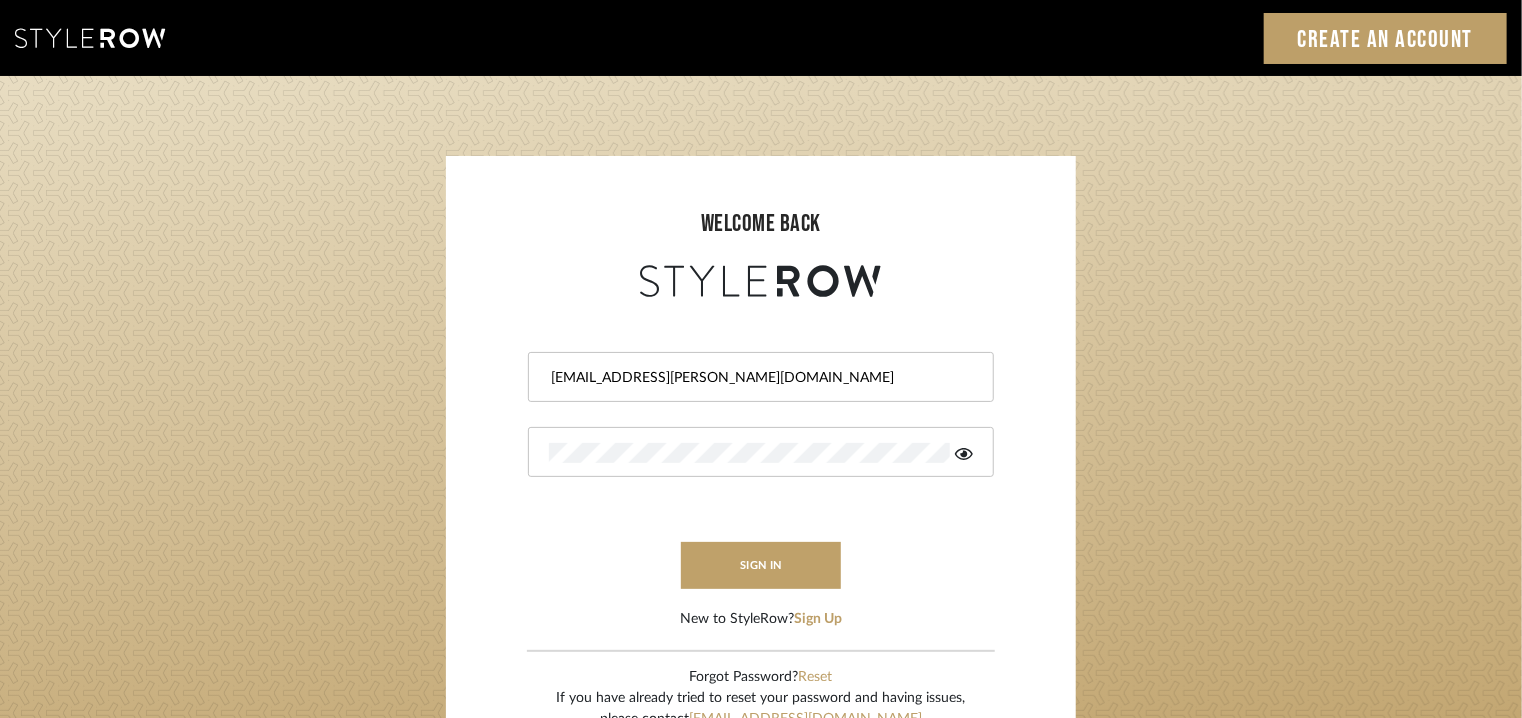 click at bounding box center [761, 452] 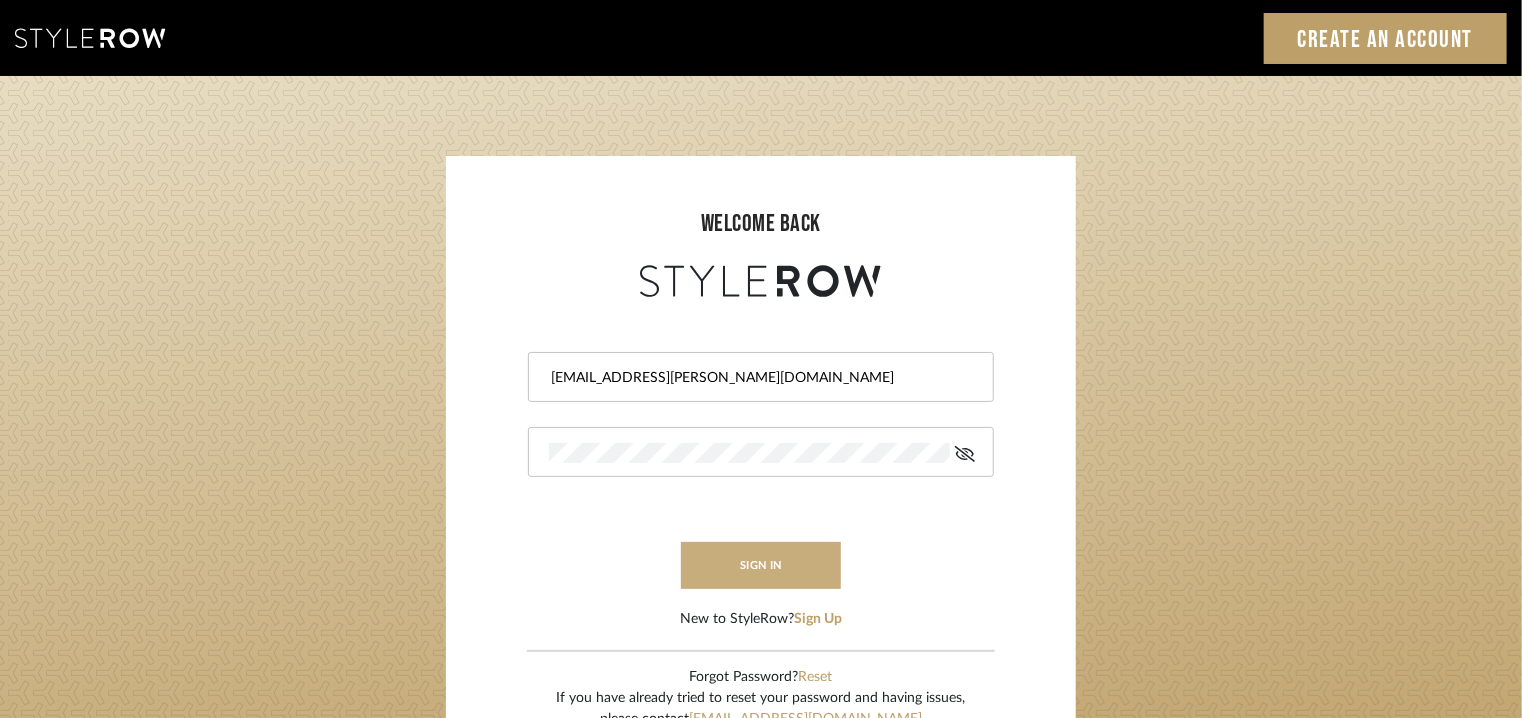click on "sign in" at bounding box center (761, 565) 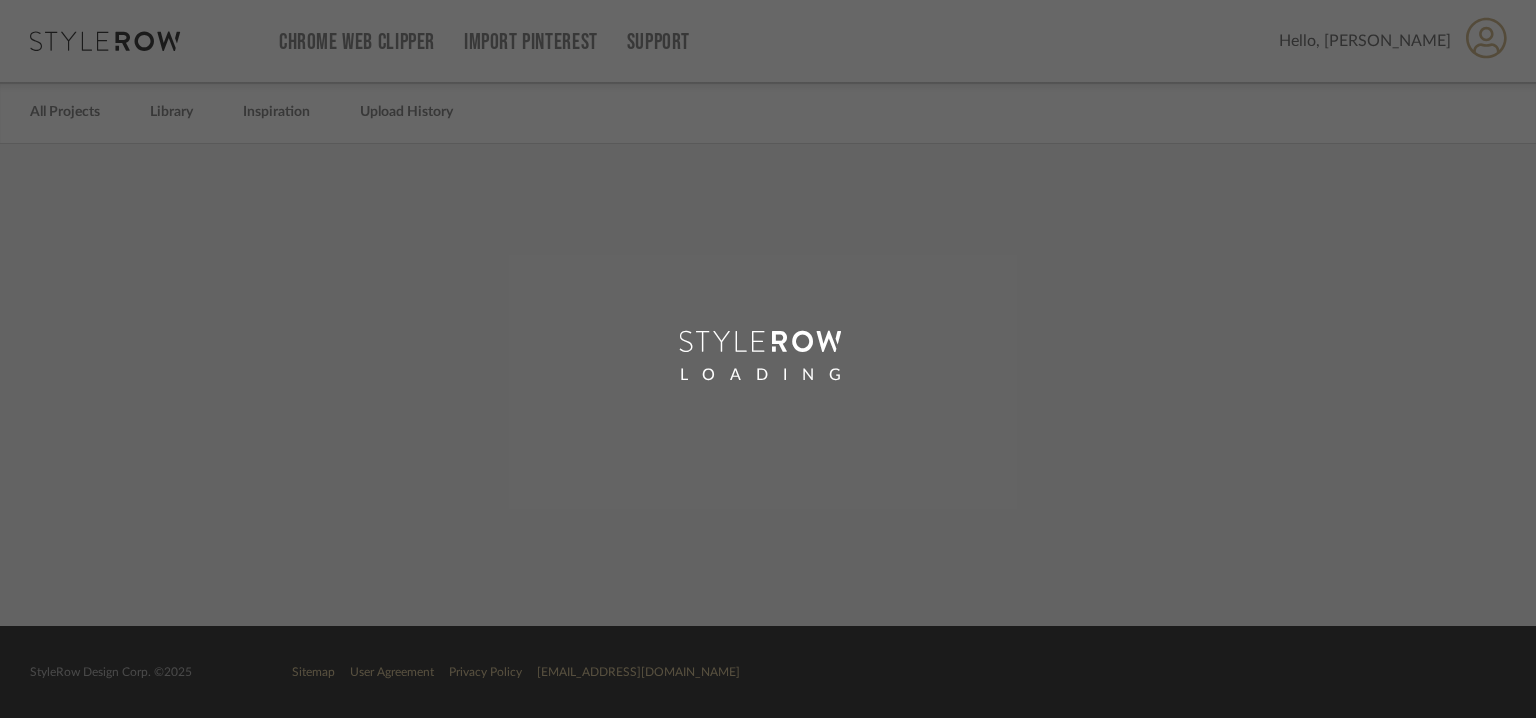 scroll, scrollTop: 0, scrollLeft: 0, axis: both 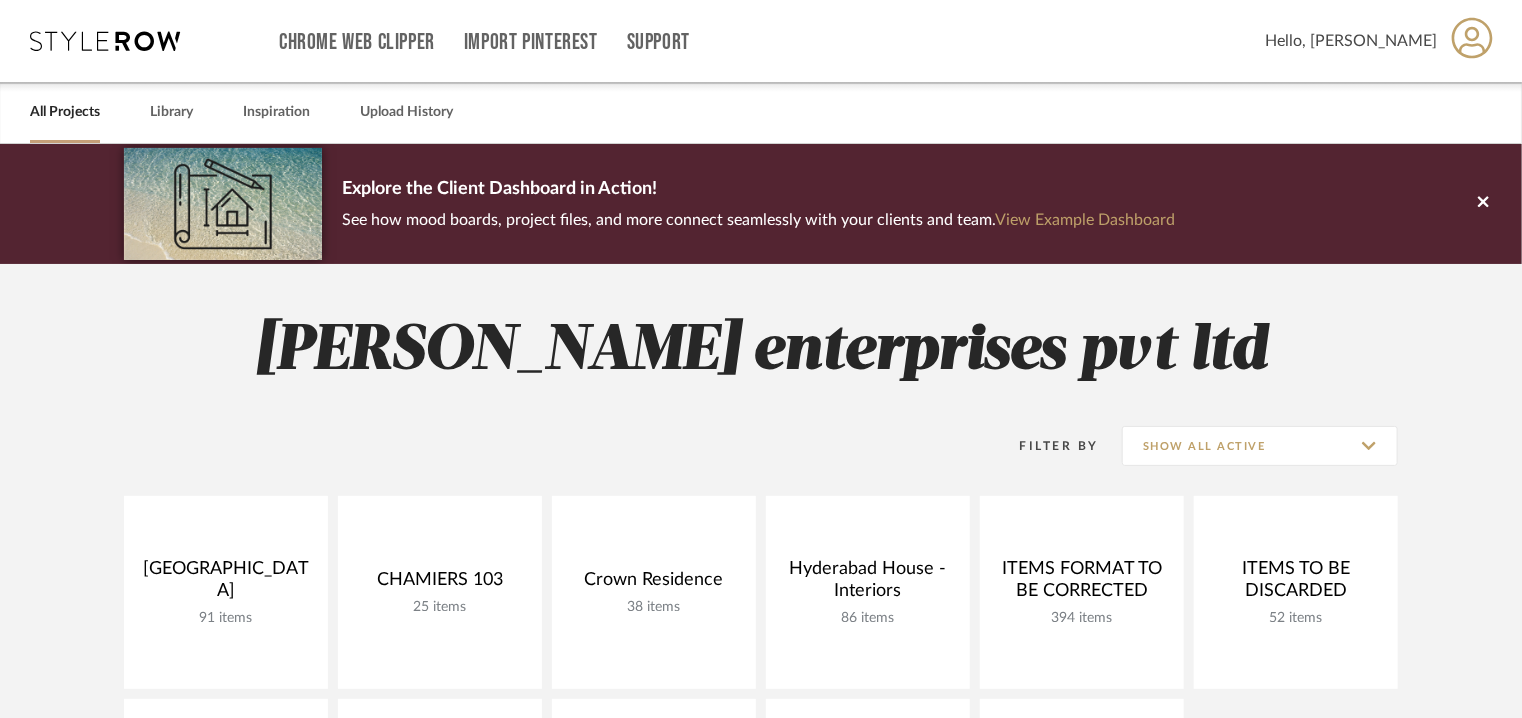 click 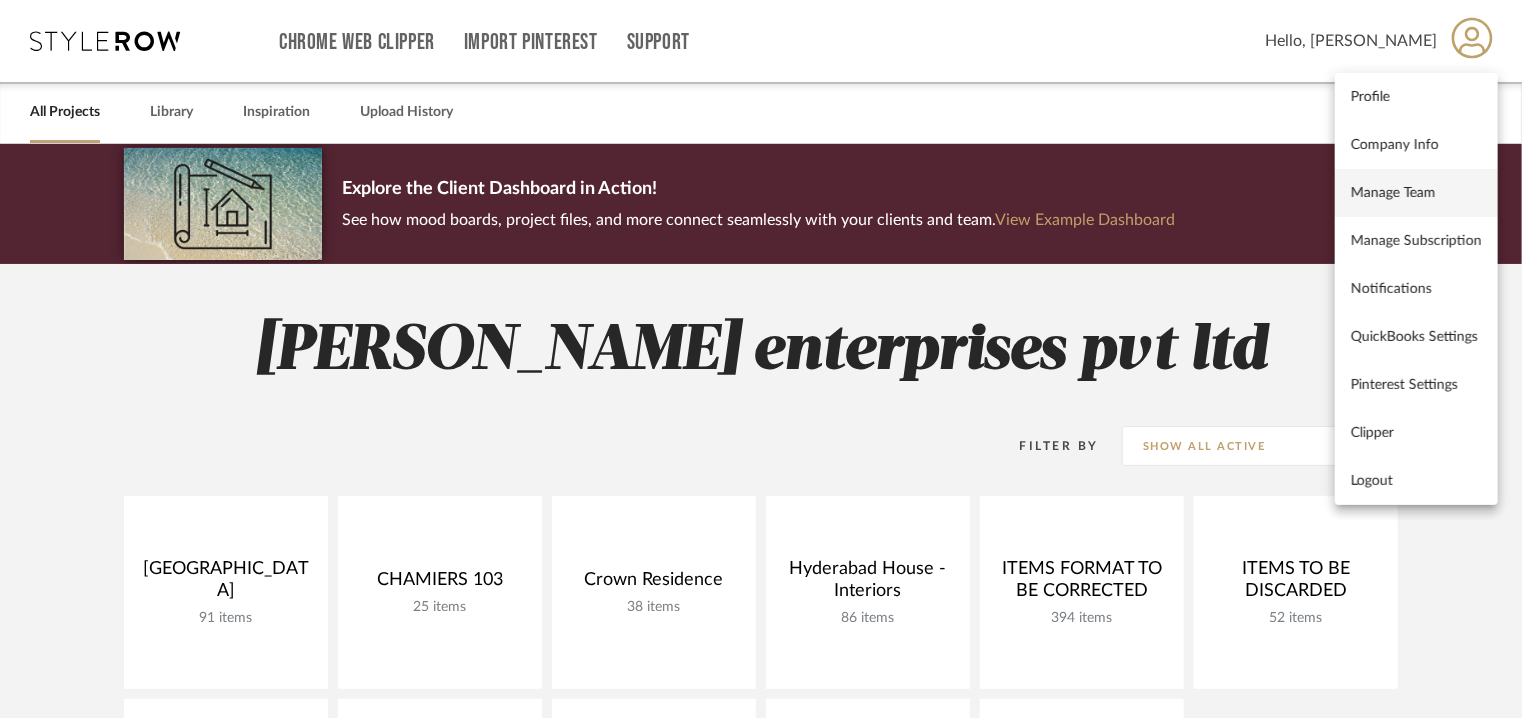 click on "Manage Team" at bounding box center [1416, 192] 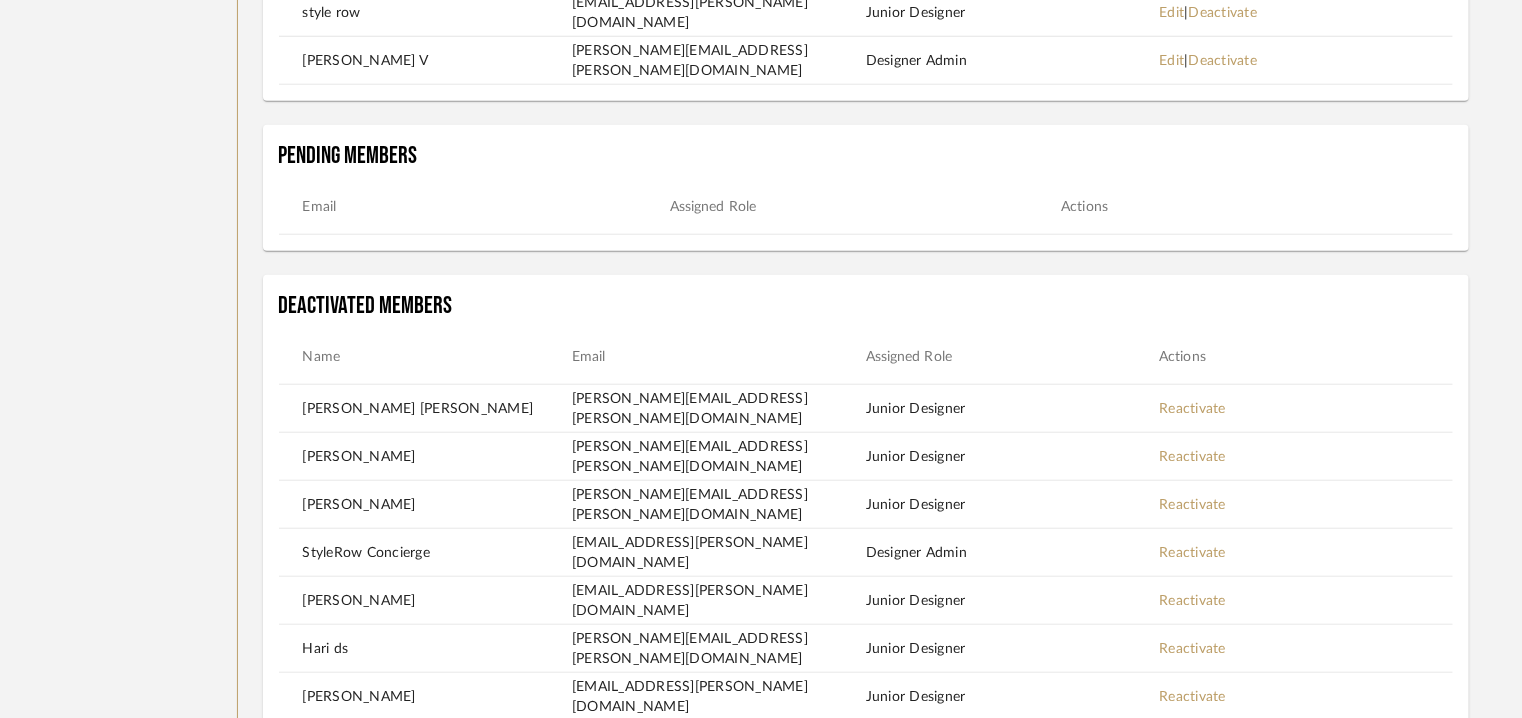 scroll, scrollTop: 0, scrollLeft: 0, axis: both 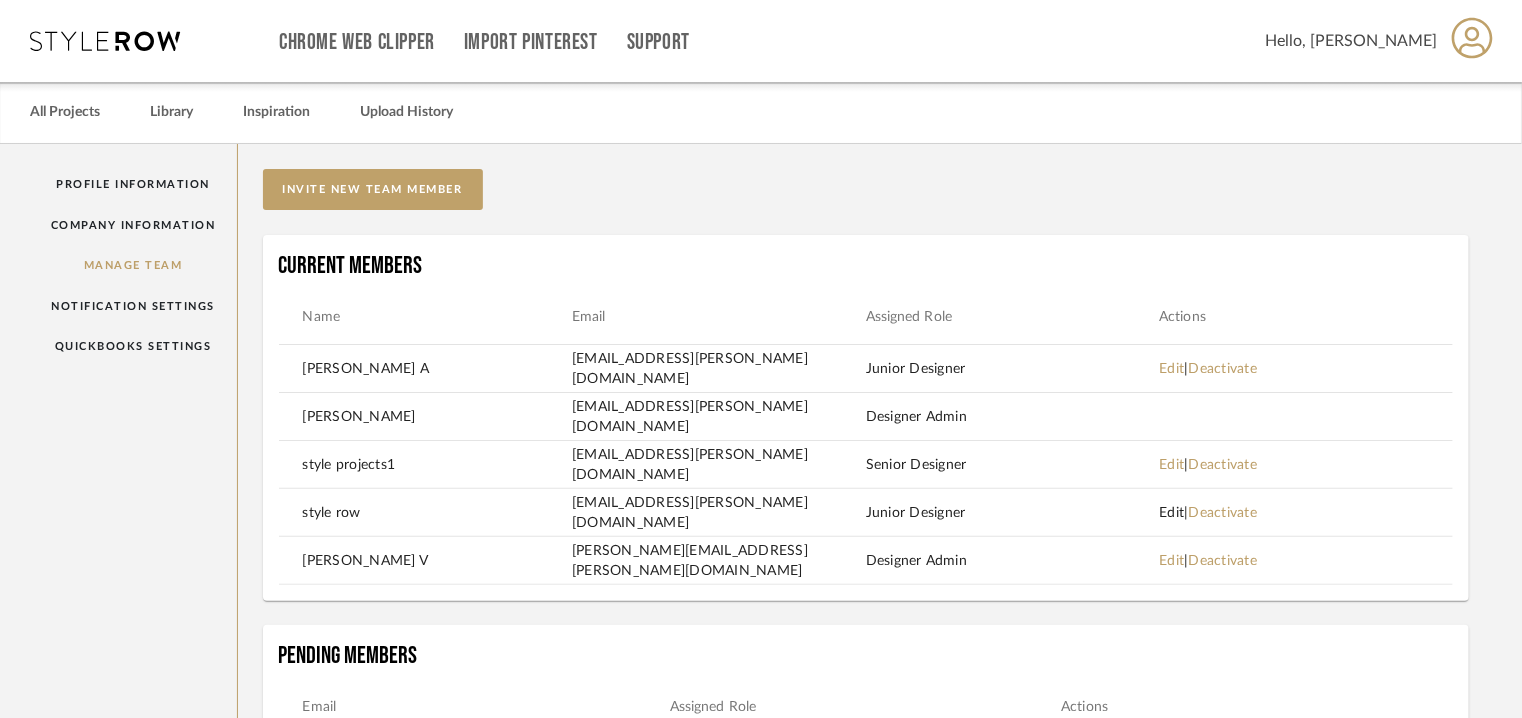 click on "Edit" 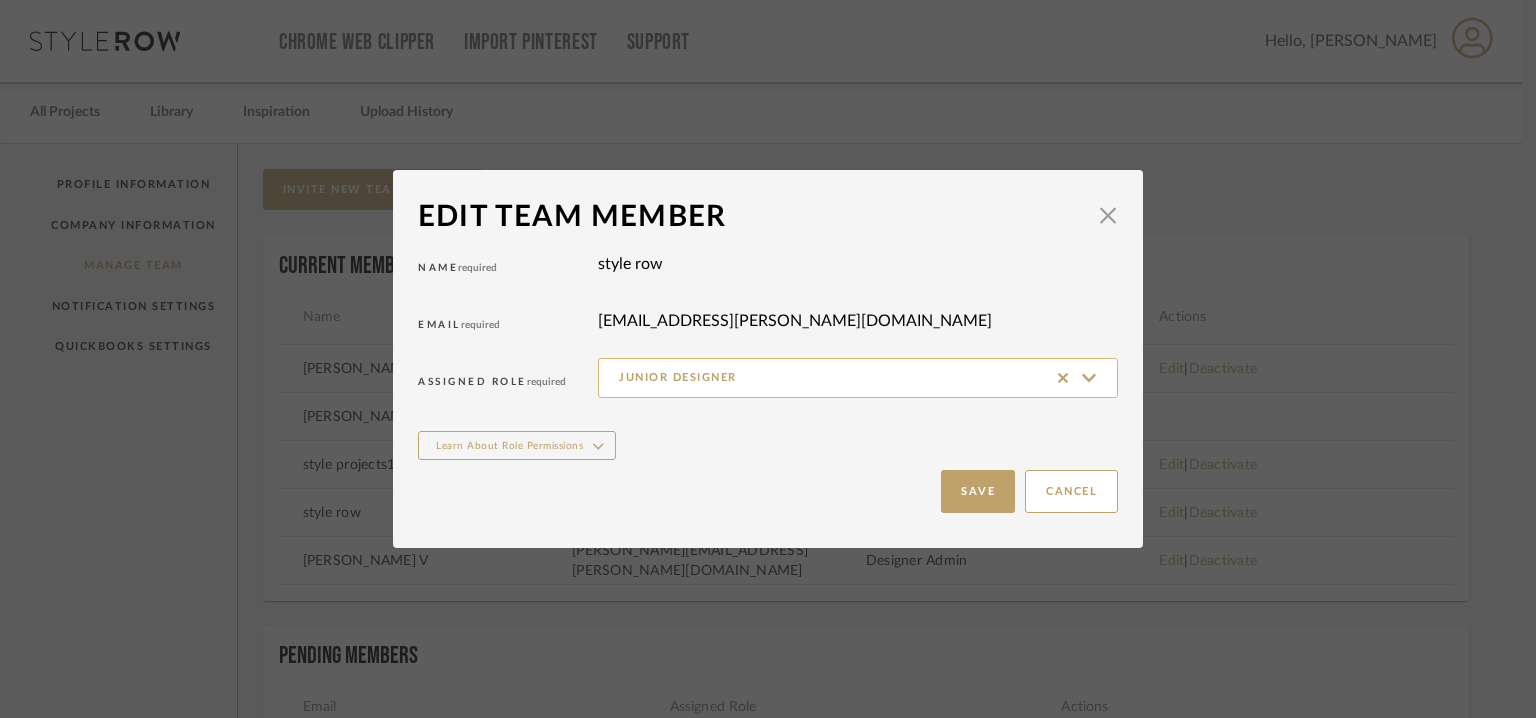 click on "Junior Designer" at bounding box center [858, 378] 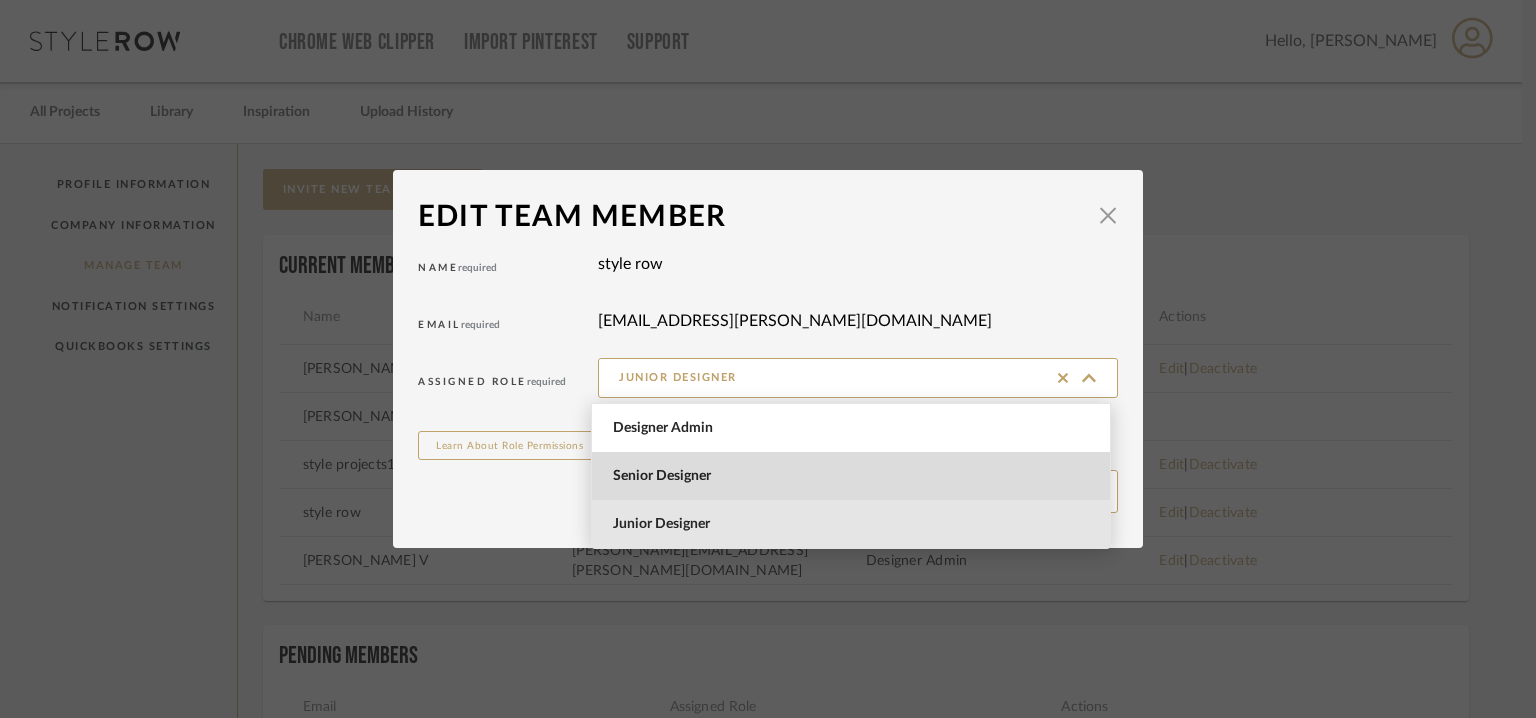 click on "Senior Designer" at bounding box center [853, 476] 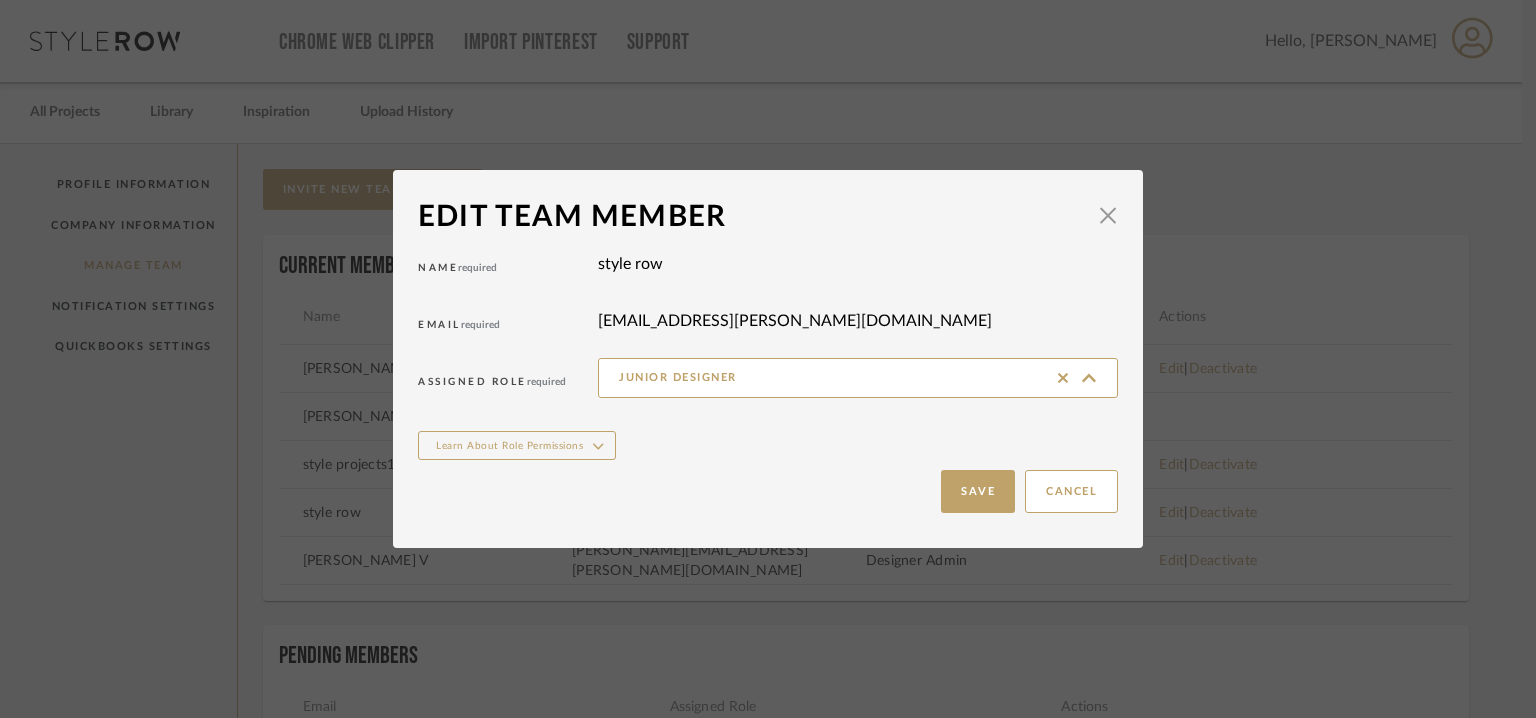 type on "Senior Designer" 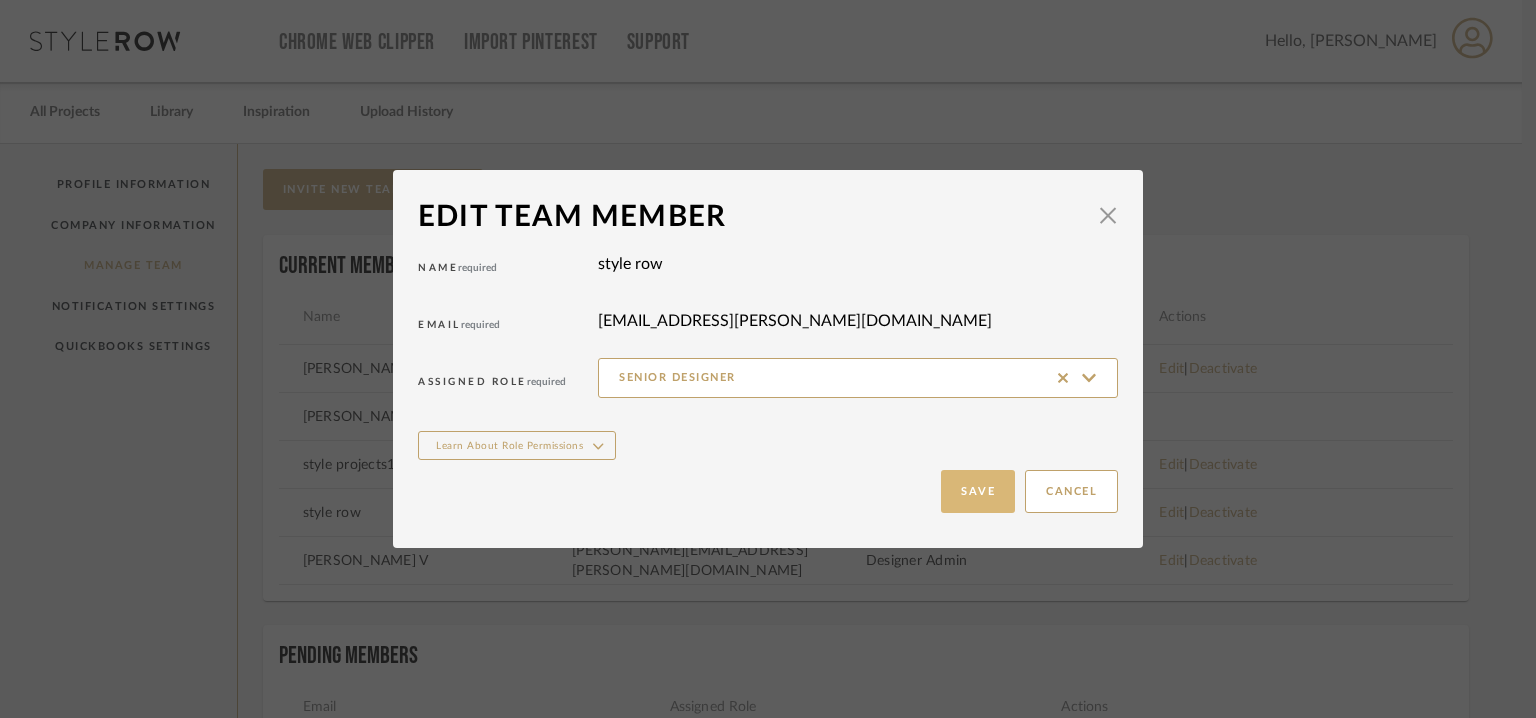 click on "Save" at bounding box center [978, 491] 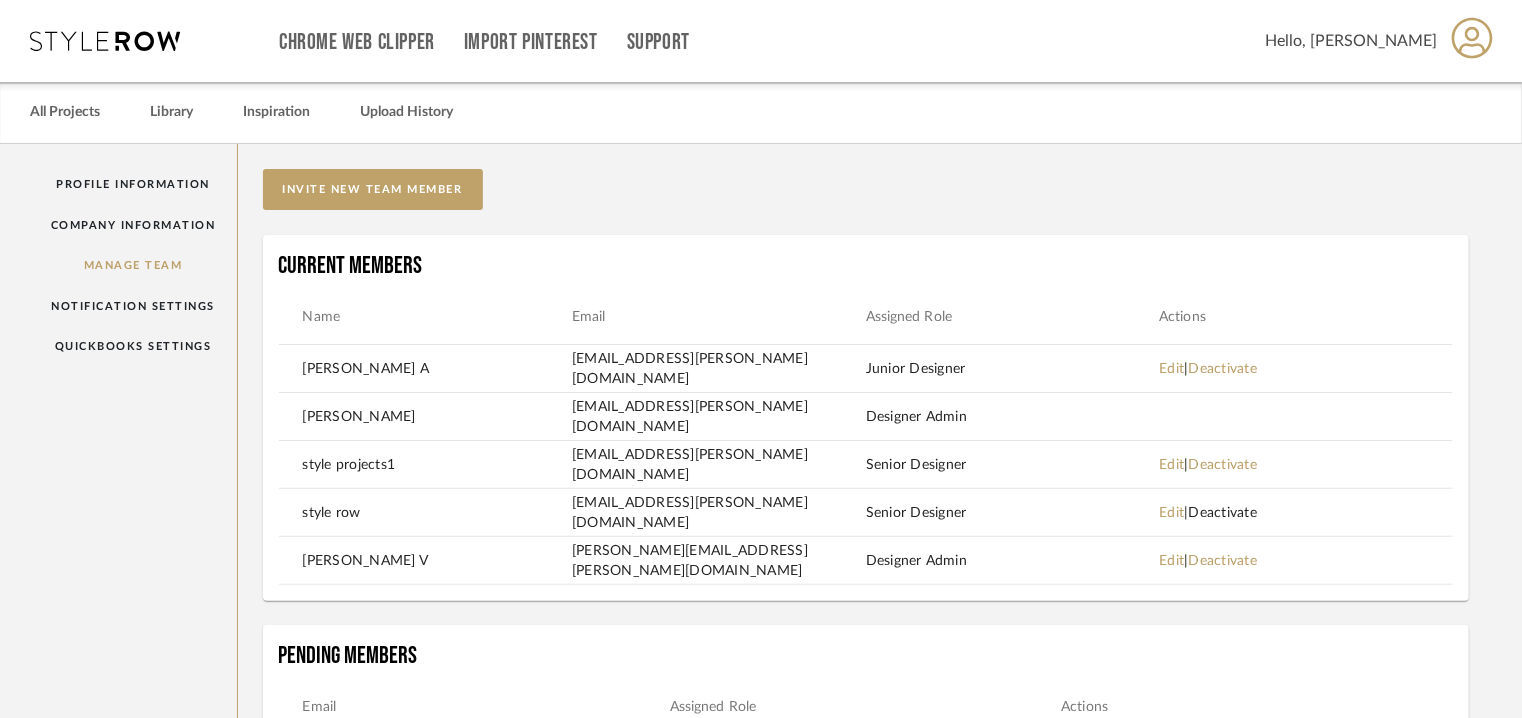 click on "Deactivate" 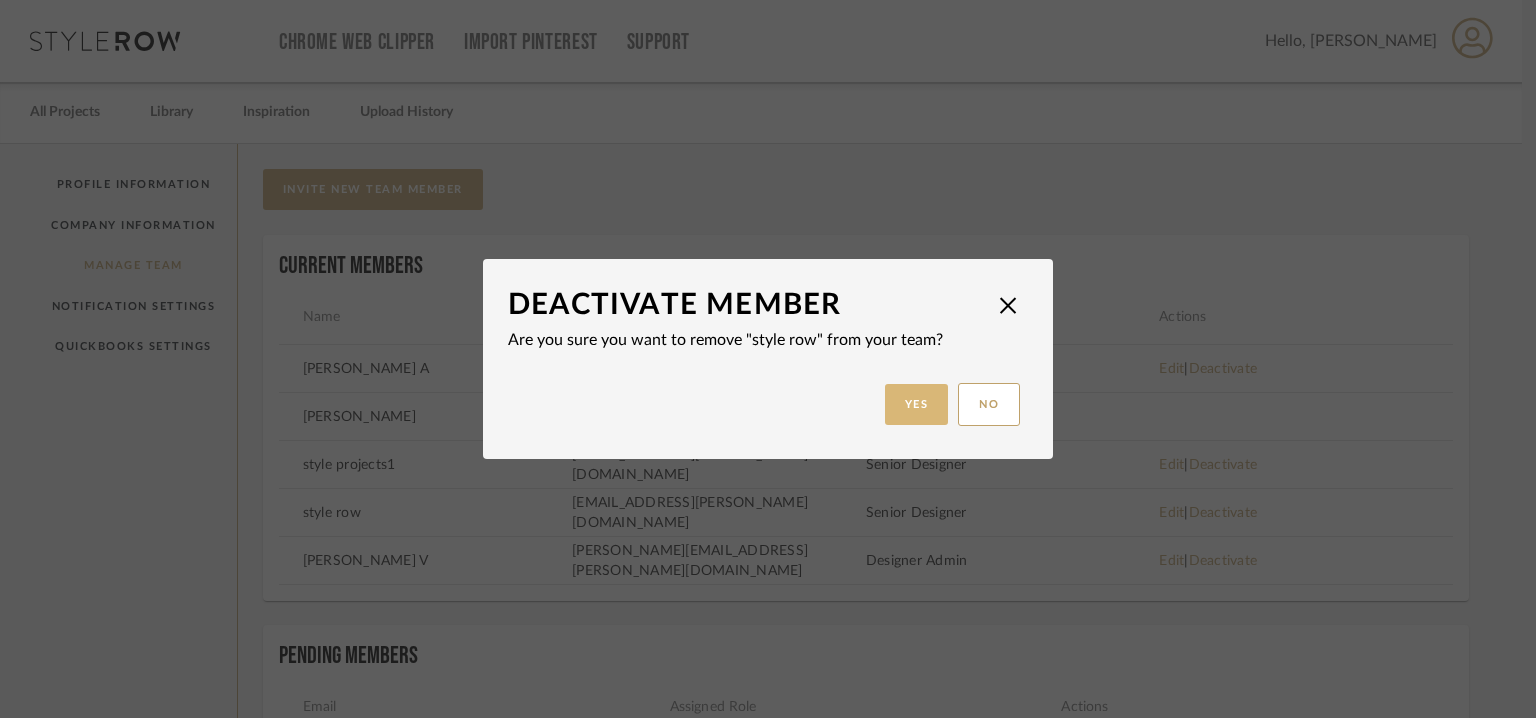 click on "Yes" 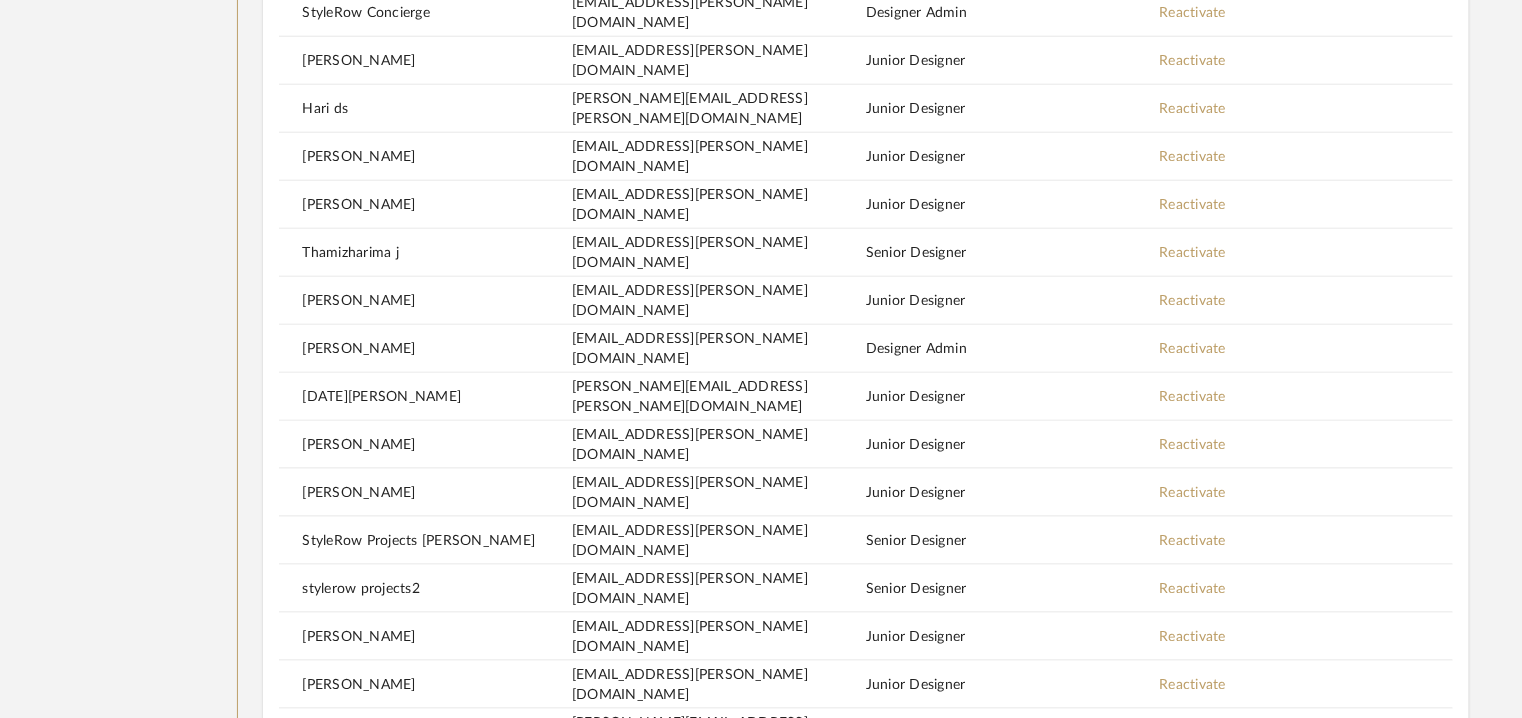 scroll, scrollTop: 1092, scrollLeft: 0, axis: vertical 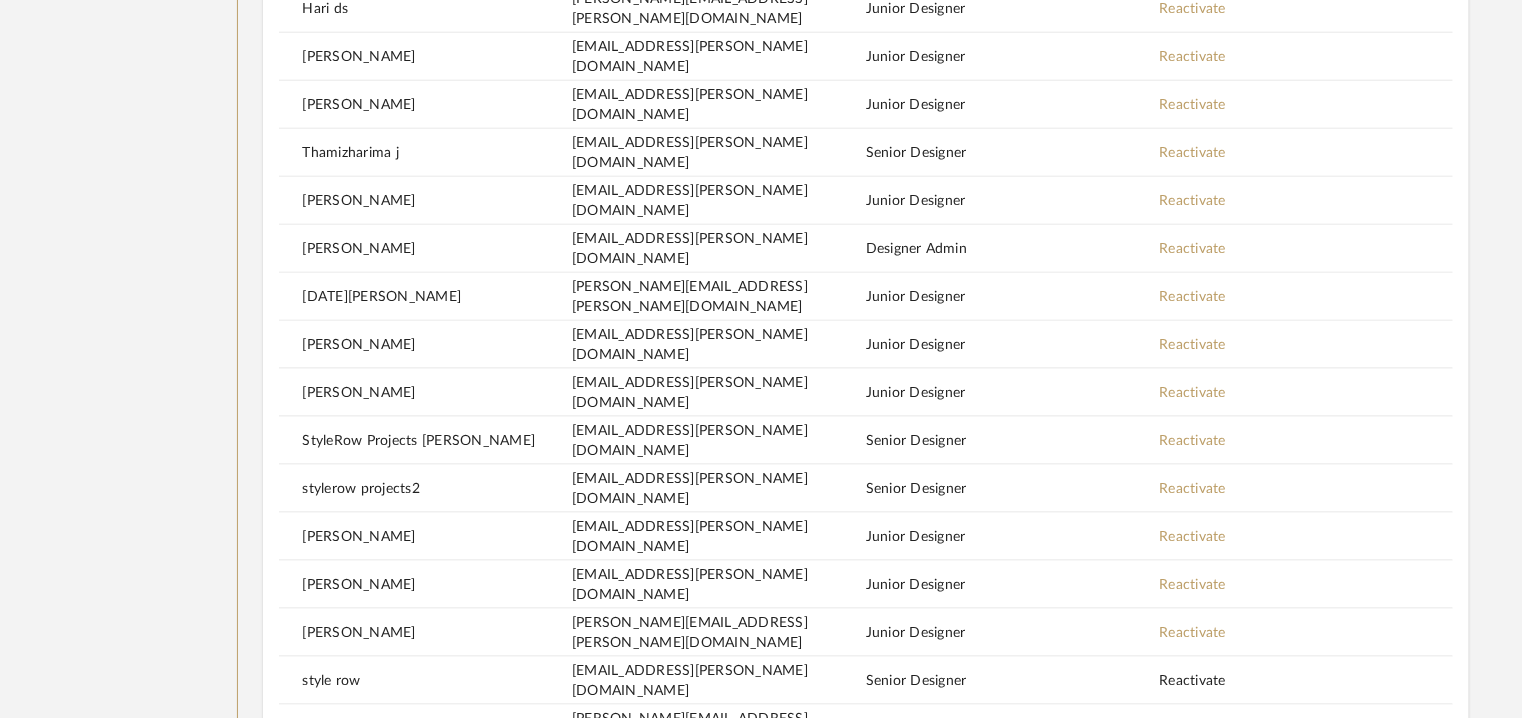 click on "Reactivate" 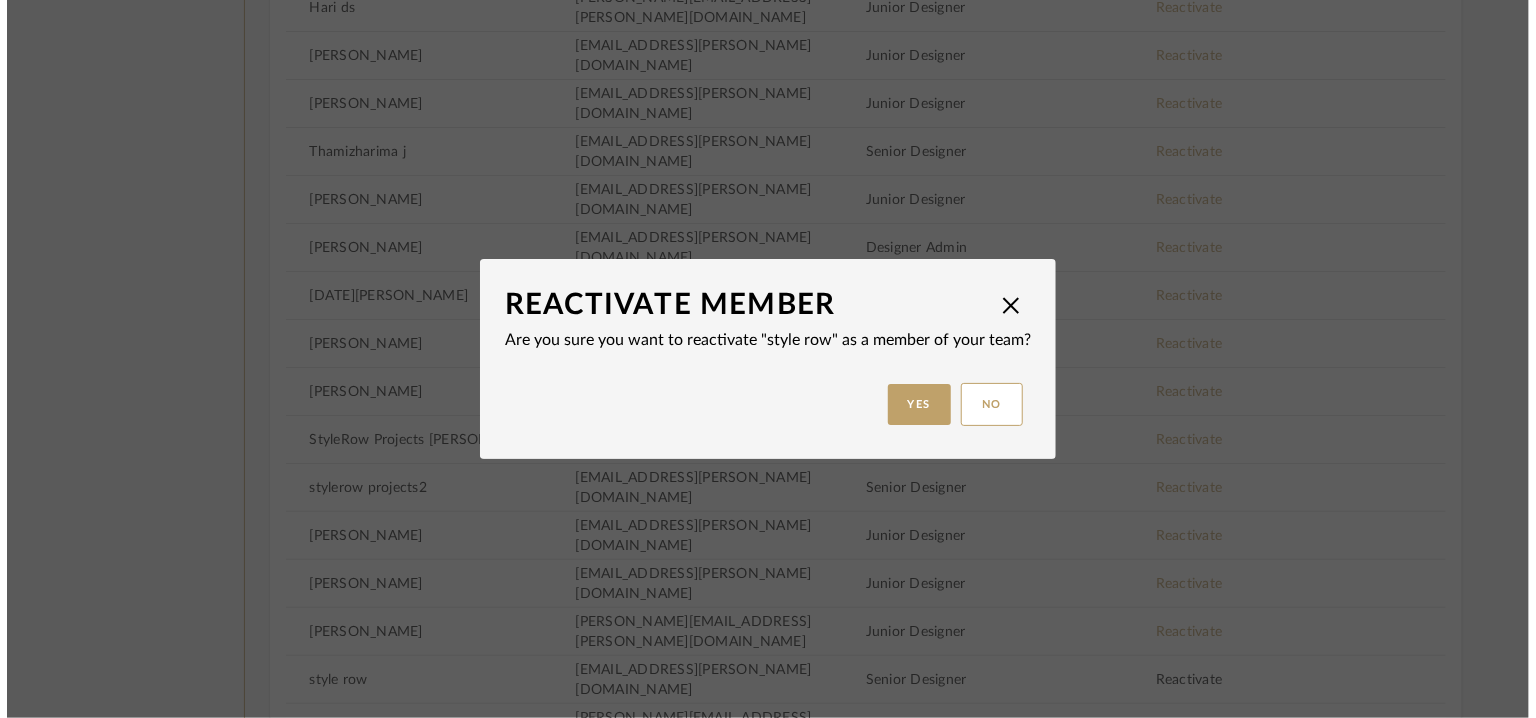 scroll, scrollTop: 0, scrollLeft: 0, axis: both 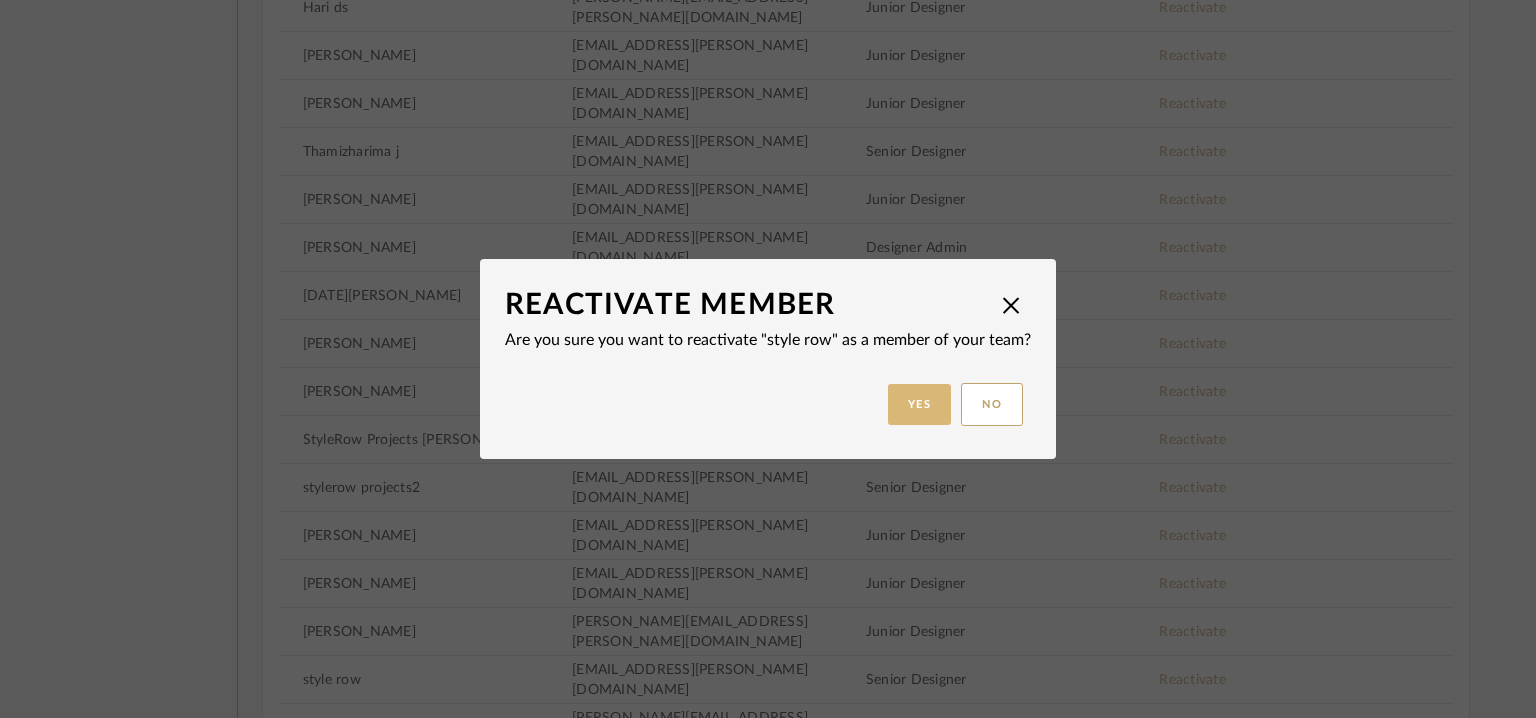 click on "Yes" 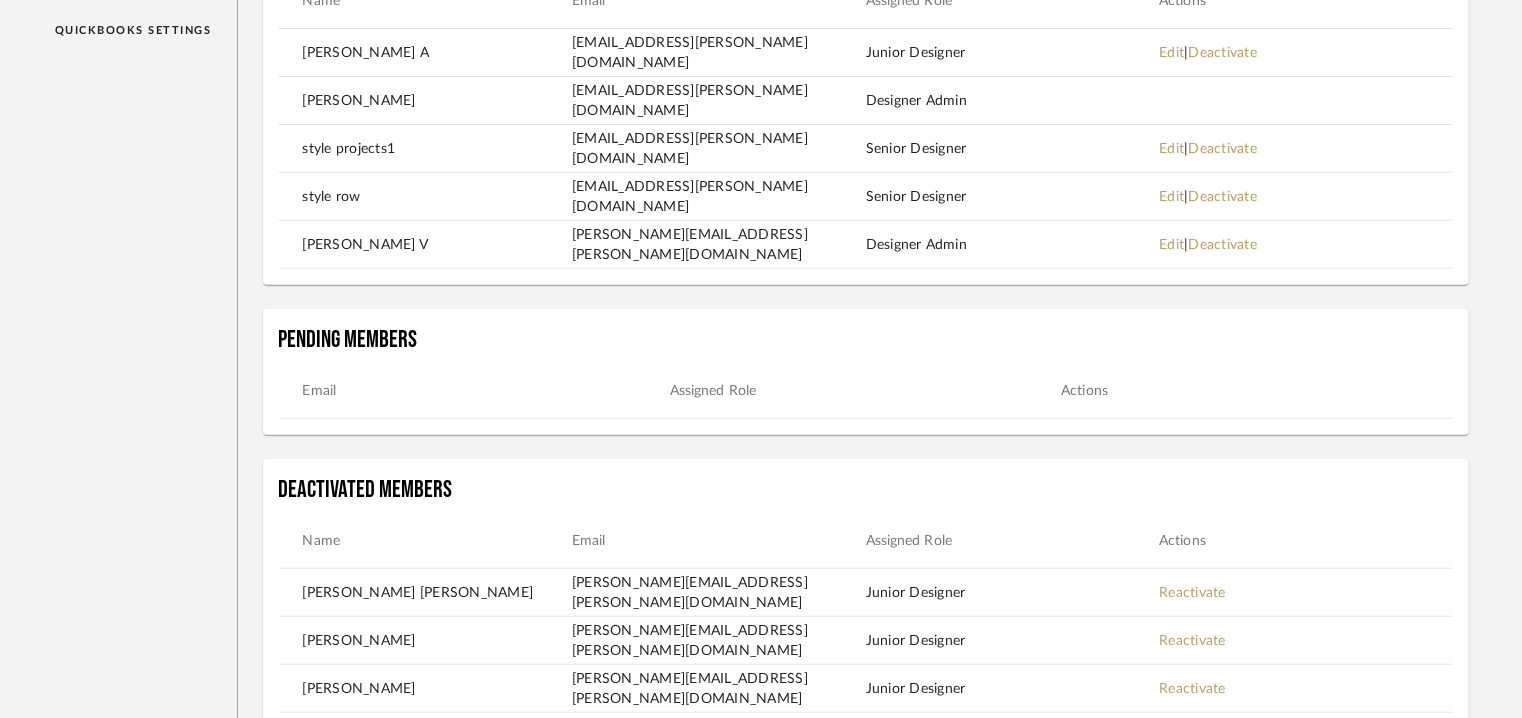scroll, scrollTop: 0, scrollLeft: 0, axis: both 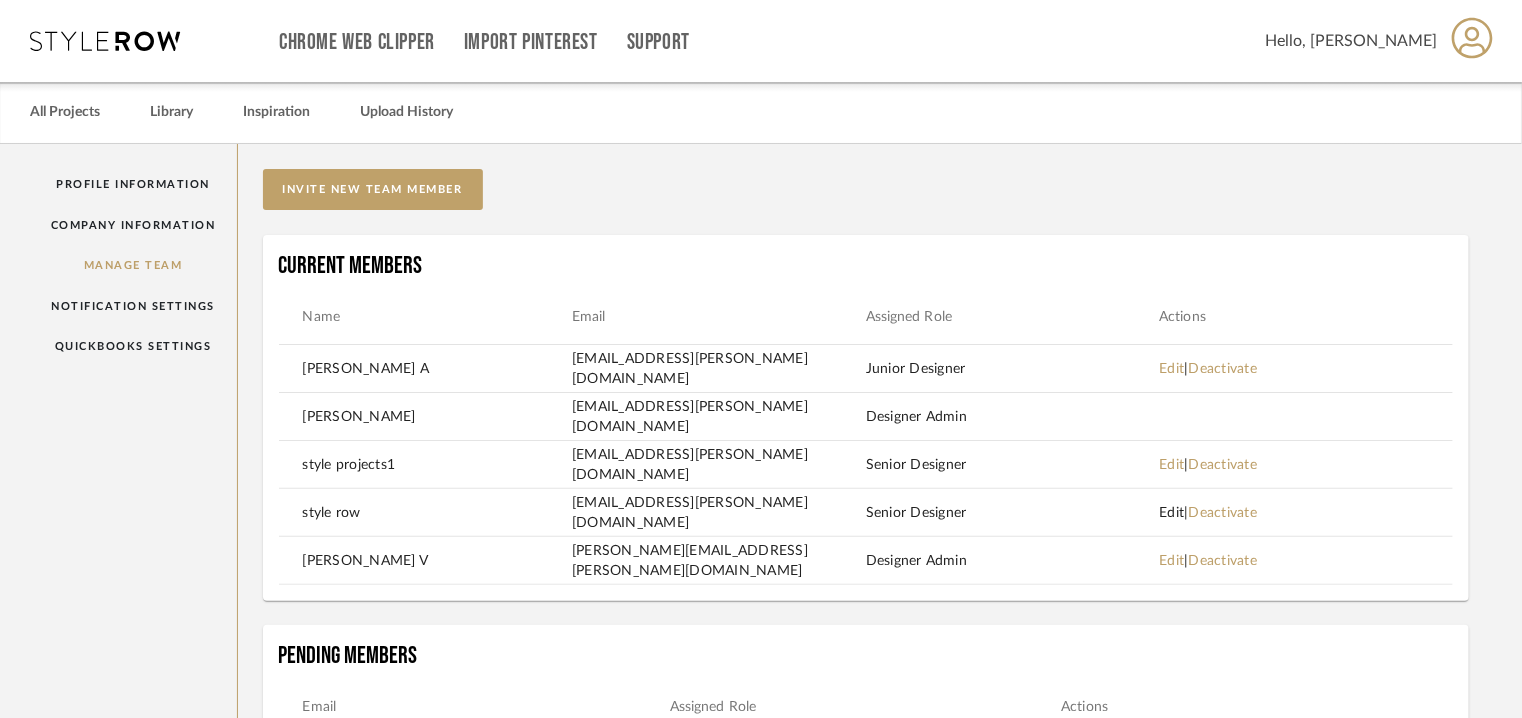 click on "Edit" 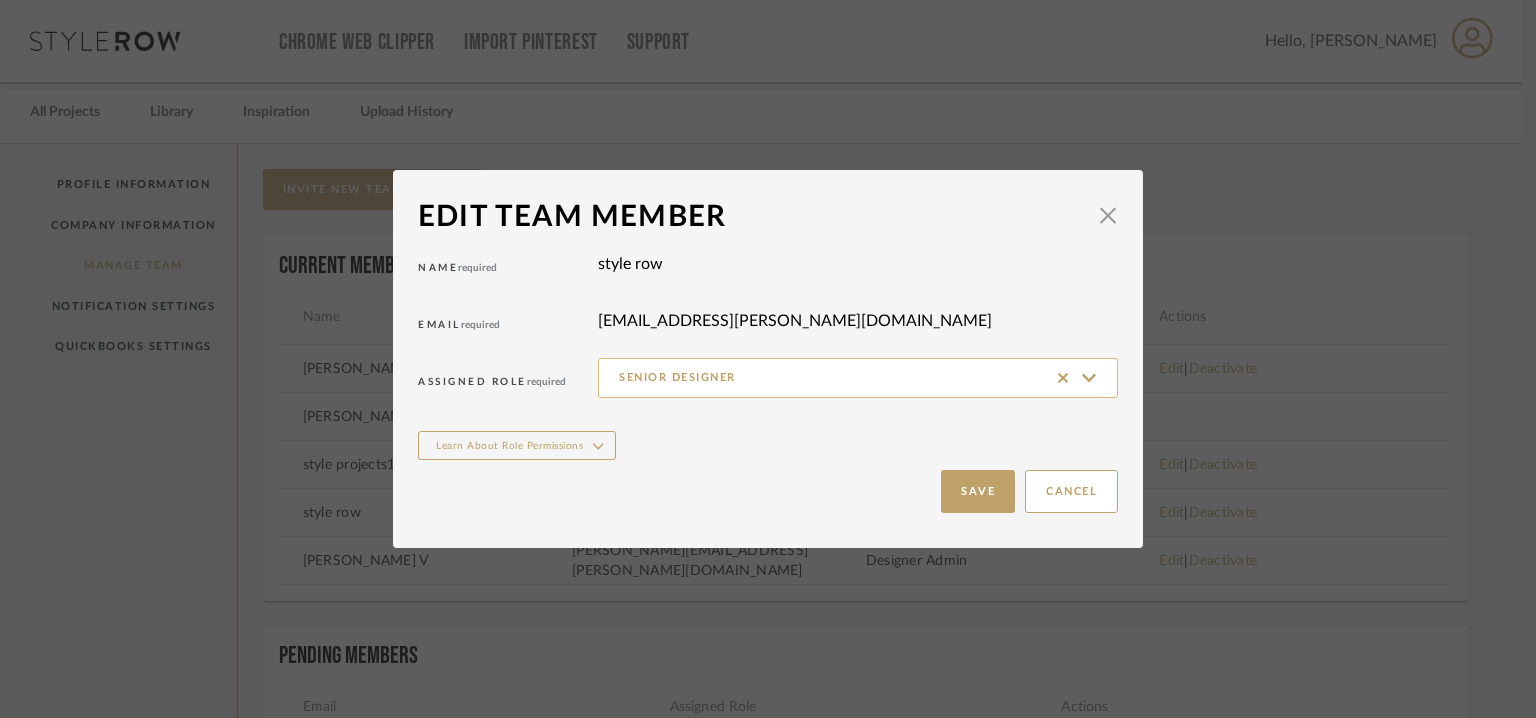 click on "Senior Designer" at bounding box center [858, 378] 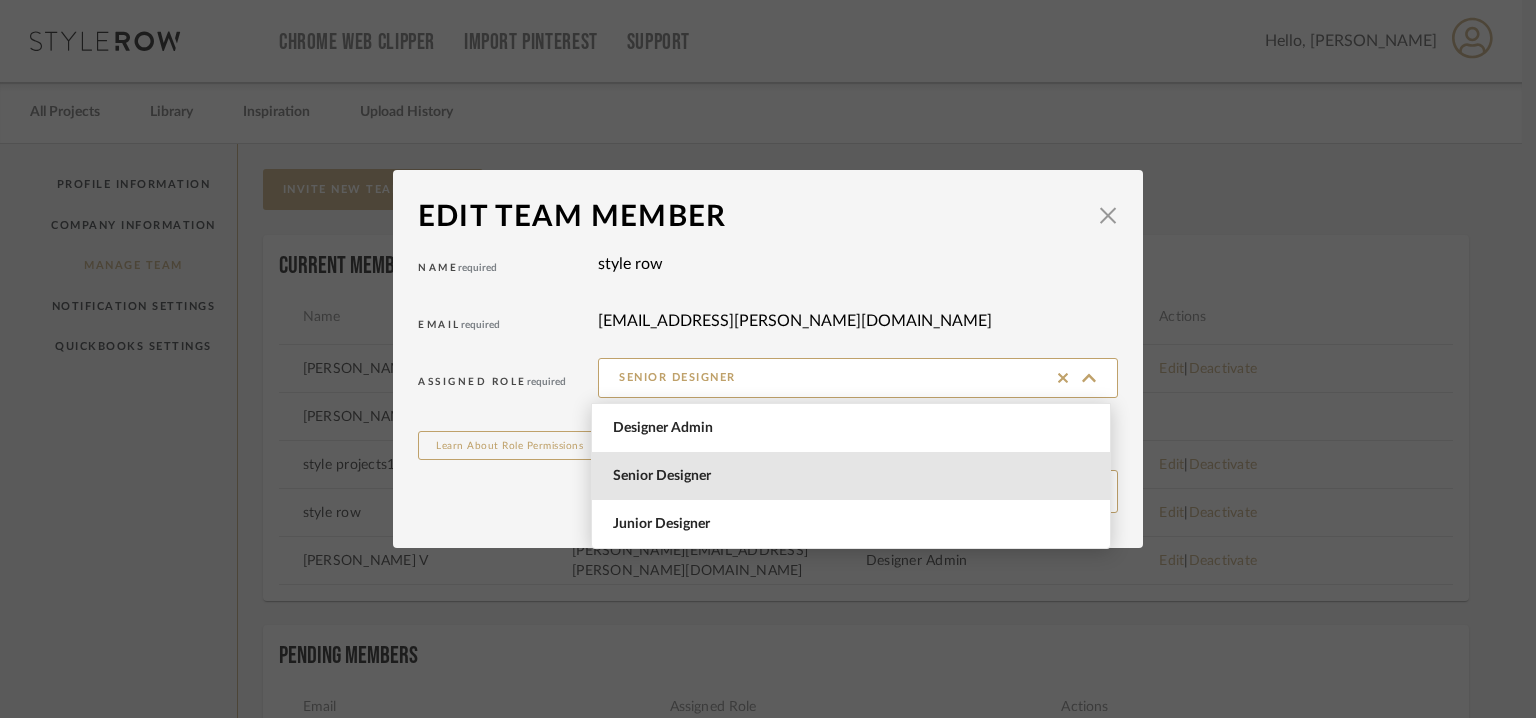 click on "Junior Designer" at bounding box center [853, 524] 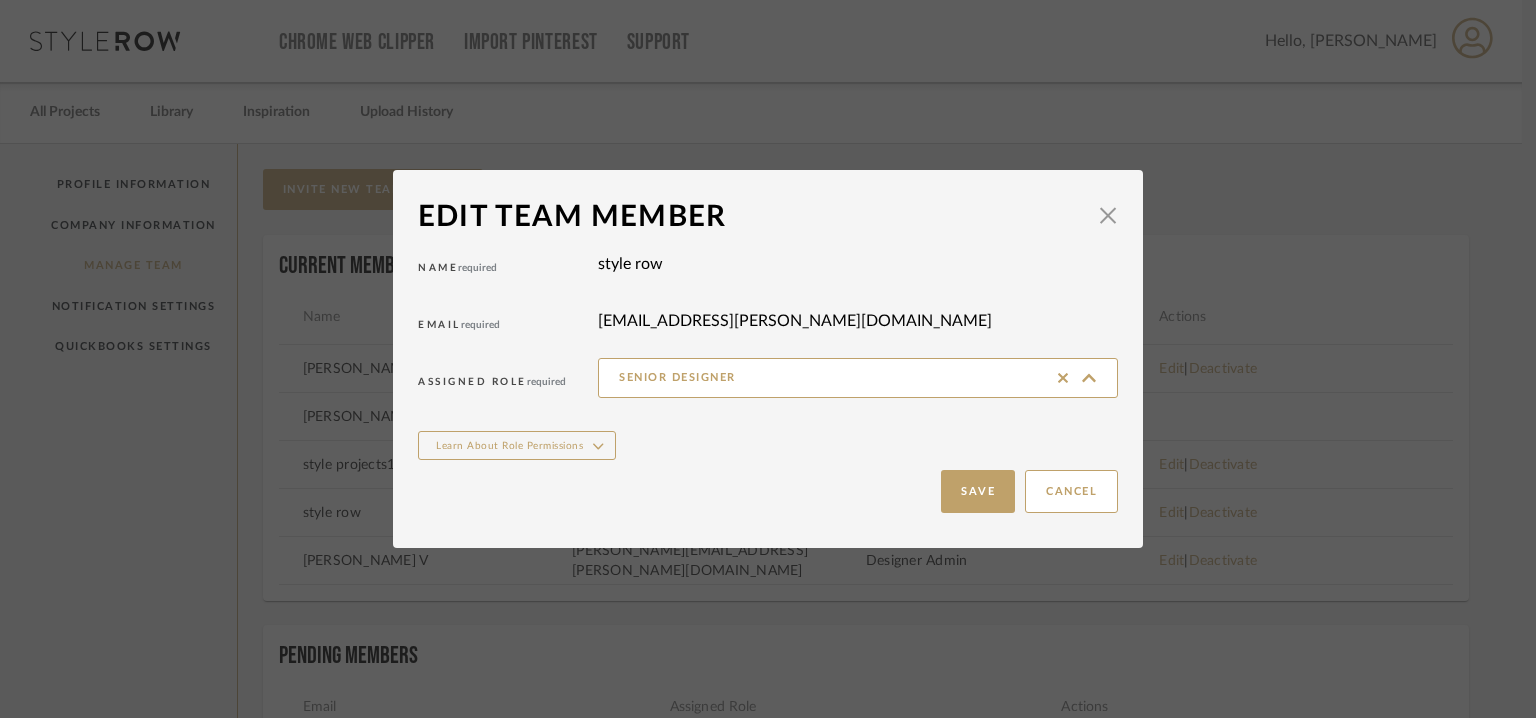 type on "Junior Designer" 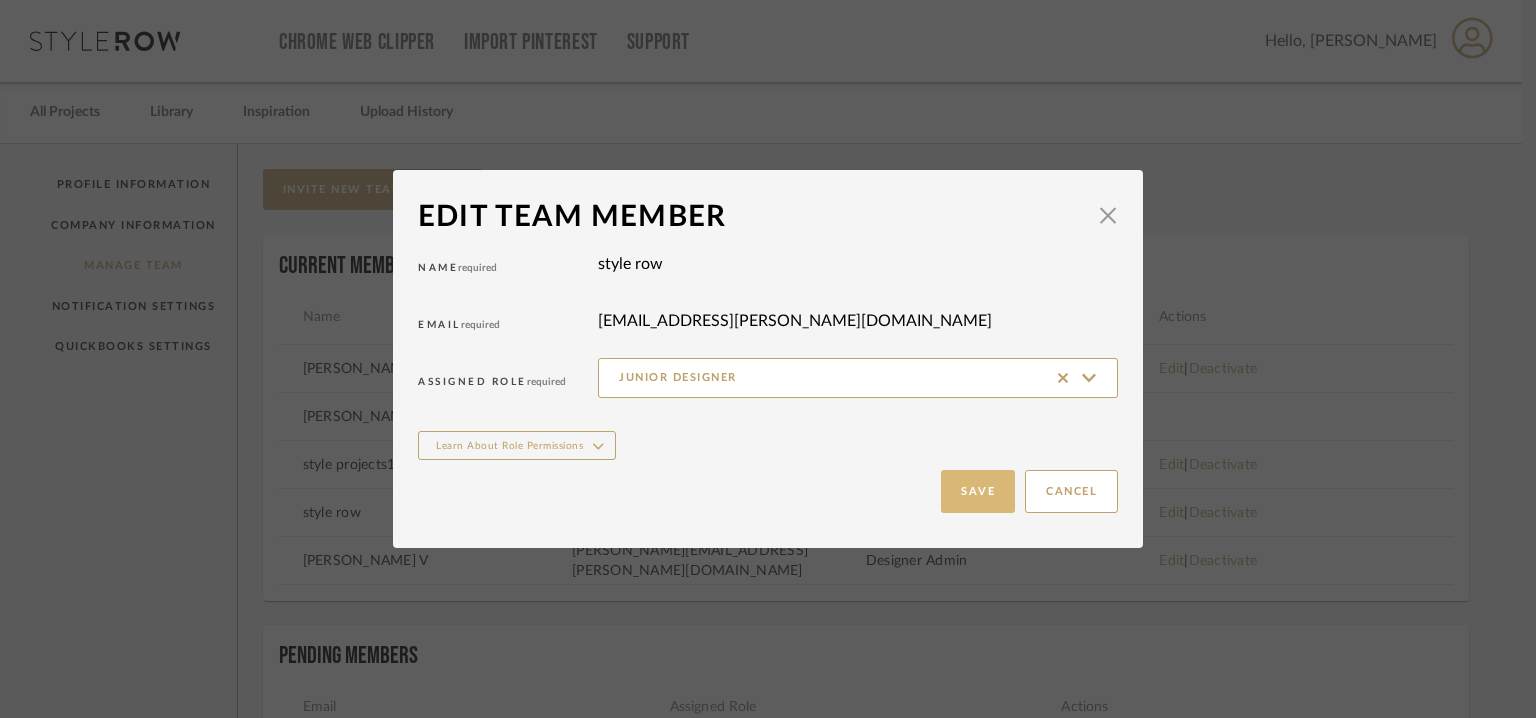click on "Save" at bounding box center (978, 491) 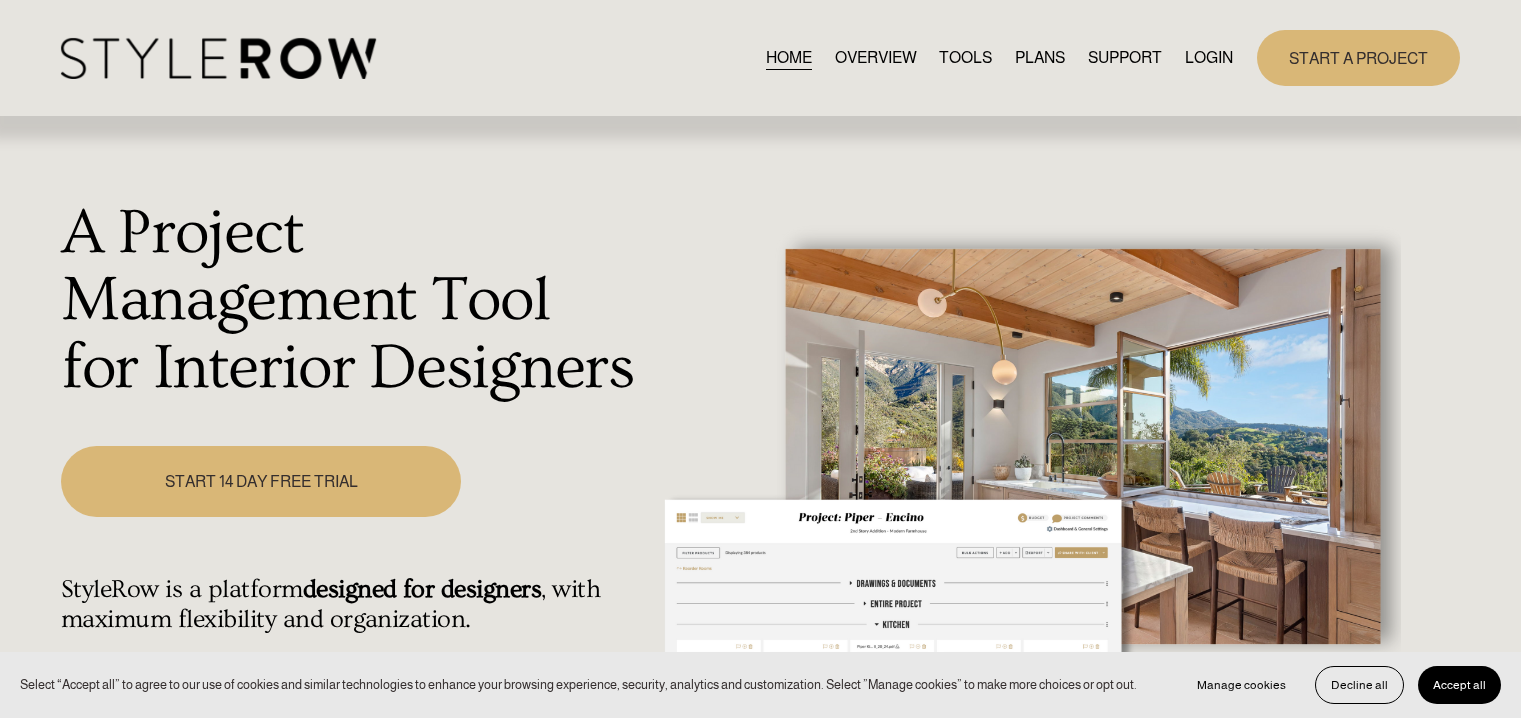 scroll, scrollTop: 0, scrollLeft: 0, axis: both 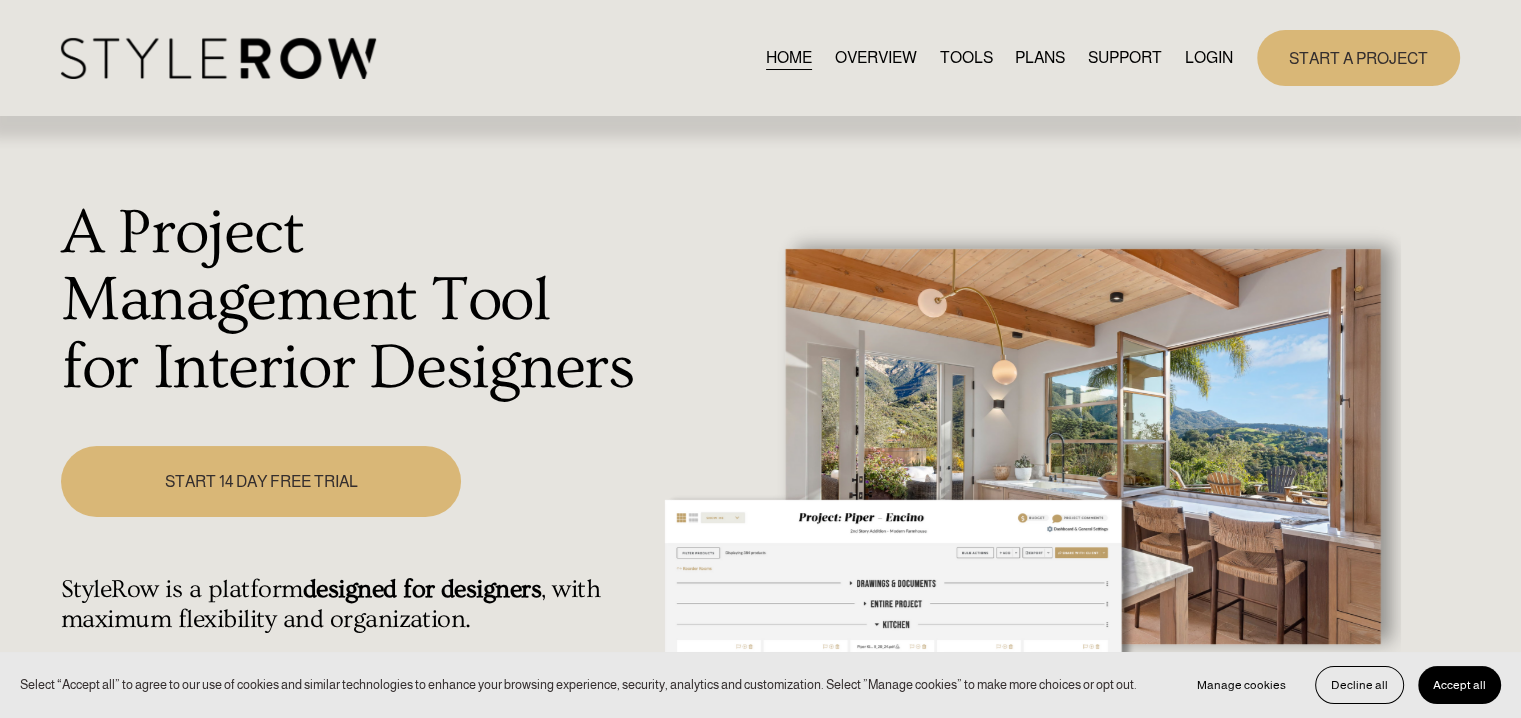 click on "LOGIN" at bounding box center (1209, 57) 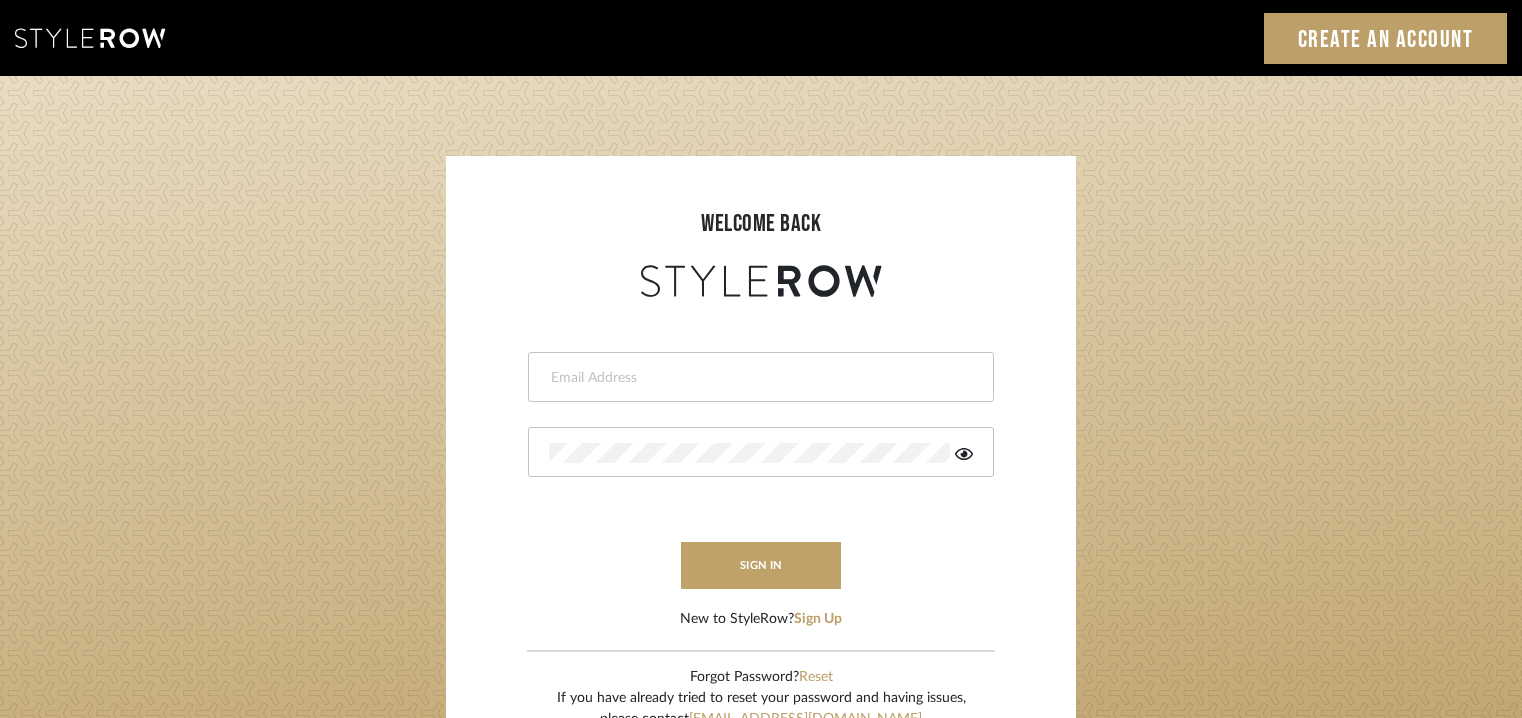 click at bounding box center [761, 377] 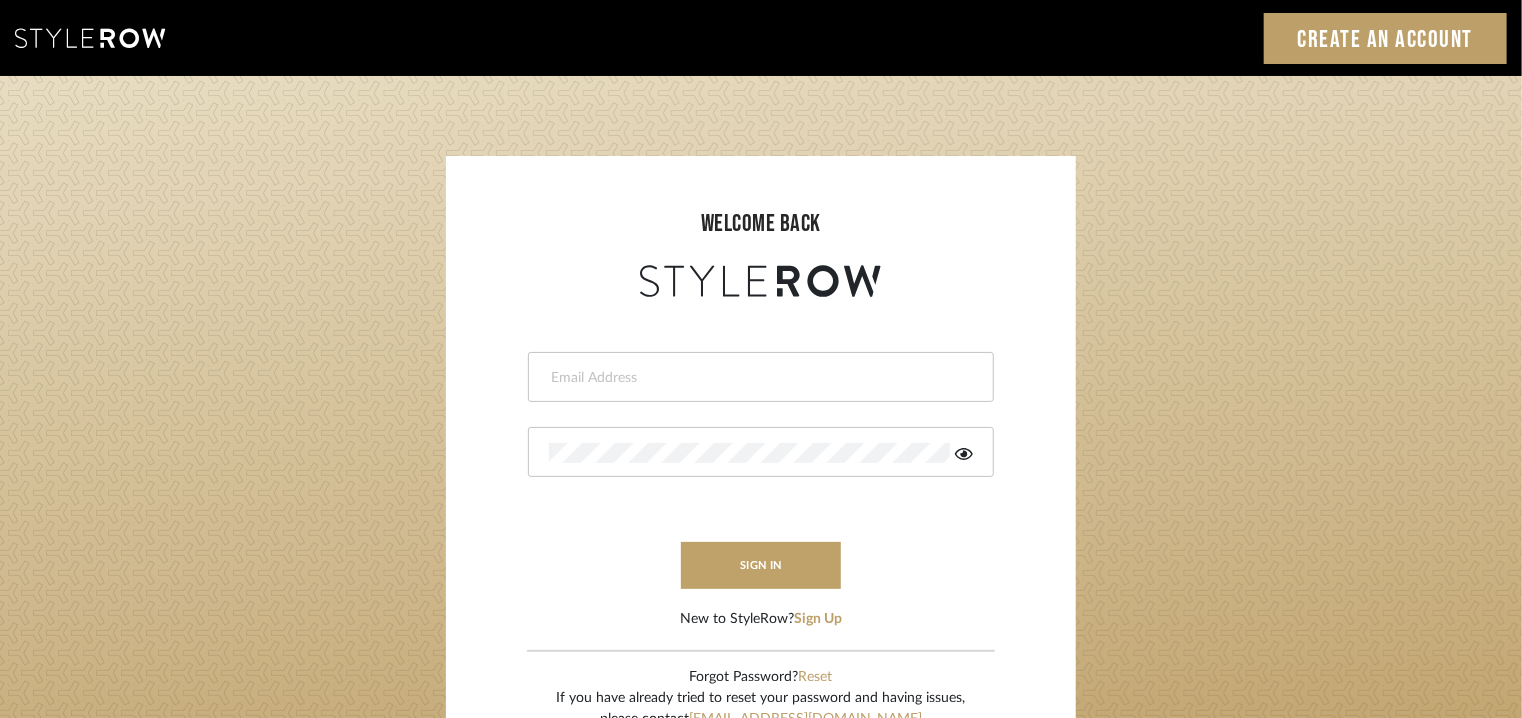 scroll, scrollTop: 0, scrollLeft: 0, axis: both 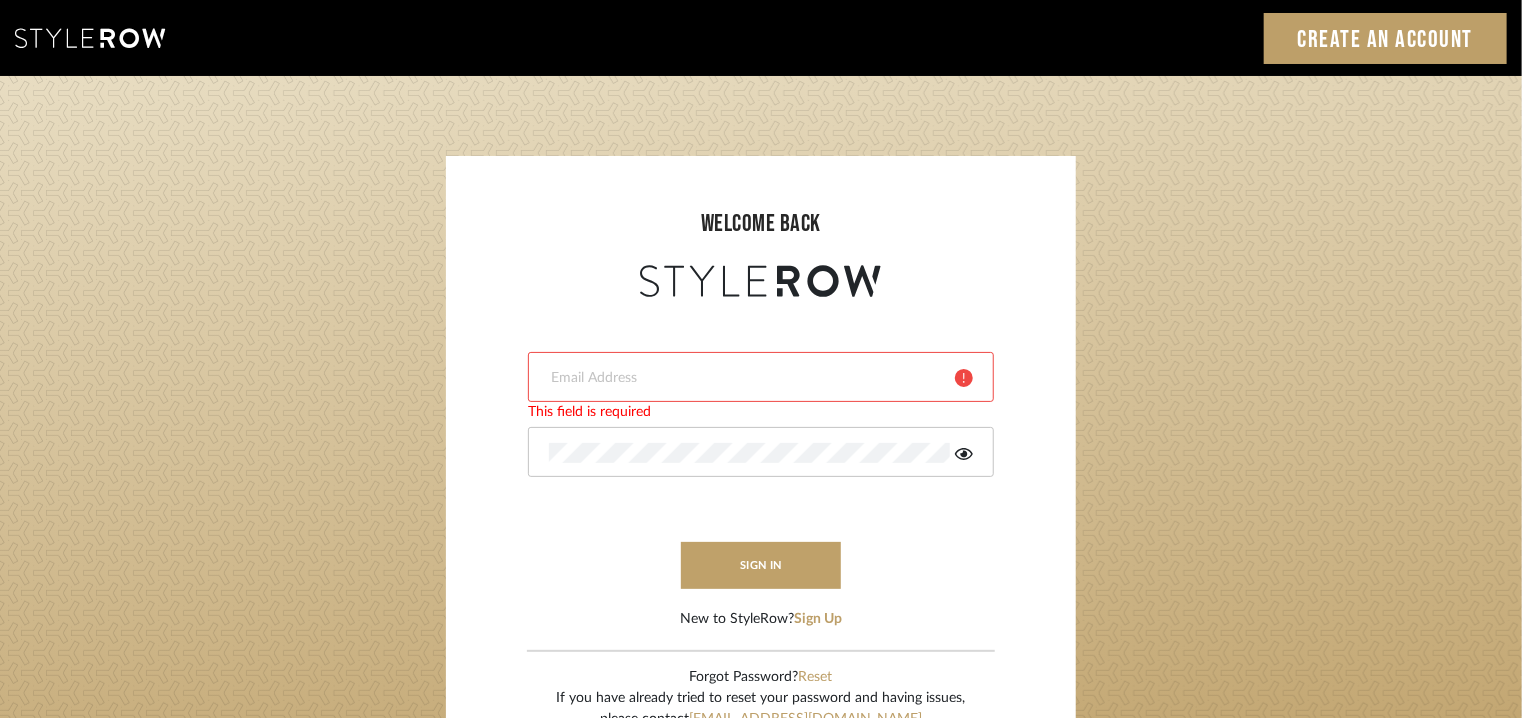 drag, startPoint x: 629, startPoint y: 378, endPoint x: 573, endPoint y: 388, distance: 56.88585 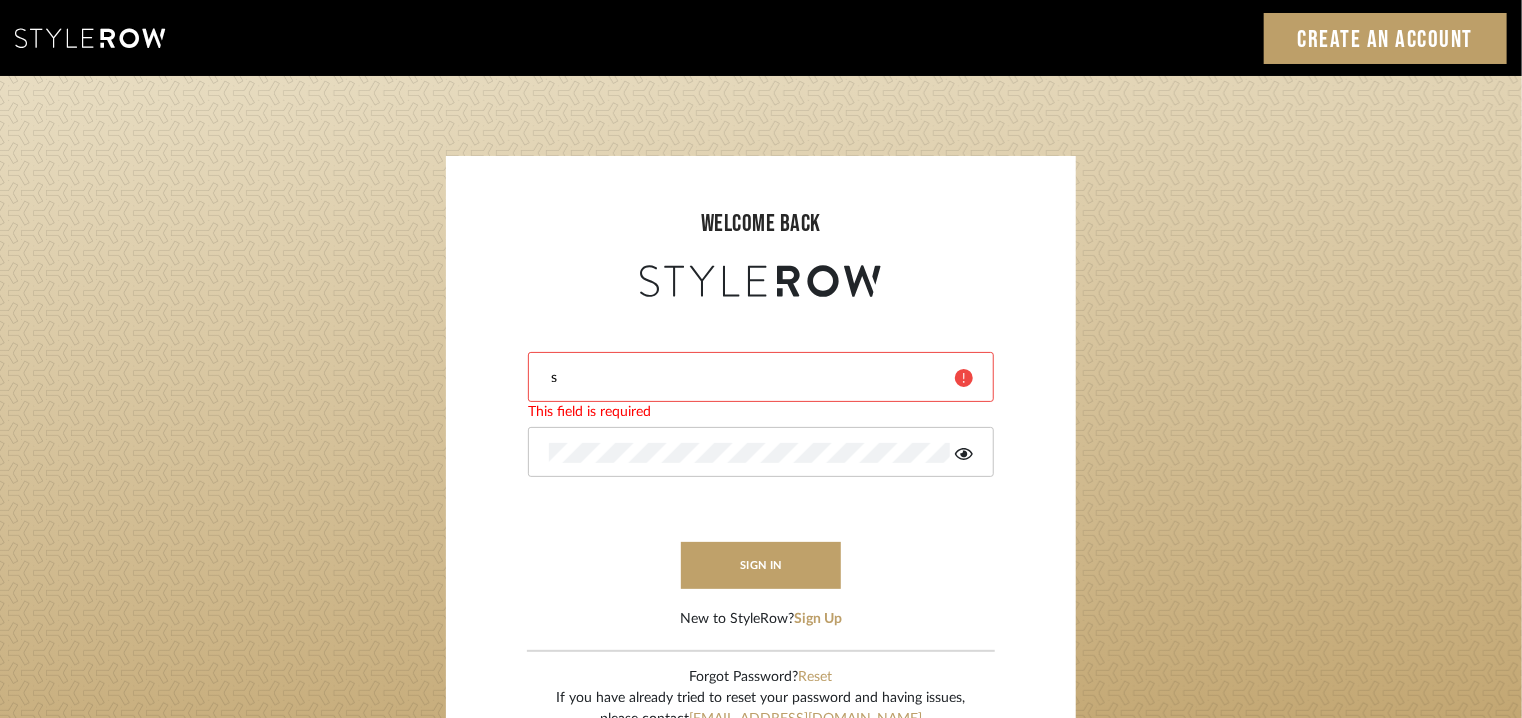 type on "[EMAIL_ADDRESS][PERSON_NAME][DOMAIN_NAME]" 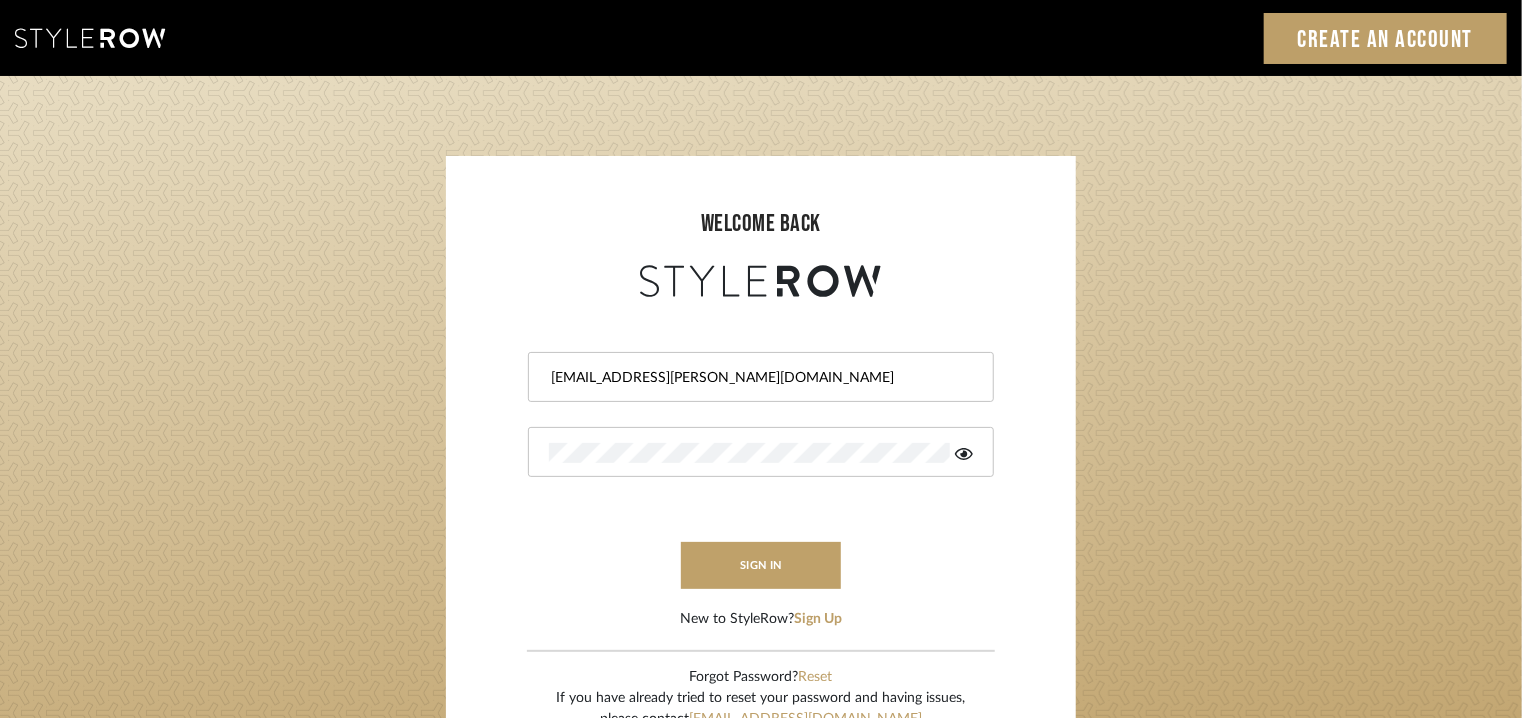 click 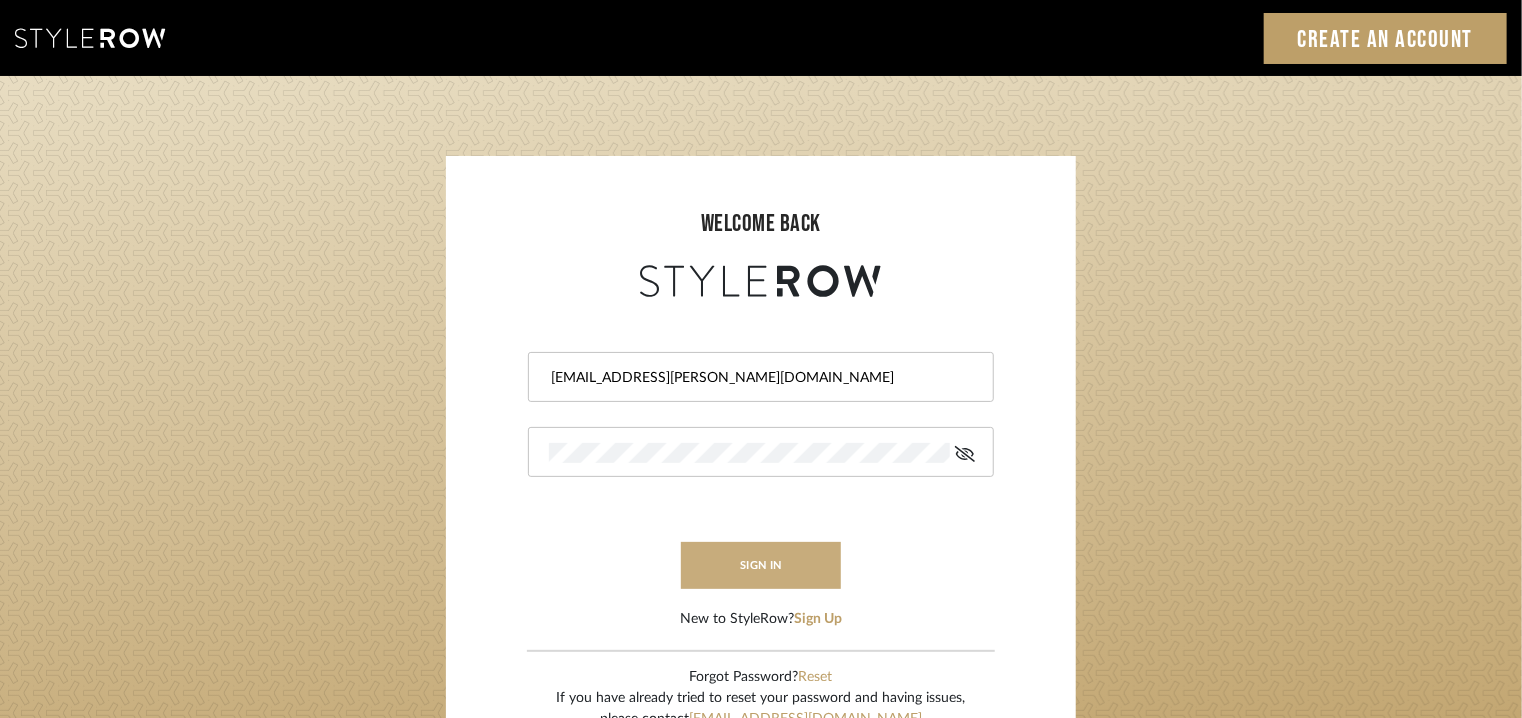 click on "sign in" at bounding box center [761, 565] 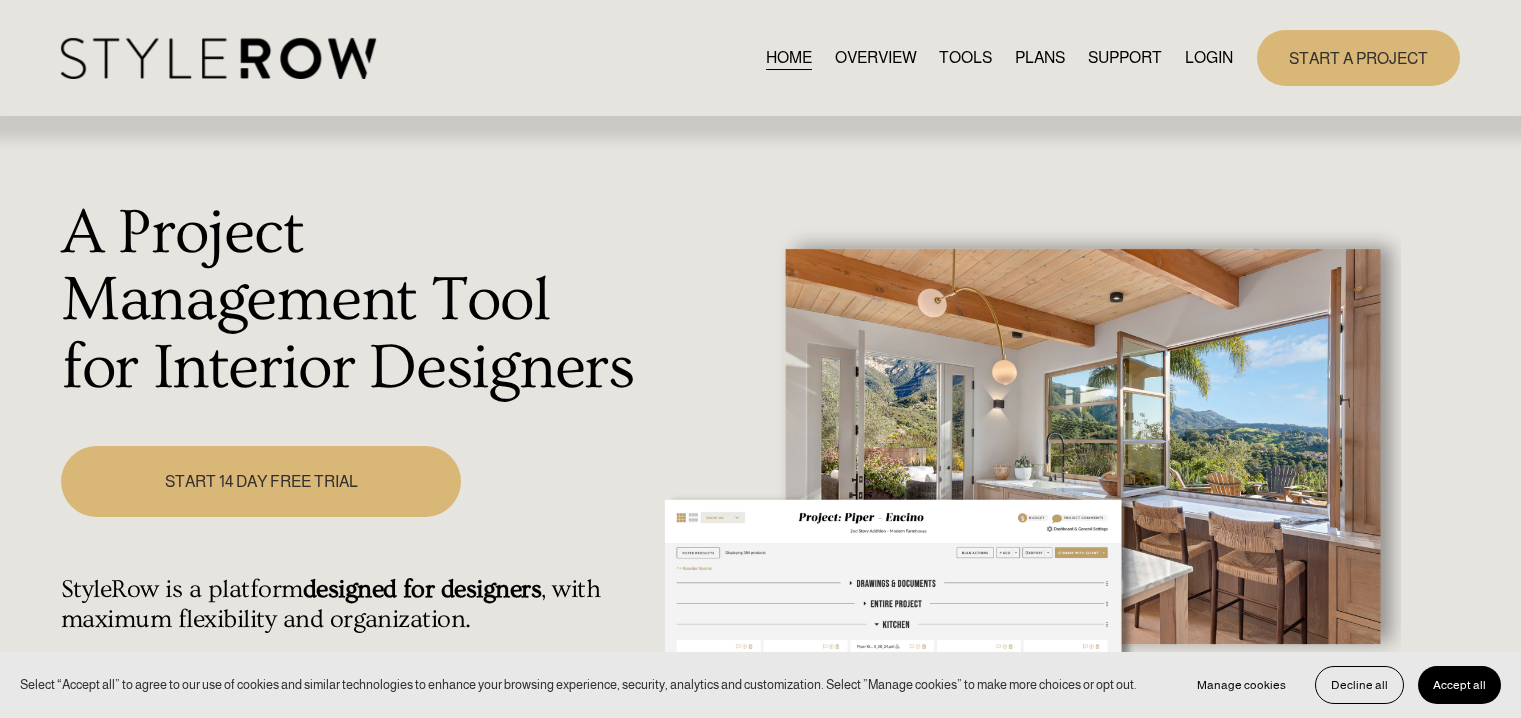 scroll, scrollTop: 0, scrollLeft: 0, axis: both 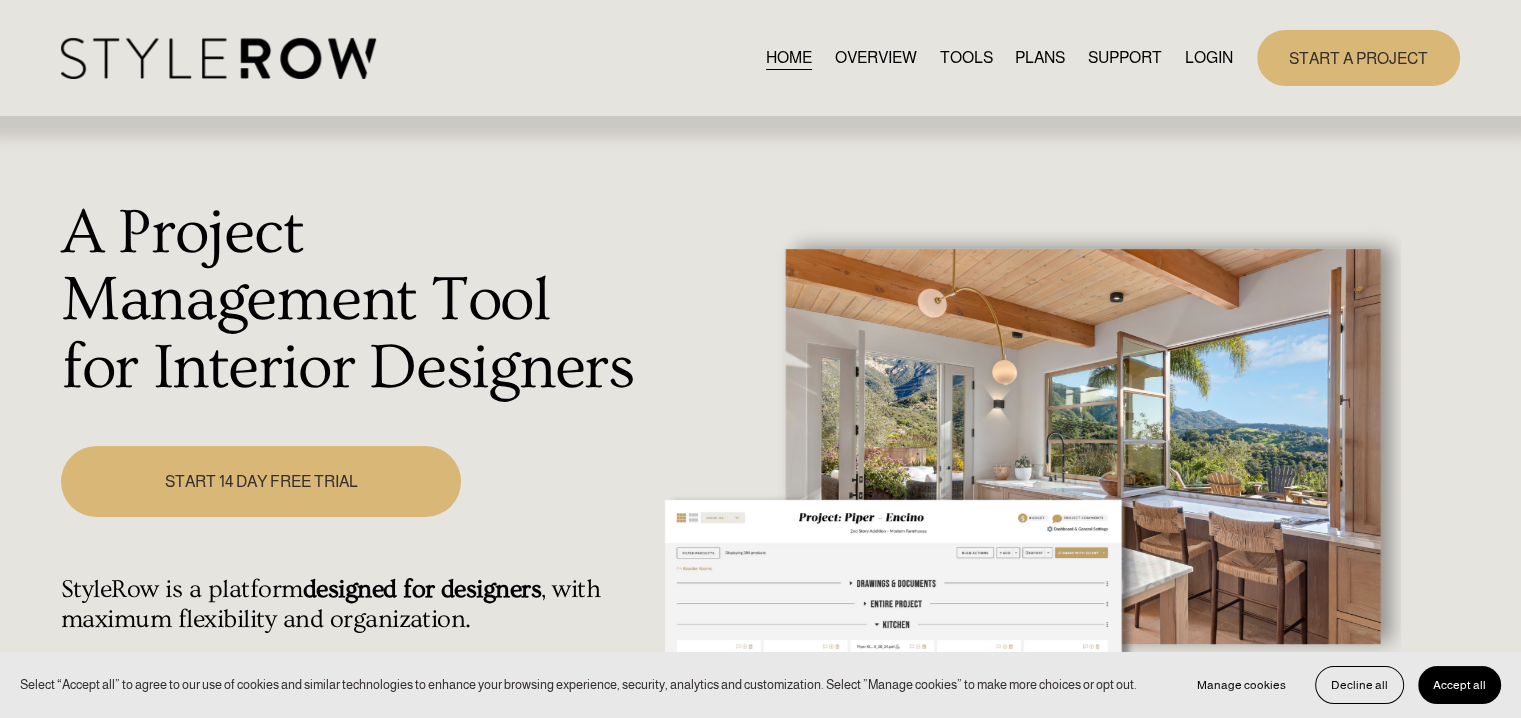 click on "LOGIN" at bounding box center (1209, 57) 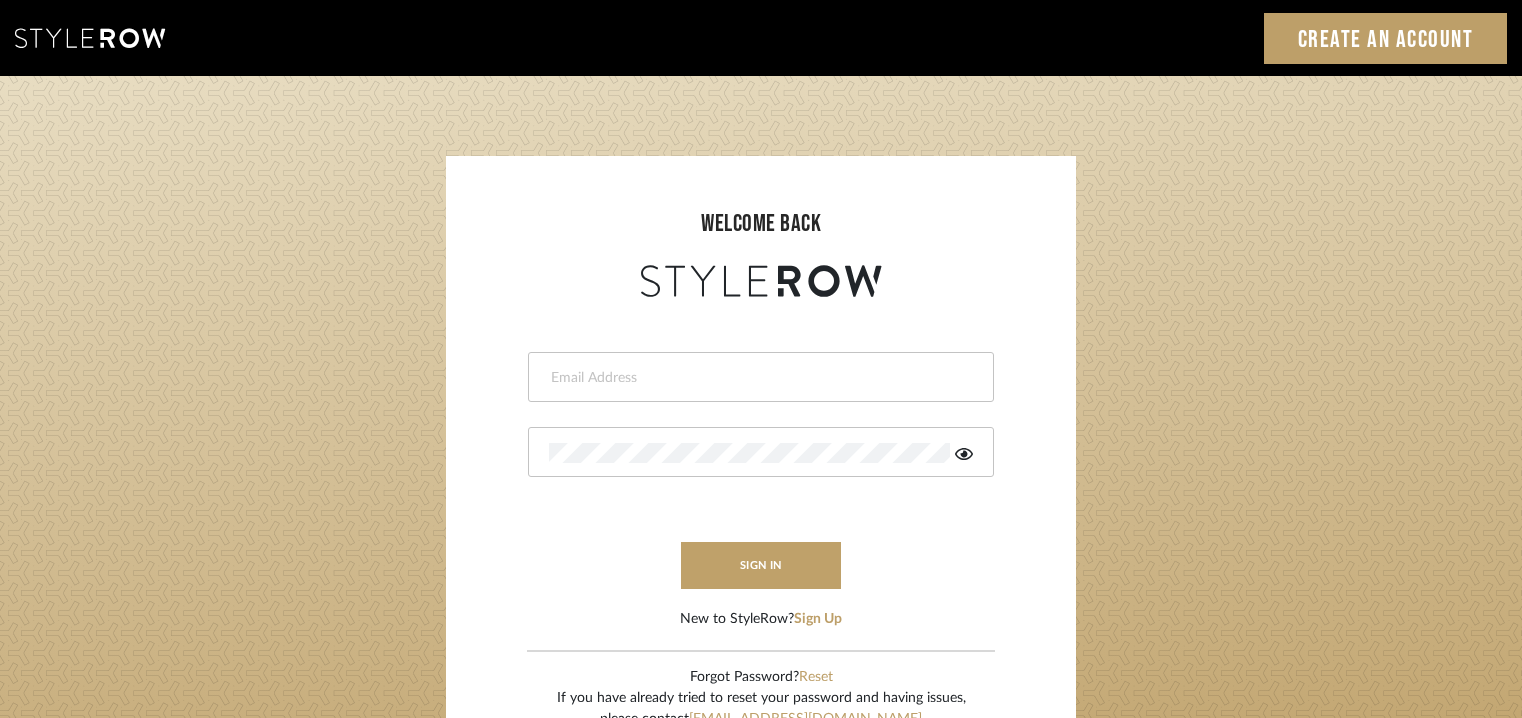 scroll, scrollTop: 0, scrollLeft: 0, axis: both 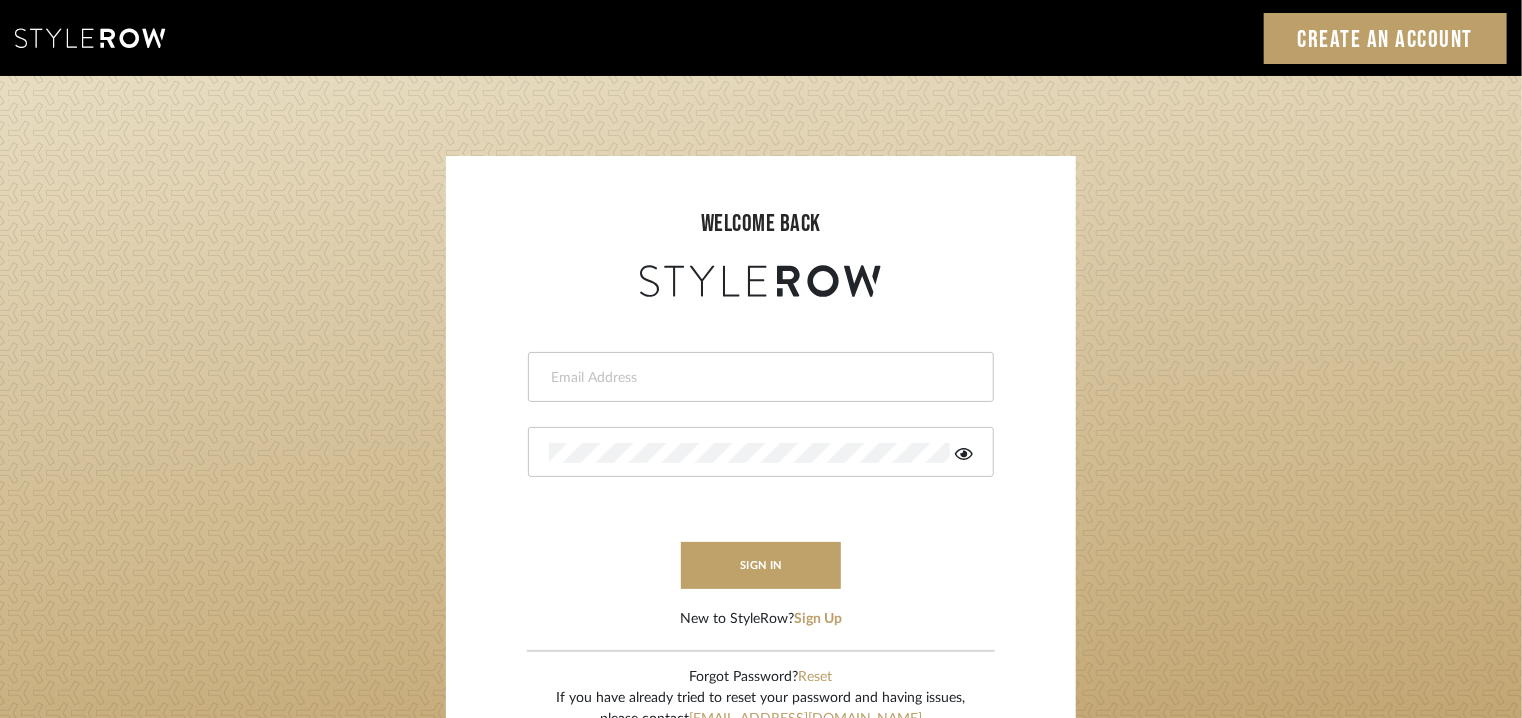 click at bounding box center (758, 378) 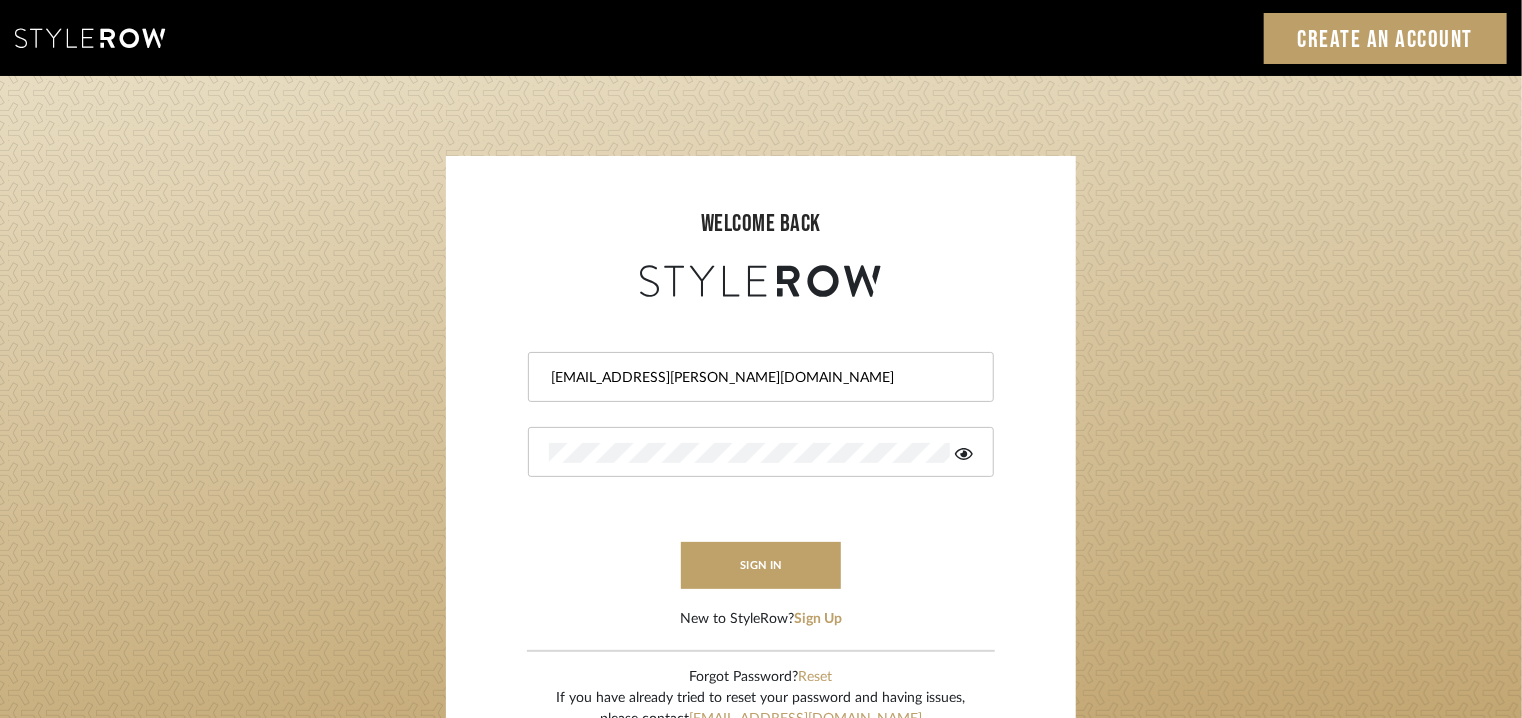 type on "[EMAIL_ADDRESS][PERSON_NAME][DOMAIN_NAME]" 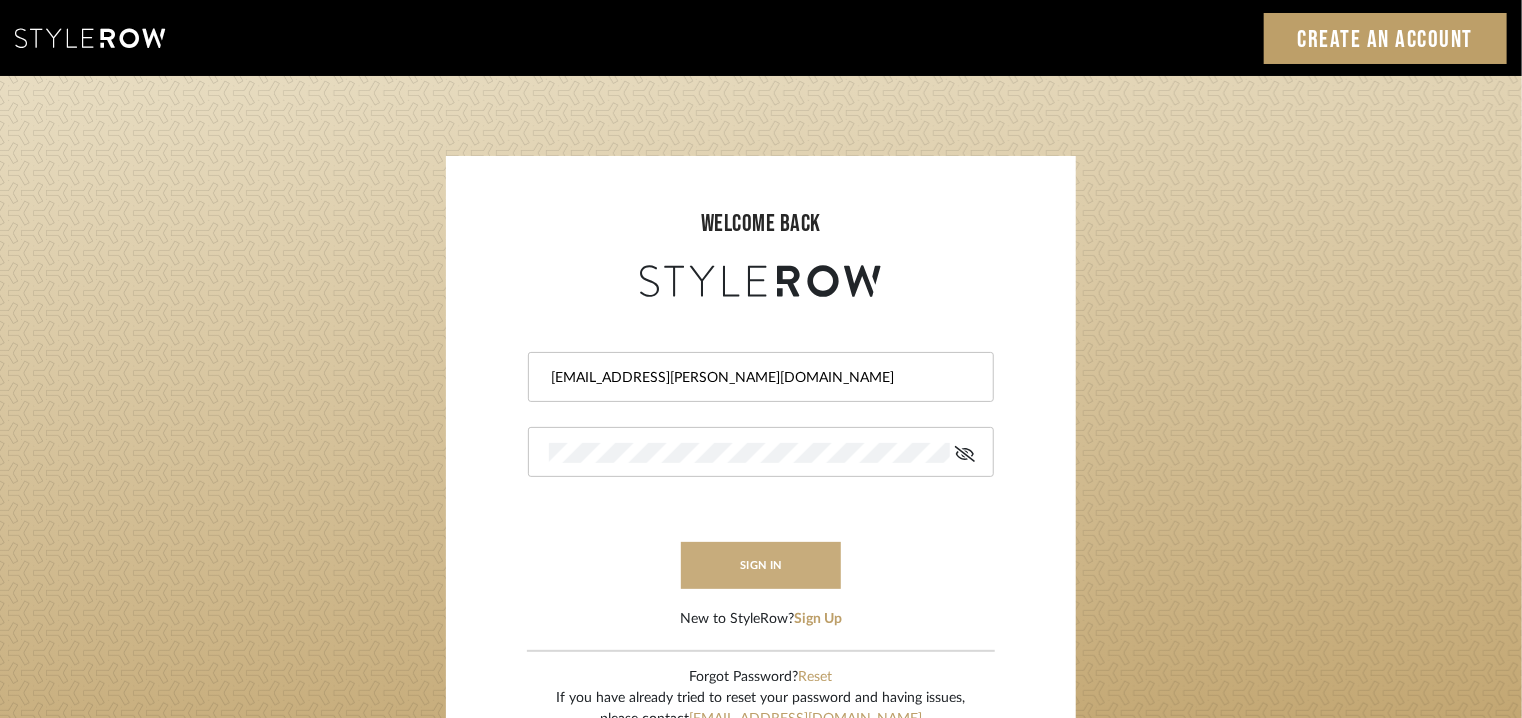 click on "sign in" at bounding box center [761, 565] 